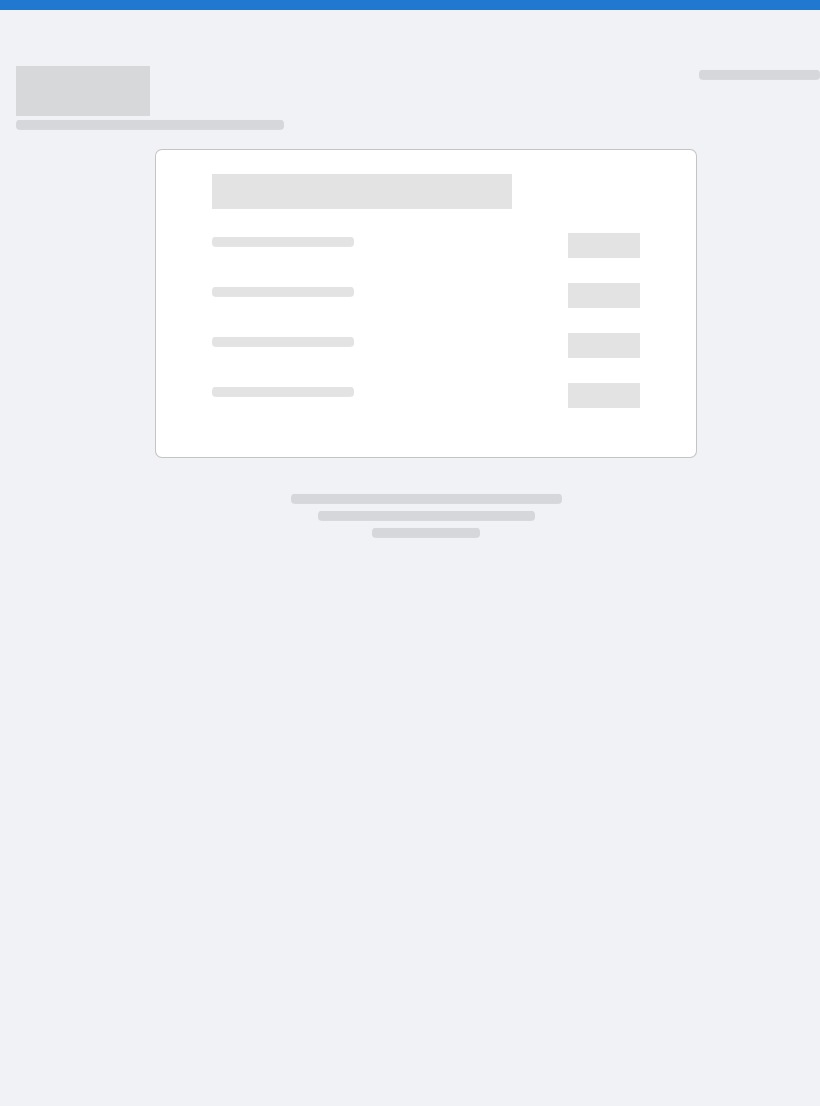 scroll, scrollTop: 0, scrollLeft: 0, axis: both 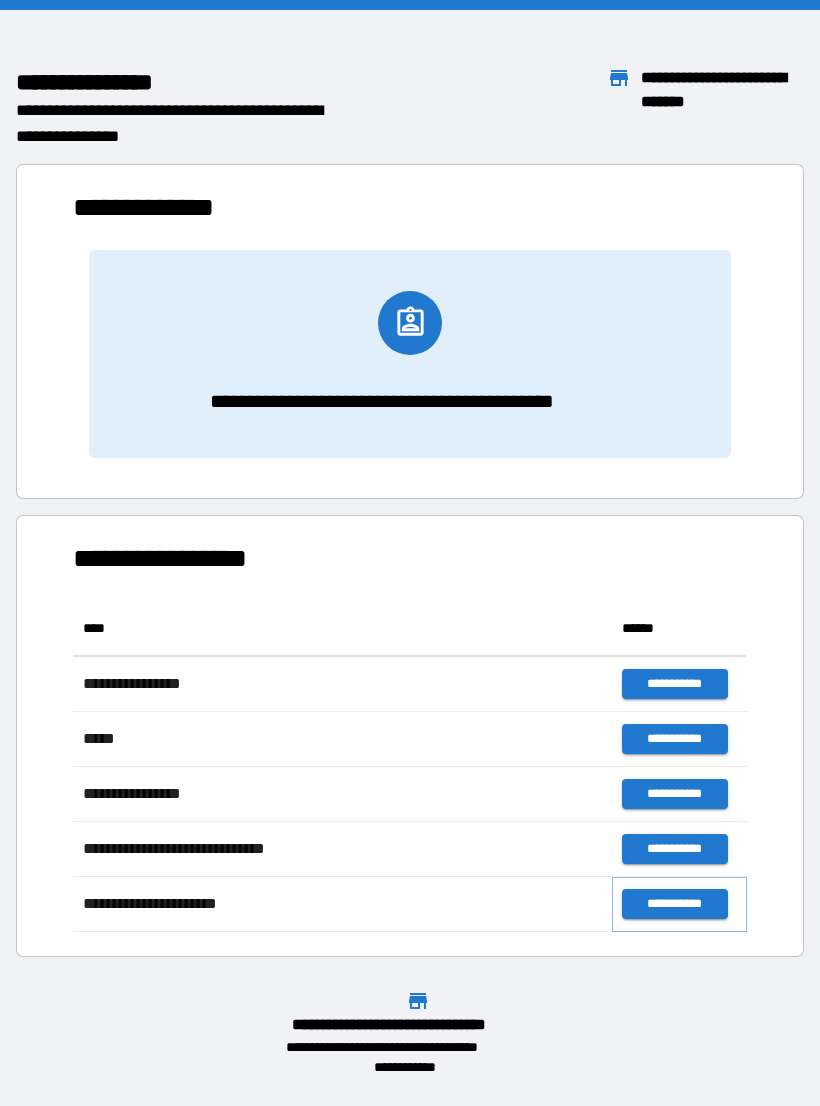 click on "**********" at bounding box center [674, 904] 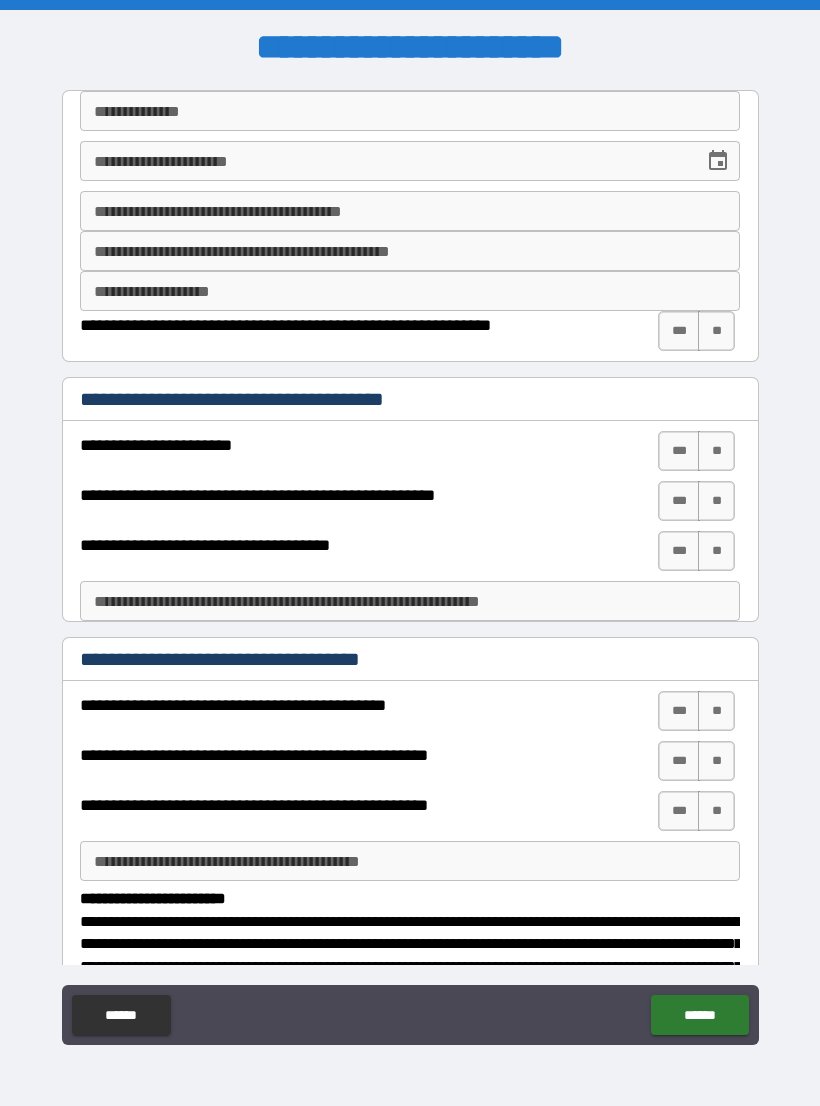 click on "**********" at bounding box center (410, 111) 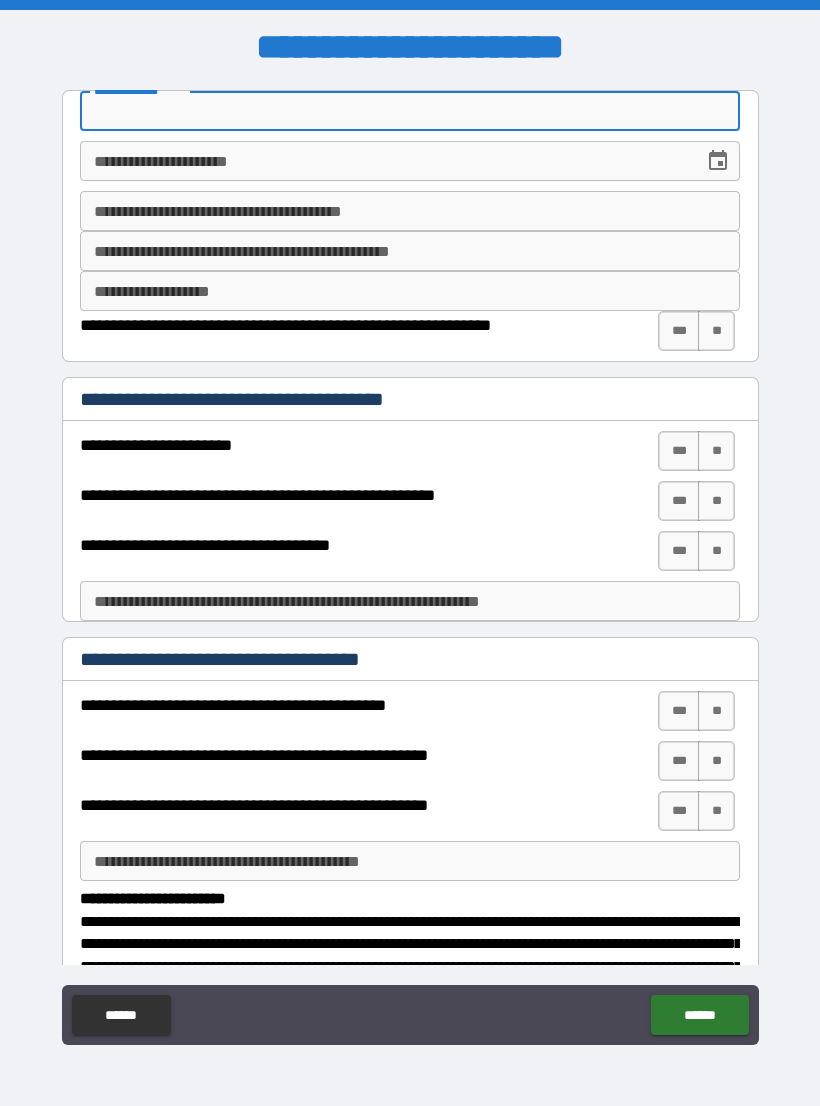 type on "*" 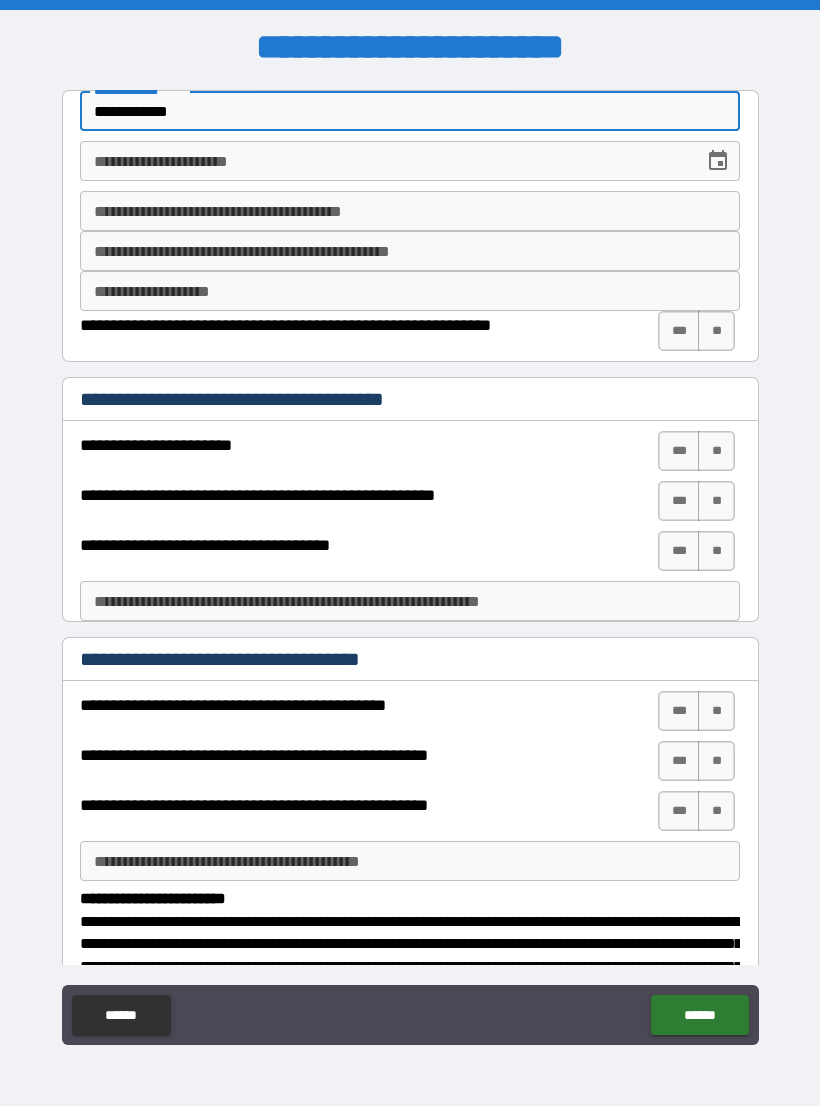 type on "**********" 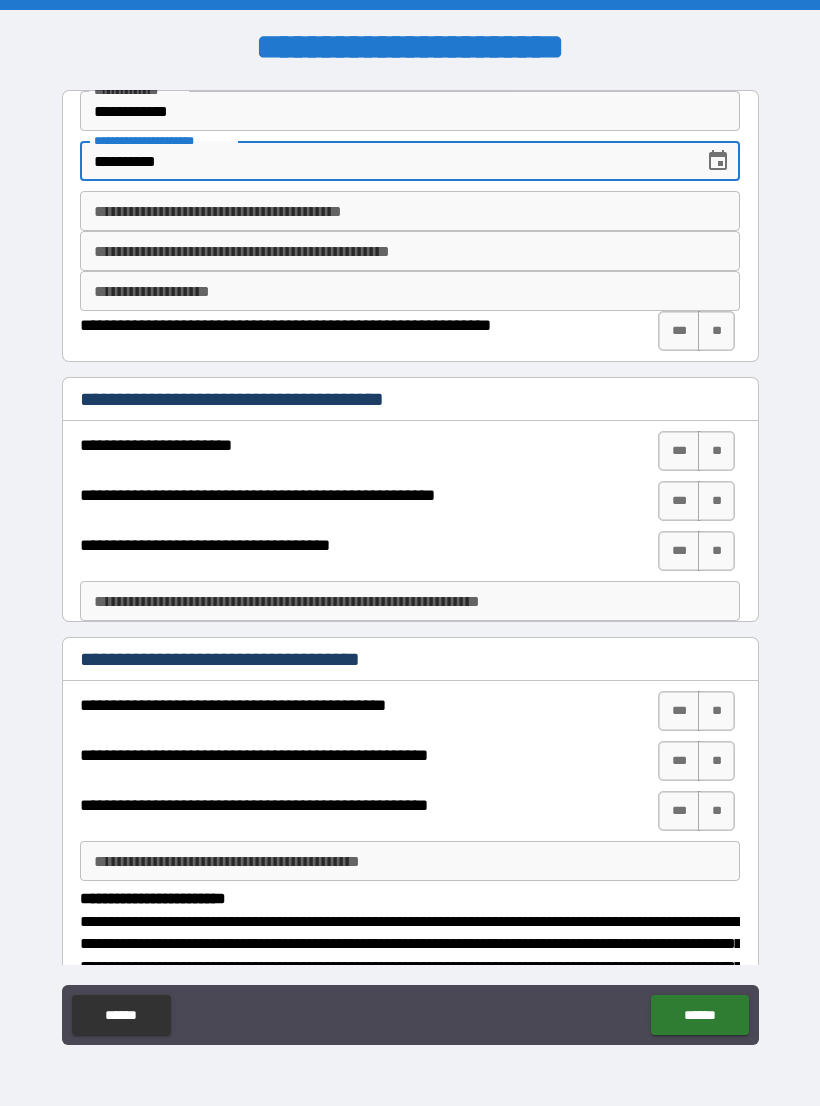 type on "**********" 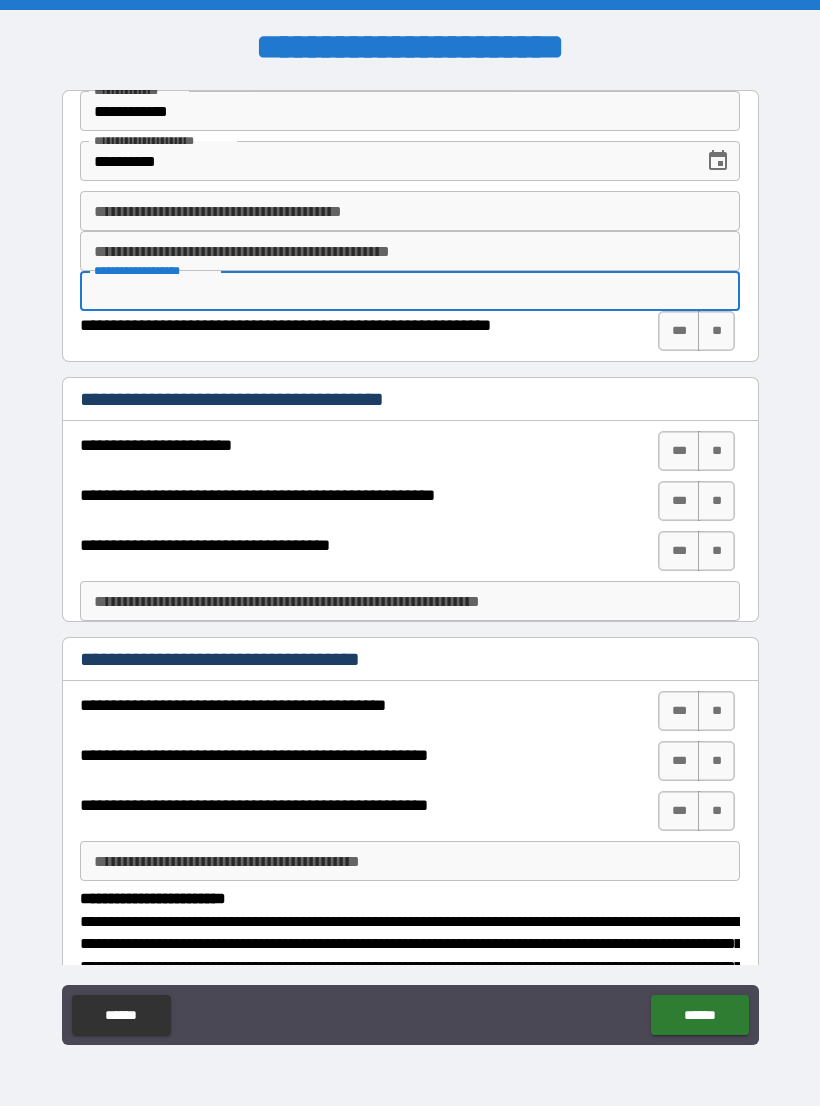 click on "**********" at bounding box center [410, 251] 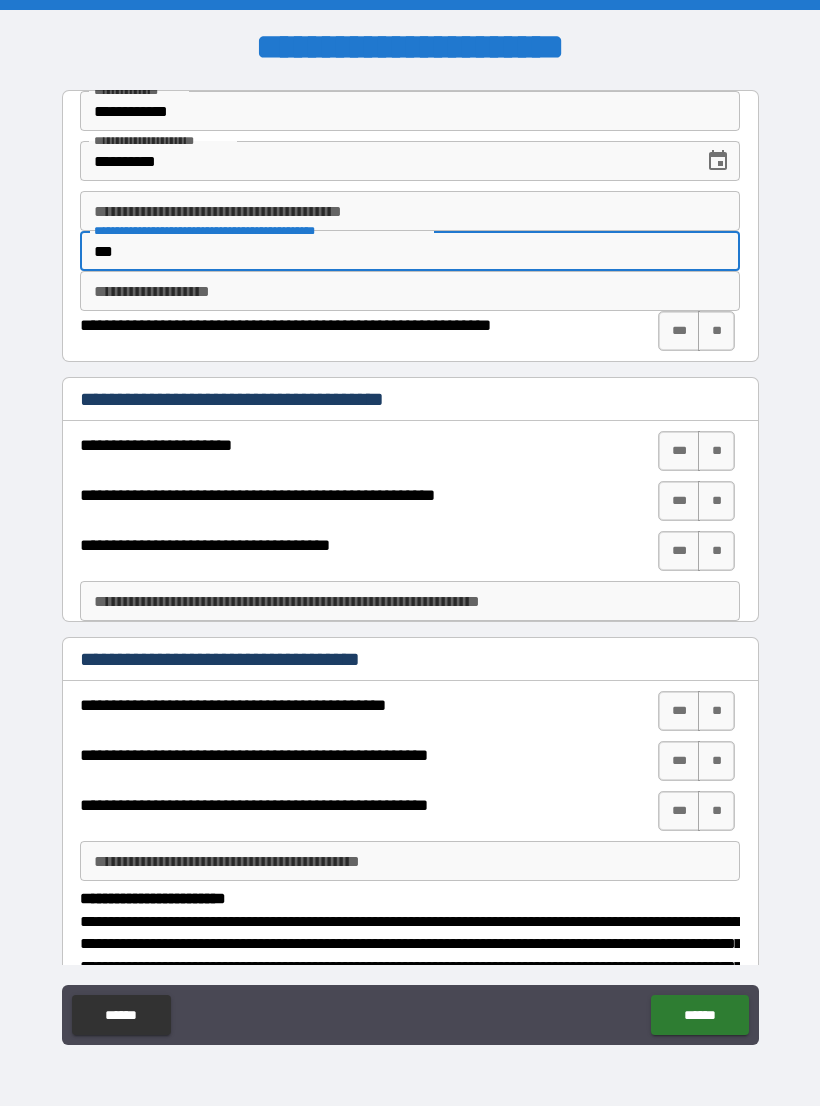 click on "**********" at bounding box center (410, 291) 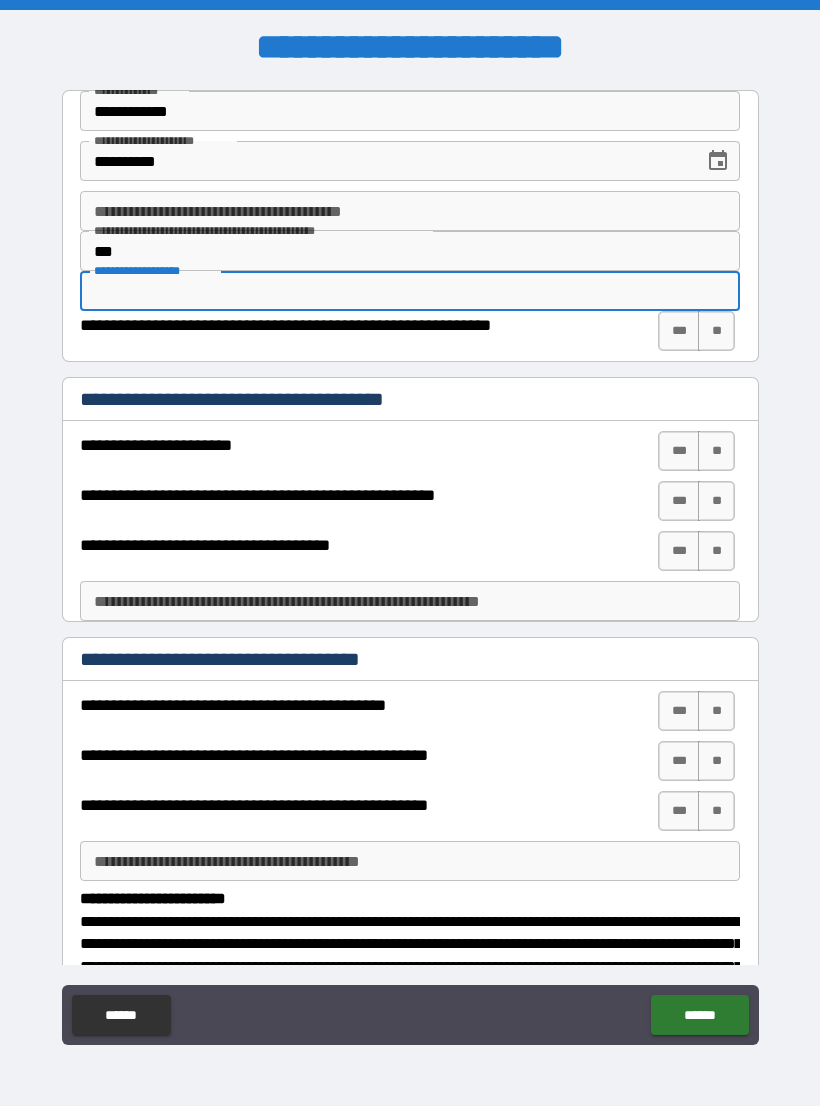 click on "***" at bounding box center [410, 251] 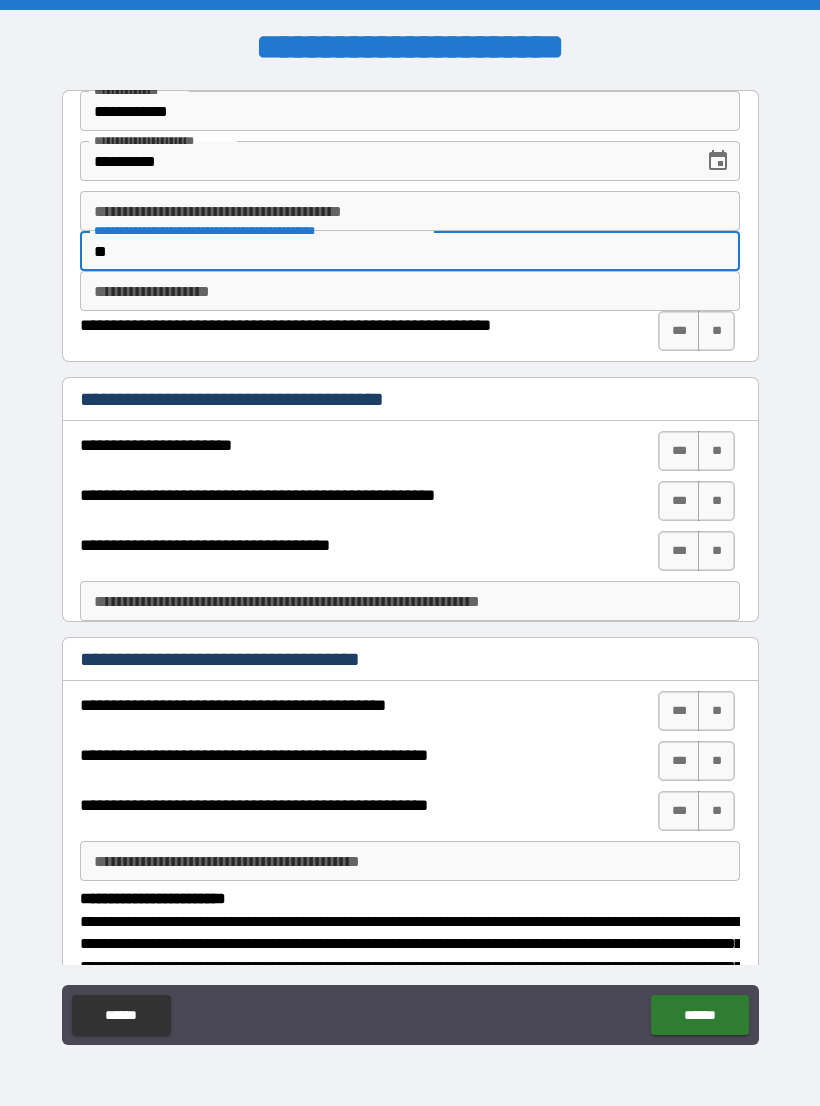 type on "*" 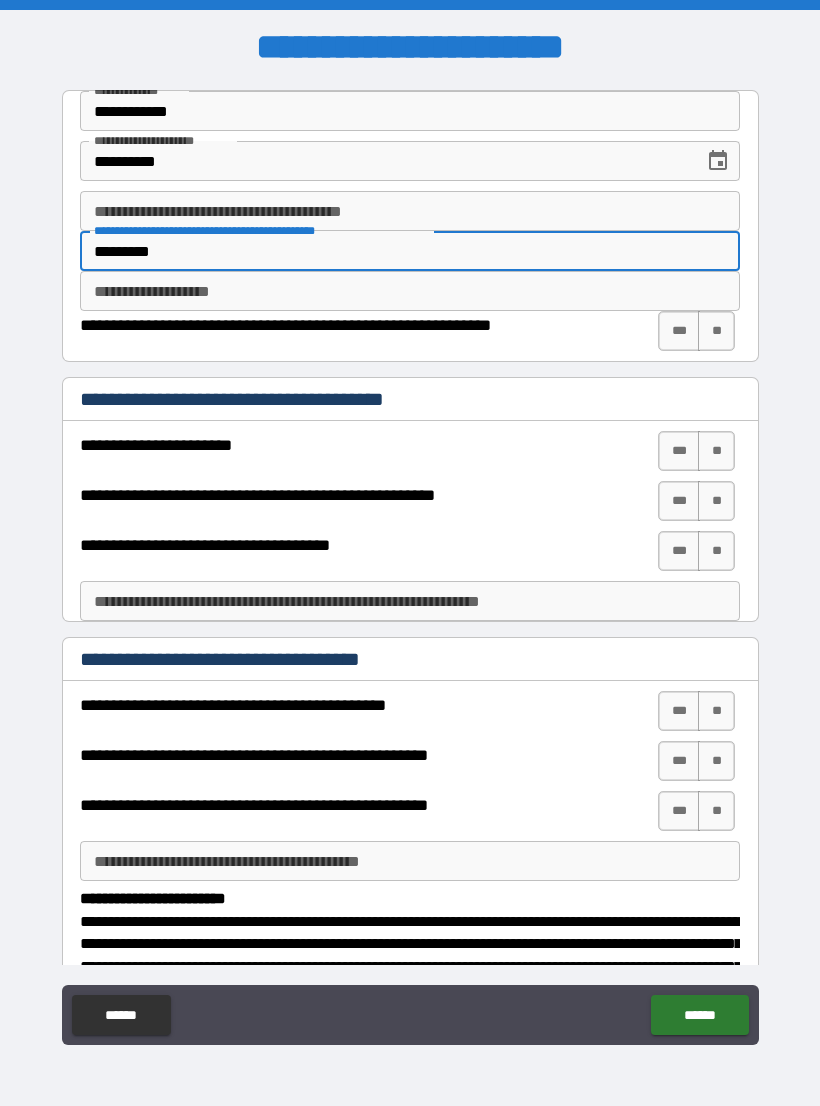 type on "*********" 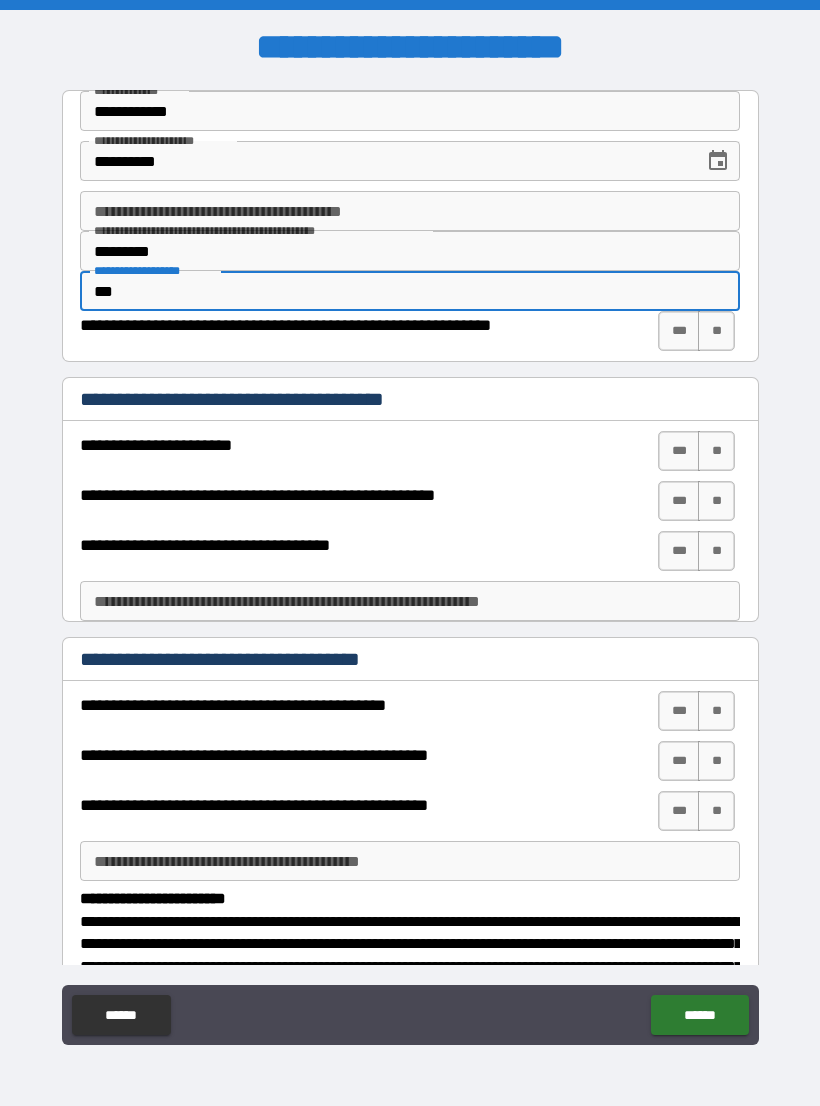 type on "***" 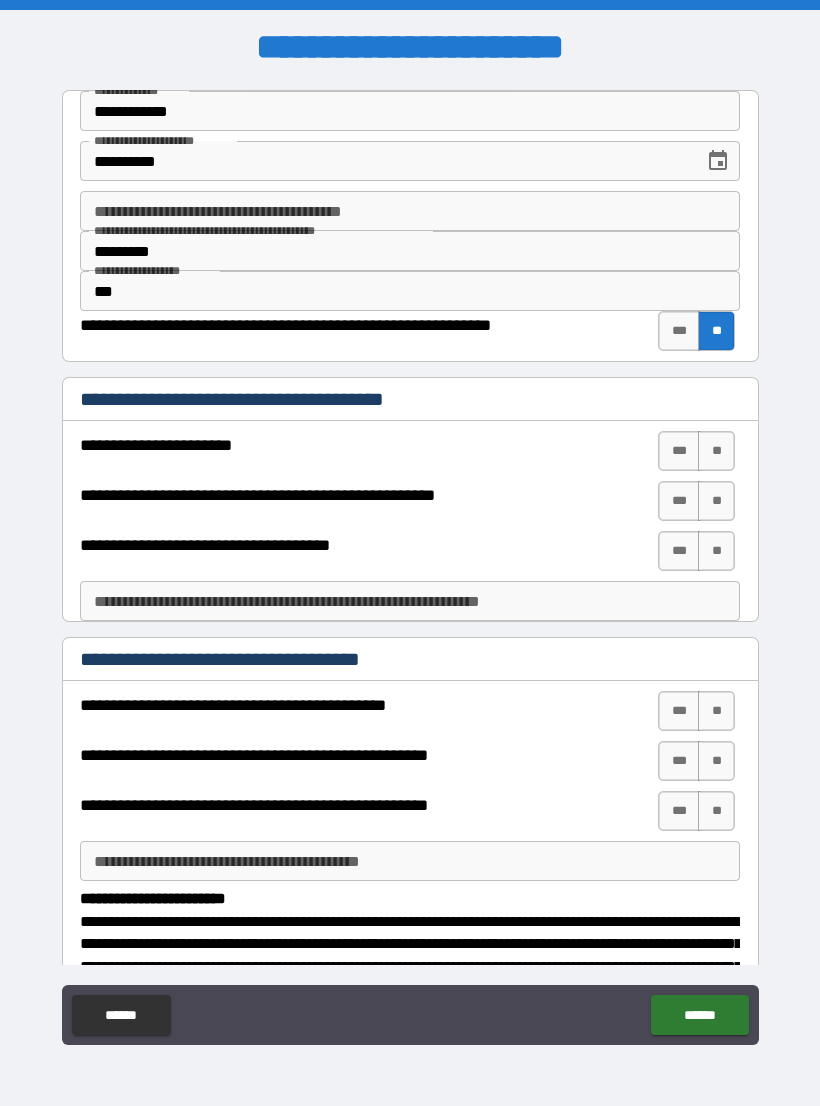 click on "**" at bounding box center [716, 451] 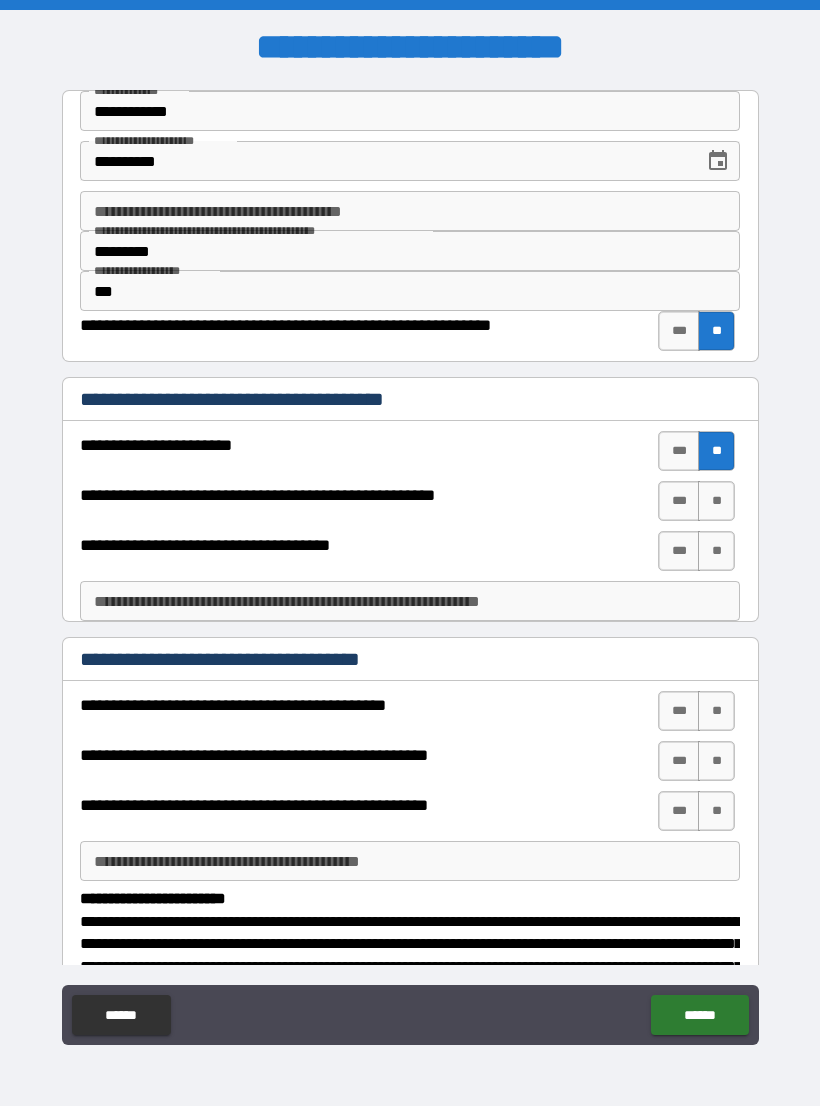 click on "***" at bounding box center (679, 501) 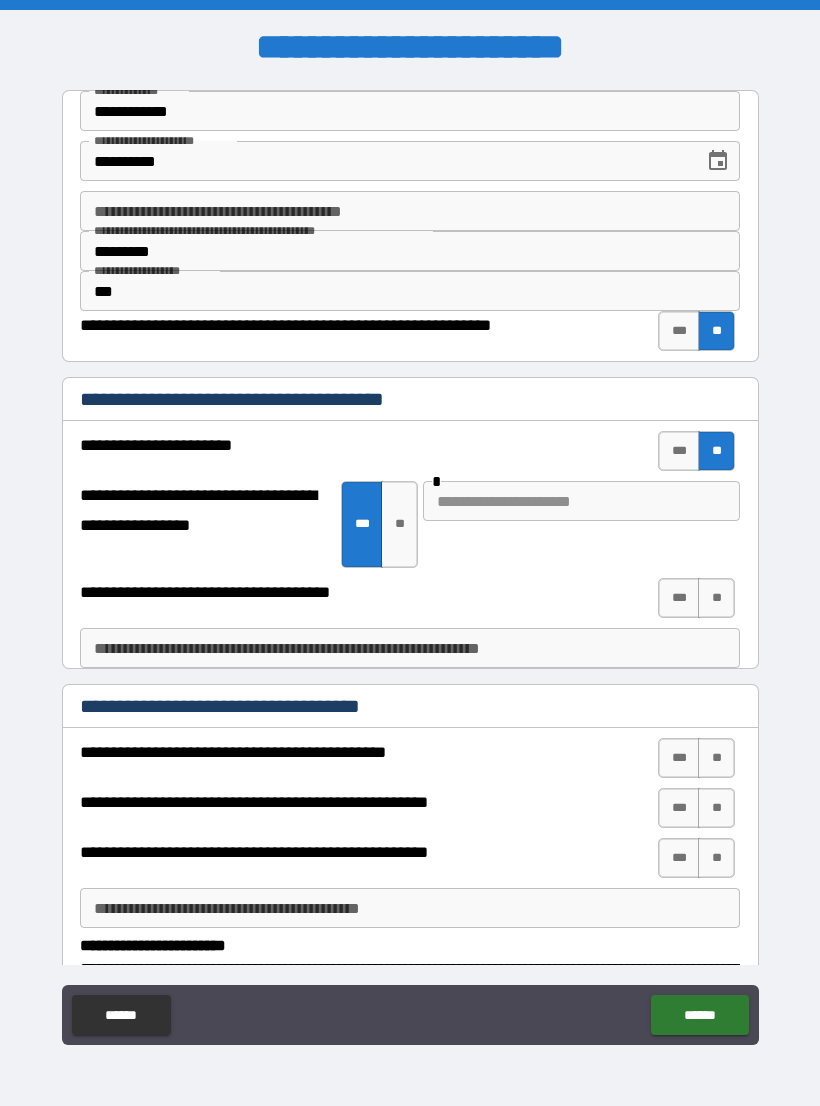 click at bounding box center [581, 501] 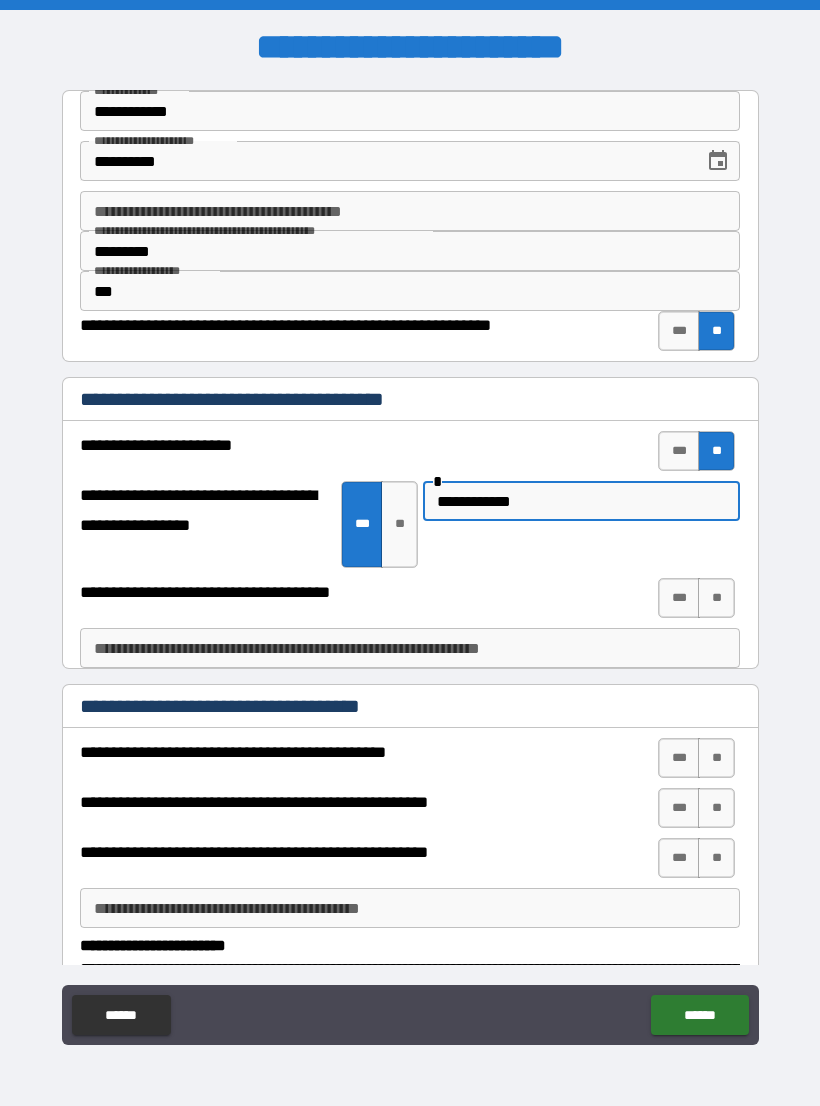 type on "**********" 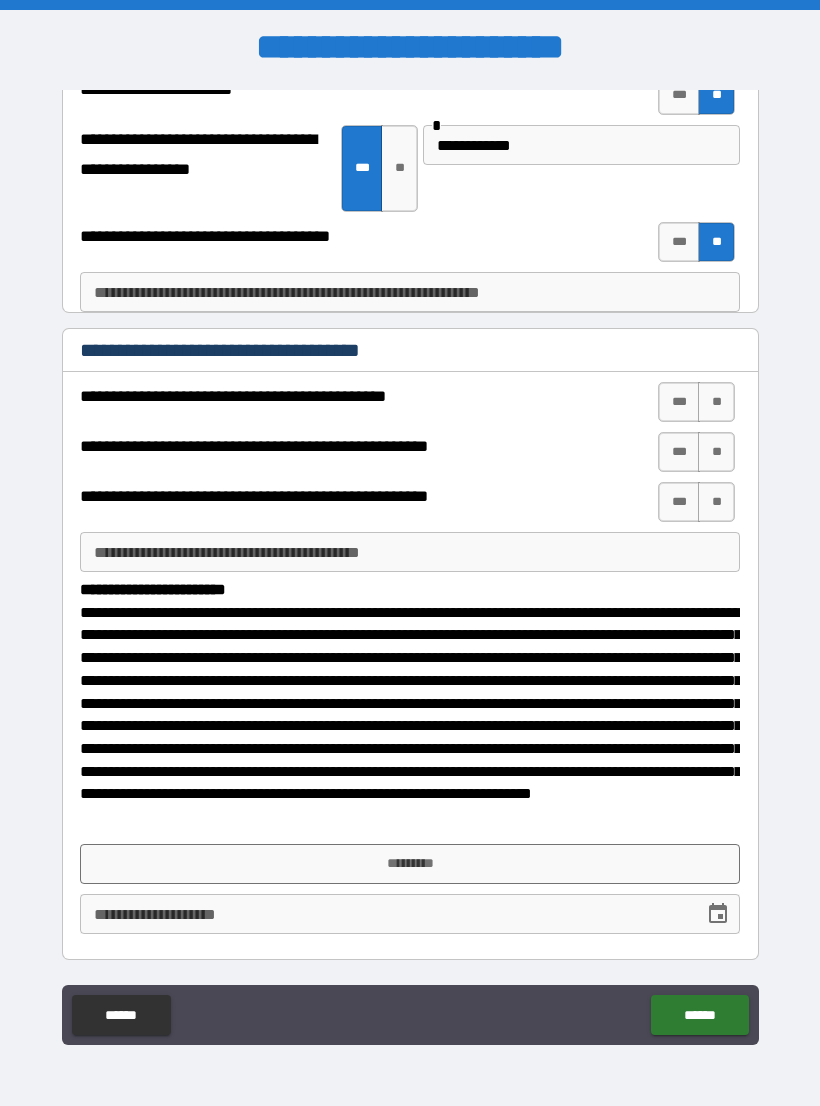 scroll, scrollTop: 355, scrollLeft: 0, axis: vertical 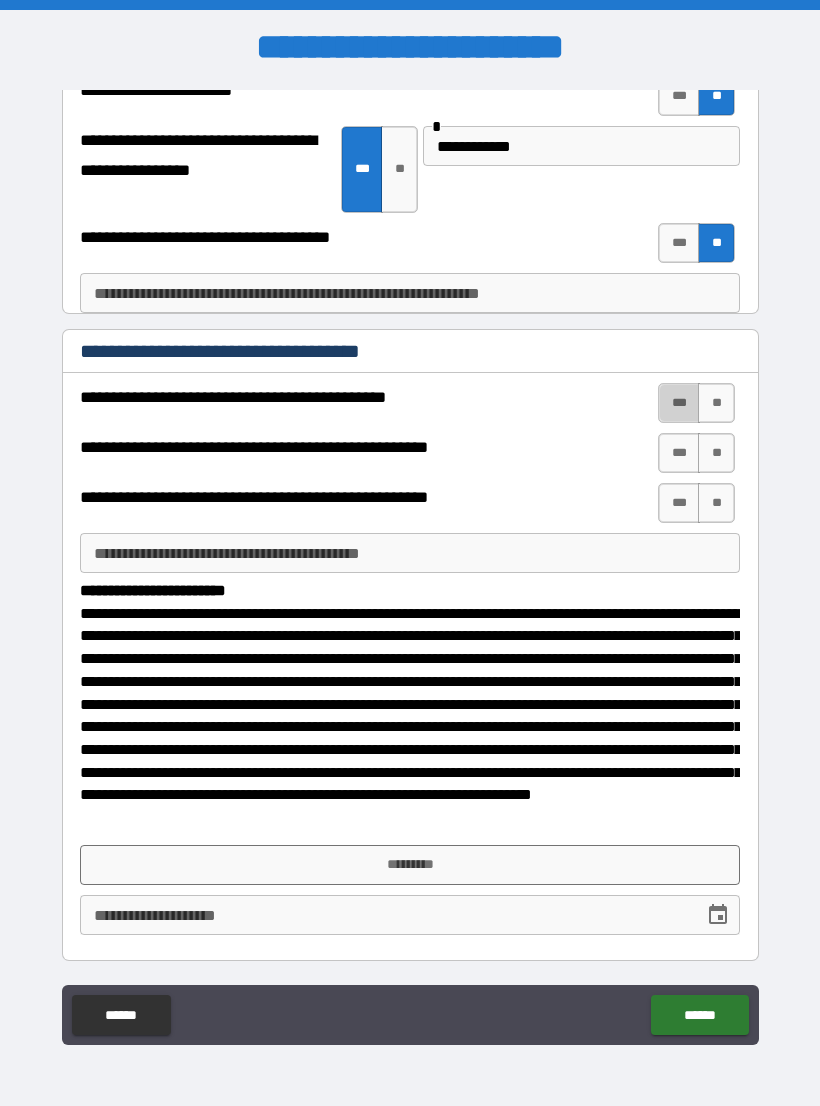 click on "***" at bounding box center (679, 403) 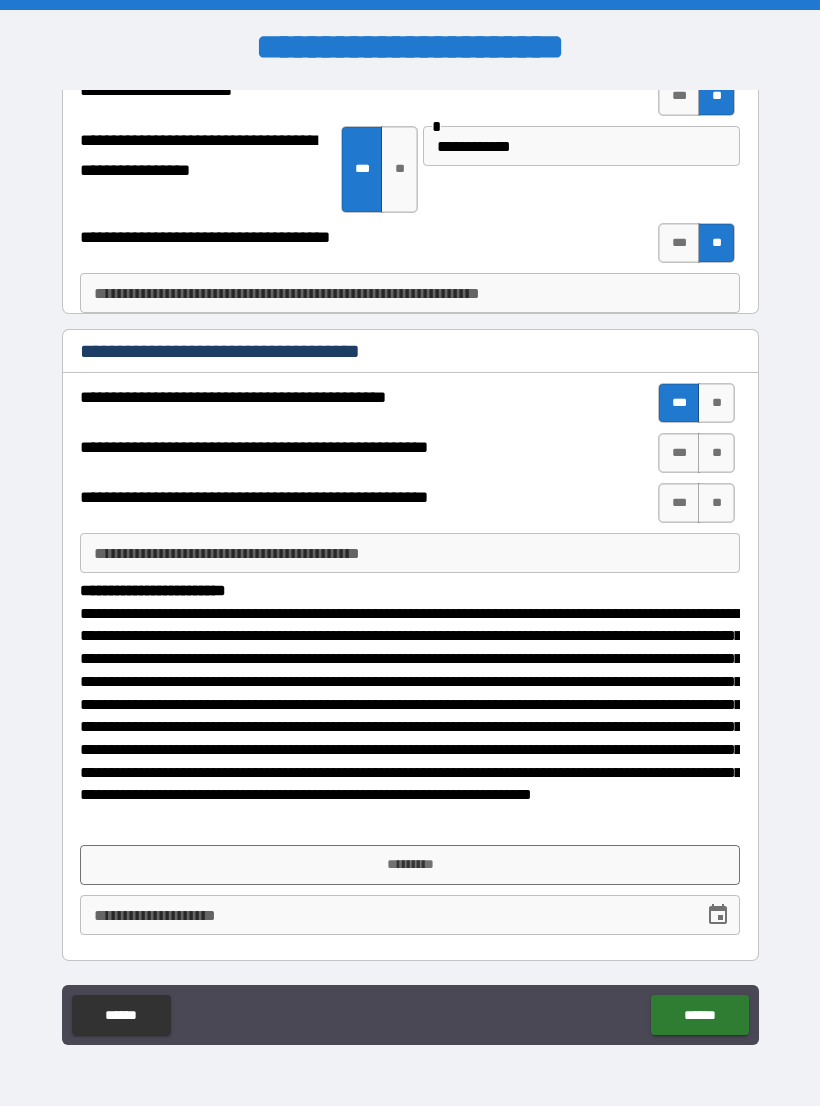 click on "***" at bounding box center [679, 453] 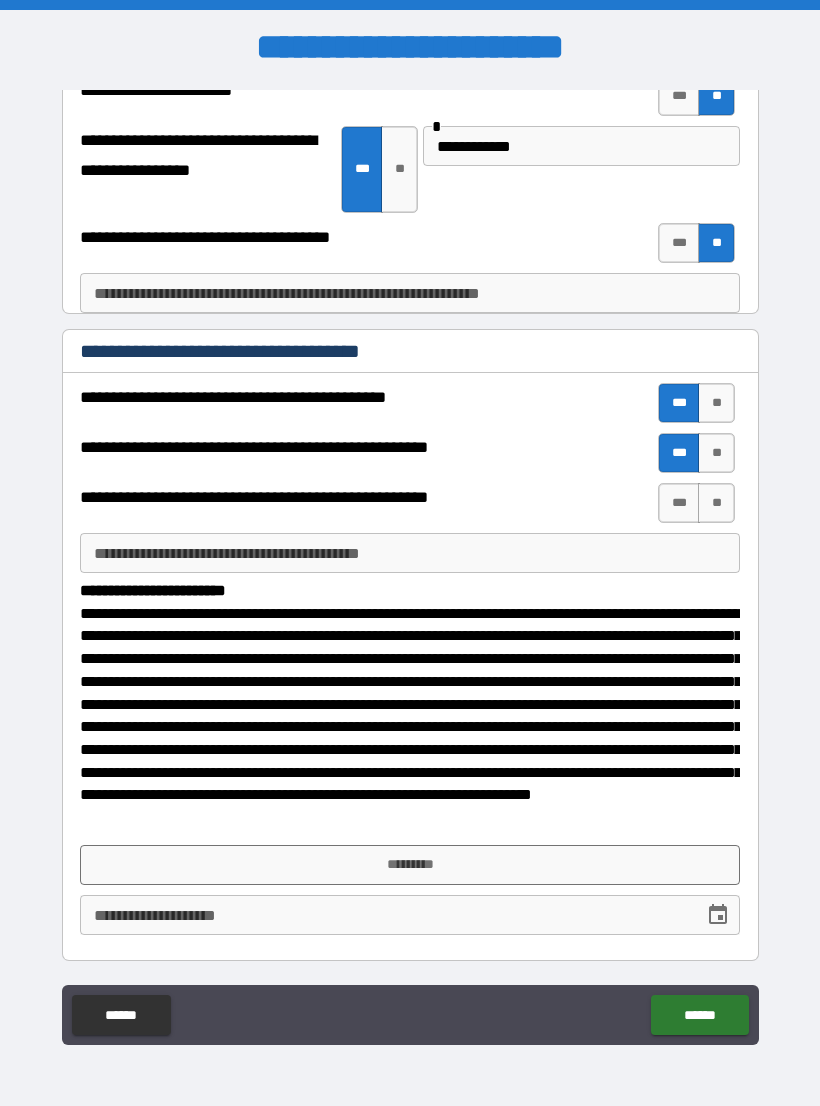 click on "**" at bounding box center (716, 503) 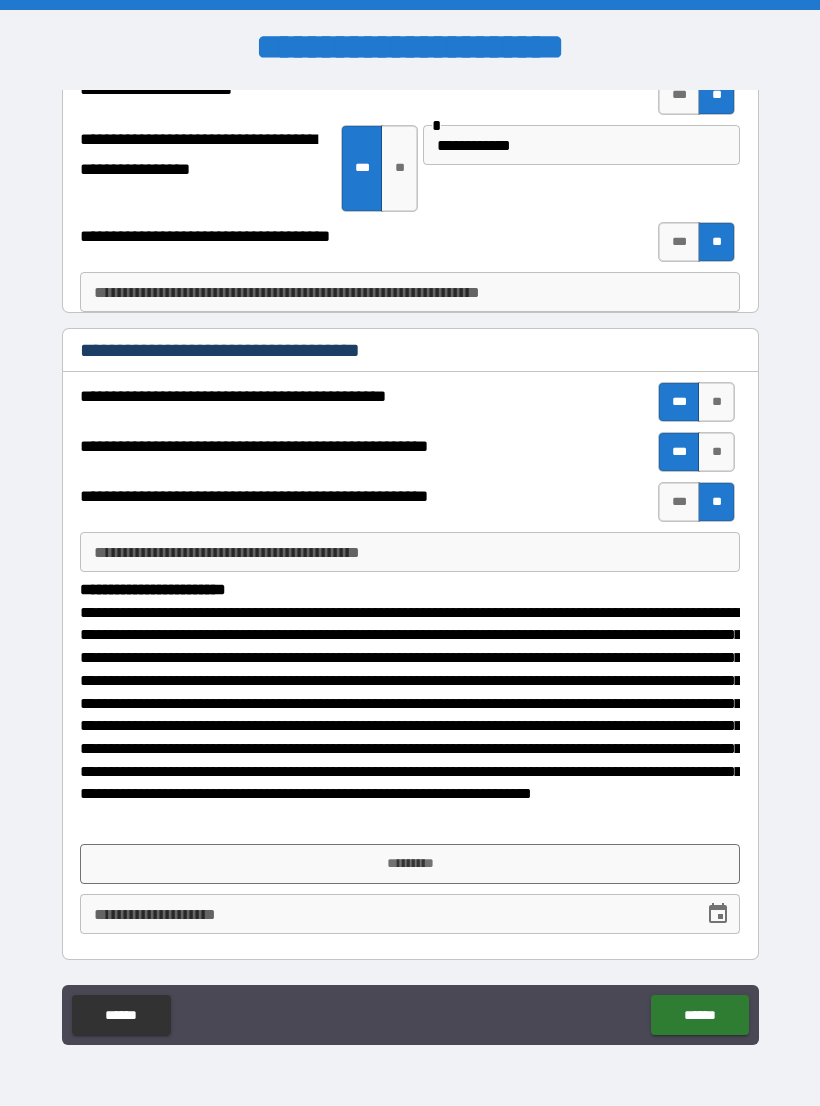 scroll, scrollTop: 355, scrollLeft: 0, axis: vertical 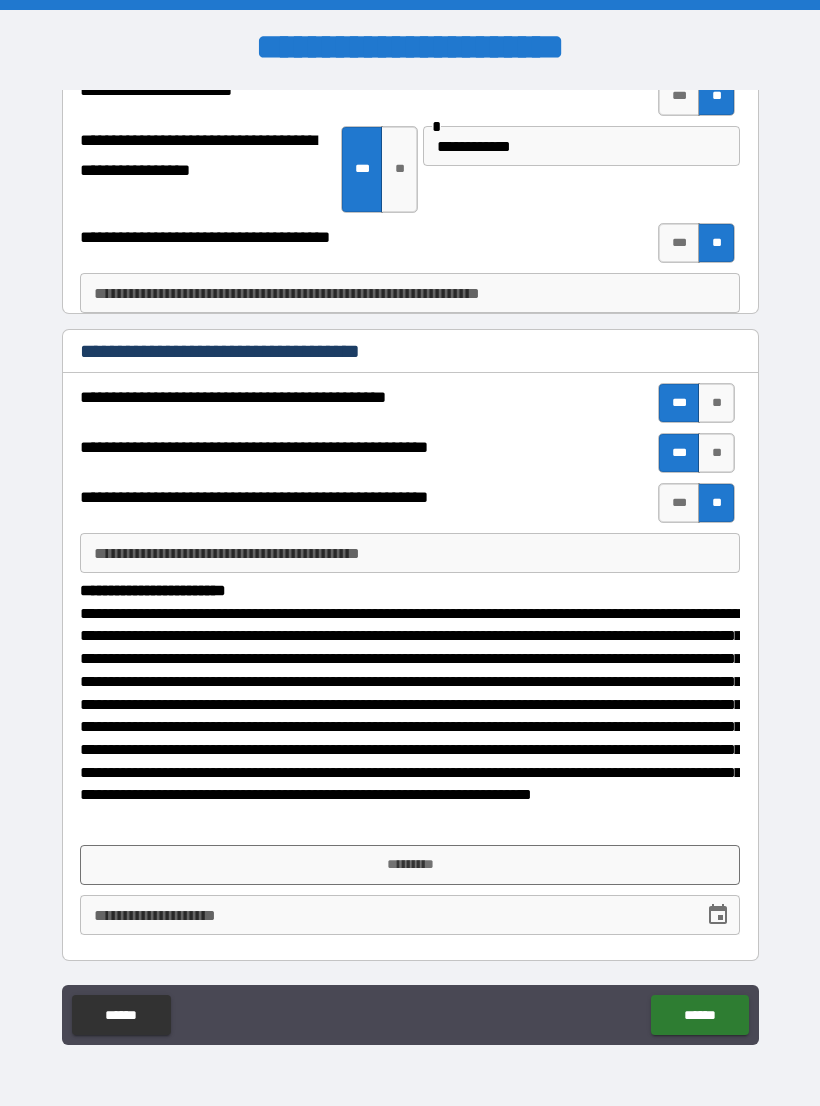 click on "*********" at bounding box center (410, 865) 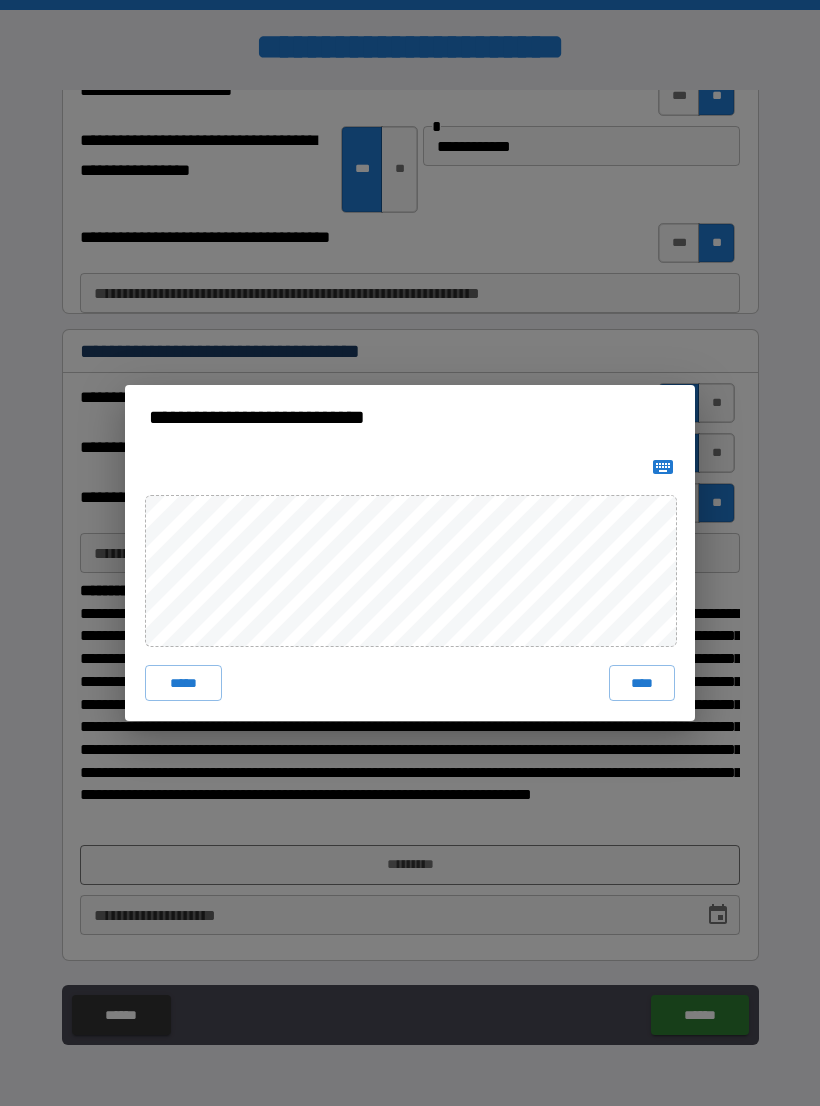 click on "****" at bounding box center [642, 683] 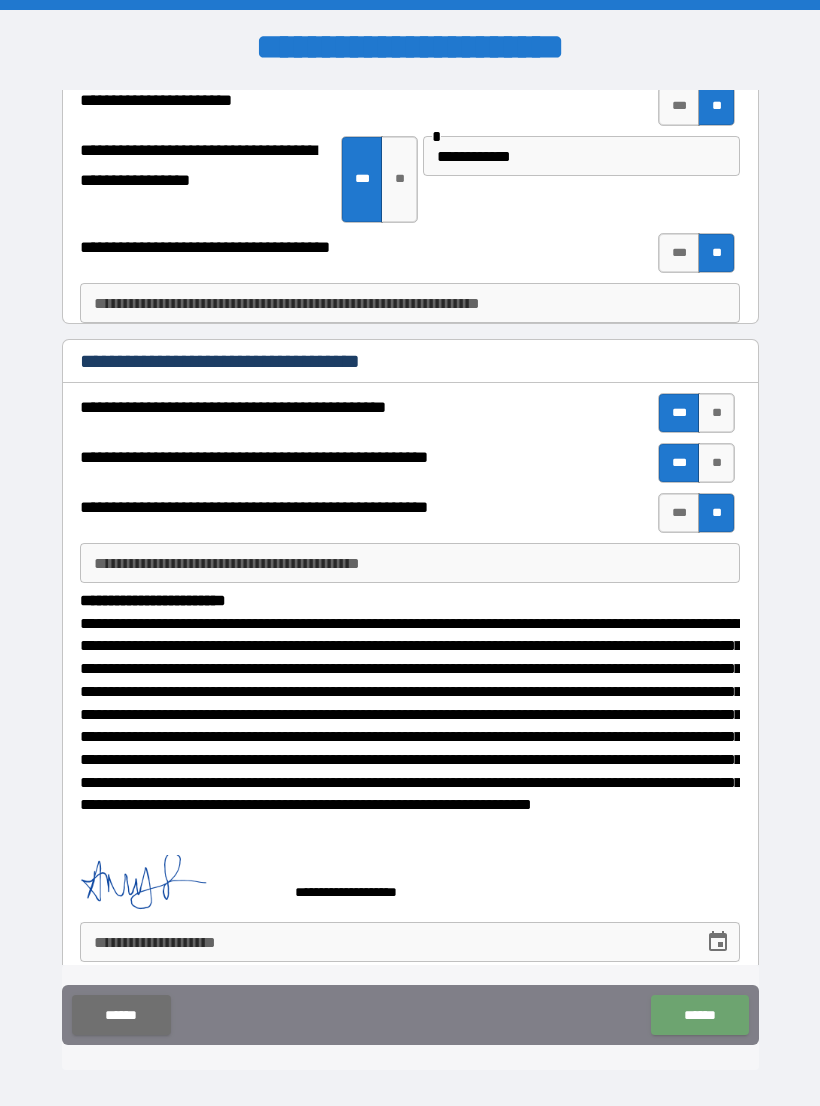click on "******" at bounding box center [699, 1015] 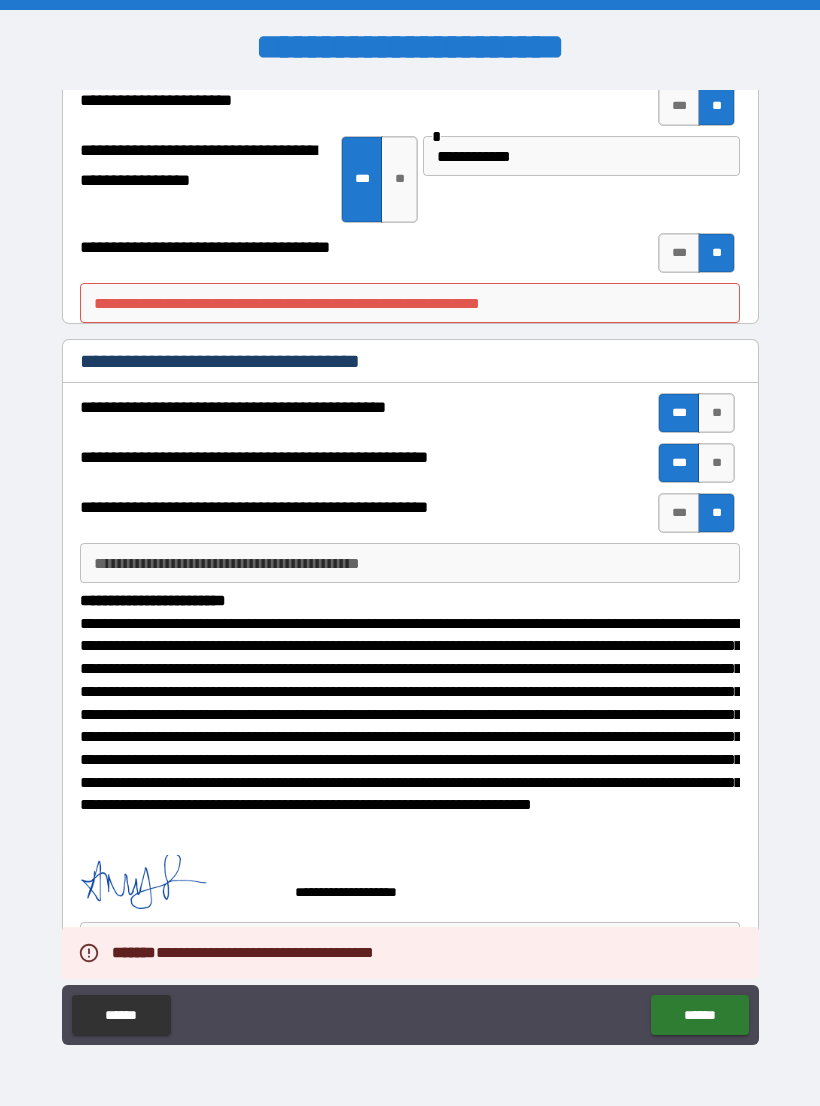 click on "**********" at bounding box center [410, 303] 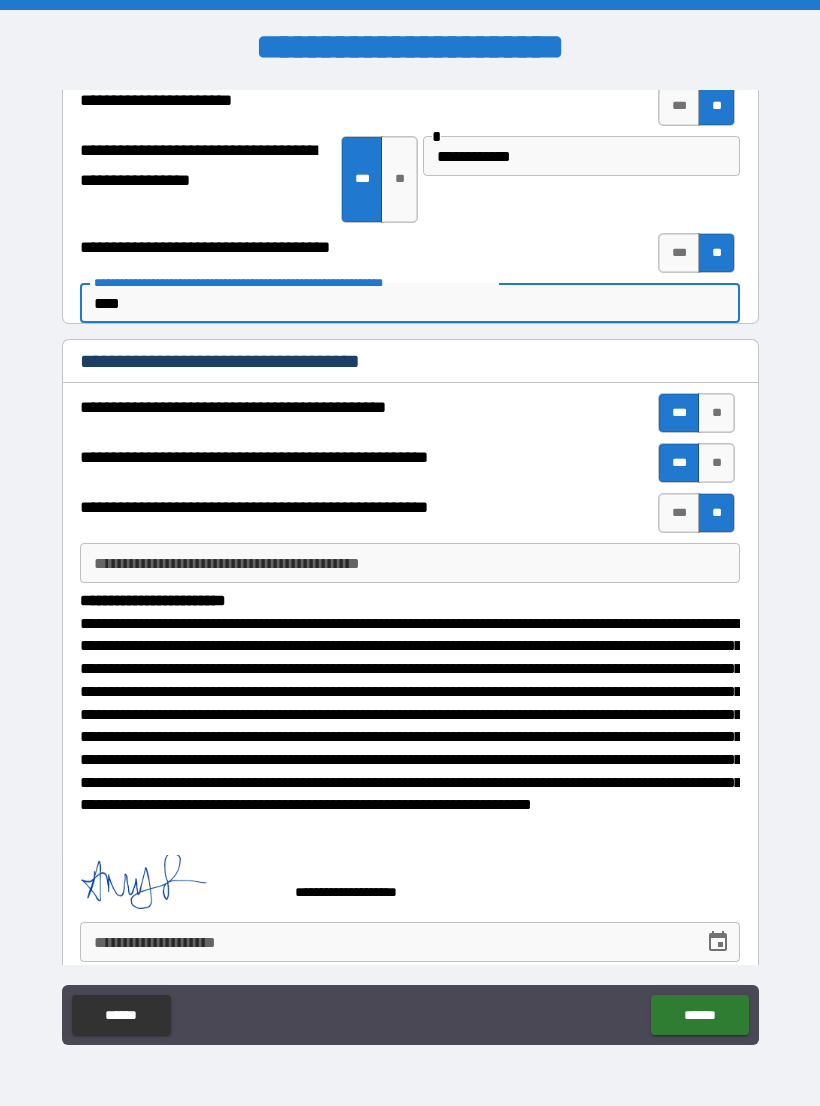 type on "****" 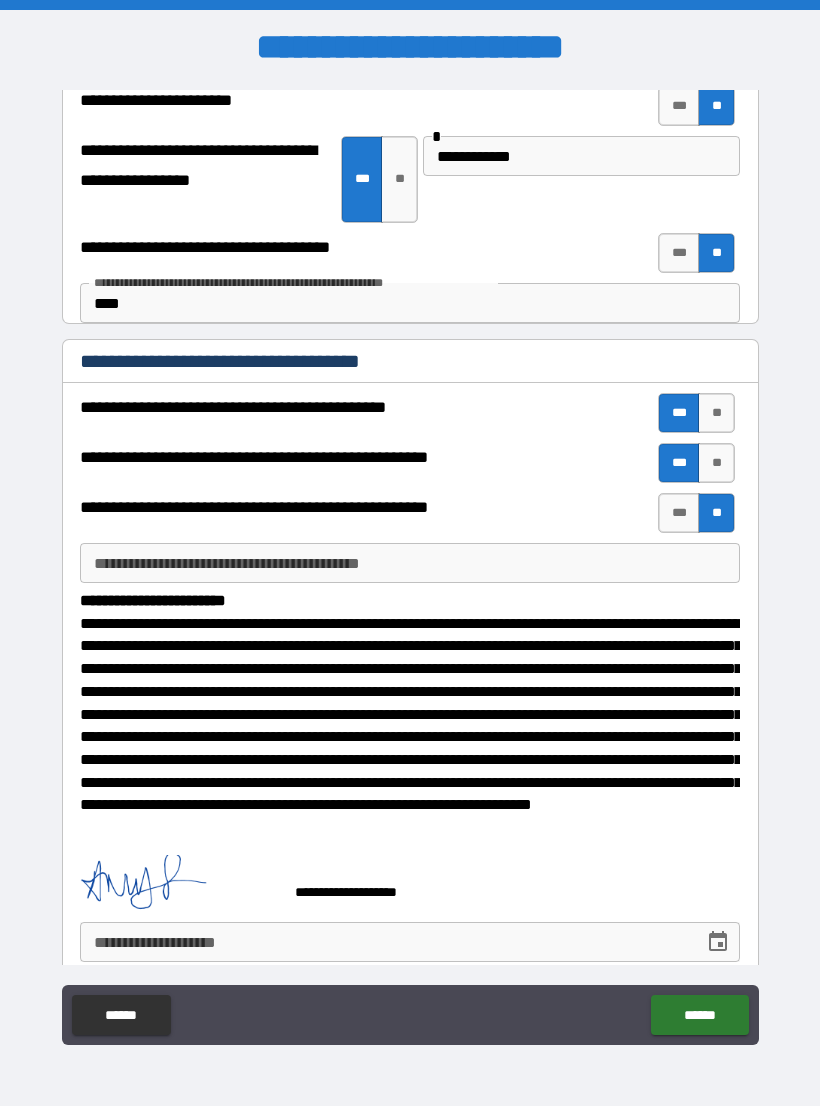 click on "******" at bounding box center [699, 1015] 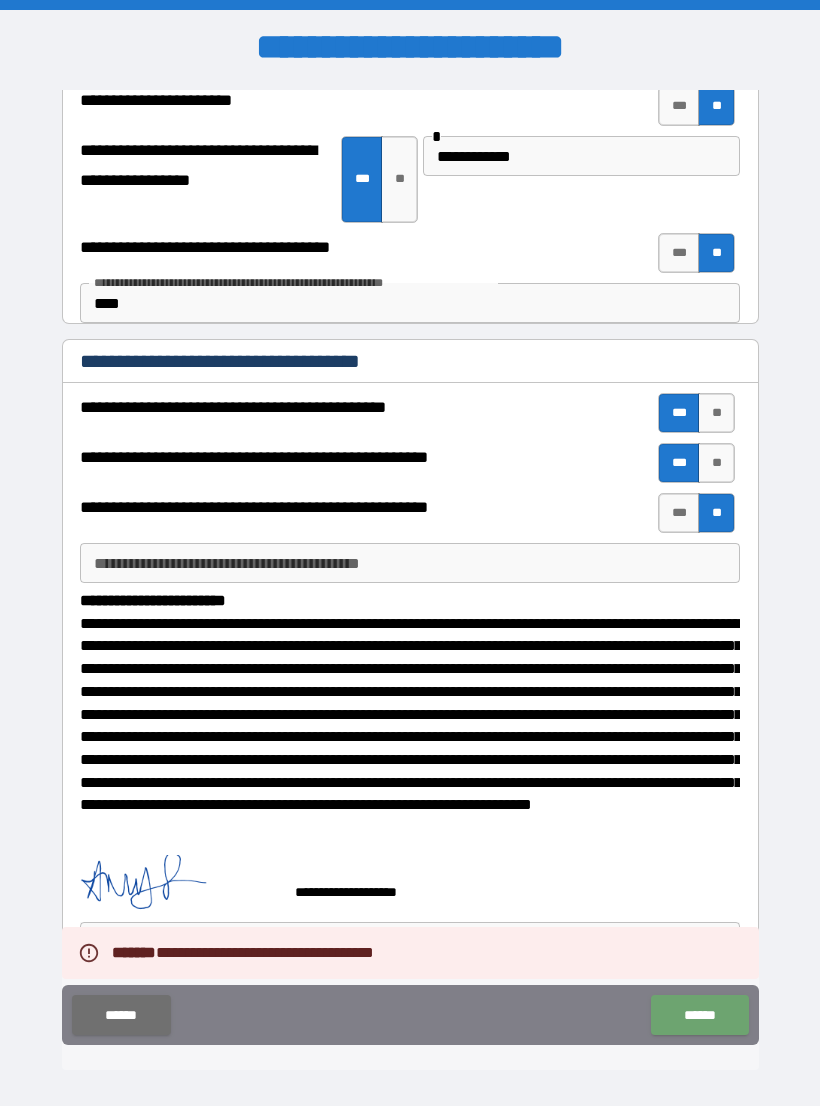 click on "******" at bounding box center (699, 1015) 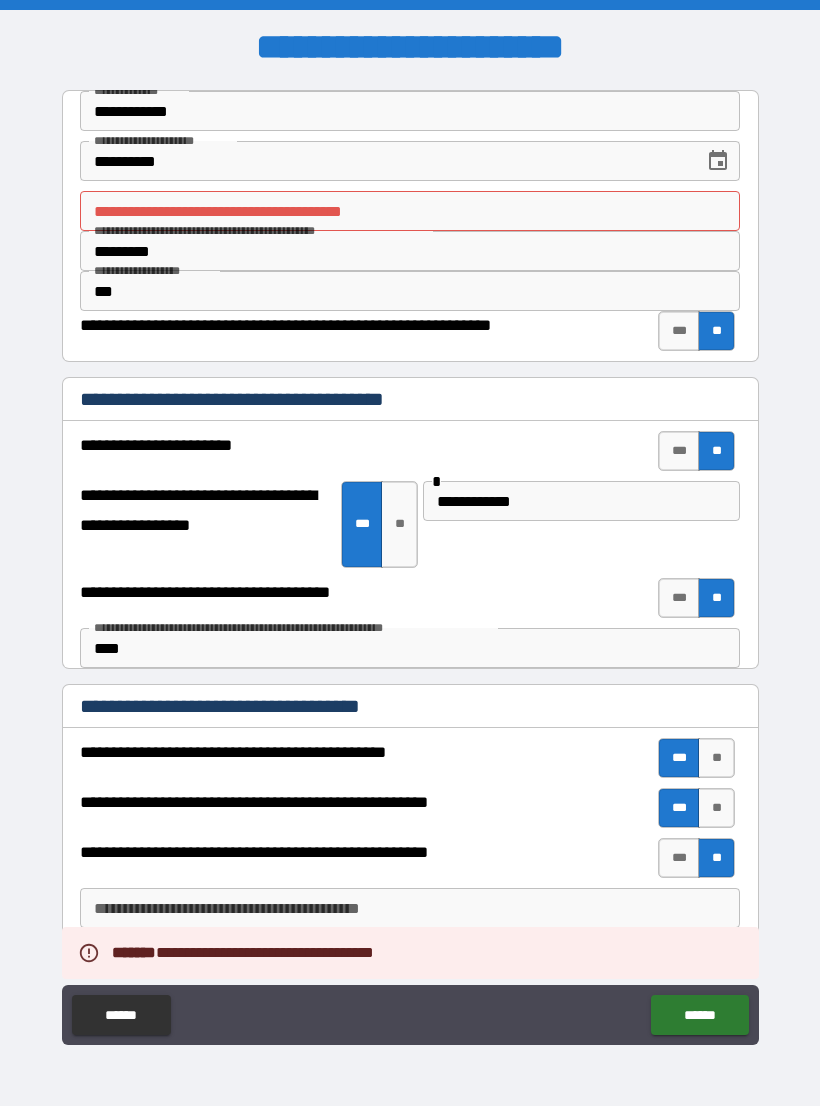scroll, scrollTop: 0, scrollLeft: 0, axis: both 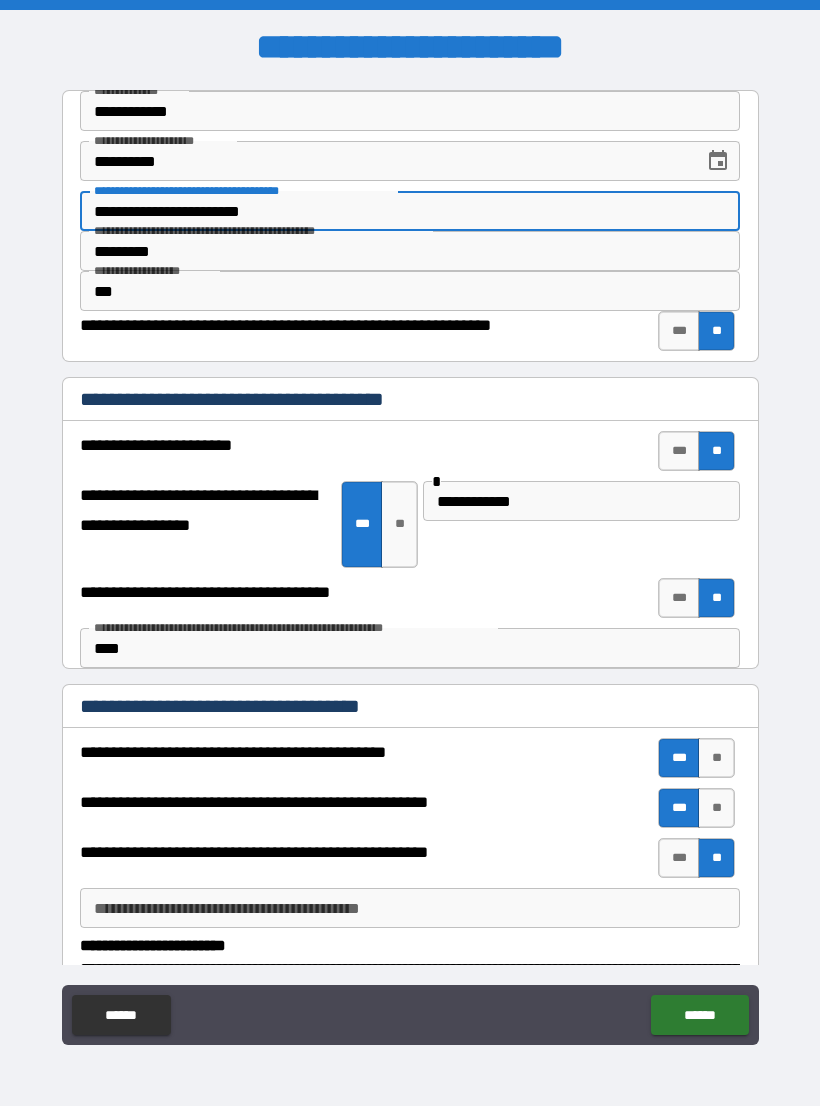 type on "**********" 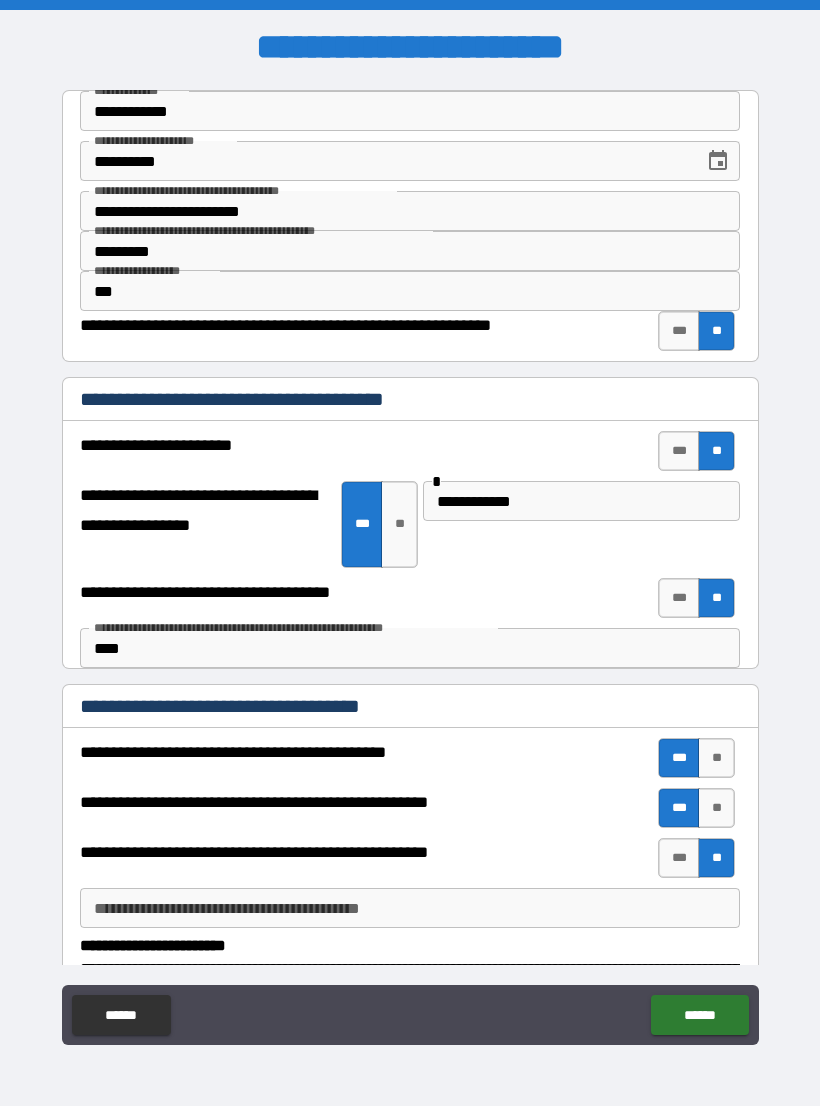 click on "******" at bounding box center [699, 1015] 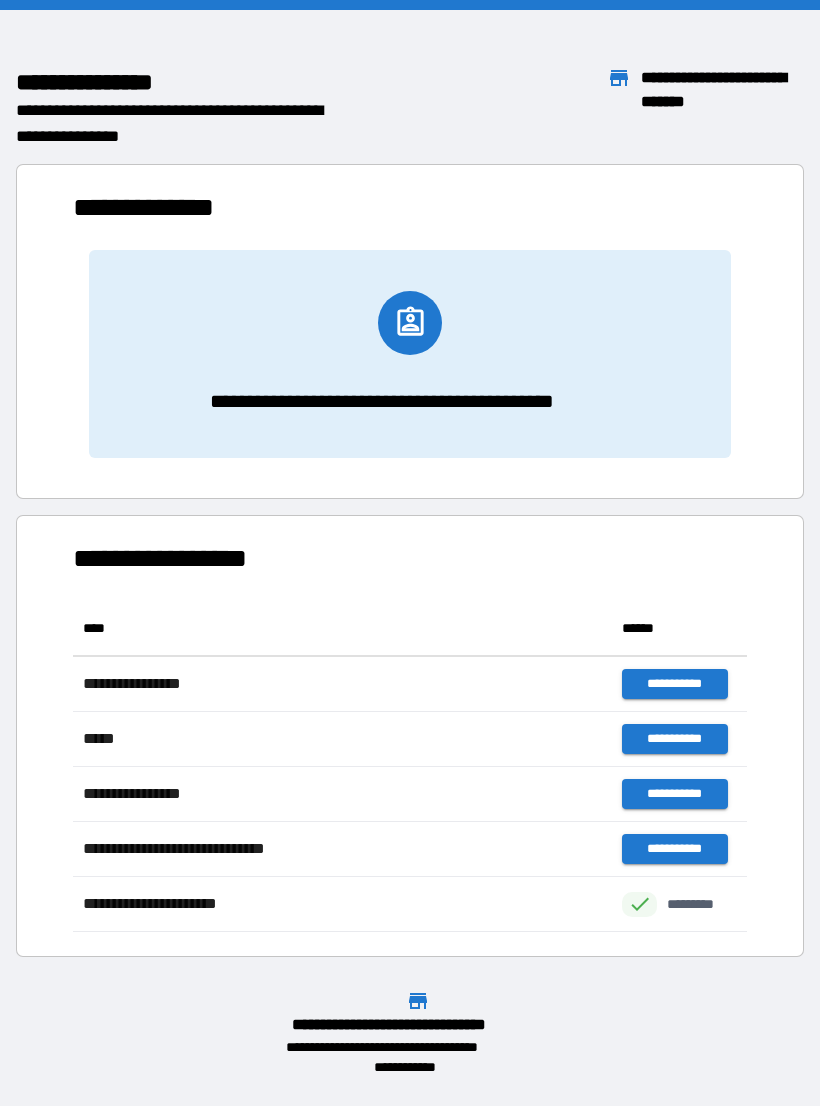 scroll, scrollTop: 1, scrollLeft: 1, axis: both 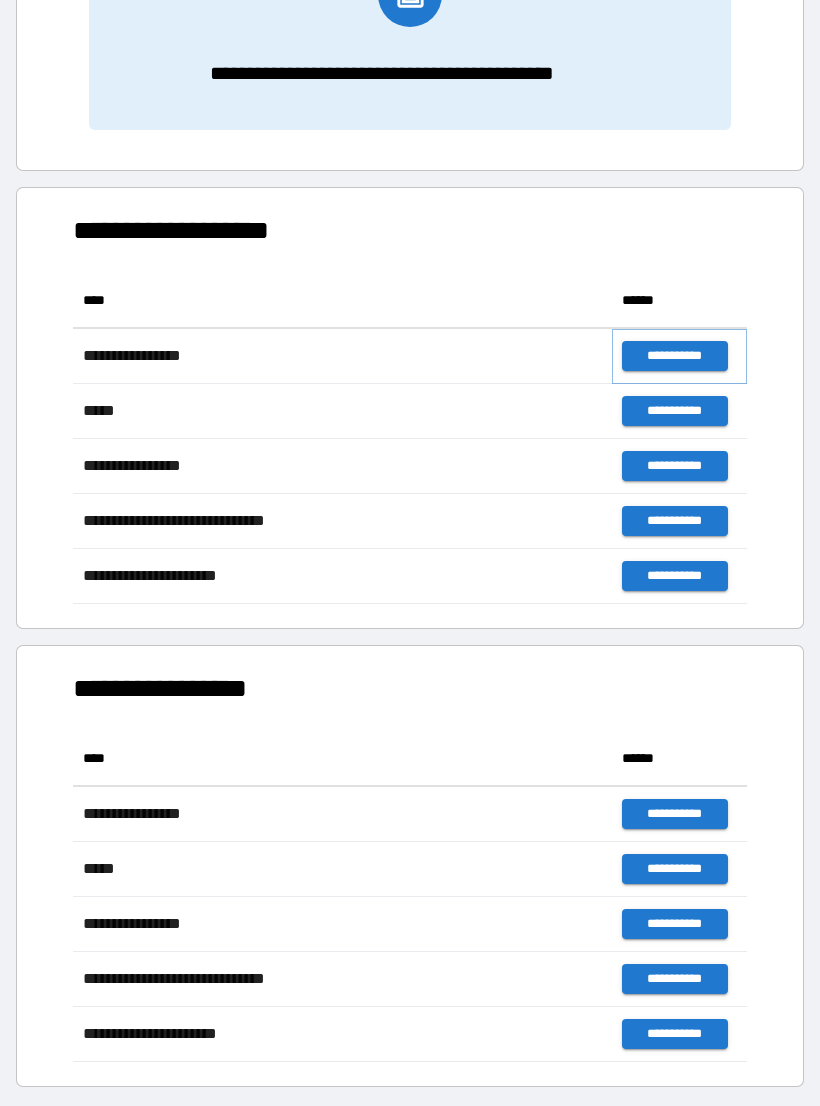 click on "**********" at bounding box center (674, 356) 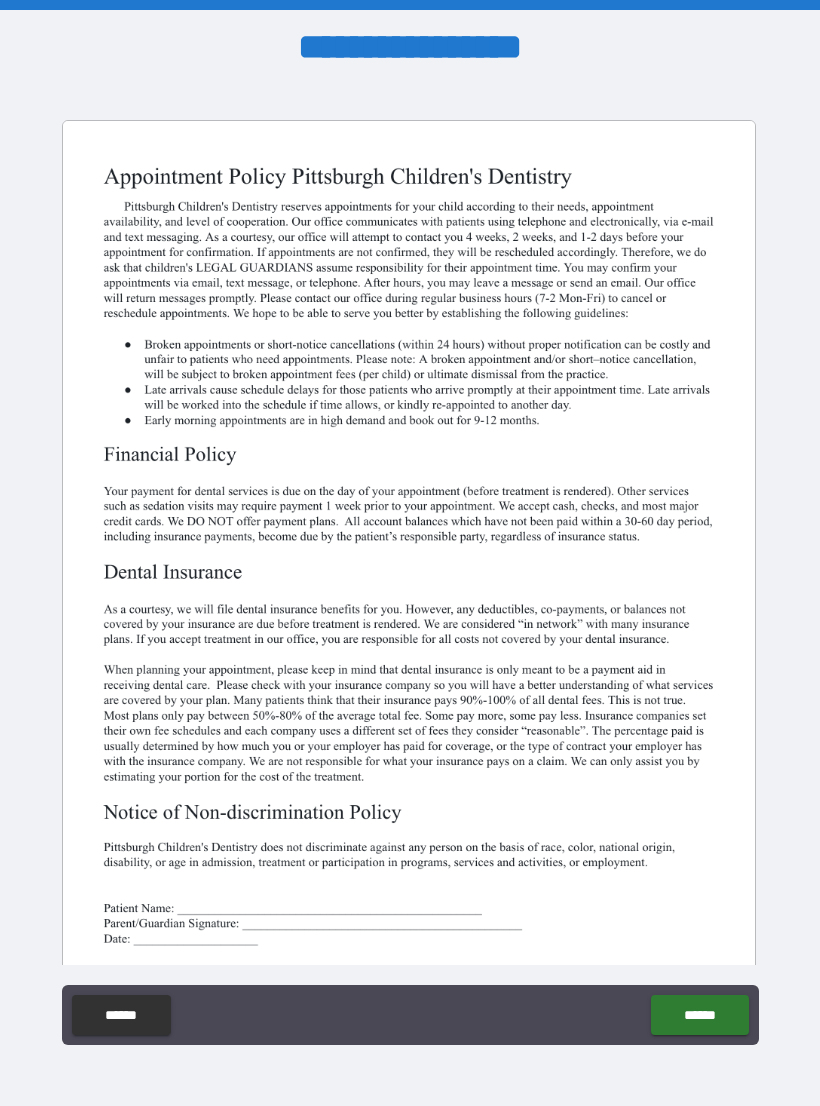 click at bounding box center (409, 569) 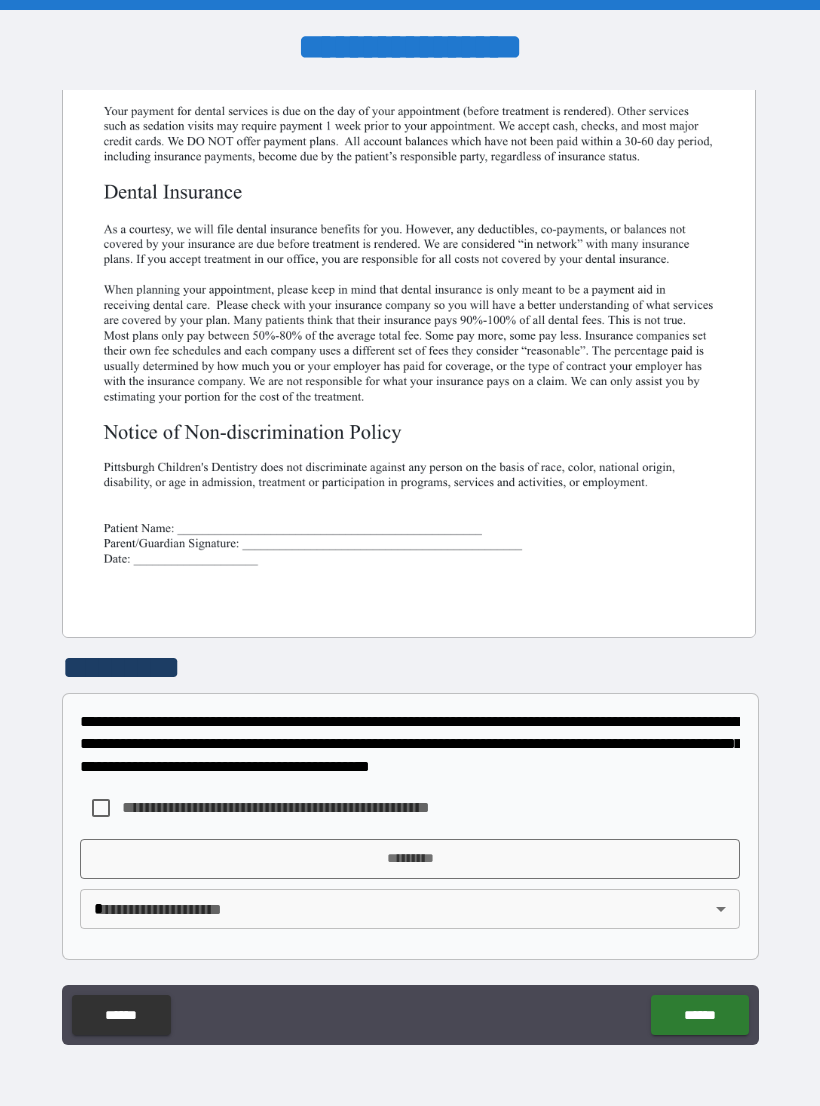 scroll, scrollTop: 380, scrollLeft: 0, axis: vertical 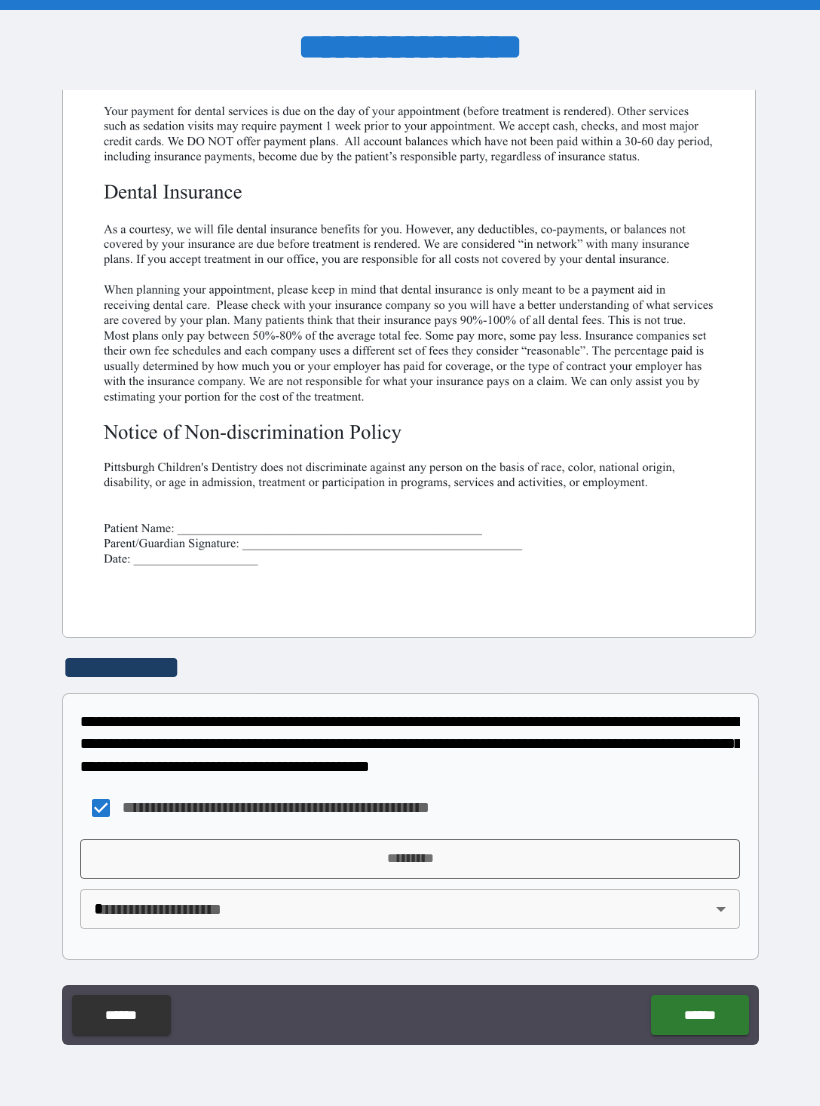 click on "*********" at bounding box center (410, 859) 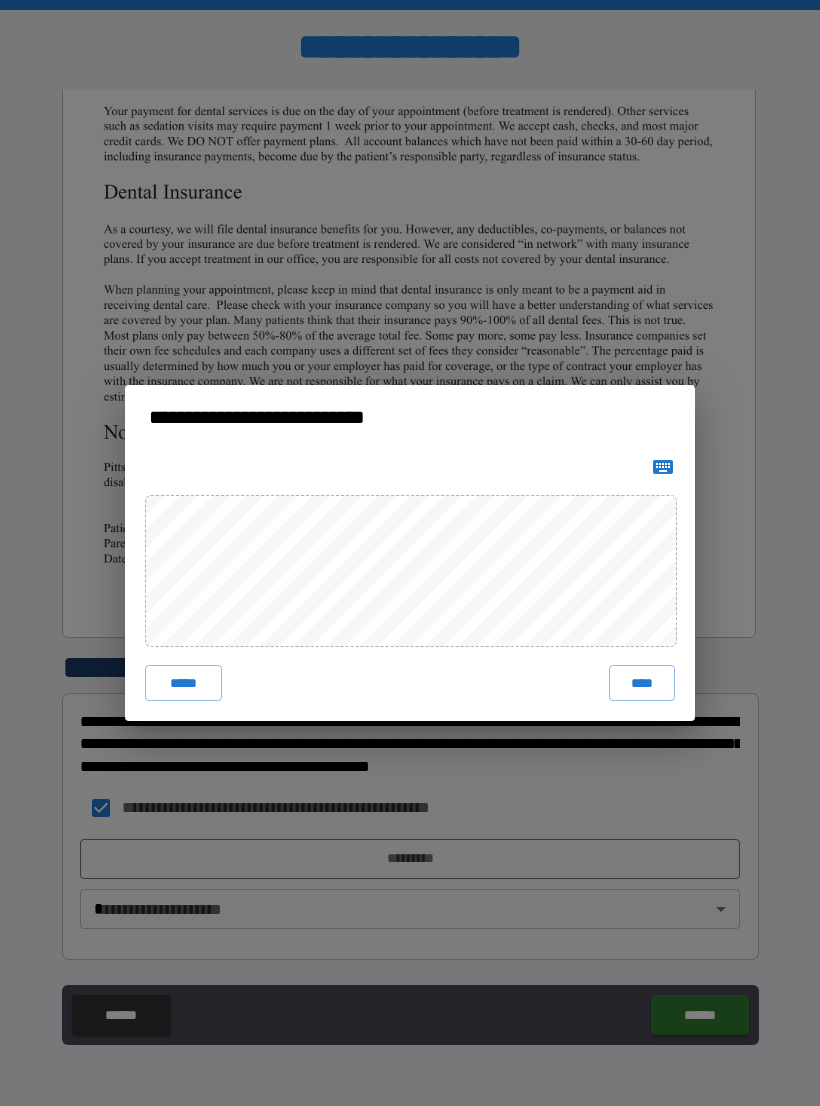 click on "**********" at bounding box center [410, 553] 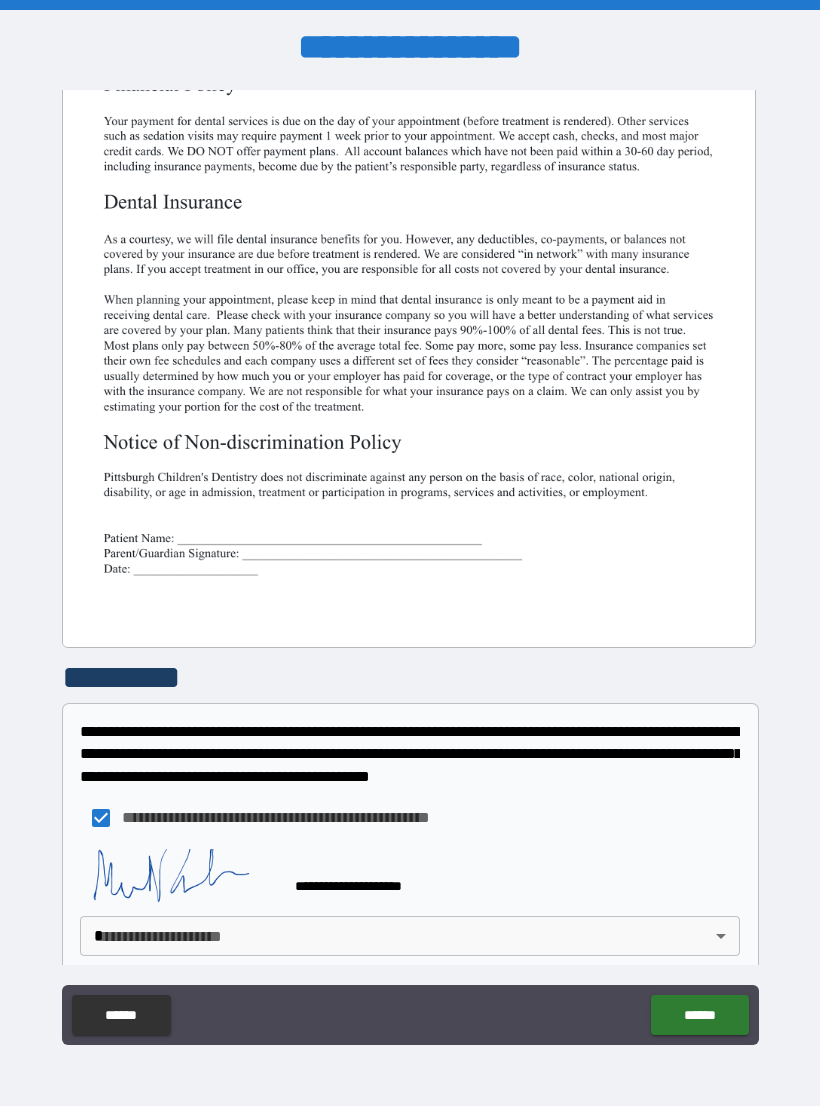 click on "**********" at bounding box center (410, 568) 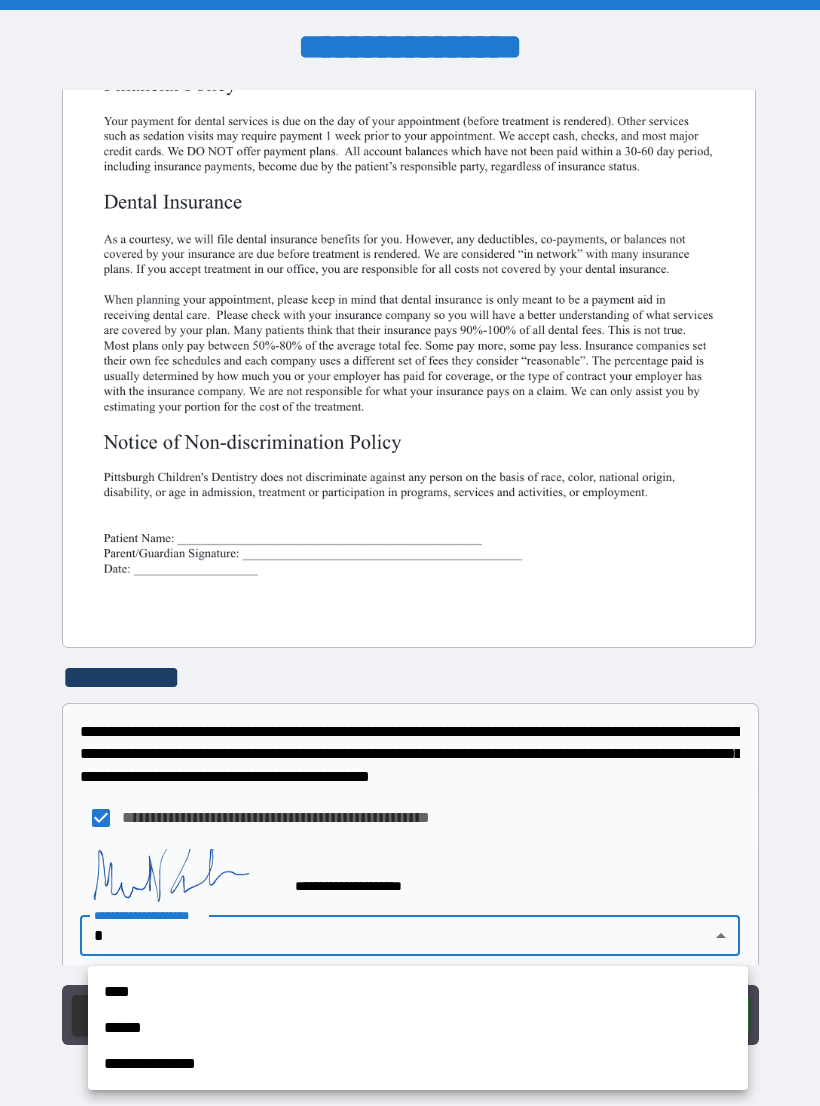 click on "**********" at bounding box center [418, 1064] 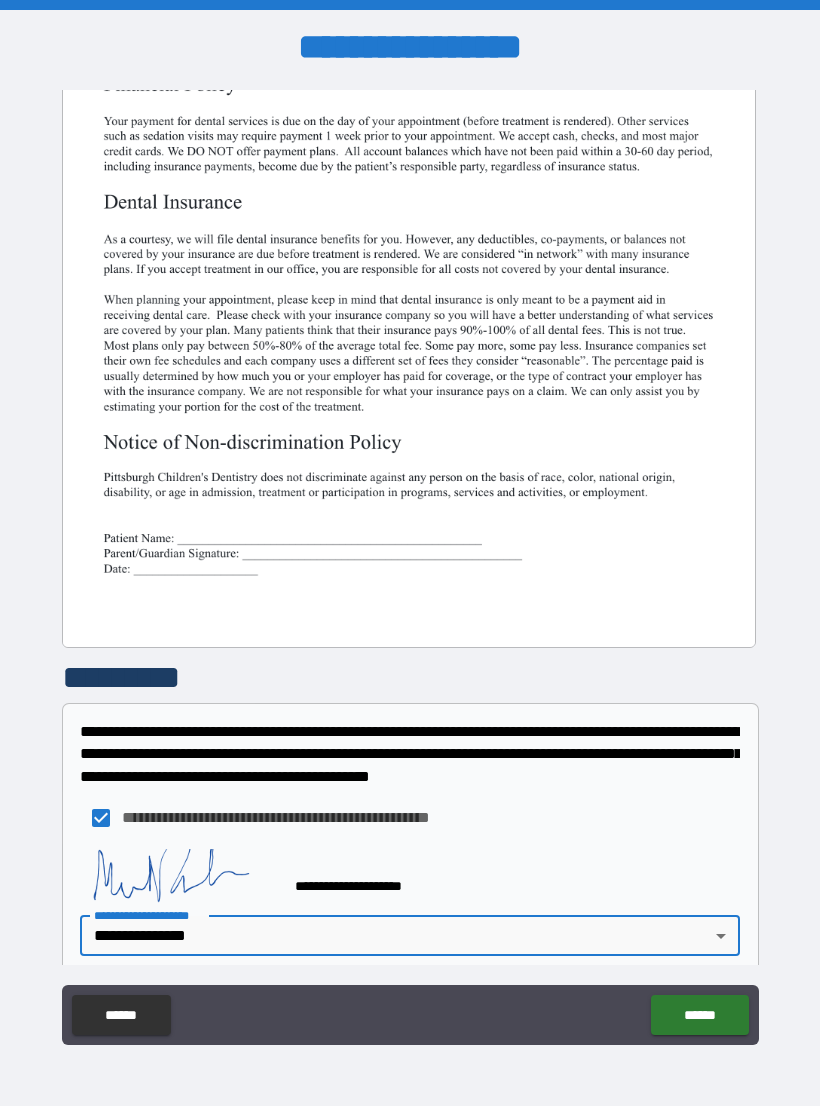 click on "******" at bounding box center [699, 1015] 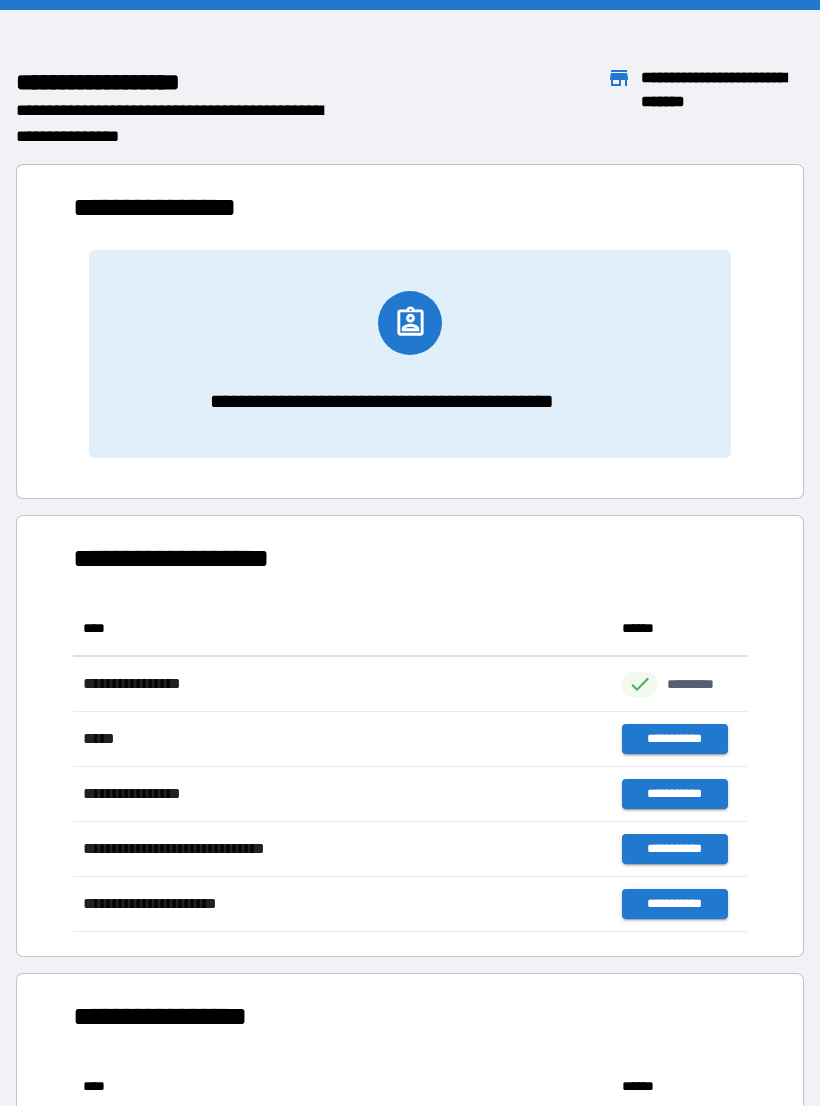 scroll, scrollTop: 1, scrollLeft: 1, axis: both 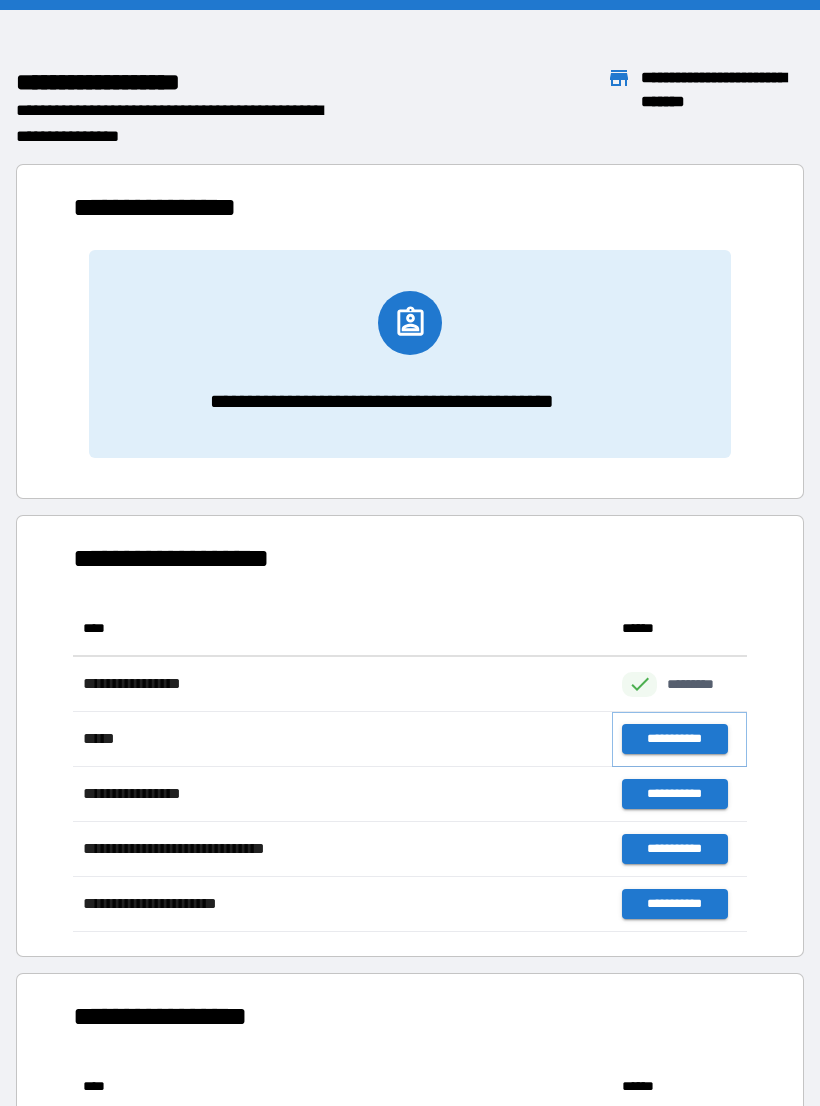 click on "**********" at bounding box center (674, 739) 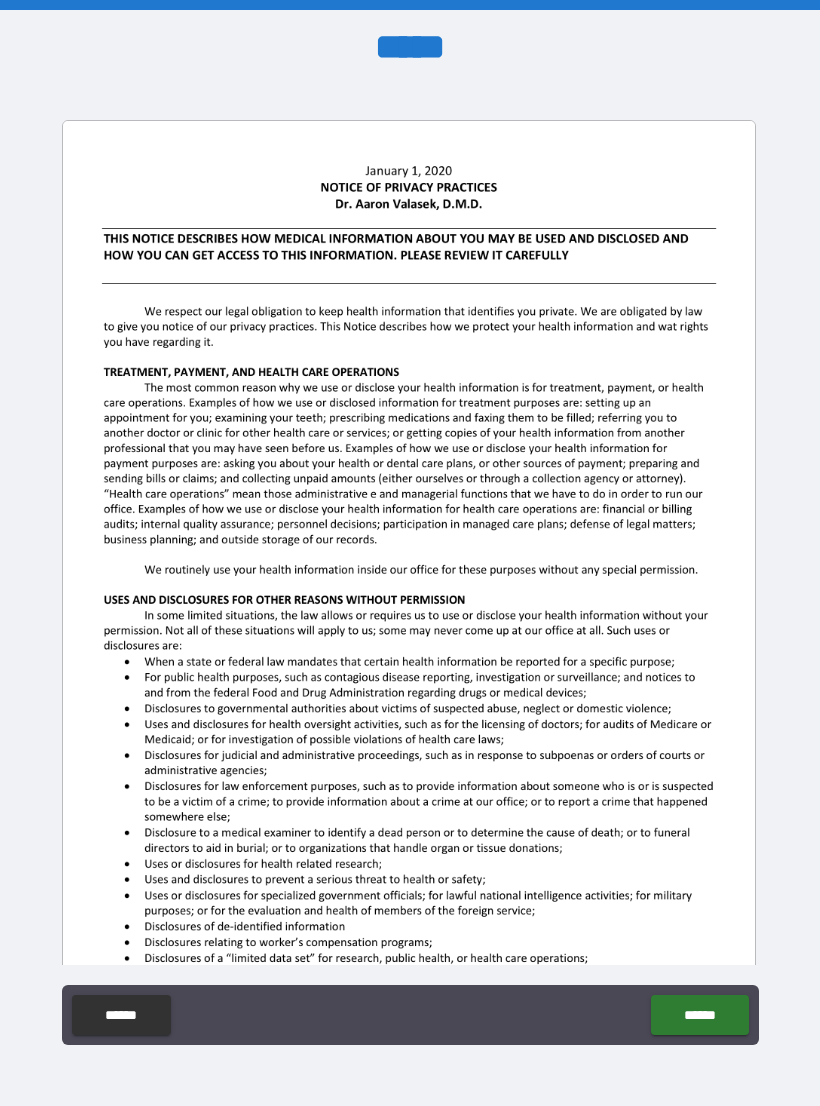 click on "******" at bounding box center [699, 1015] 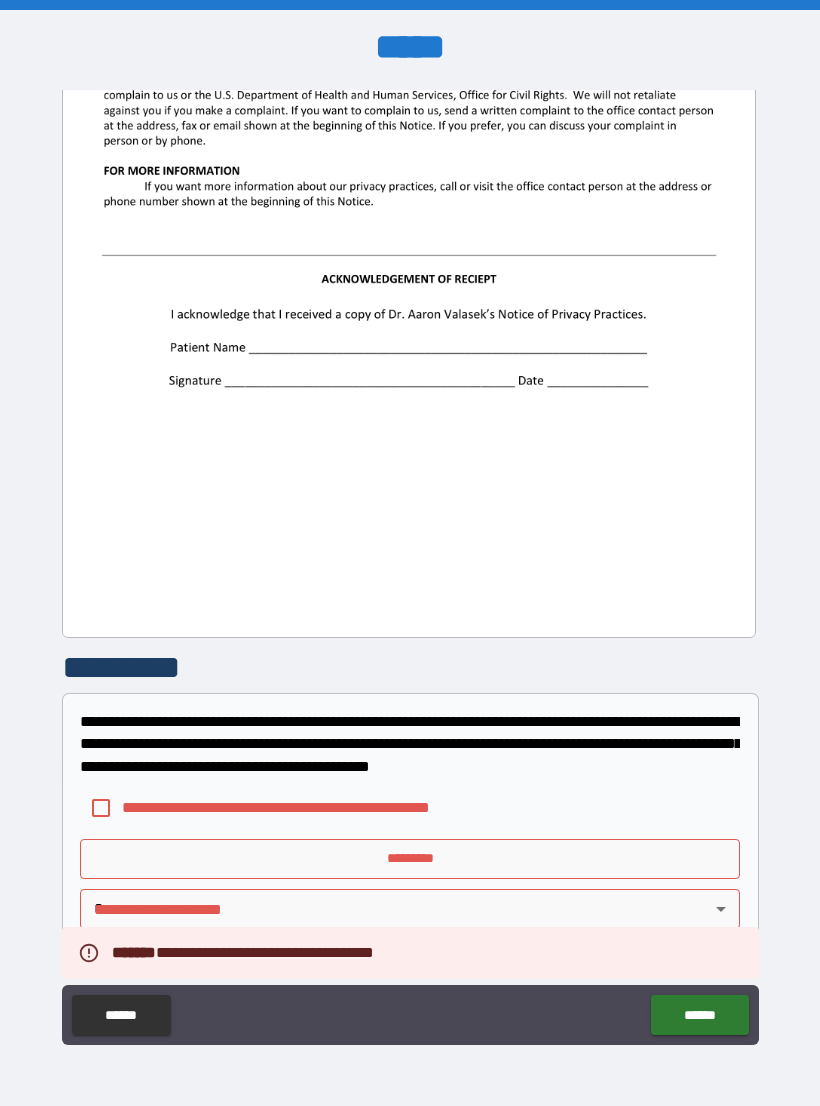 scroll, scrollTop: 2244, scrollLeft: 0, axis: vertical 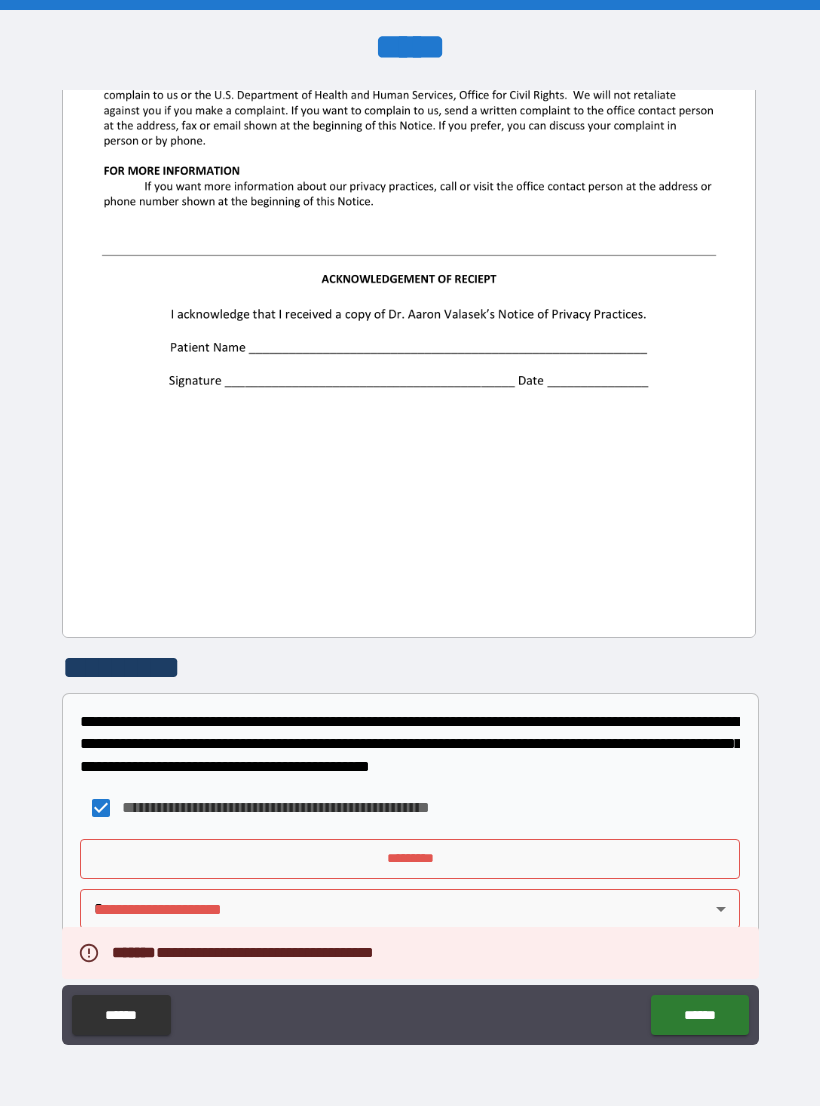 click on "*********" at bounding box center [410, 859] 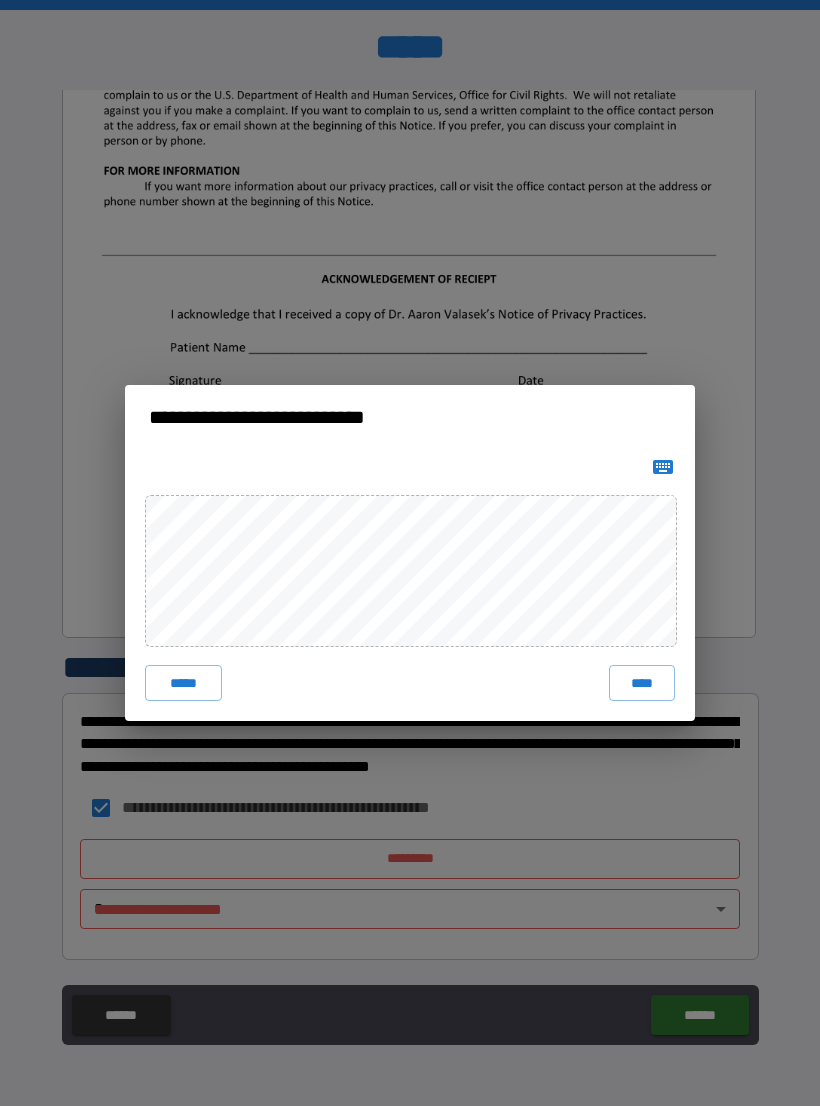 click on "****" at bounding box center (642, 683) 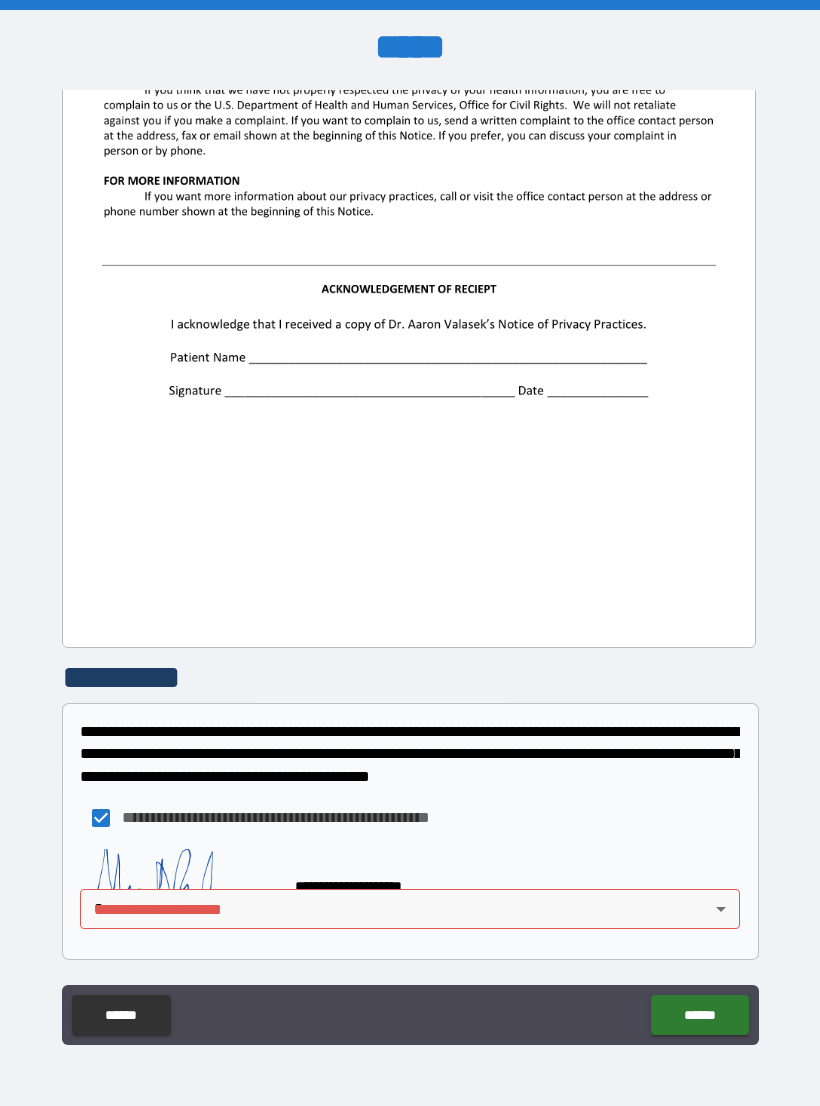 scroll, scrollTop: 2234, scrollLeft: 0, axis: vertical 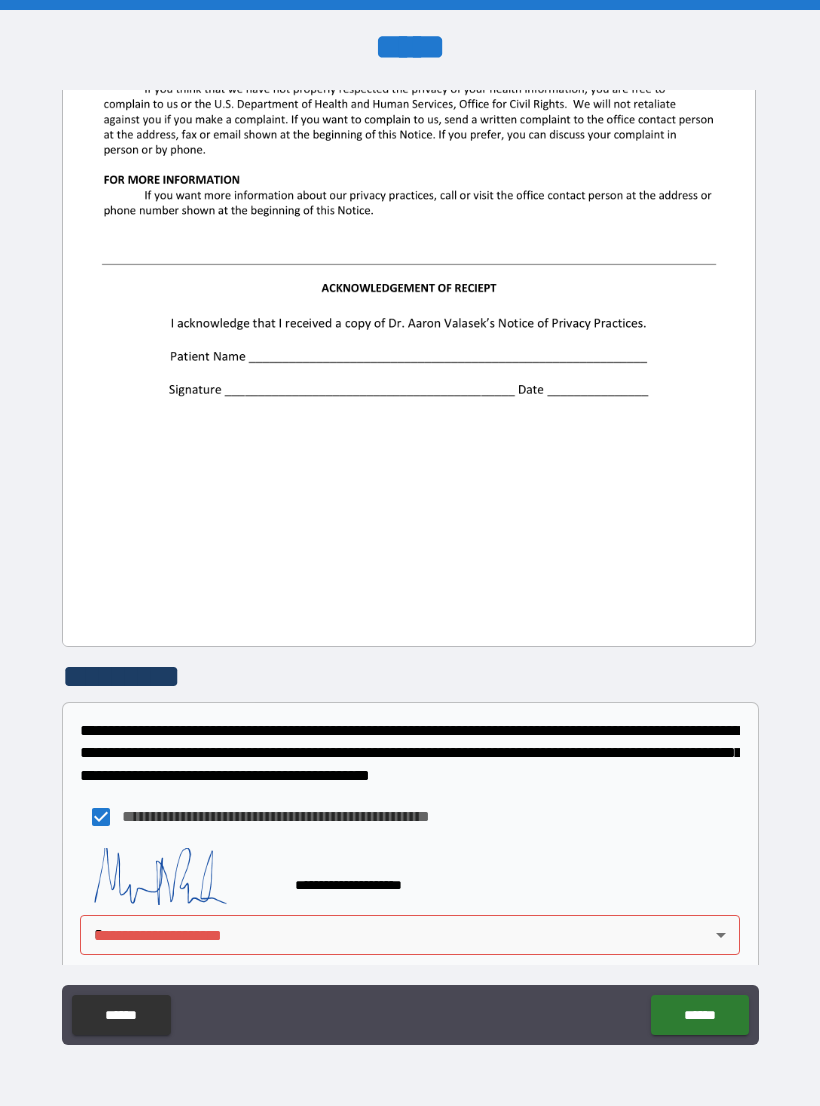 click on "**********" at bounding box center (410, 568) 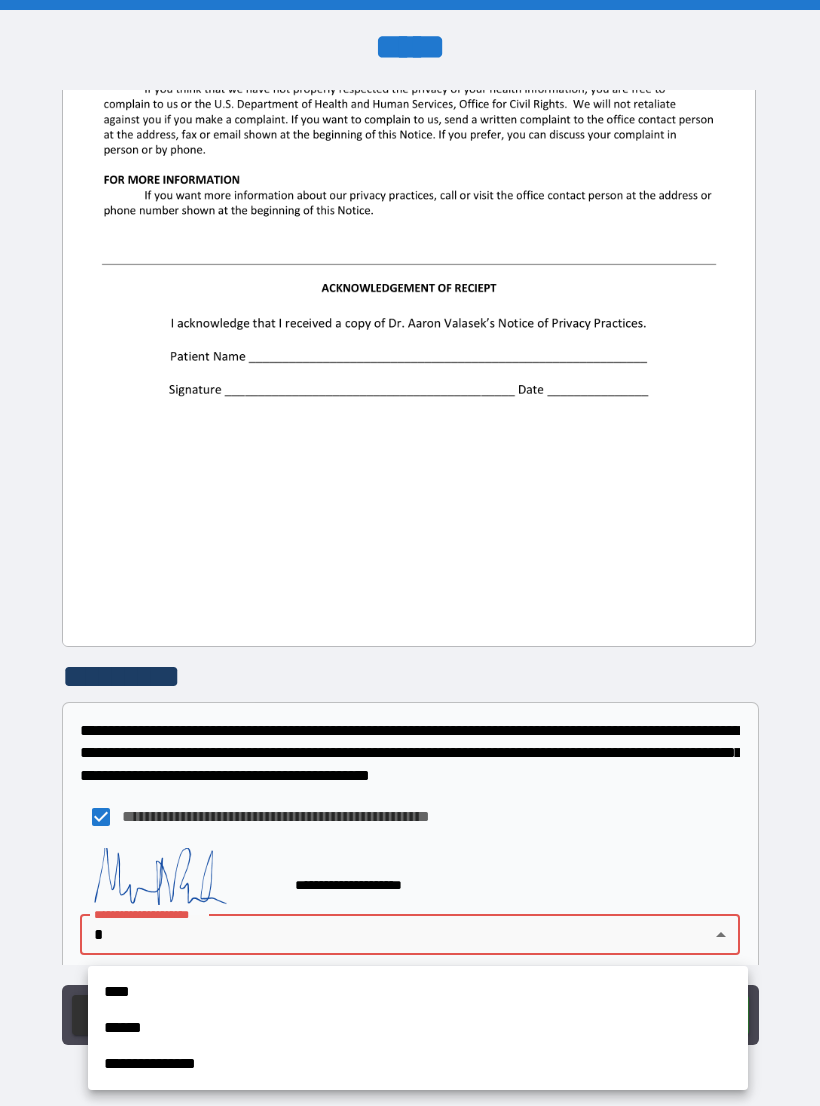 click on "**********" at bounding box center [418, 1064] 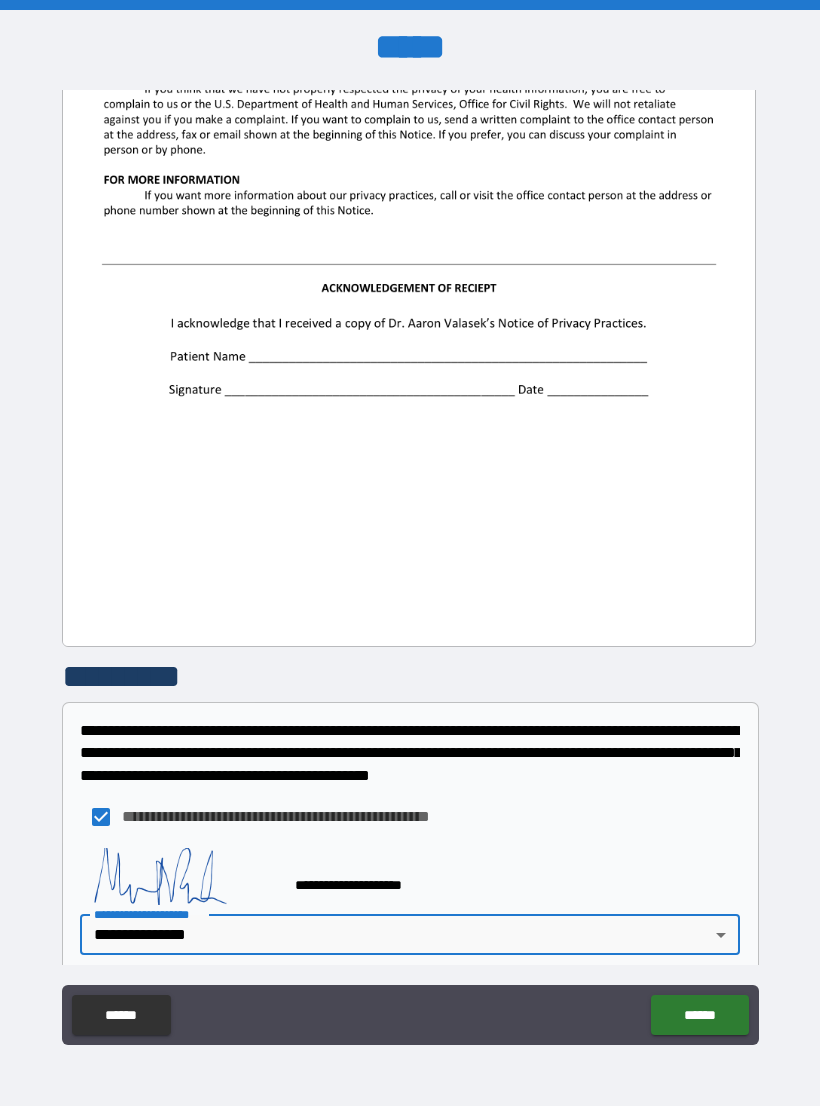 click on "******" at bounding box center (699, 1015) 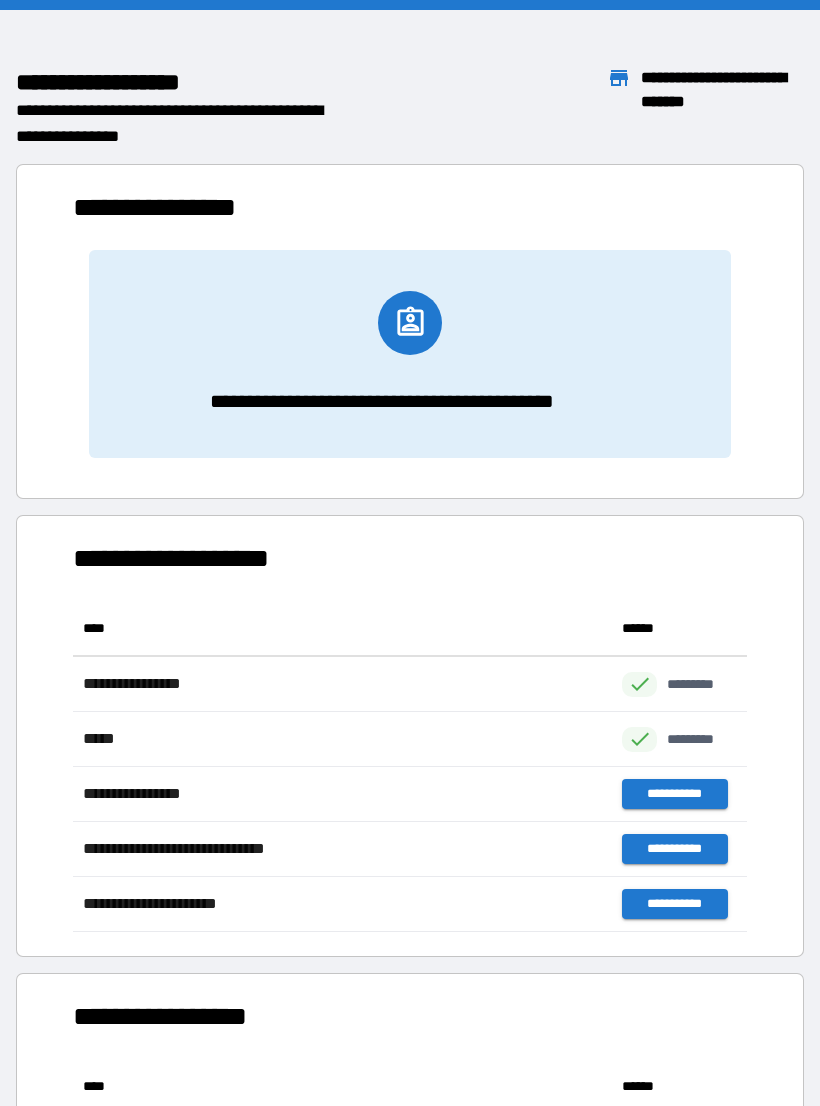 scroll, scrollTop: 1, scrollLeft: 1, axis: both 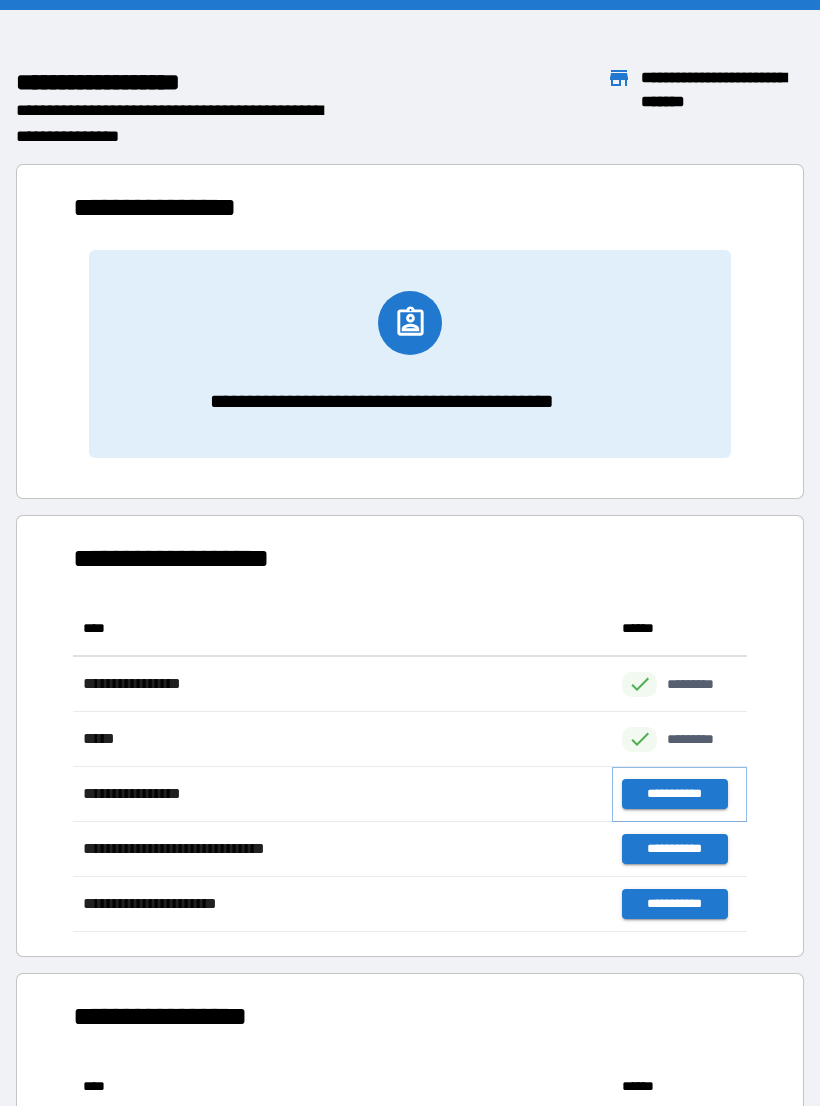 click on "**********" at bounding box center [674, 794] 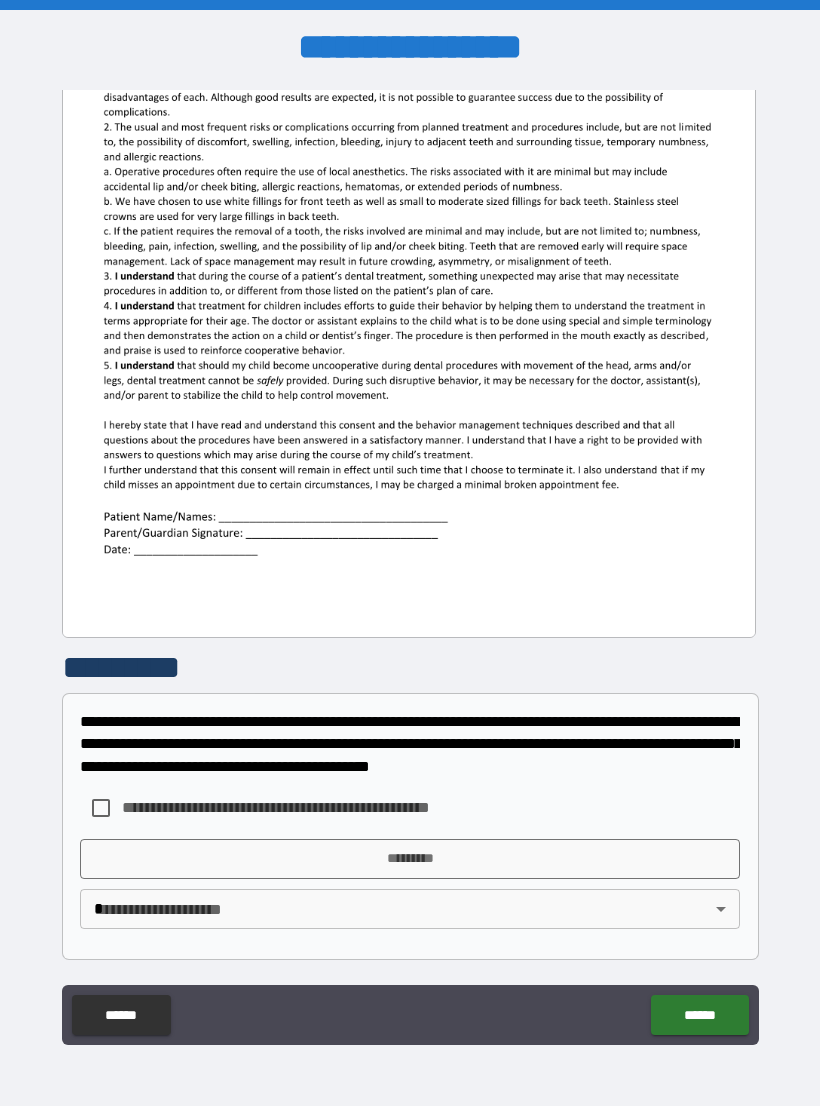 scroll, scrollTop: 380, scrollLeft: 0, axis: vertical 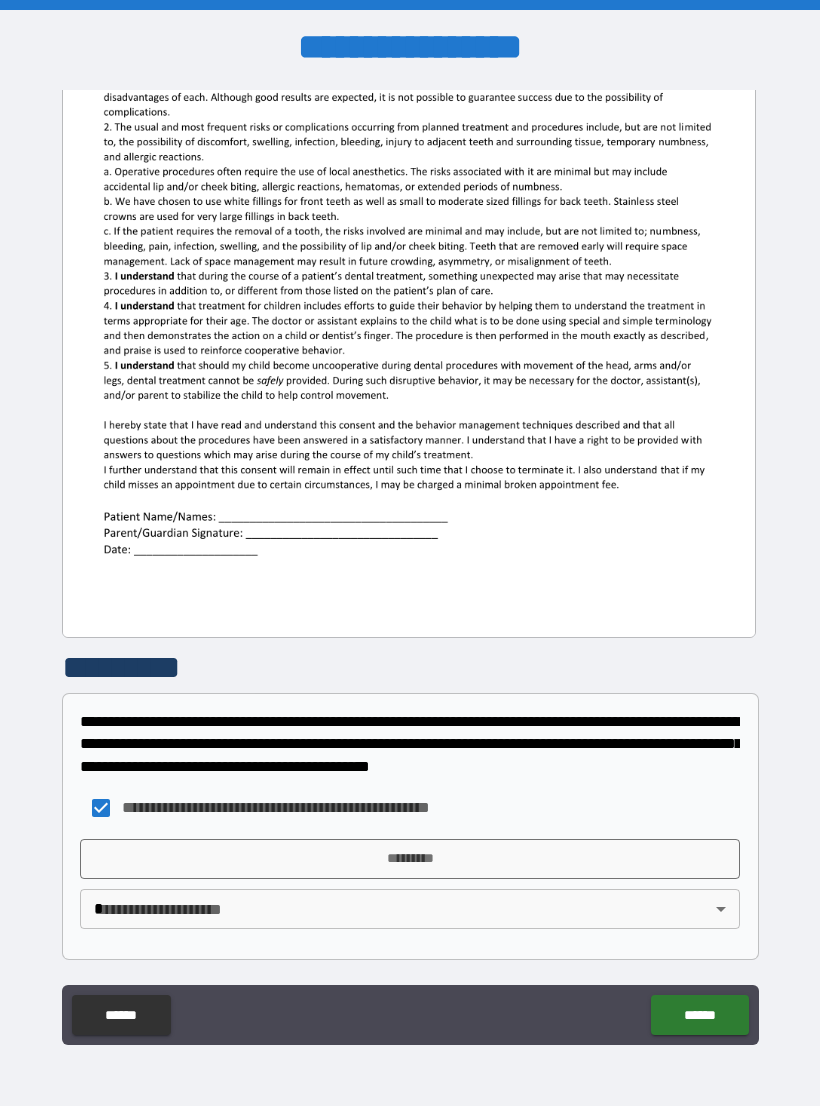 click on "*********" at bounding box center [410, 859] 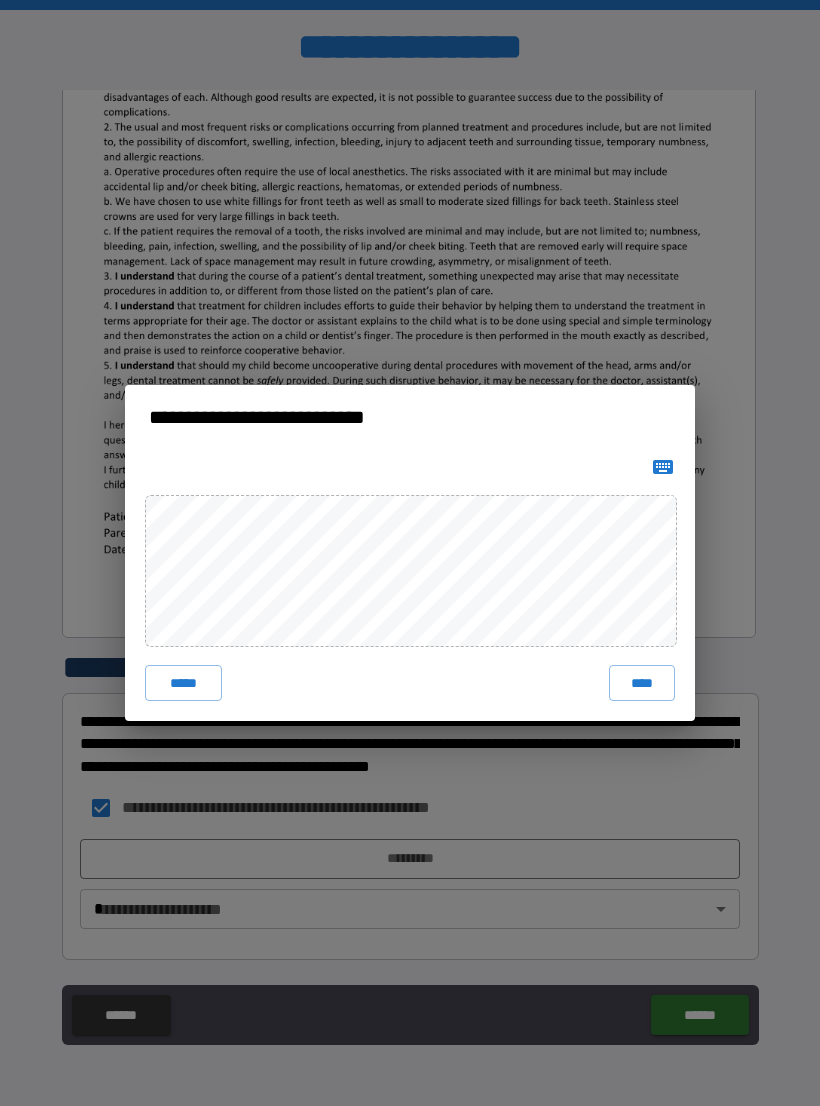 click on "****" at bounding box center [642, 683] 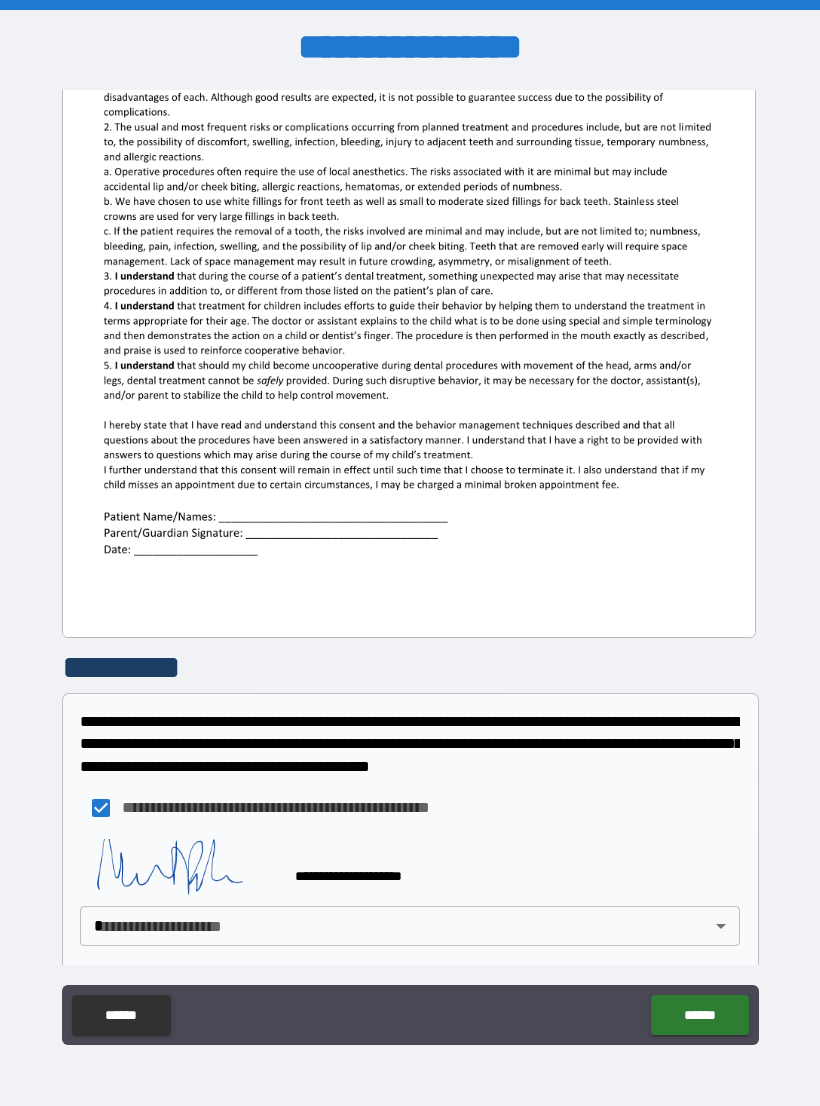 click on "**********" at bounding box center (410, 568) 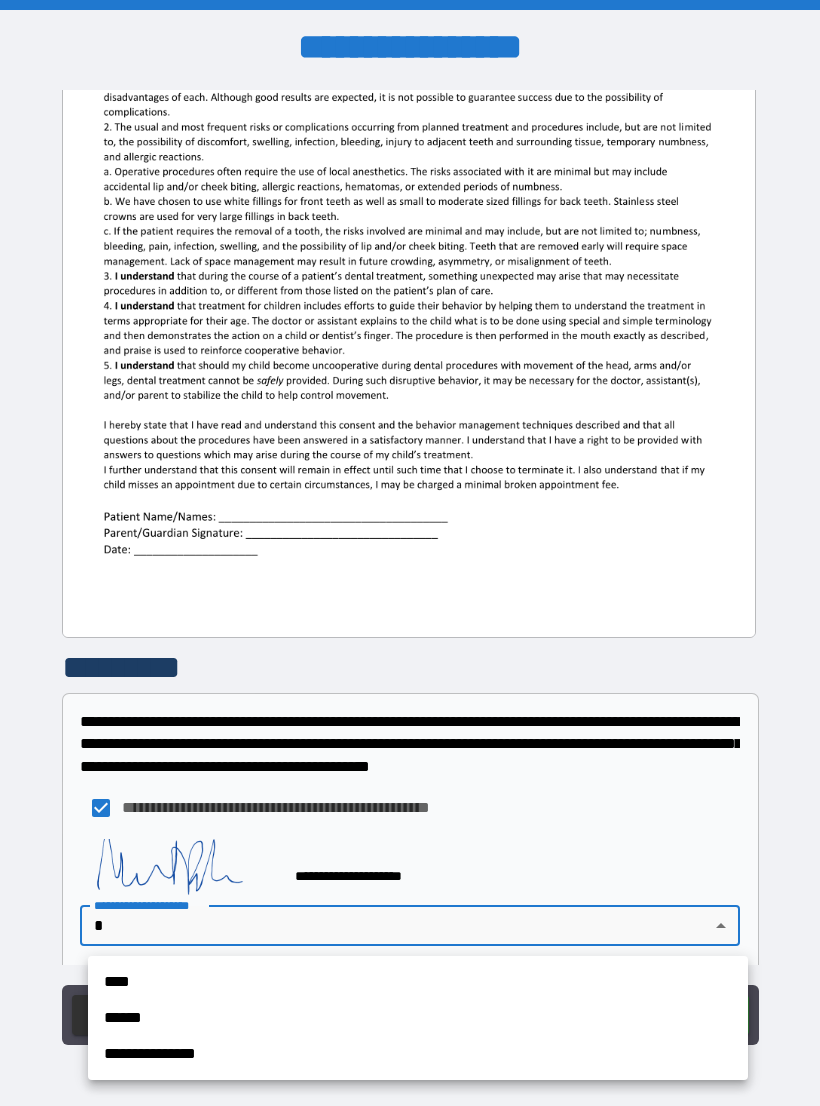 click on "**********" at bounding box center [418, 1054] 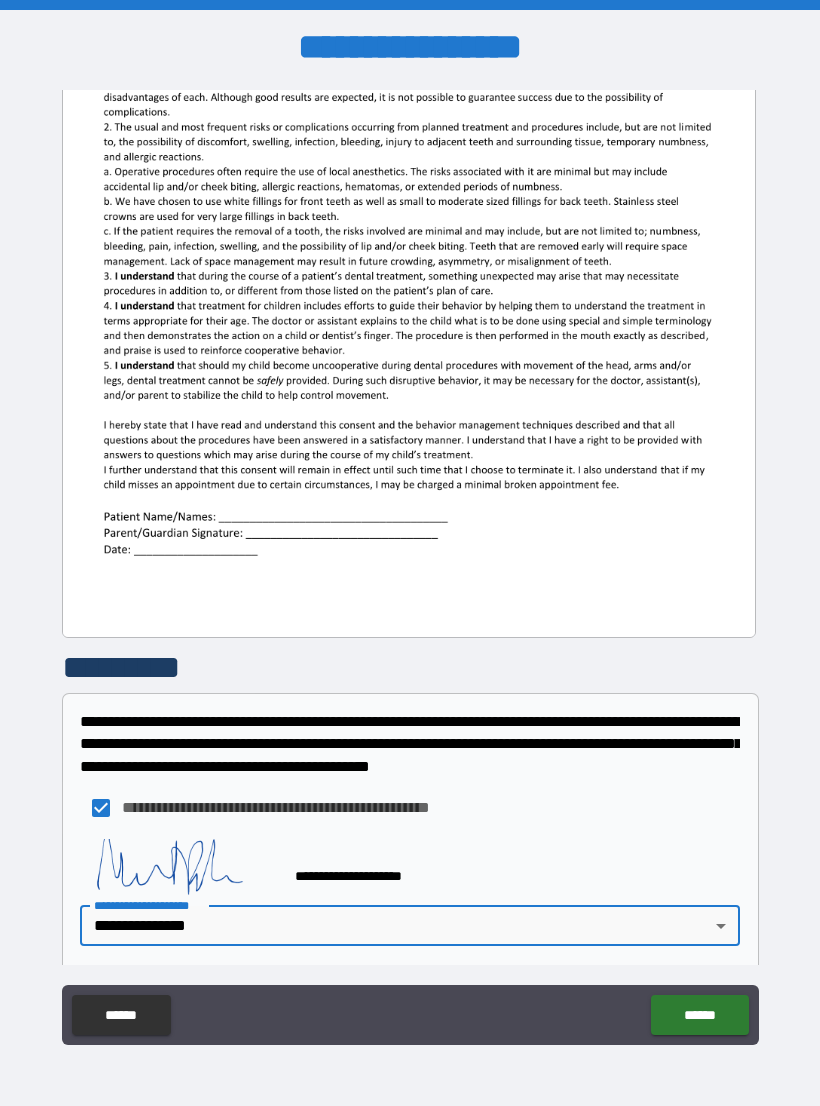 click on "******" at bounding box center [699, 1015] 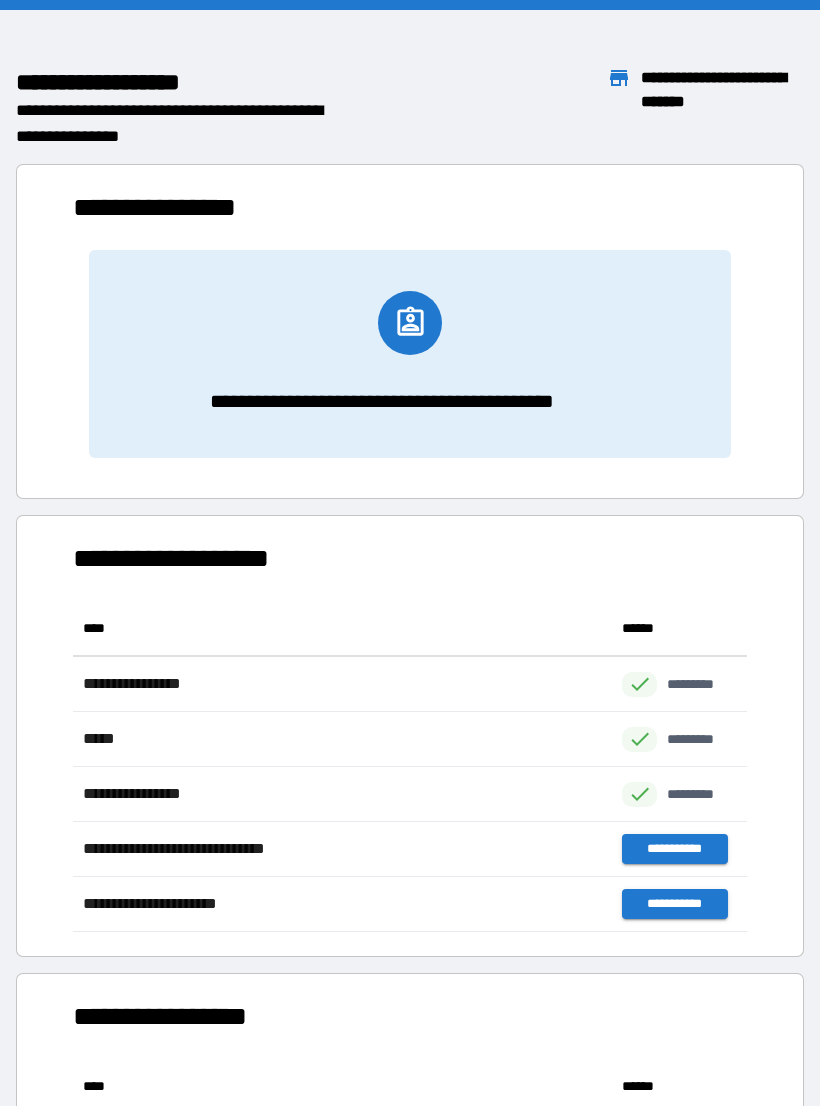 scroll, scrollTop: 331, scrollLeft: 674, axis: both 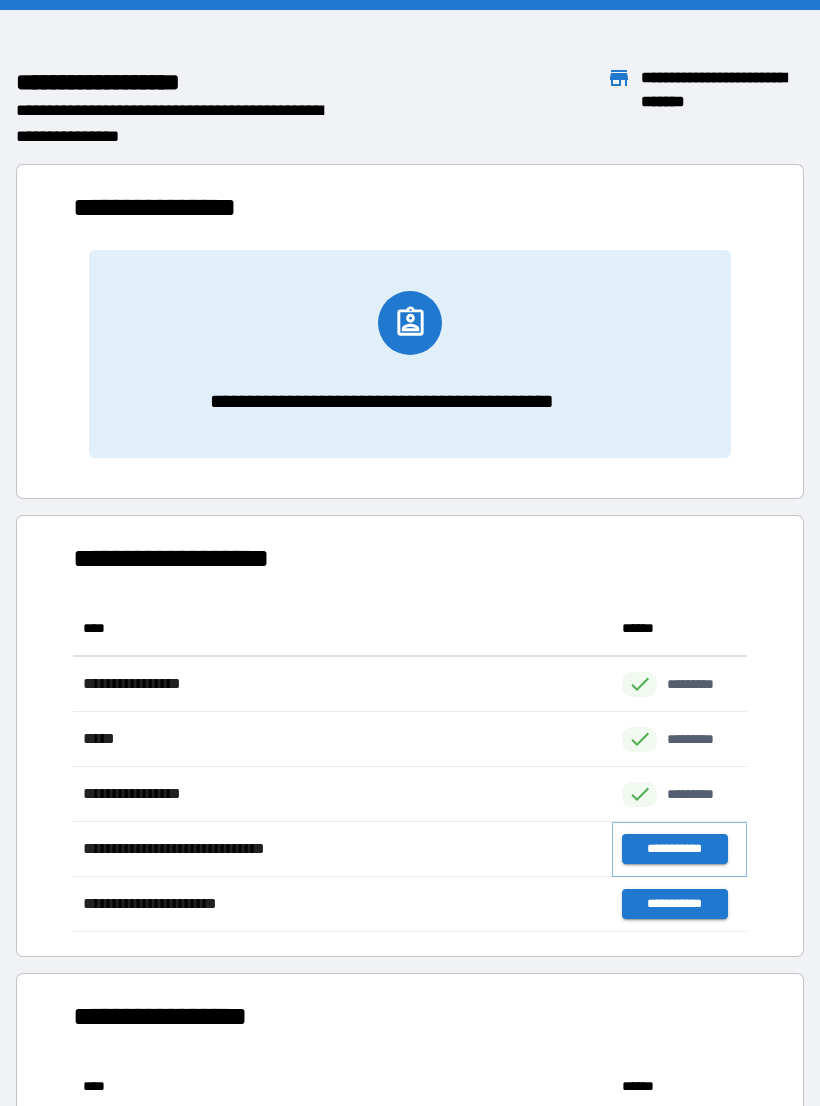 click on "**********" at bounding box center (674, 849) 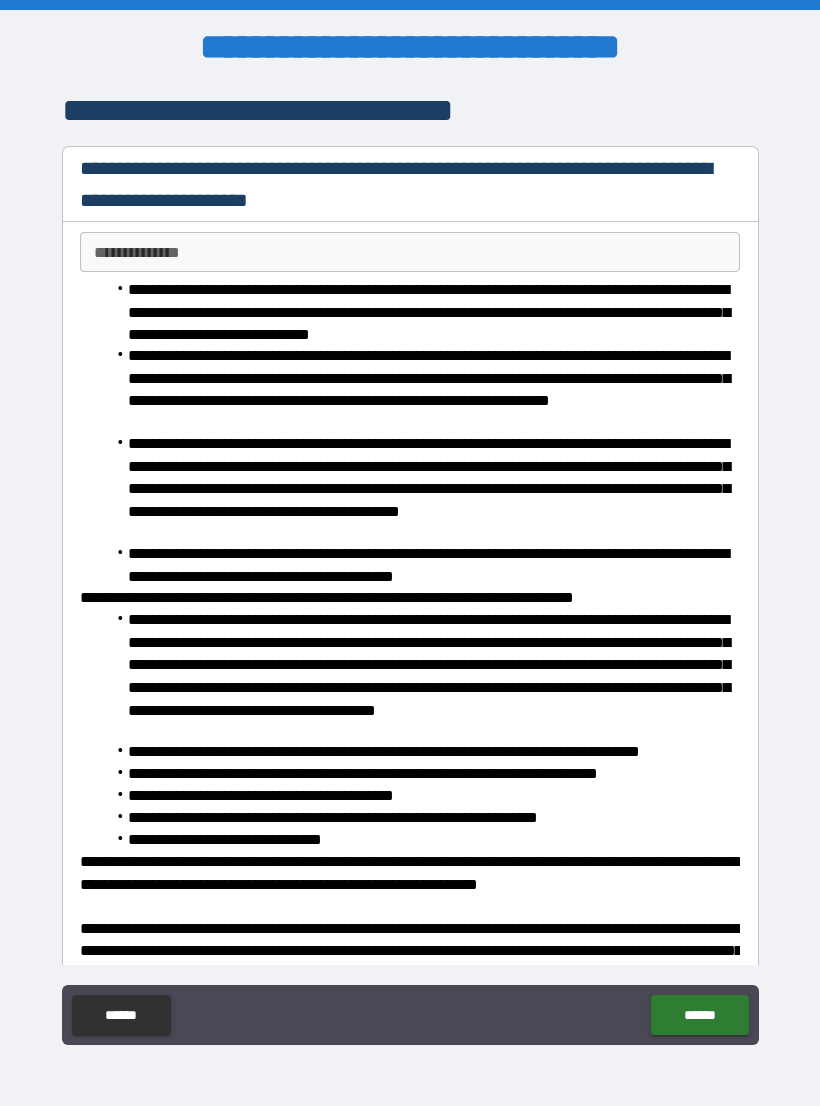 click on "******" at bounding box center (699, 1015) 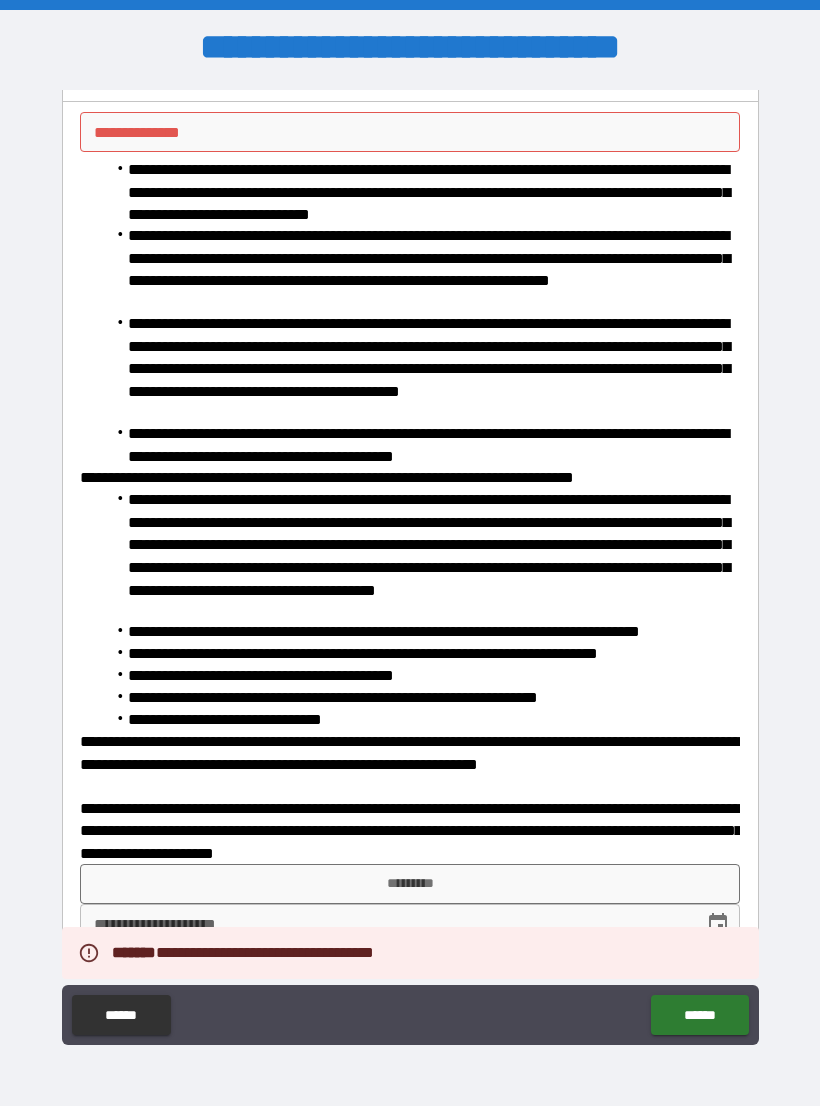 click on "*********" at bounding box center (410, 884) 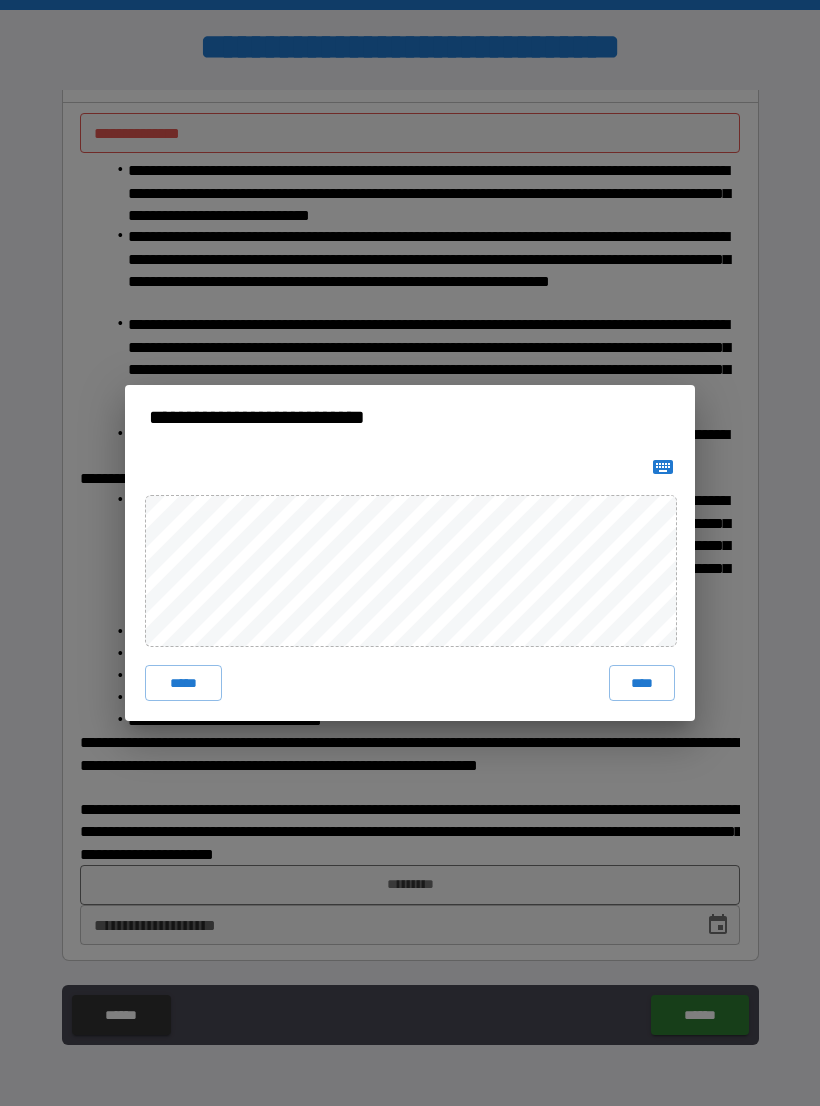 click on "****" at bounding box center (642, 683) 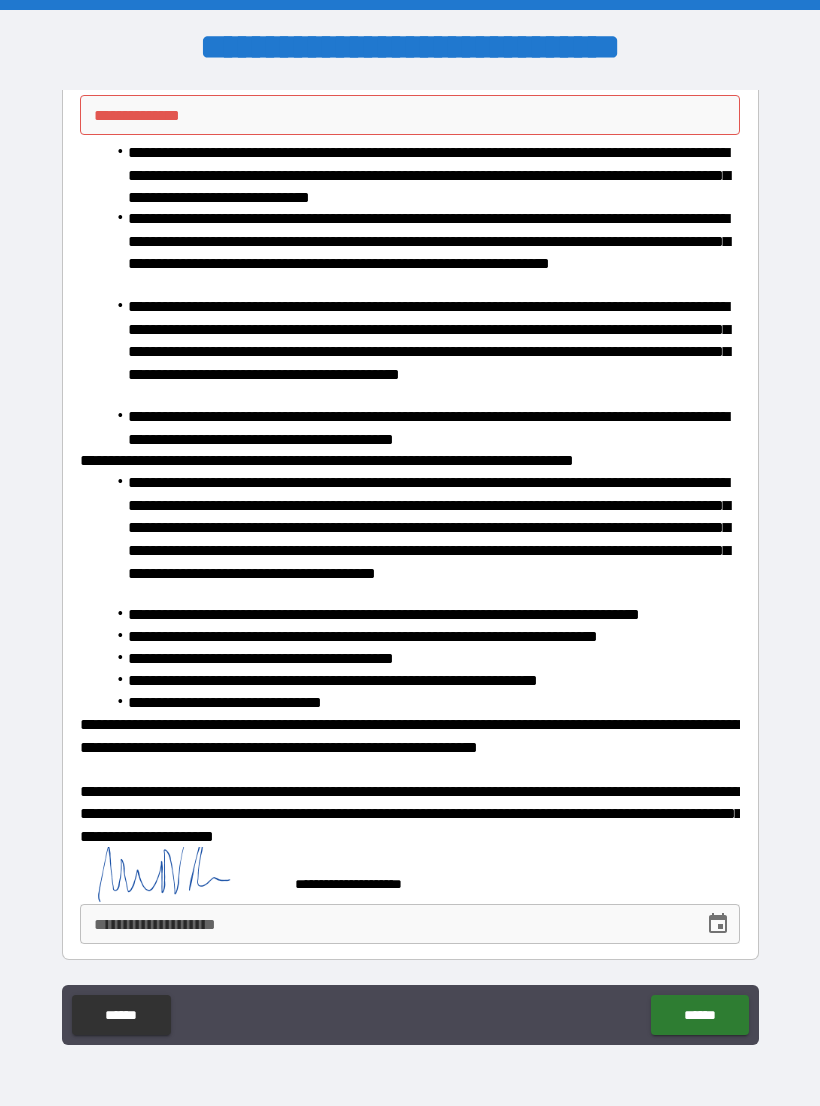 scroll, scrollTop: 136, scrollLeft: 0, axis: vertical 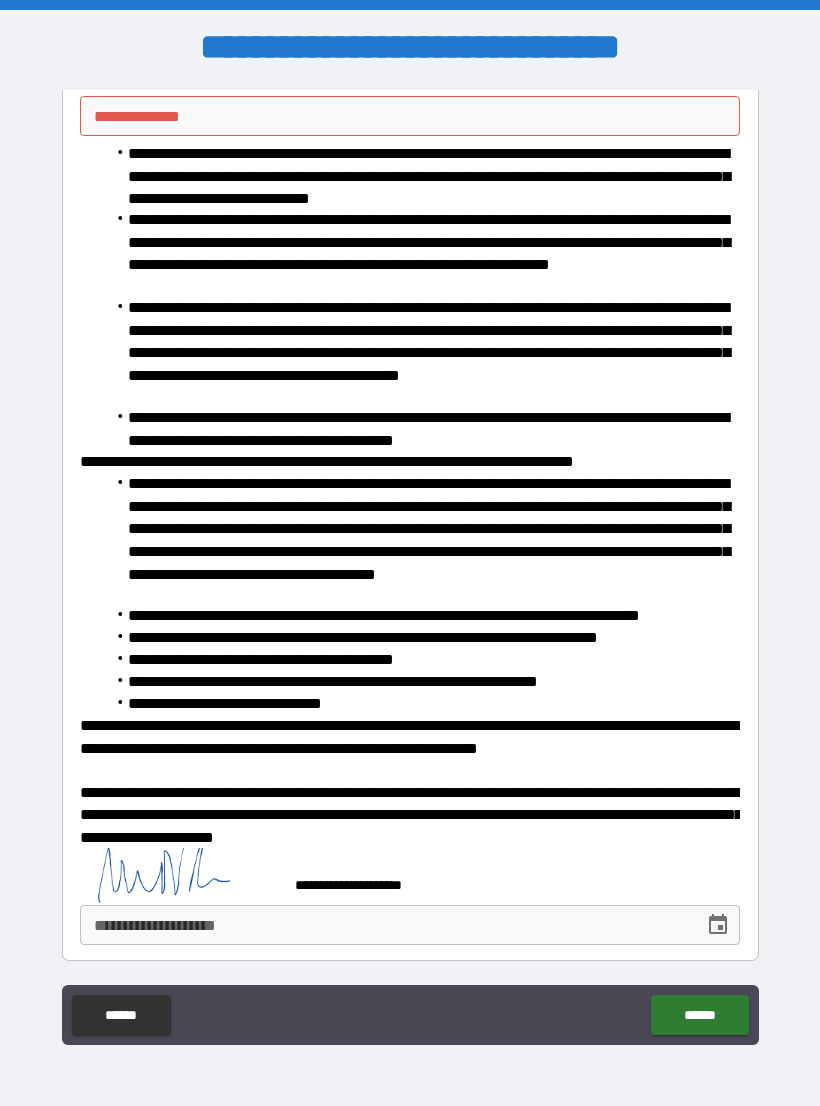click on "******" at bounding box center (699, 1015) 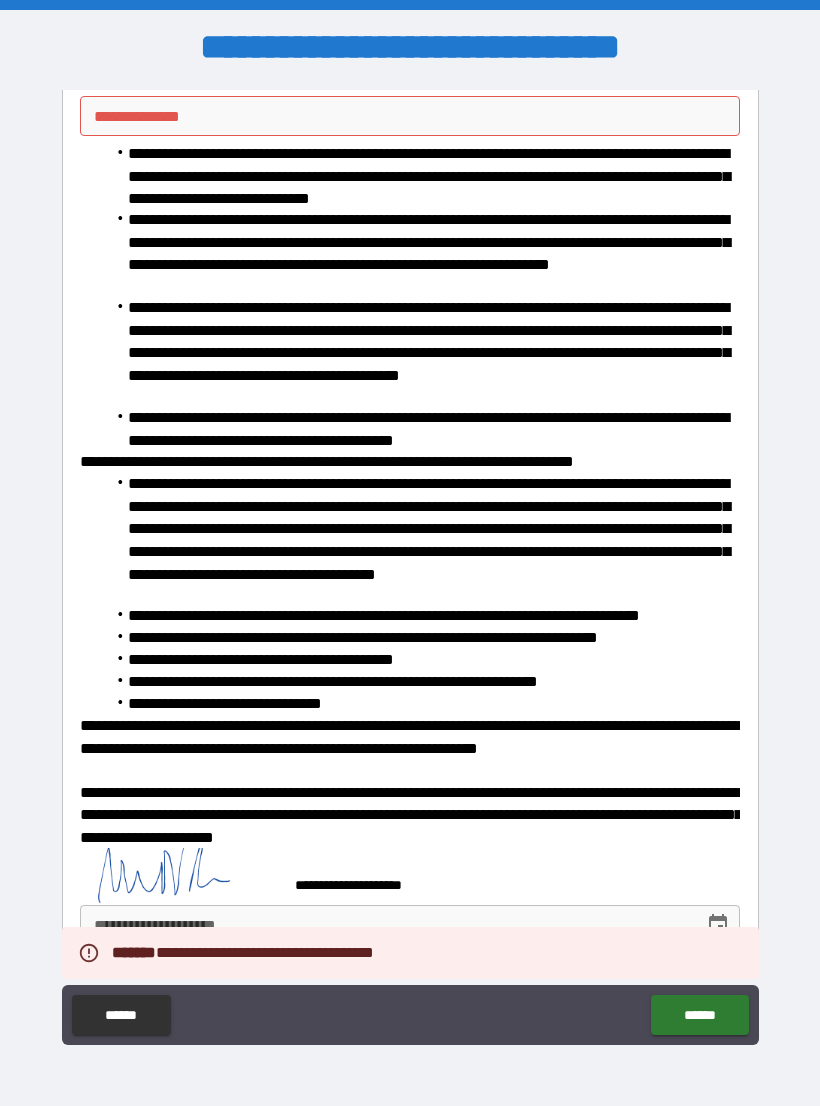 click on "******" at bounding box center (699, 1015) 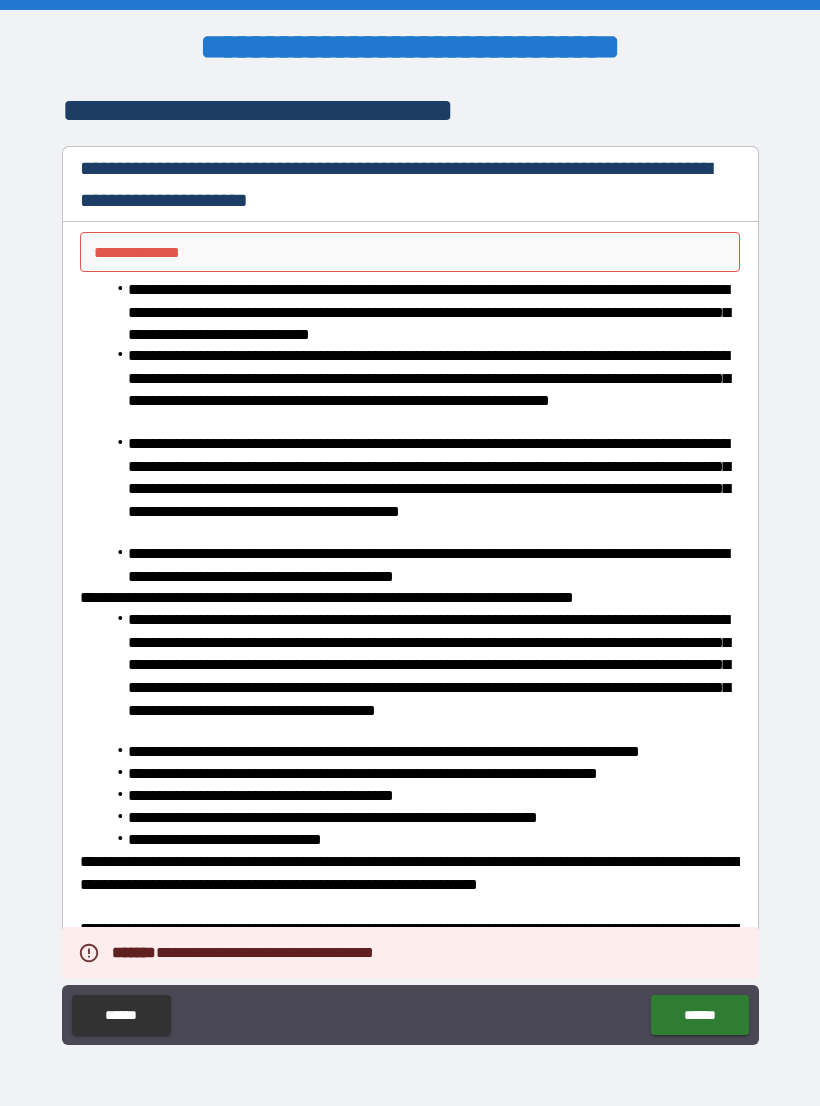 scroll, scrollTop: 0, scrollLeft: 0, axis: both 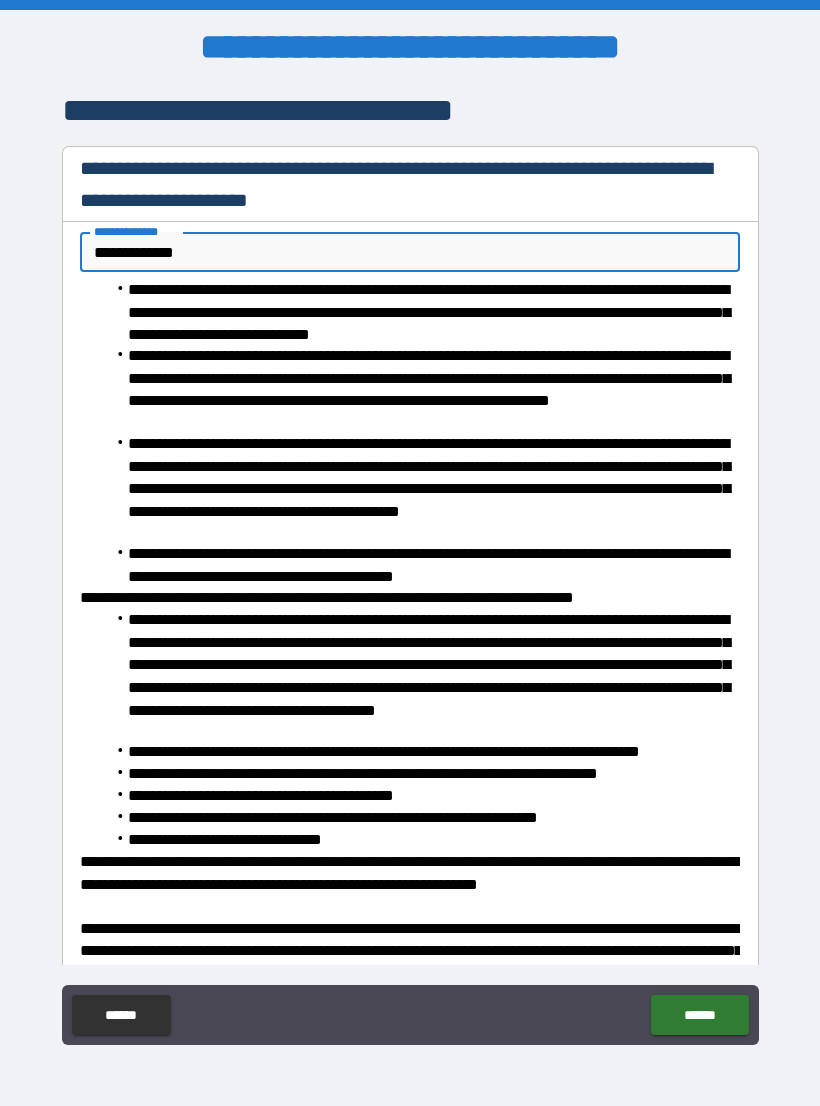 type on "**********" 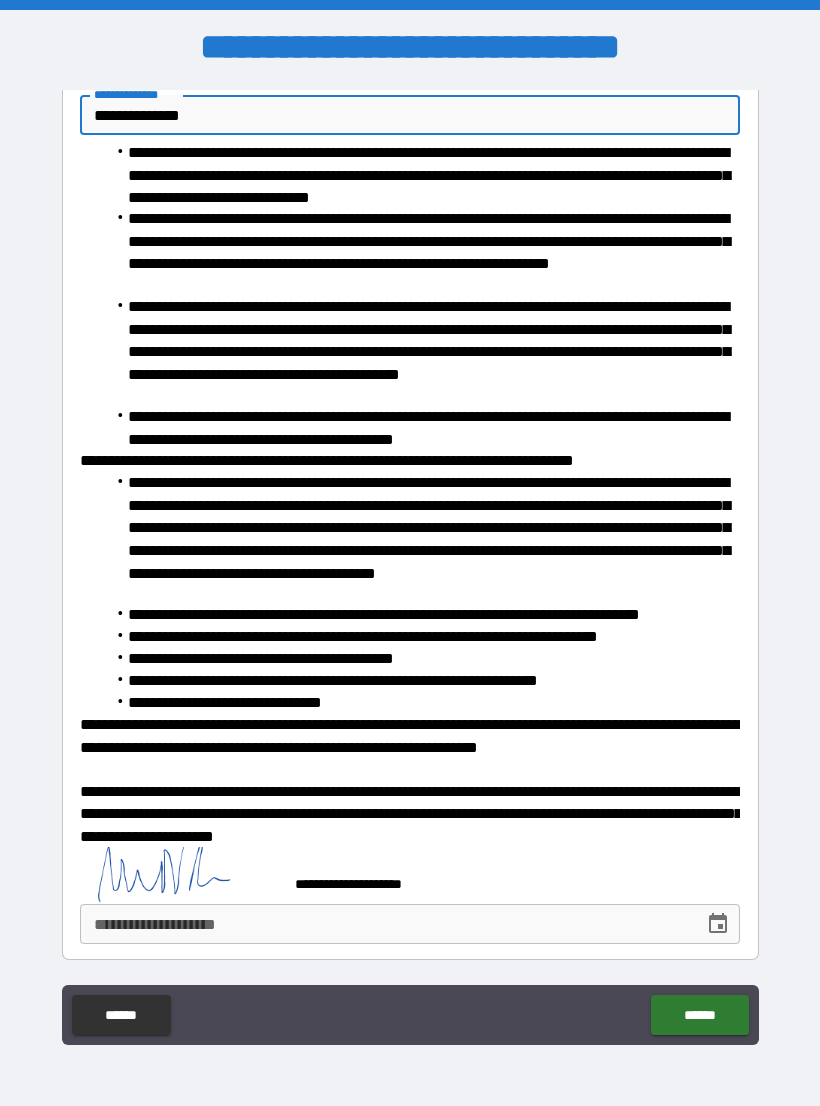 scroll, scrollTop: 136, scrollLeft: 0, axis: vertical 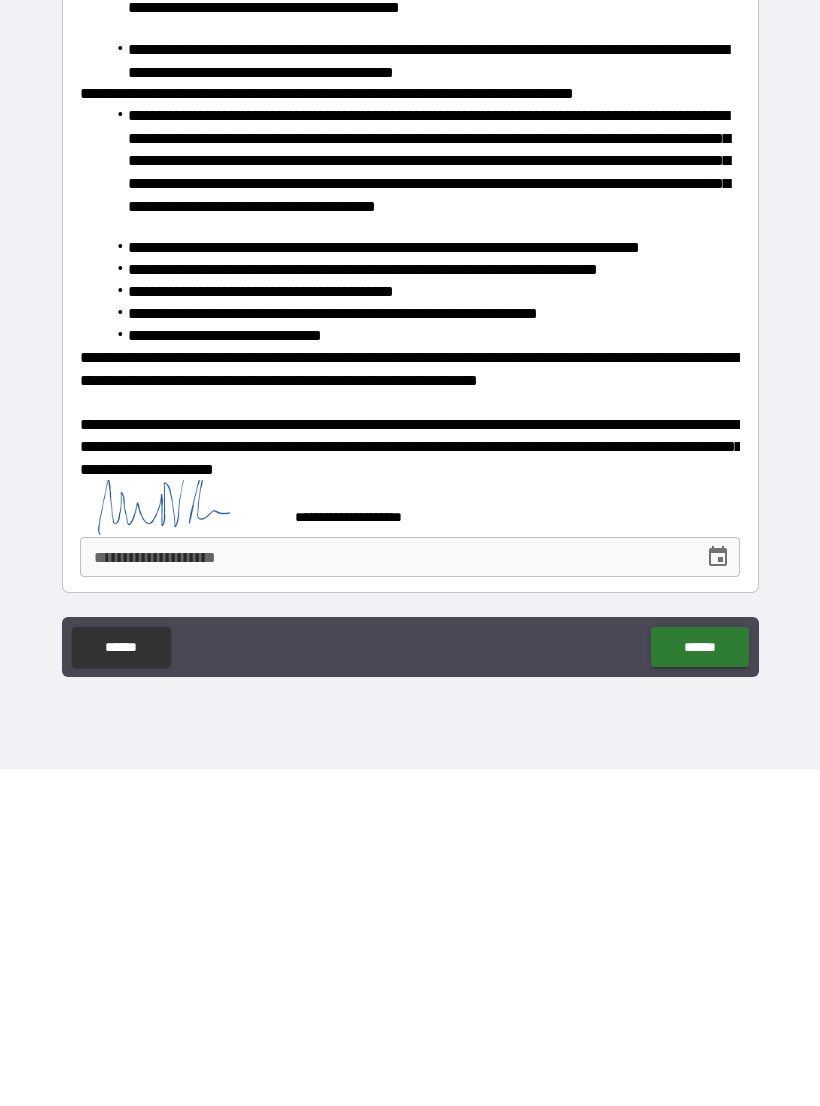 click on "******" at bounding box center [699, 984] 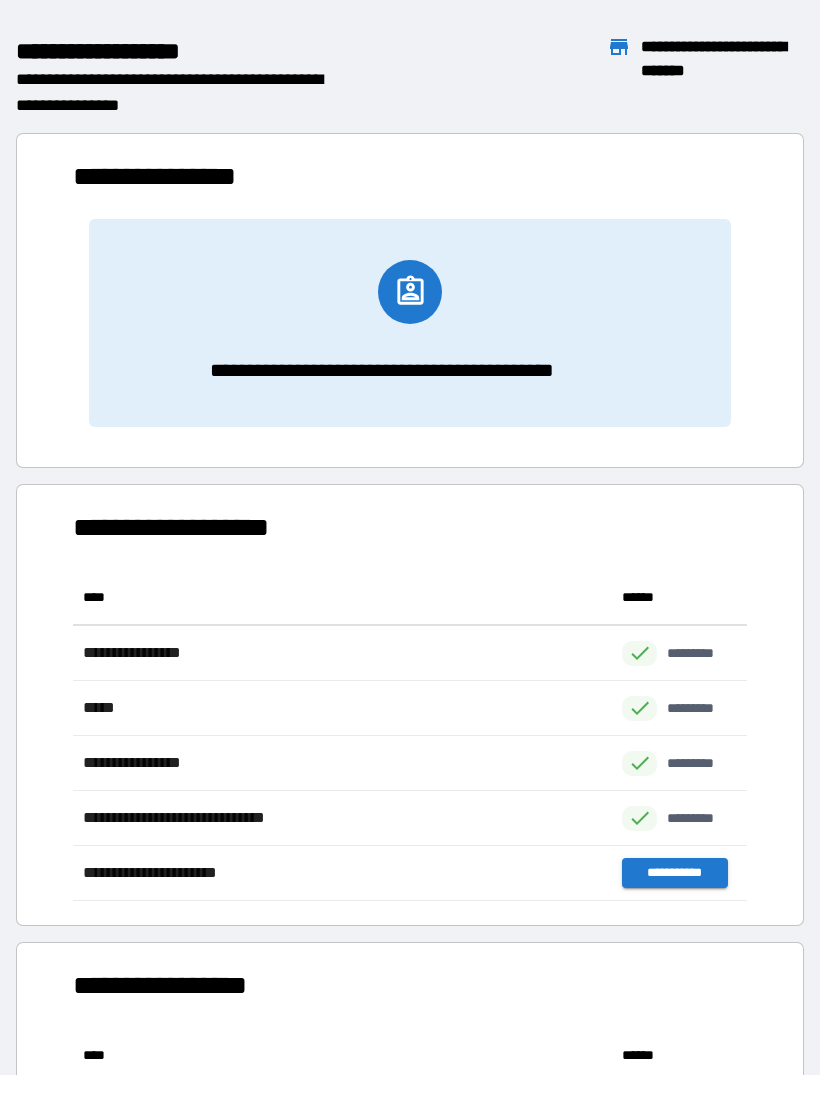 scroll, scrollTop: 331, scrollLeft: 674, axis: both 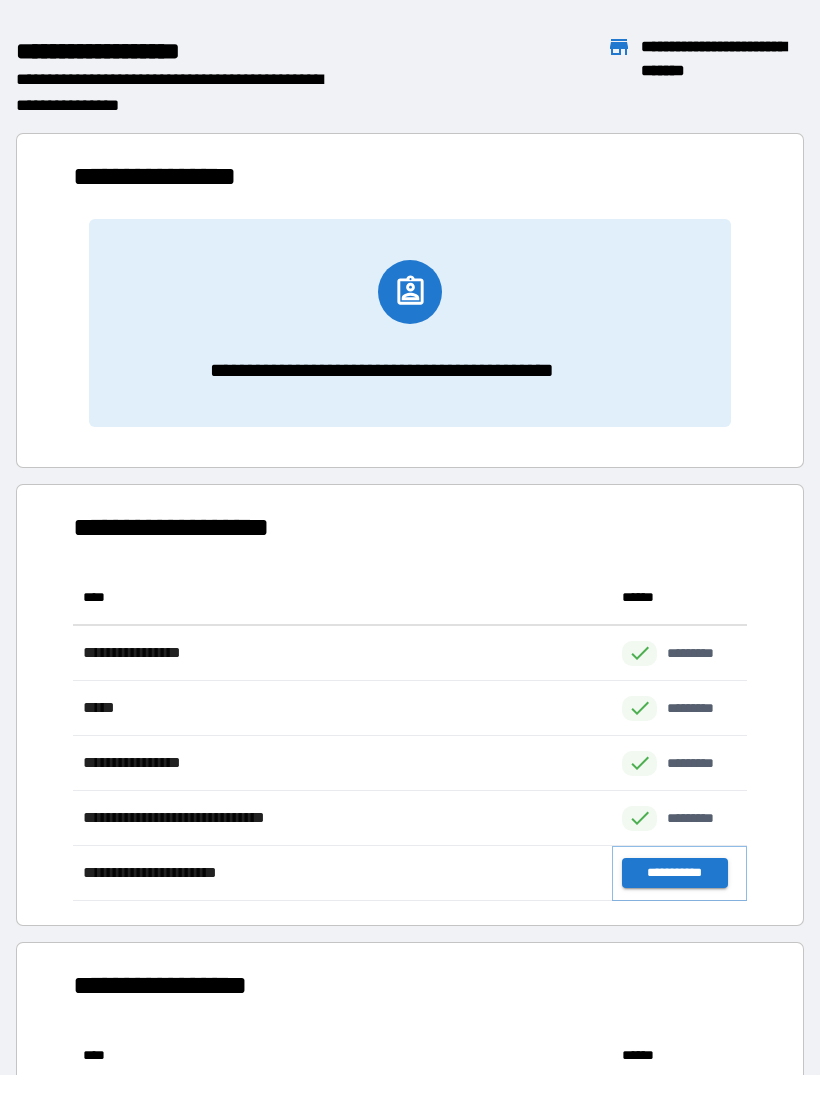click on "**********" at bounding box center [674, 873] 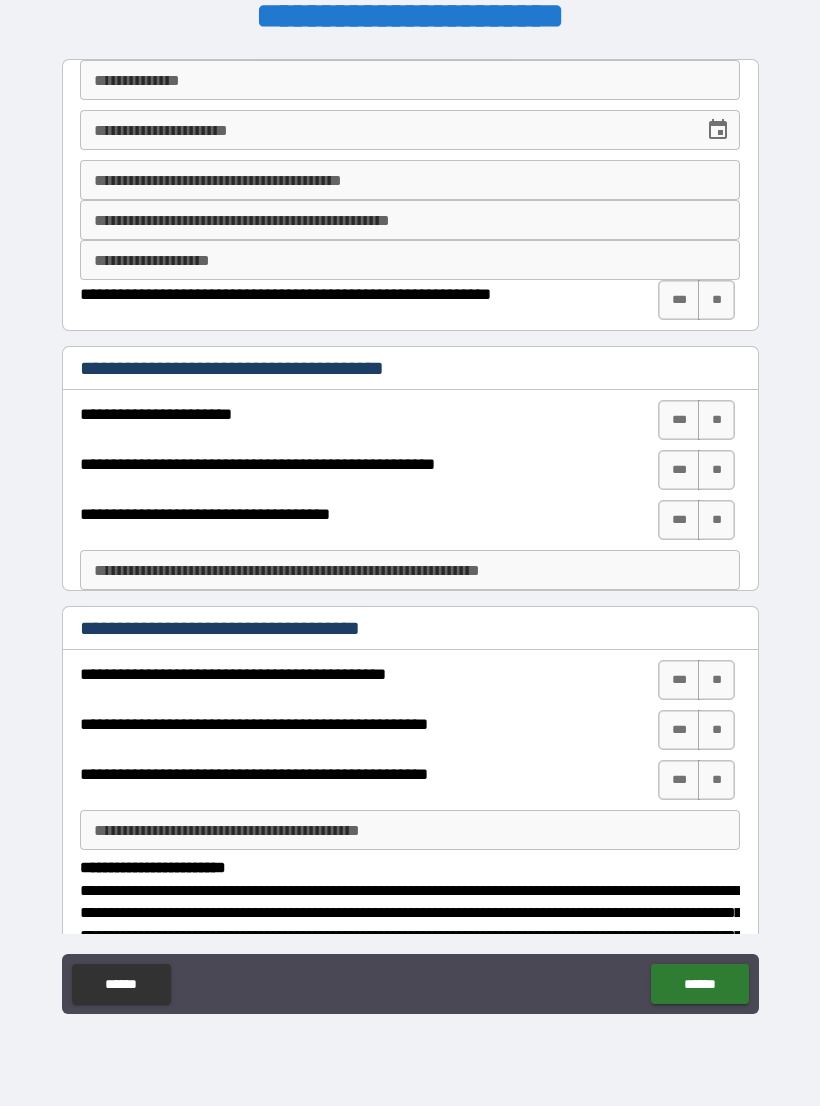 click on "**********" at bounding box center [410, 80] 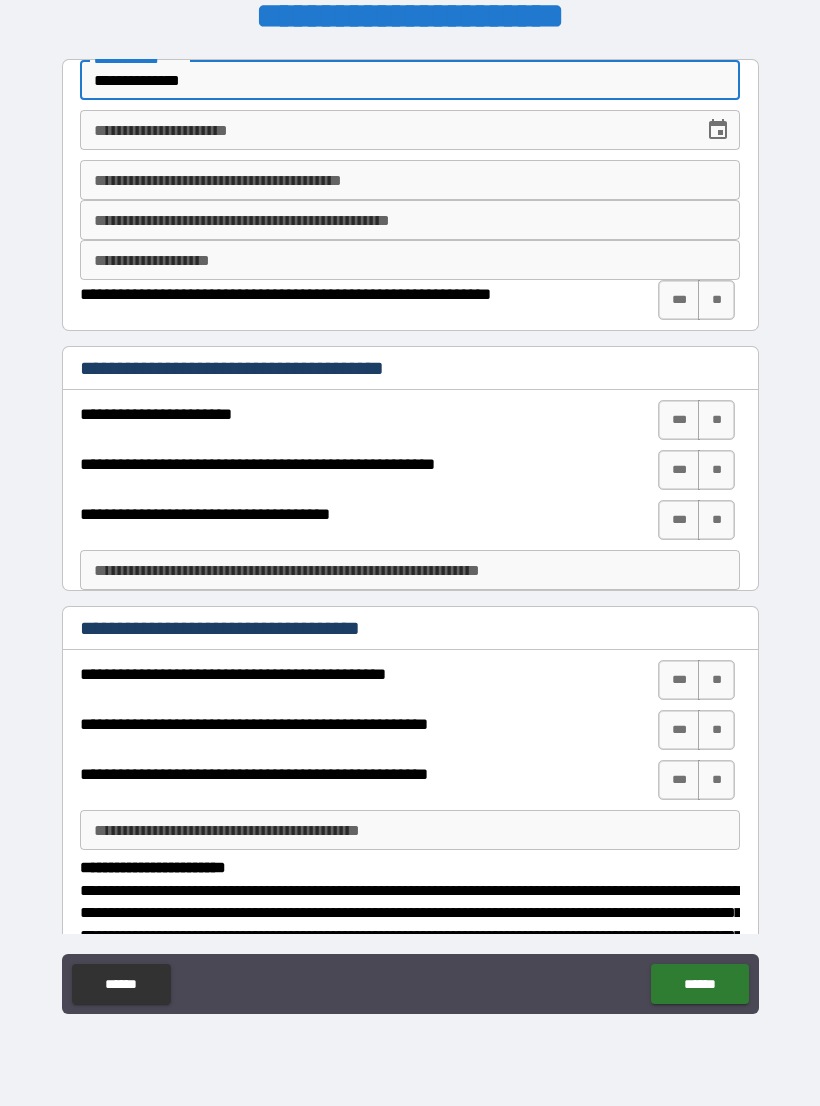 type on "**********" 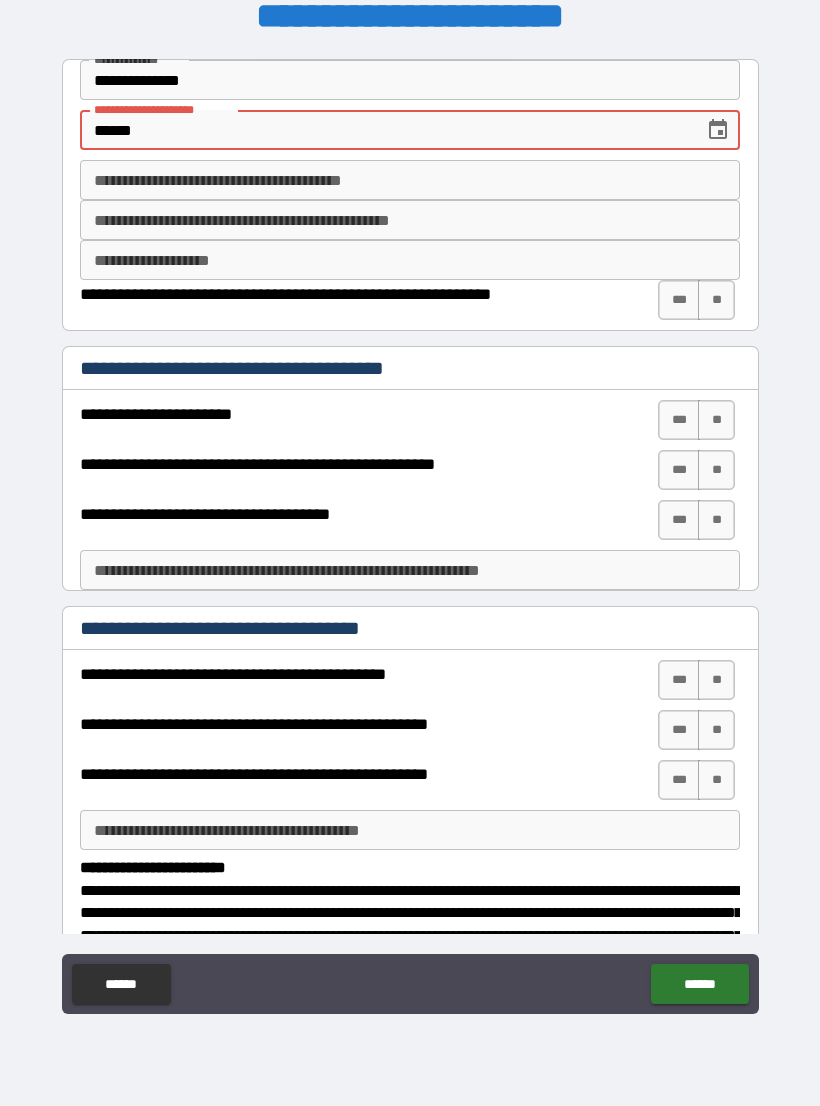 click on "******" at bounding box center (385, 130) 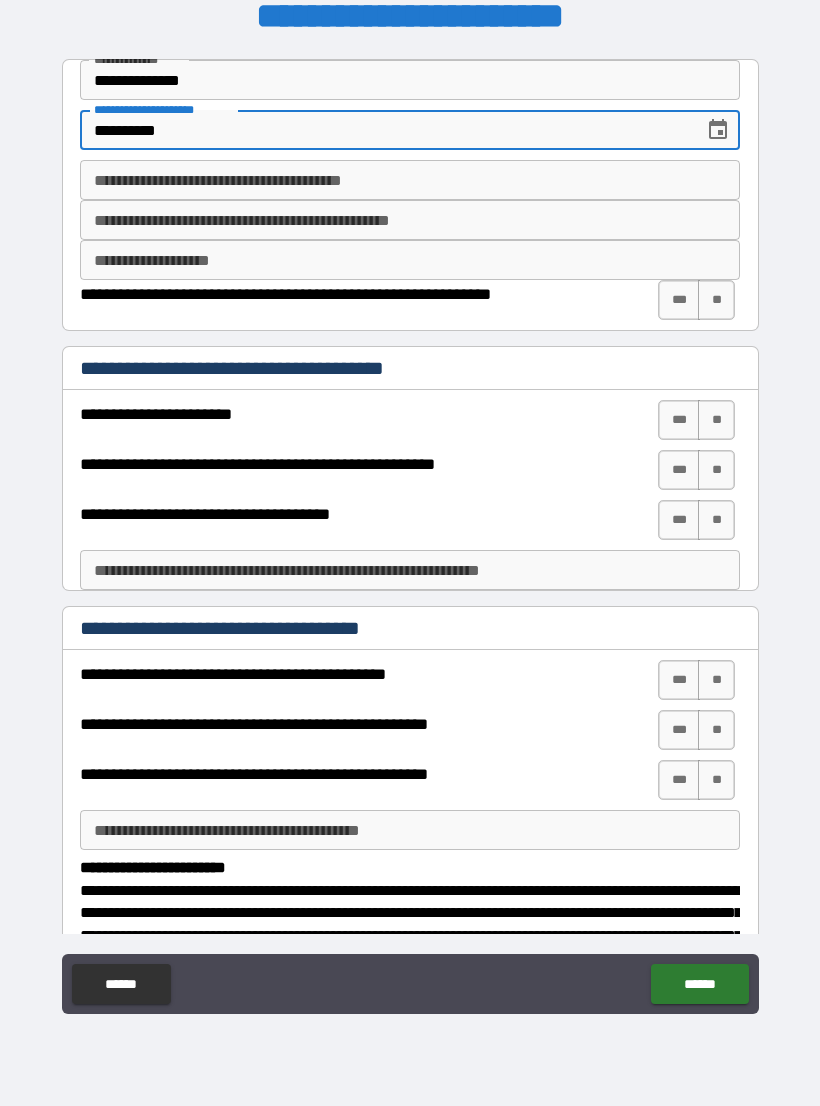 type on "**********" 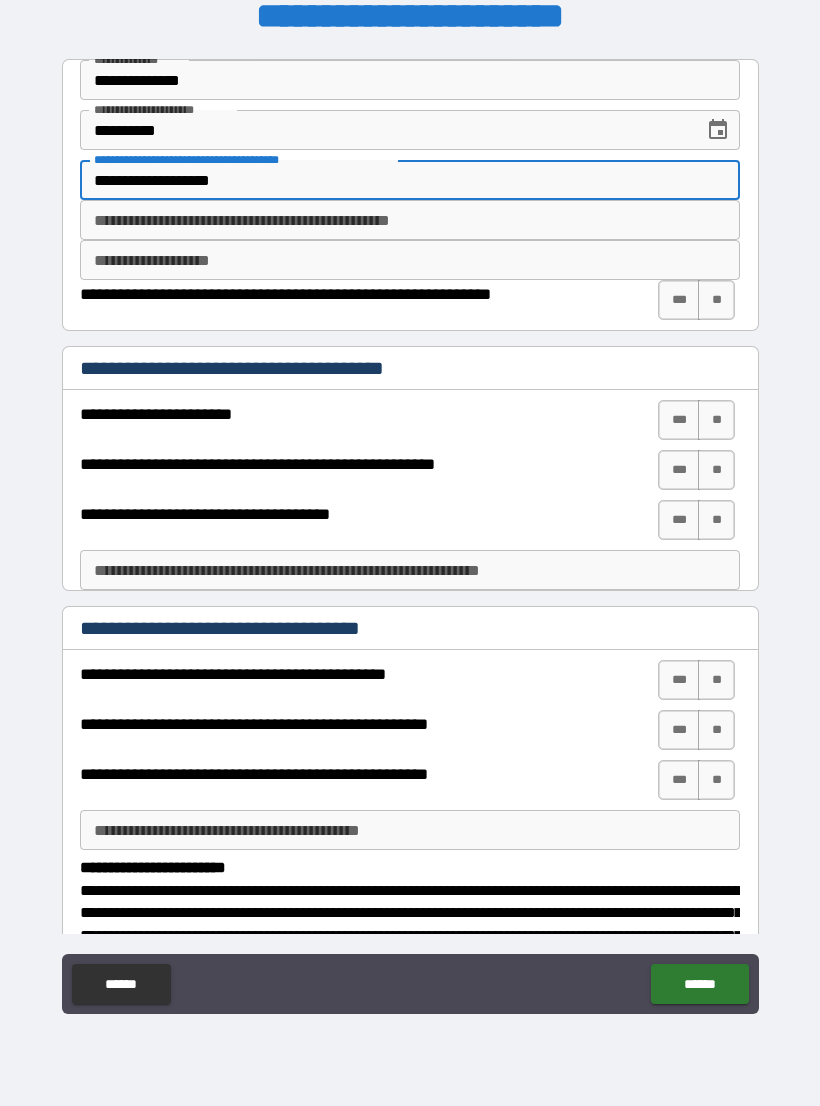 type on "**********" 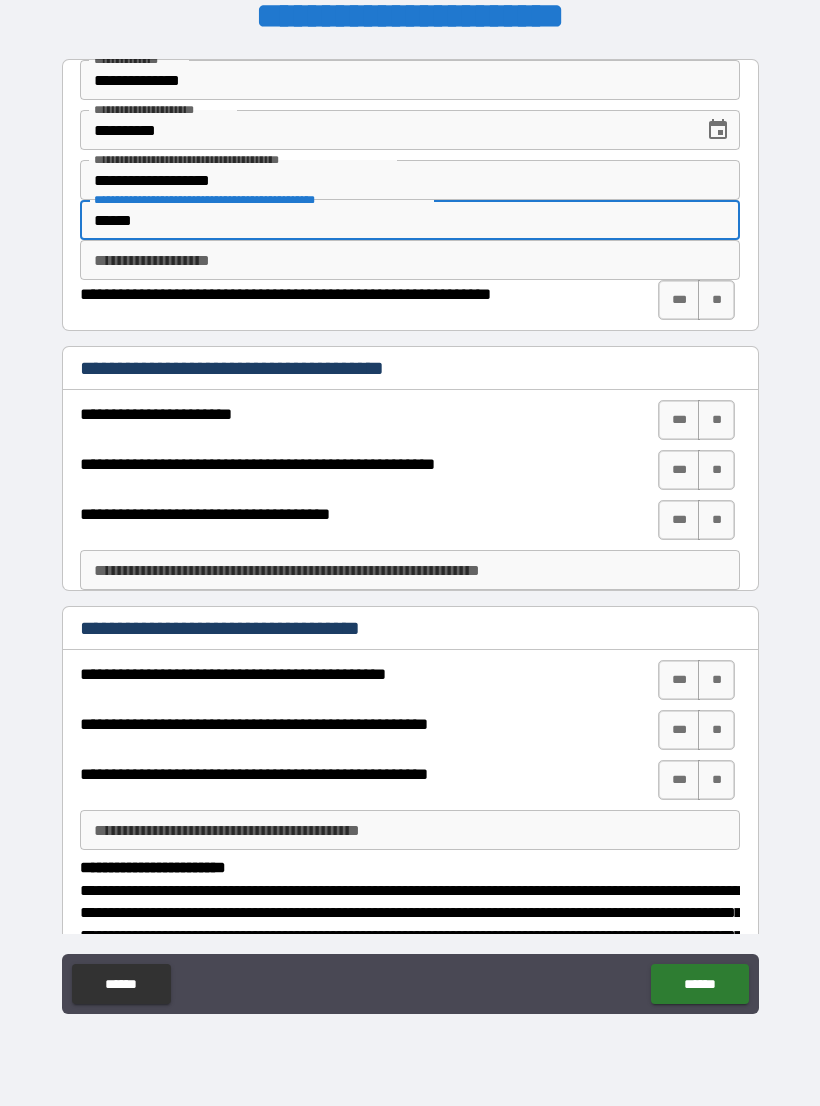 click on "*****" at bounding box center (410, 220) 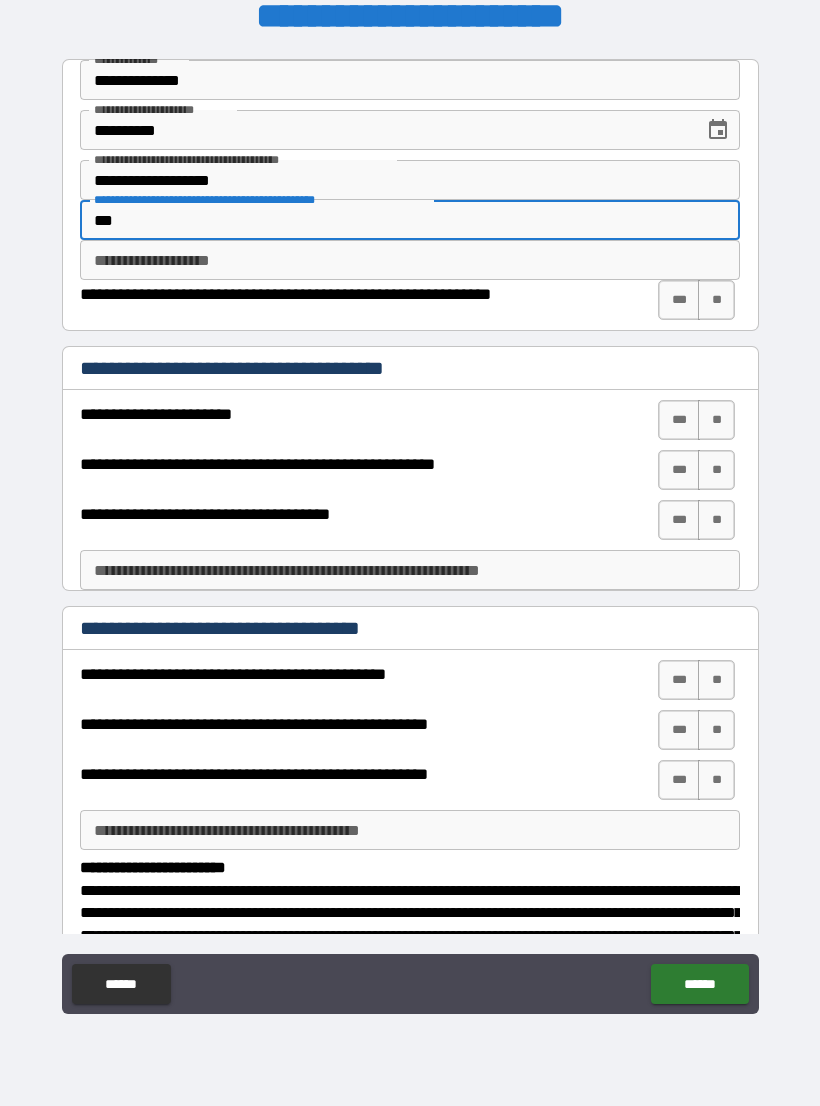 type on "*" 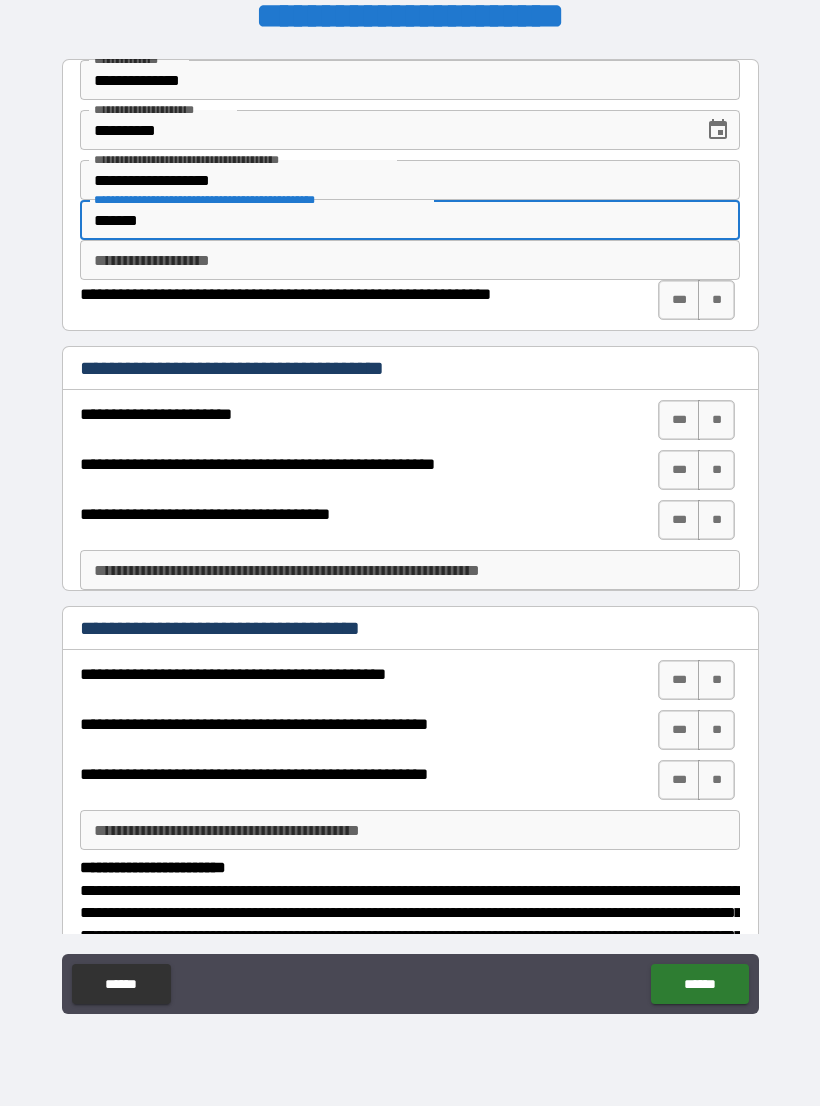 type on "******" 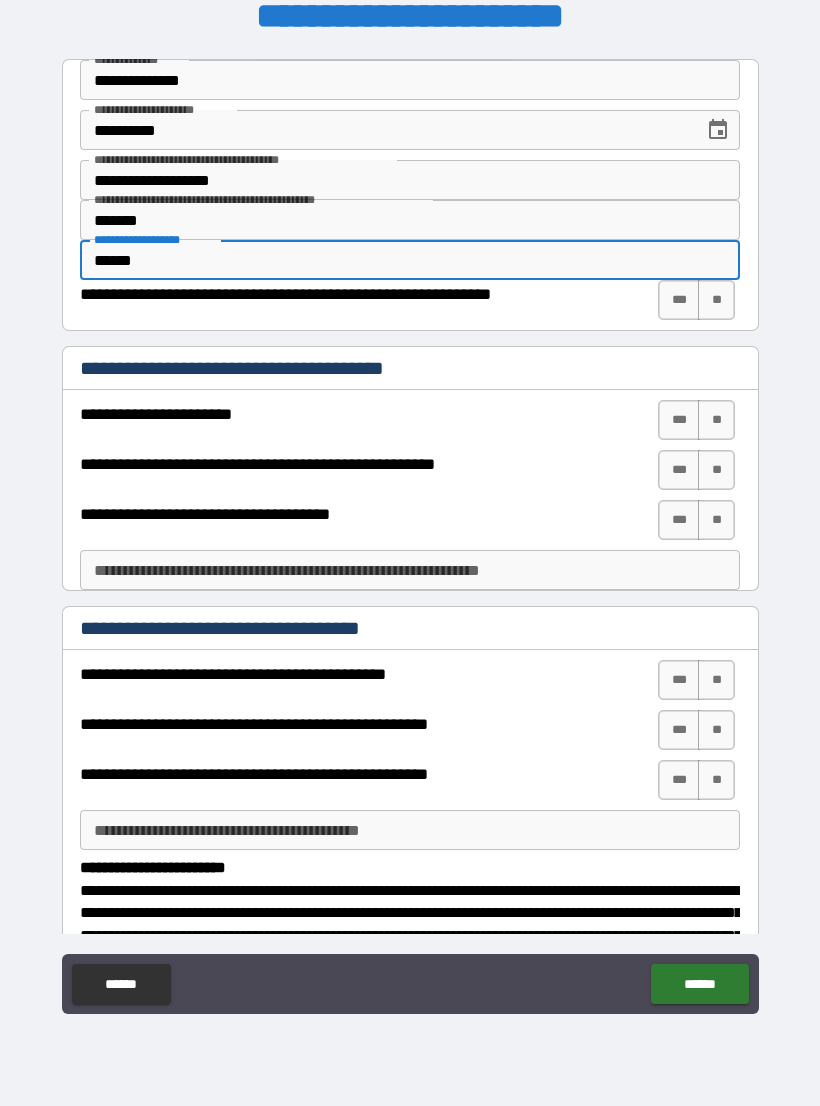 type on "******" 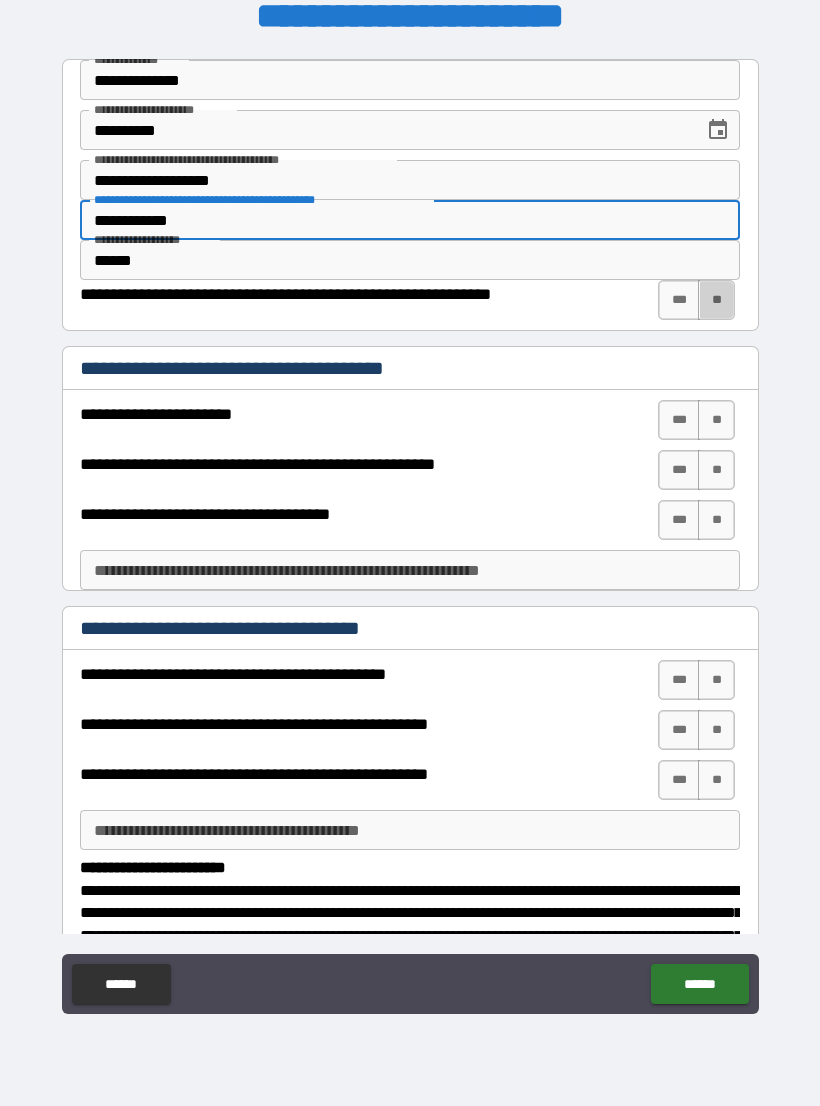 type on "**********" 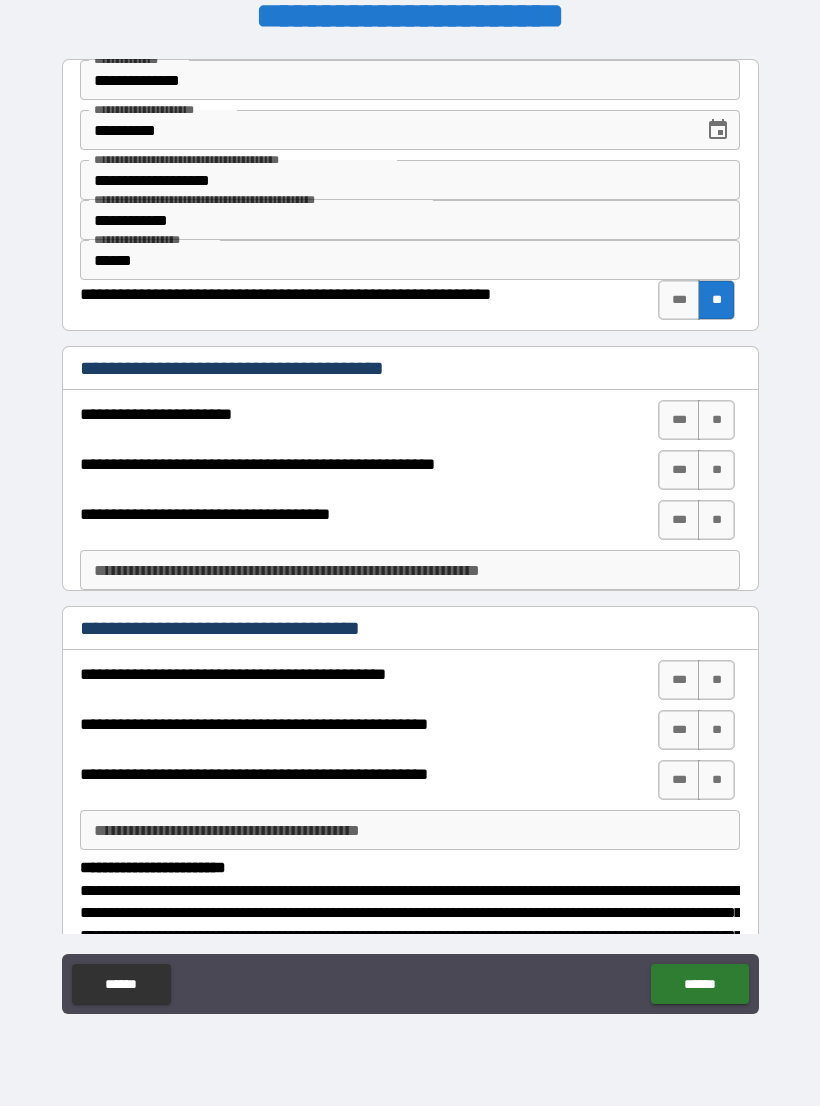 click on "**" at bounding box center (716, 420) 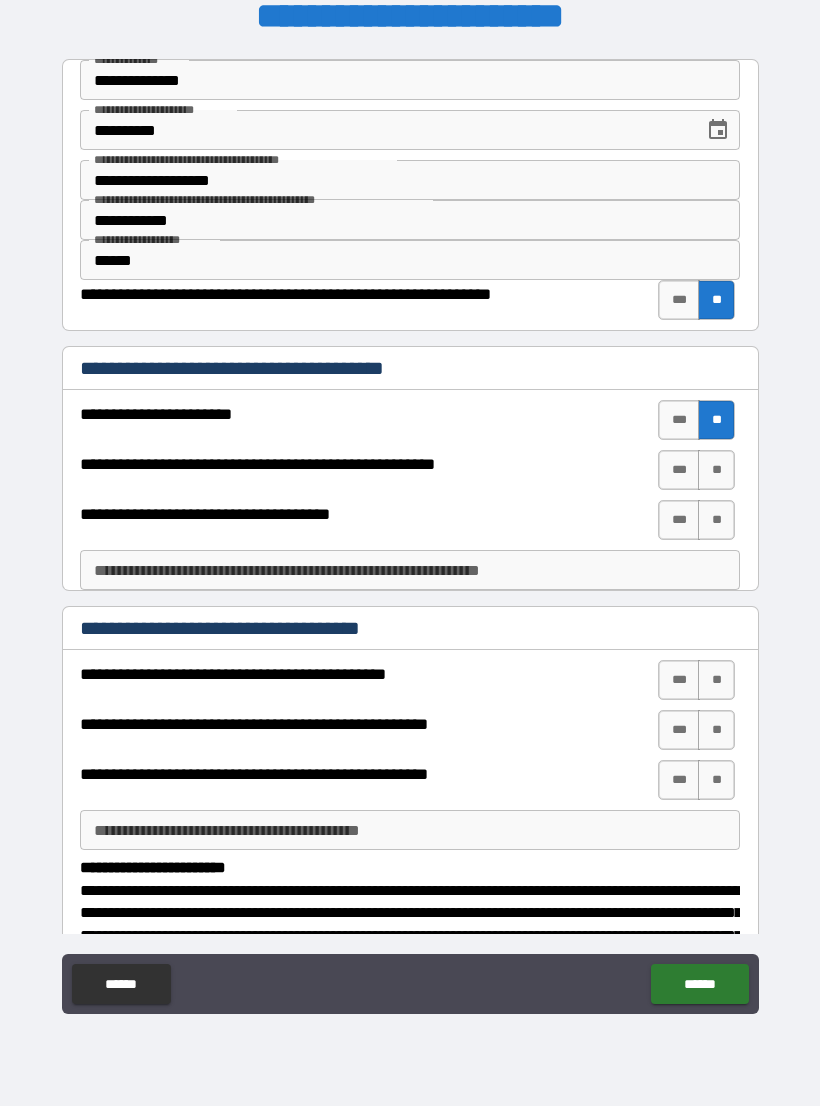 click on "**" at bounding box center (716, 470) 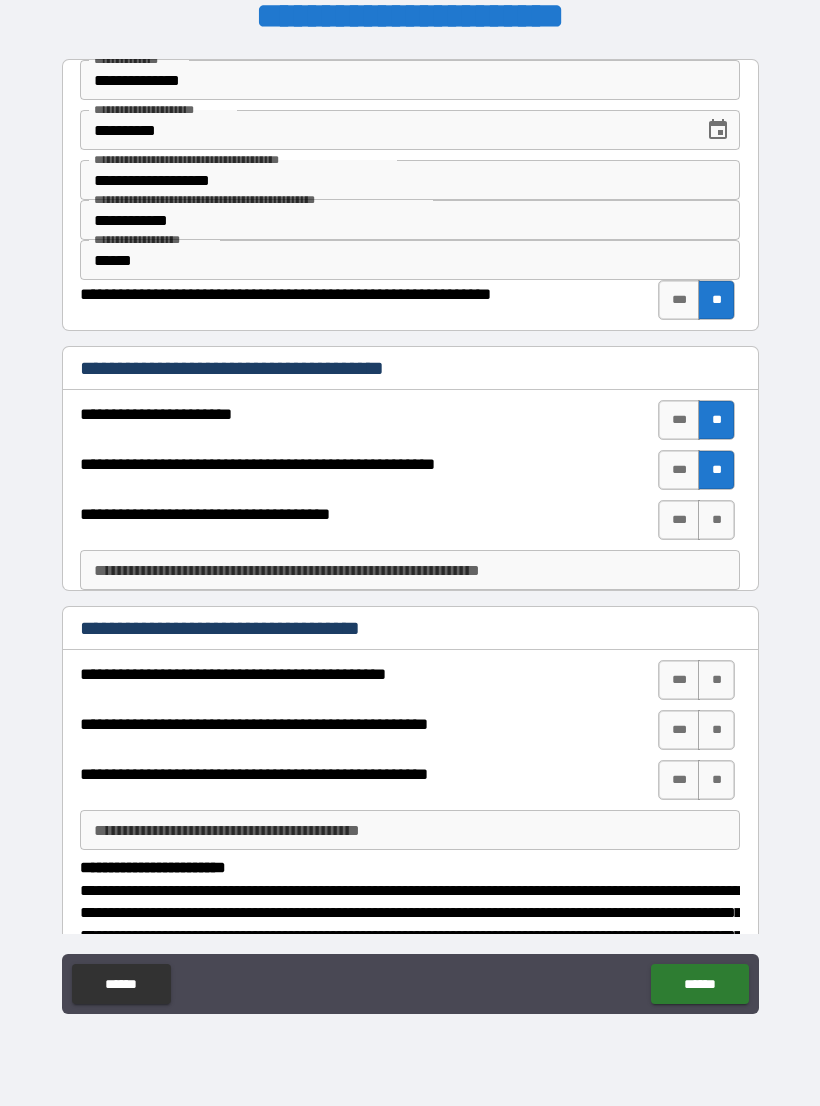 click on "**" at bounding box center [716, 520] 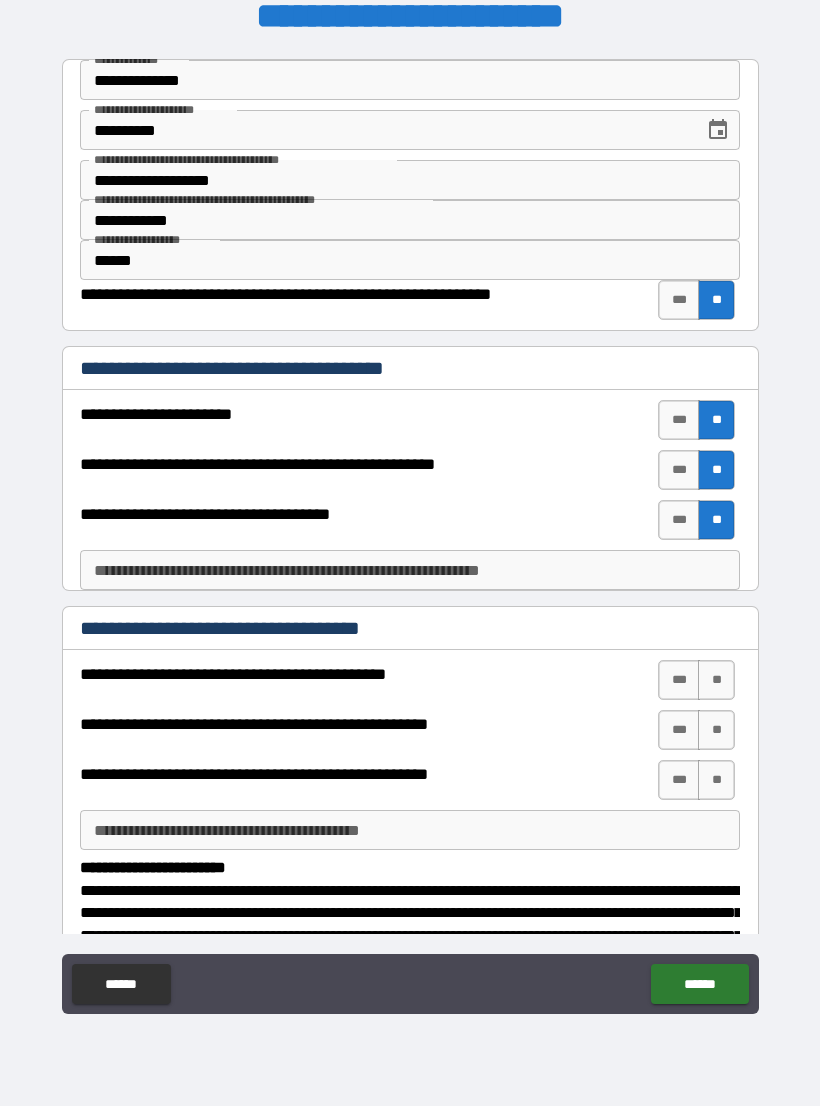 click on "***" at bounding box center [679, 680] 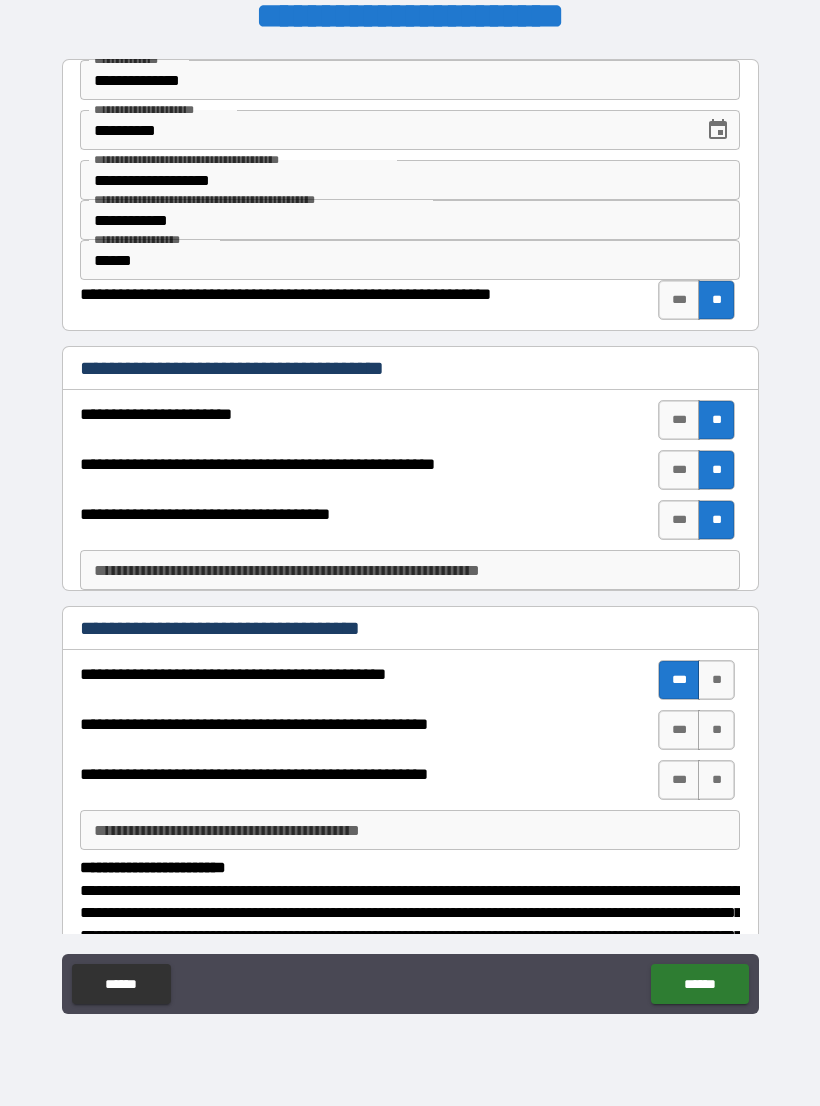 click on "***" at bounding box center [679, 730] 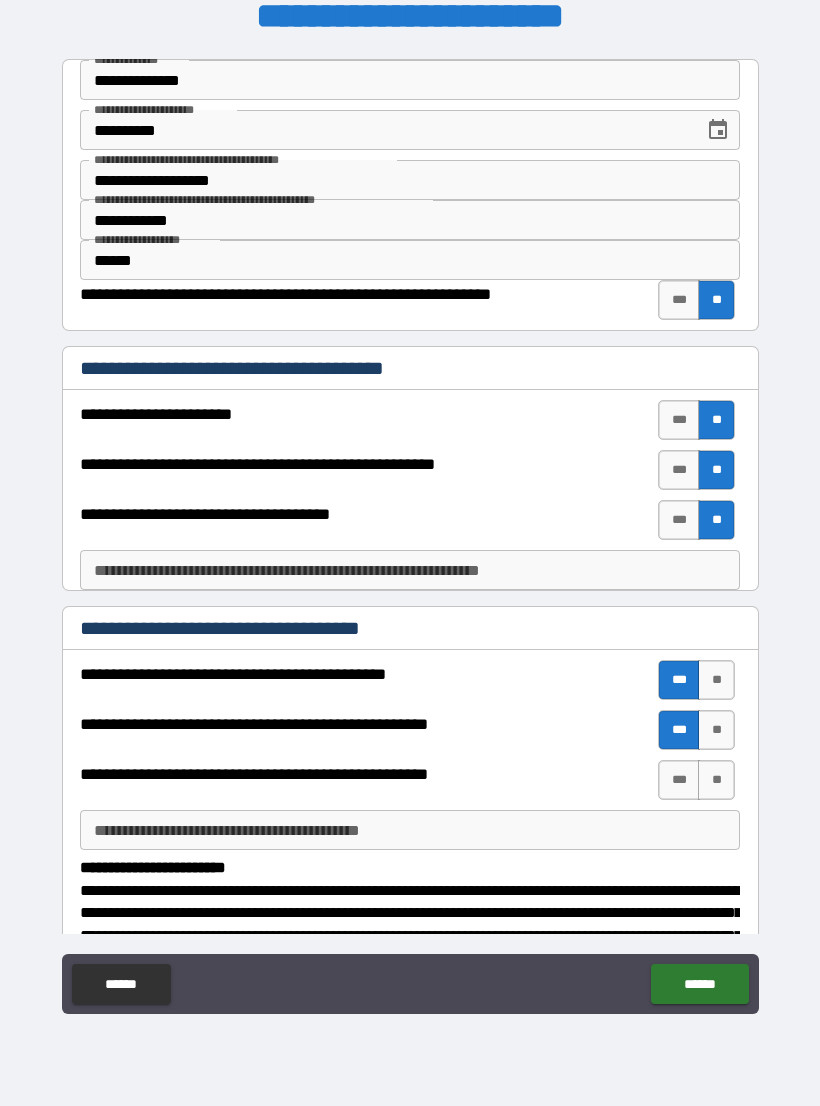click on "**" at bounding box center (716, 780) 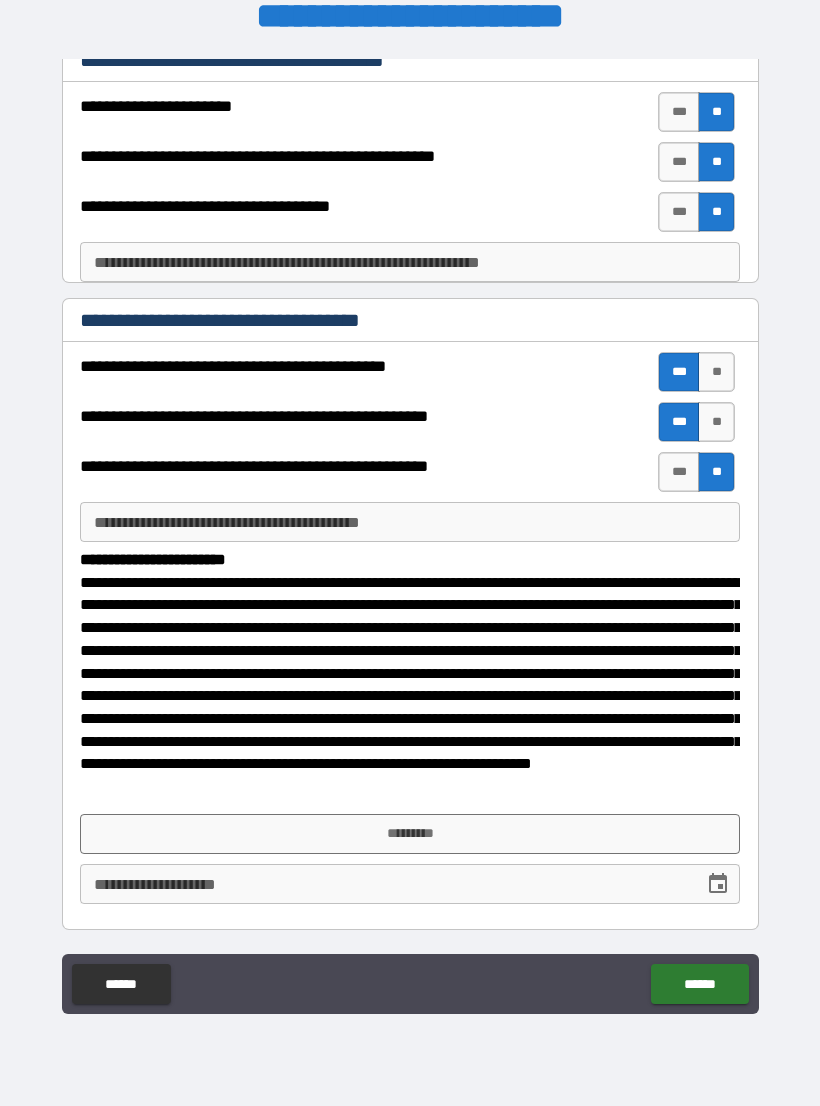scroll, scrollTop: 307, scrollLeft: 0, axis: vertical 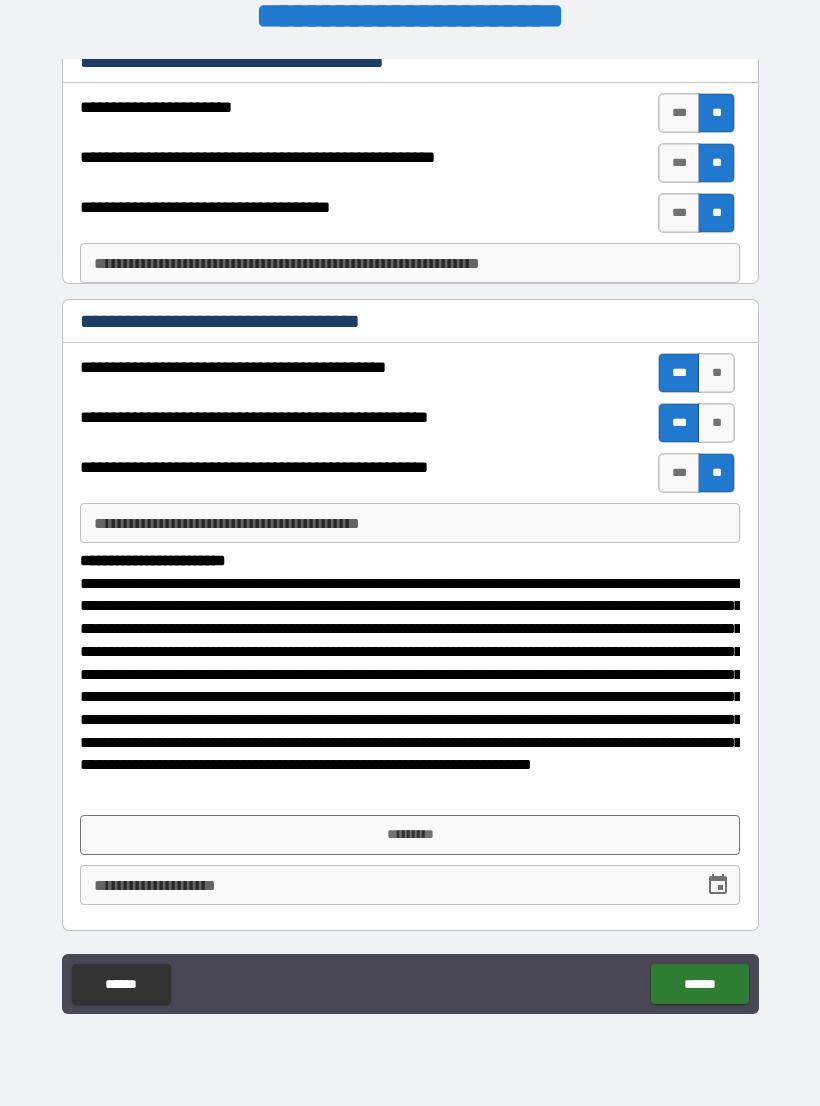 click 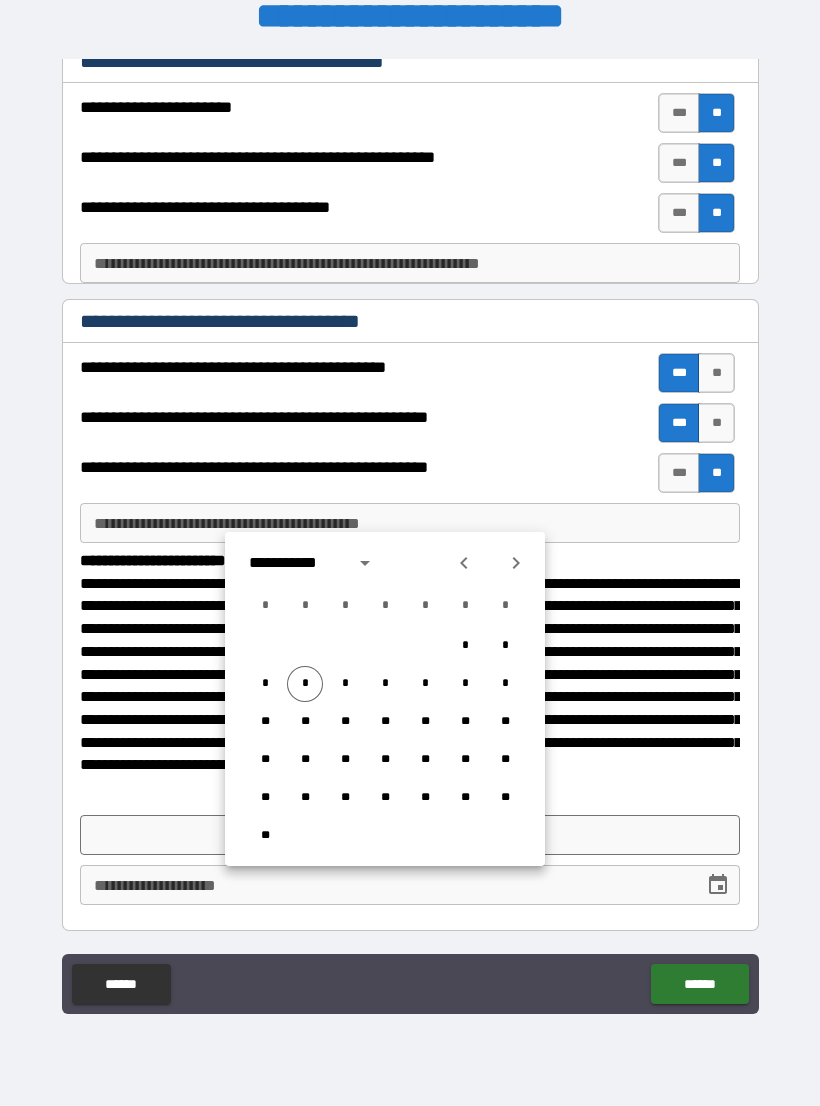 click on "*" at bounding box center (305, 684) 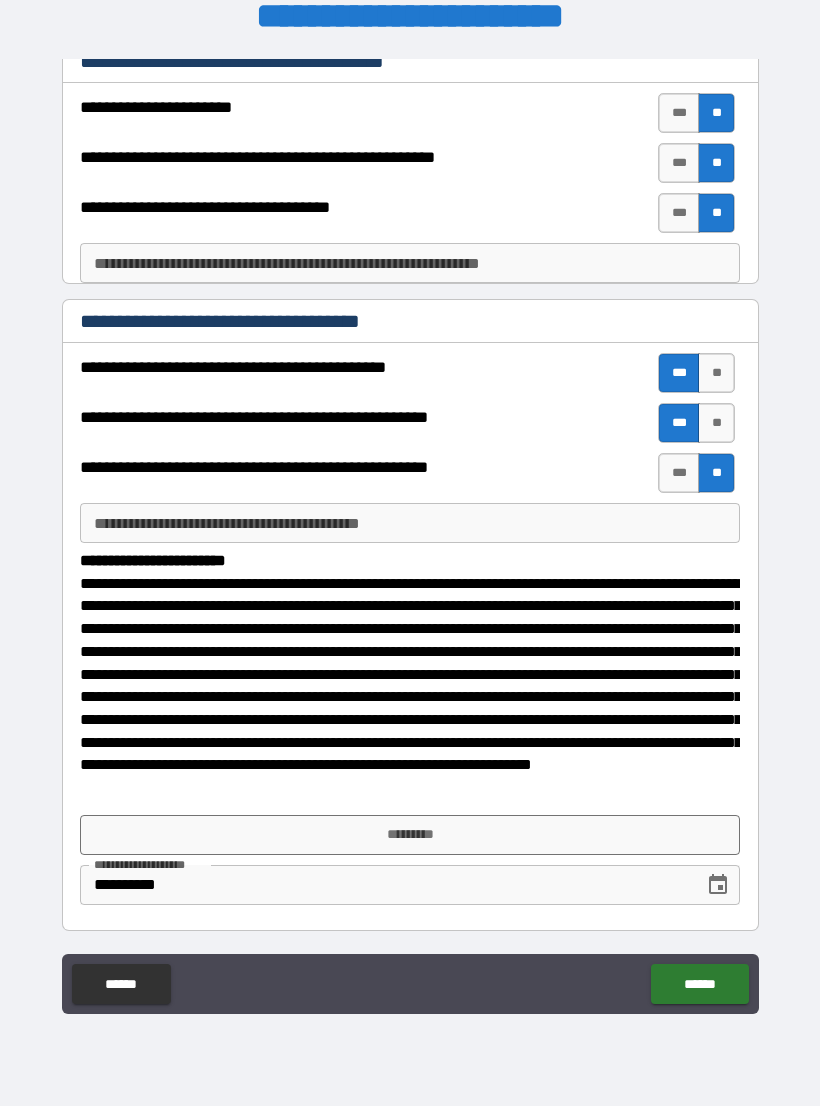 click on "*********" at bounding box center [410, 835] 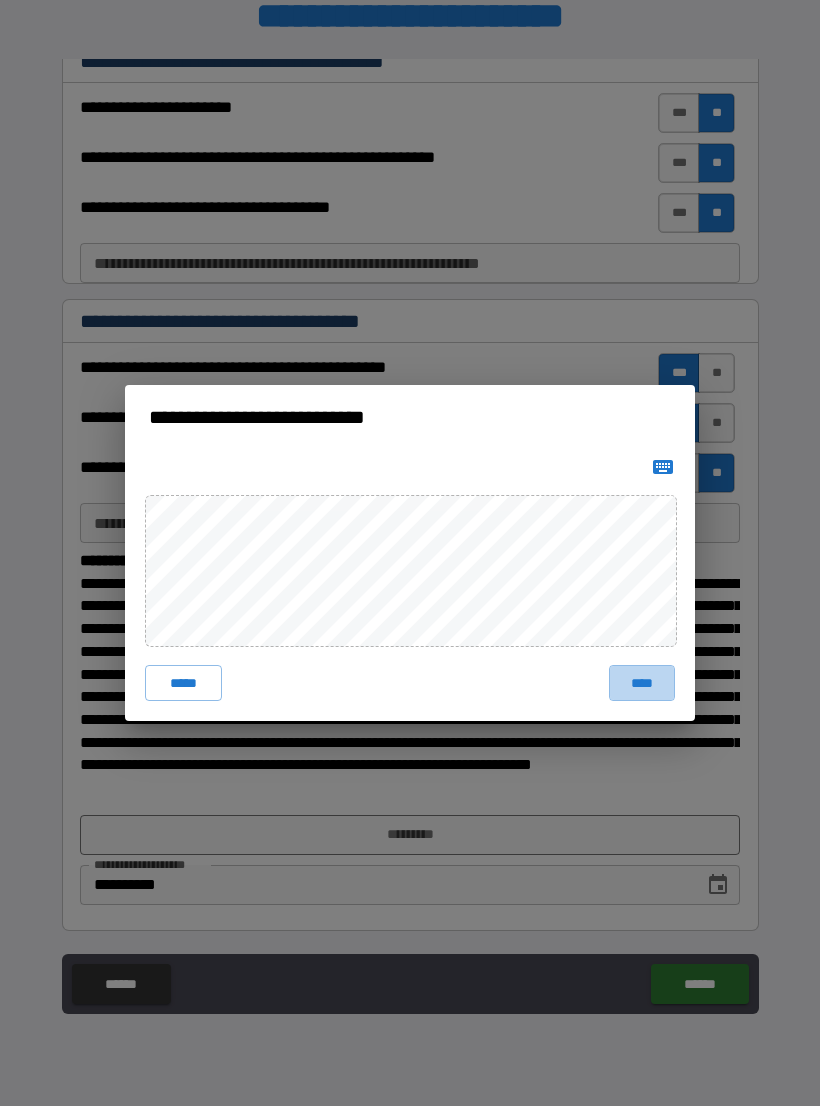 click on "****" at bounding box center [642, 683] 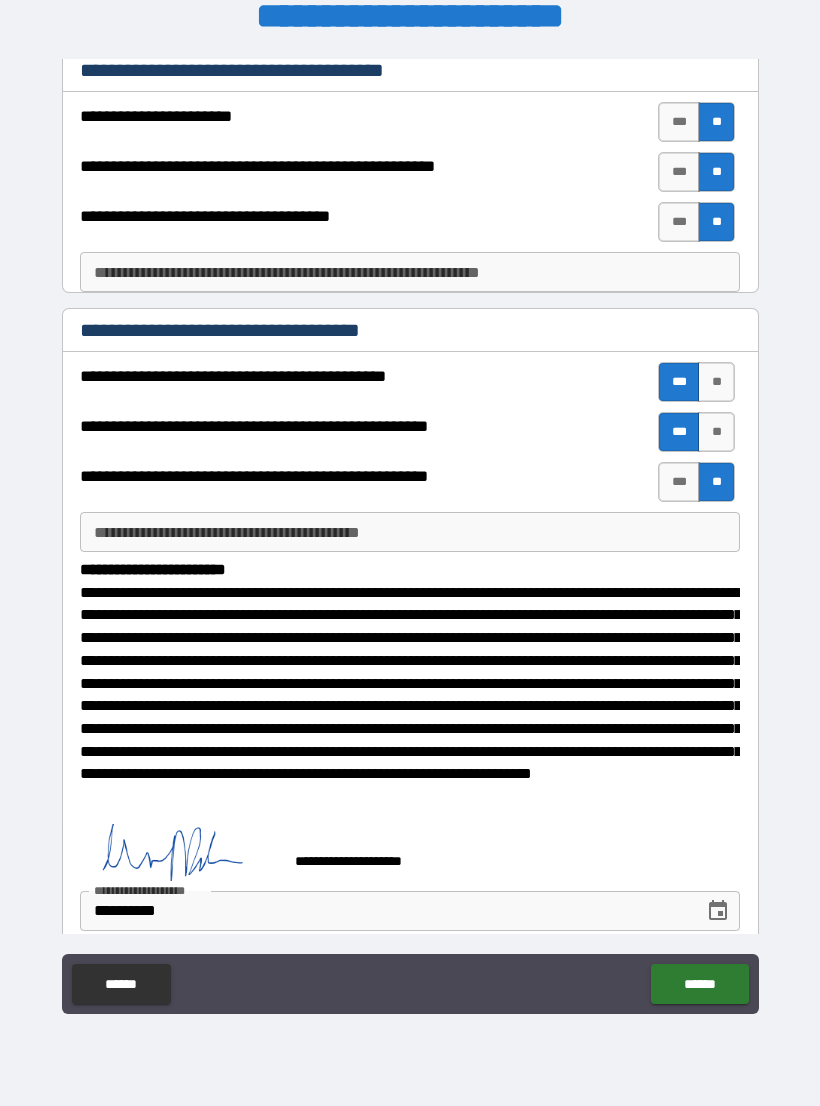 click on "******" at bounding box center [699, 984] 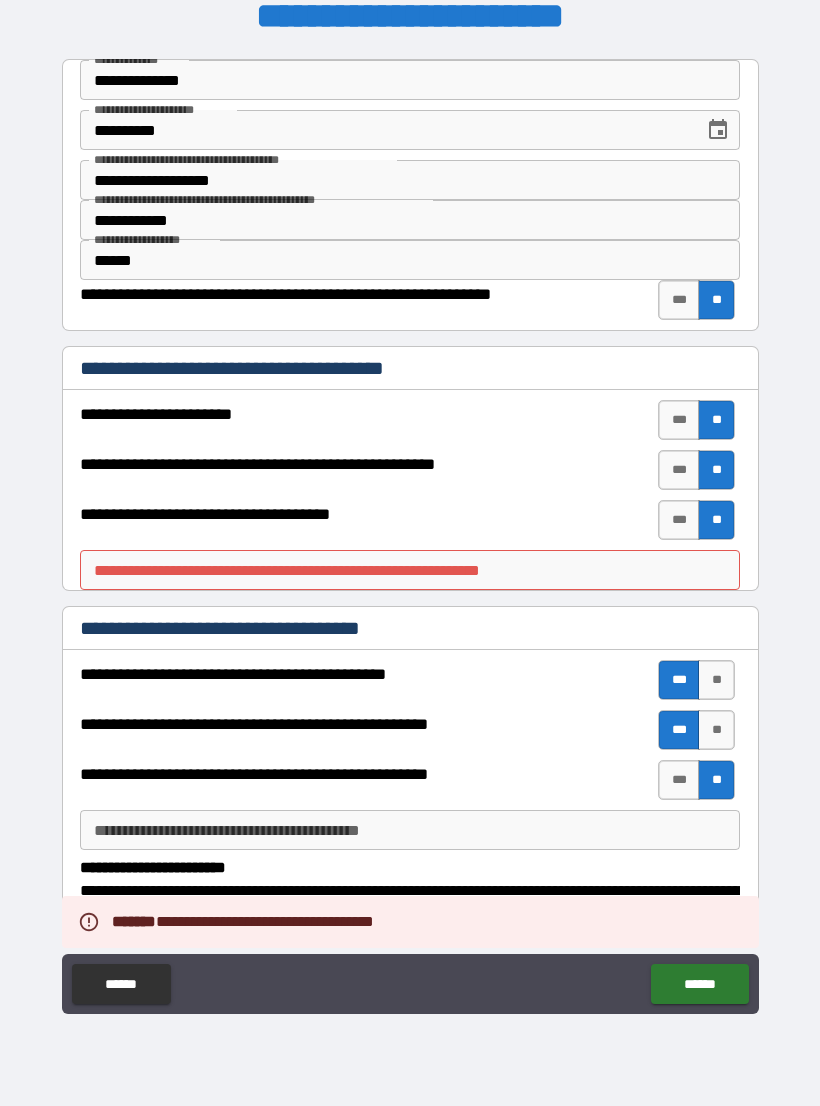 scroll, scrollTop: 0, scrollLeft: 0, axis: both 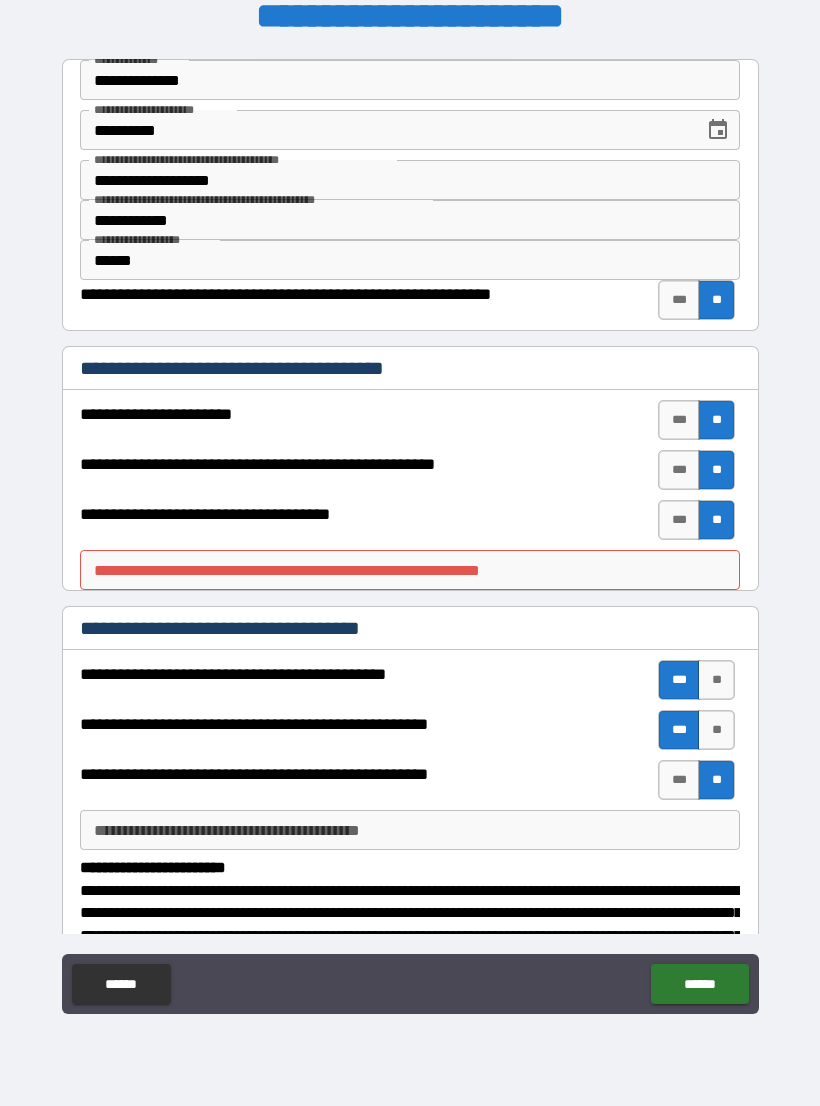 click on "**********" at bounding box center (410, 570) 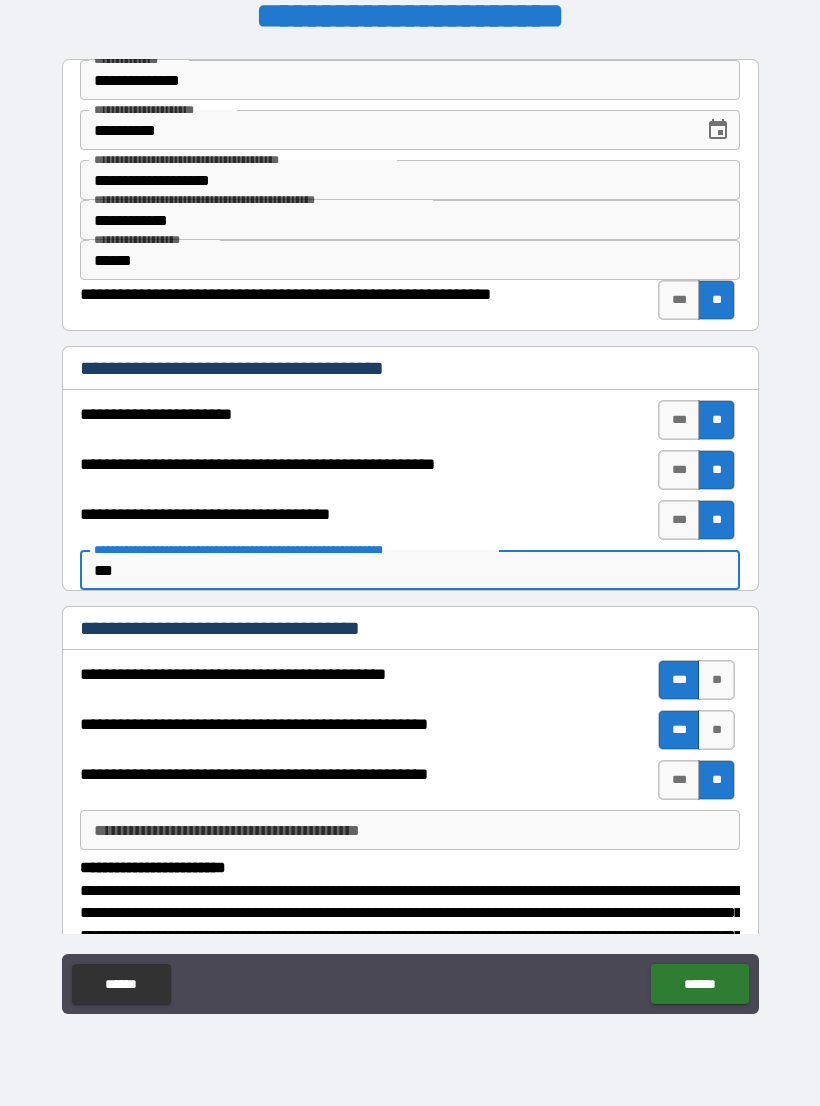 type on "****" 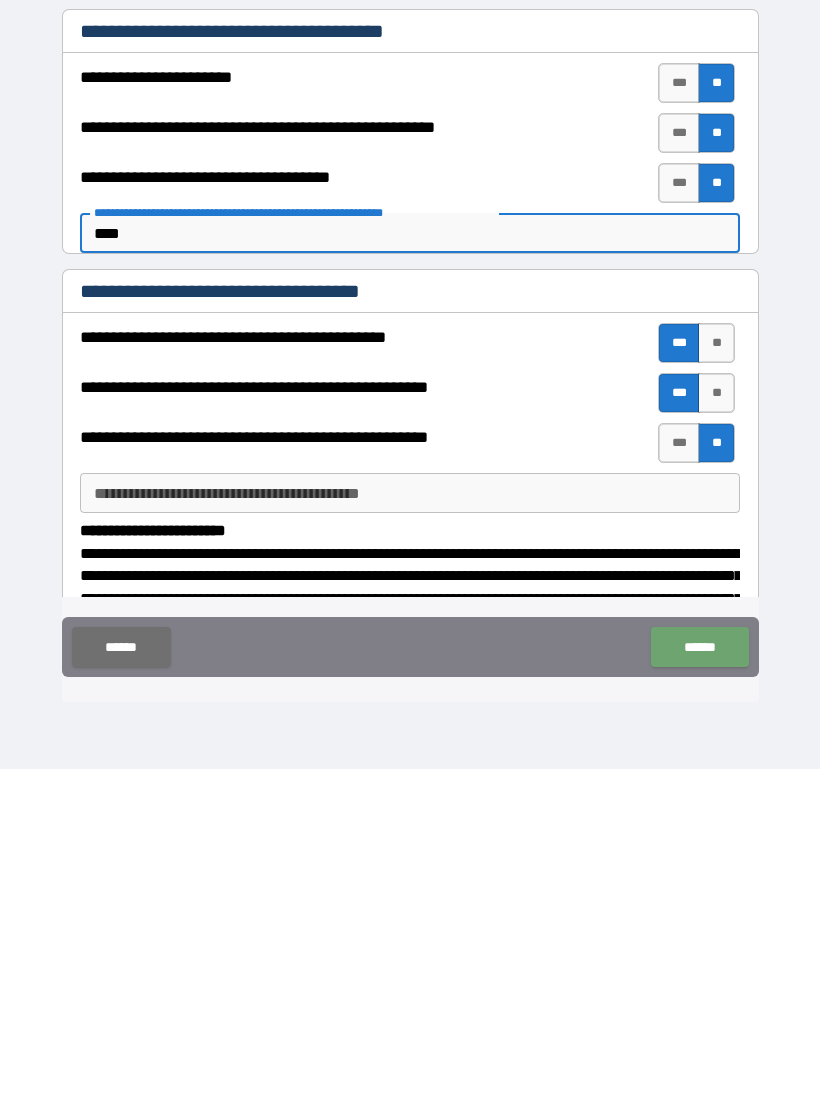 click on "******" at bounding box center (699, 984) 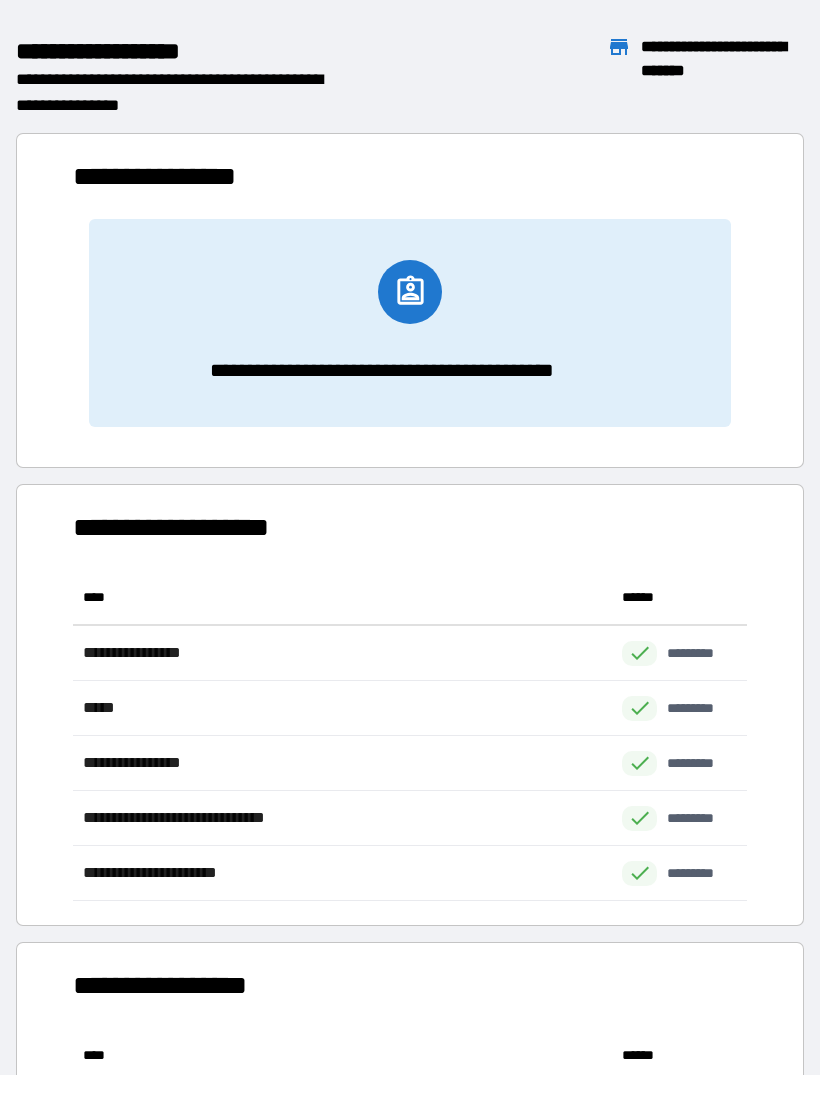scroll, scrollTop: 1, scrollLeft: 1, axis: both 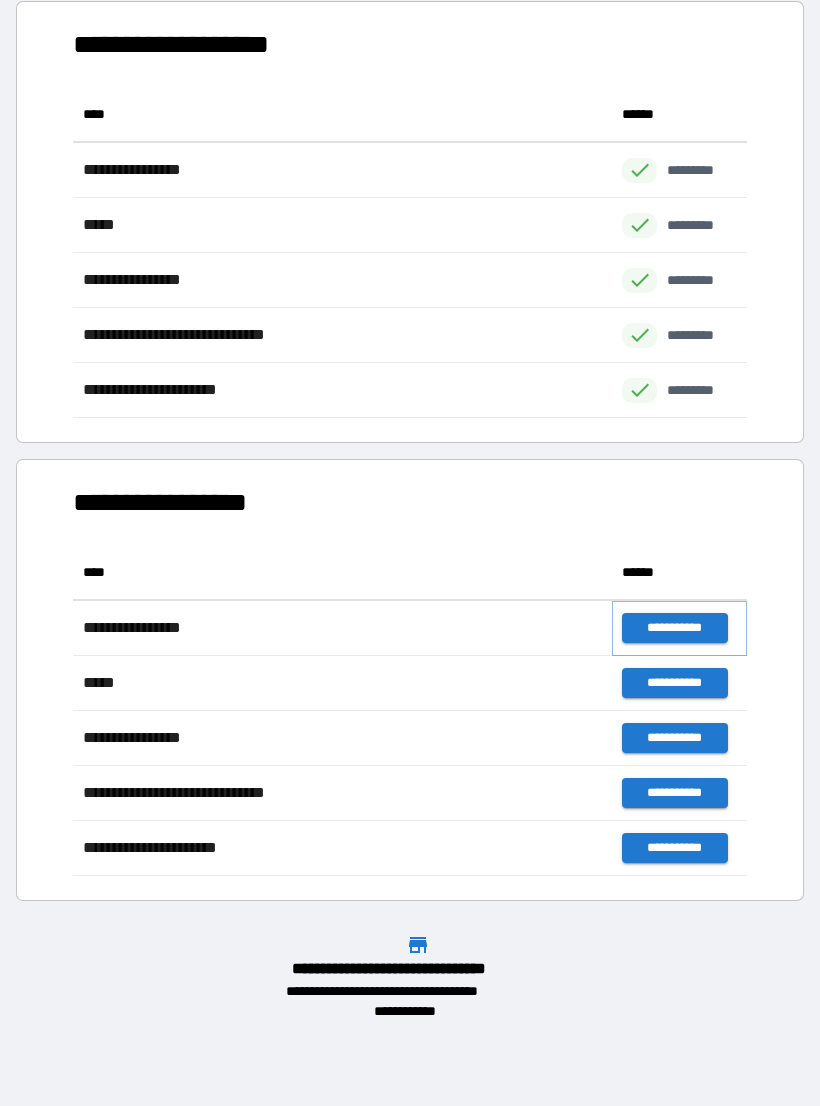click on "**********" at bounding box center [674, 628] 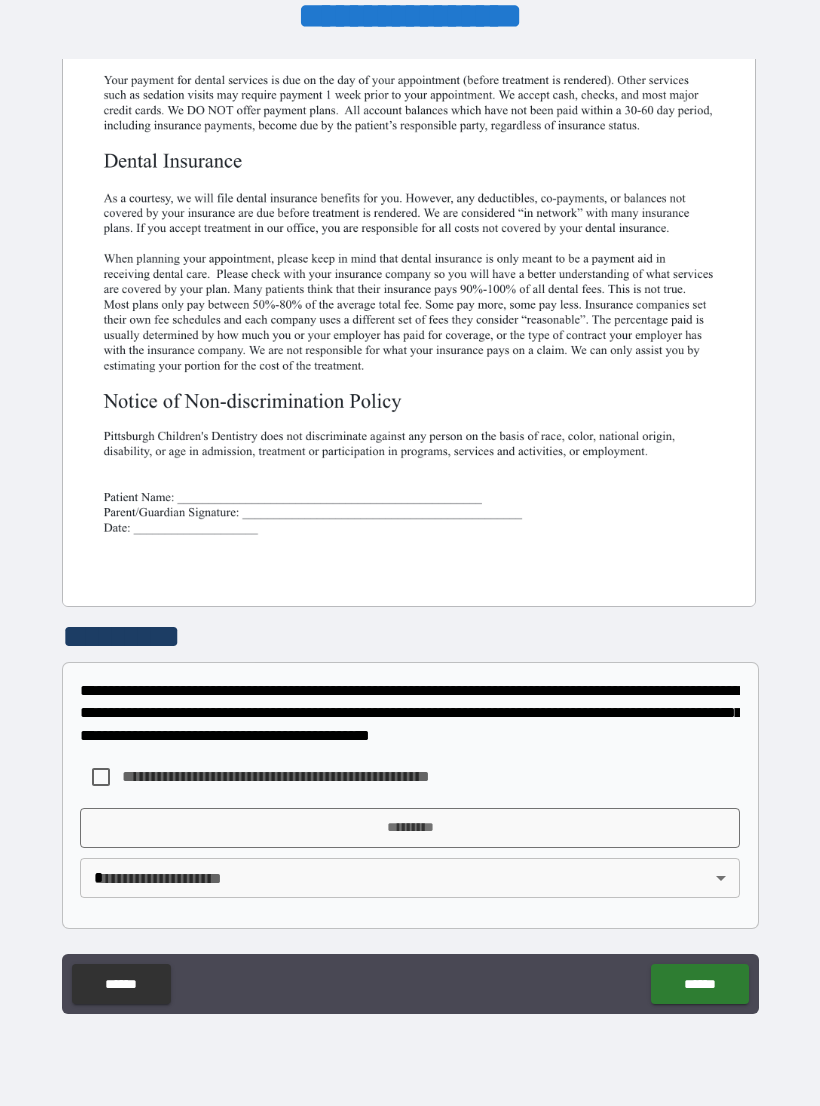 scroll, scrollTop: 380, scrollLeft: 0, axis: vertical 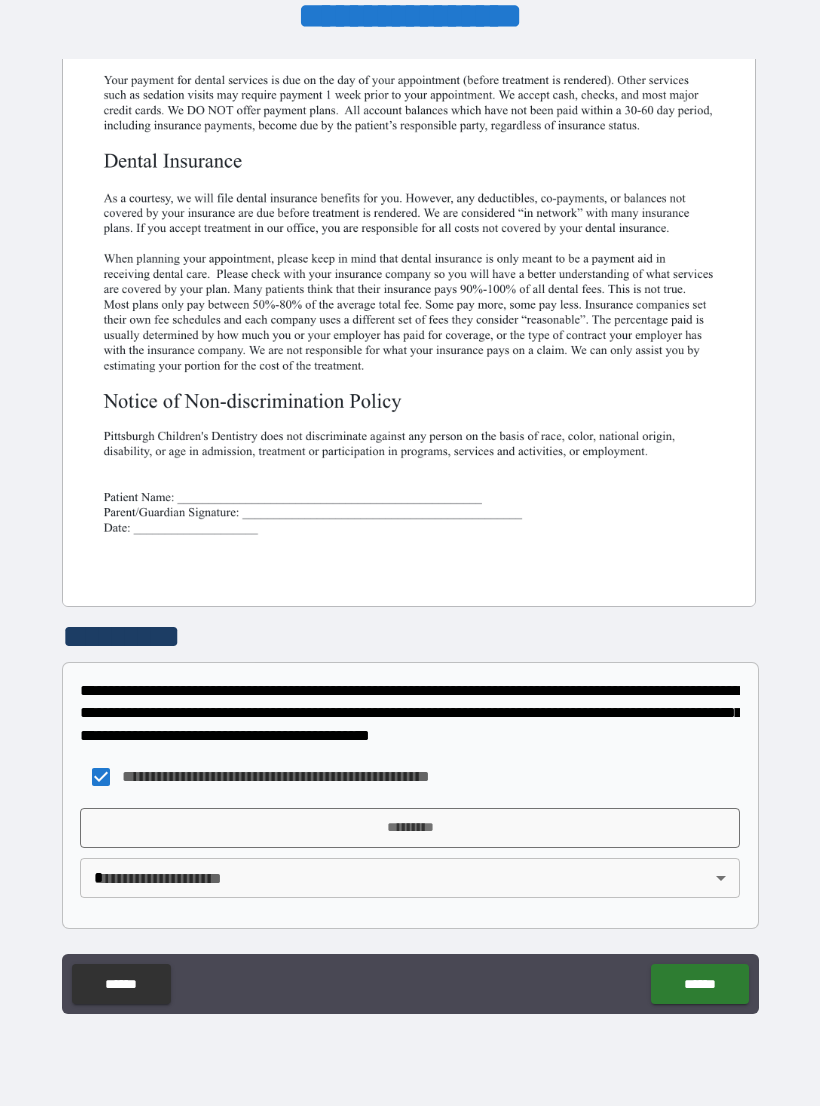 click on "**********" at bounding box center [410, 537] 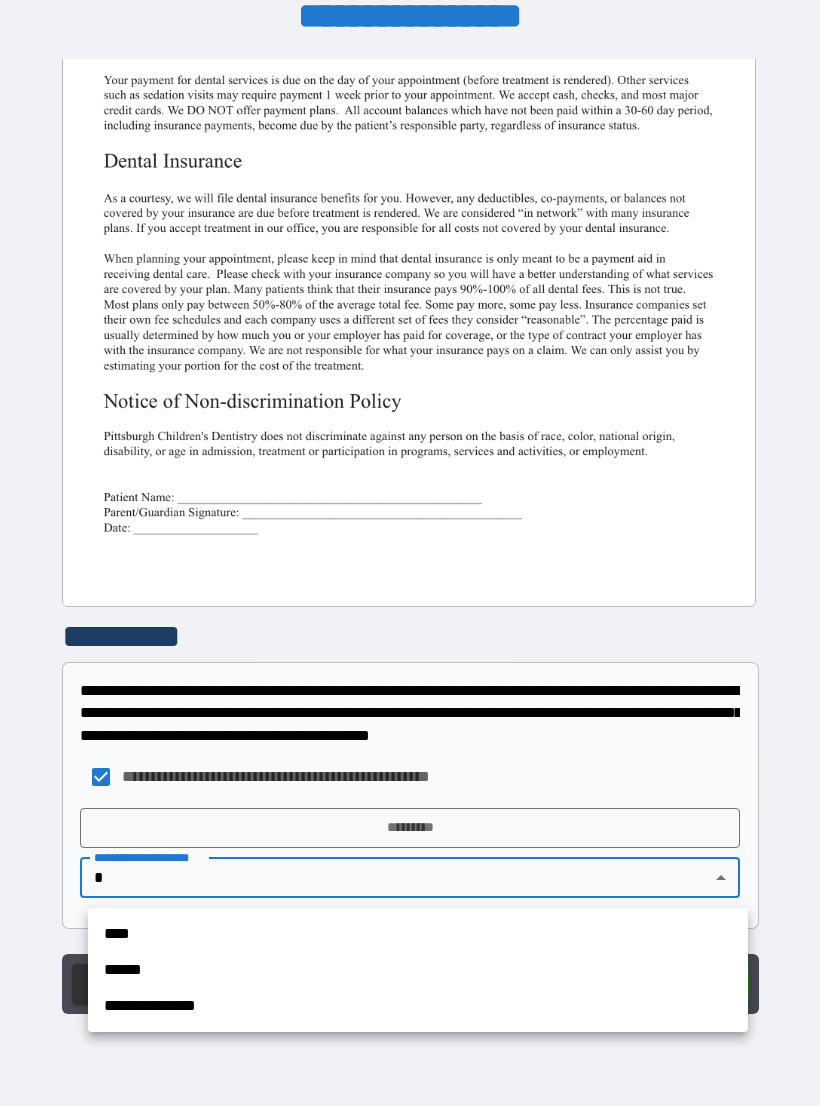 click on "**********" at bounding box center (418, 1006) 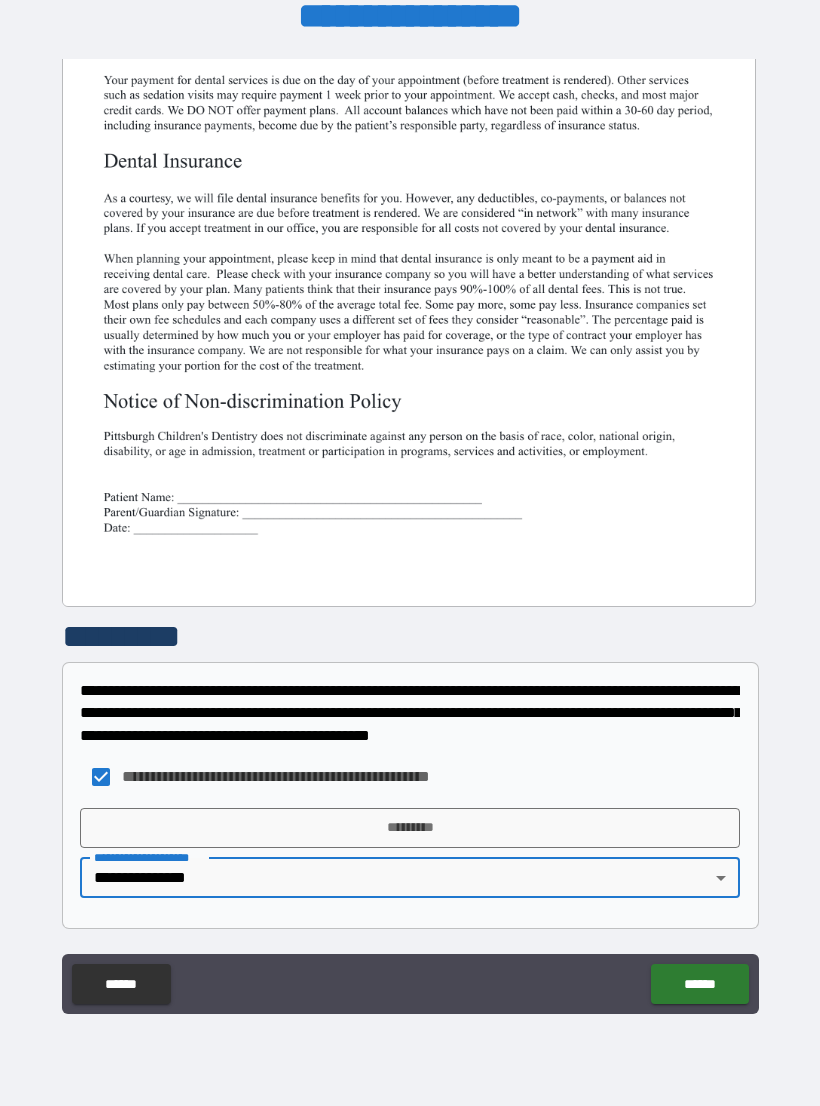 click on "*********" at bounding box center [410, 828] 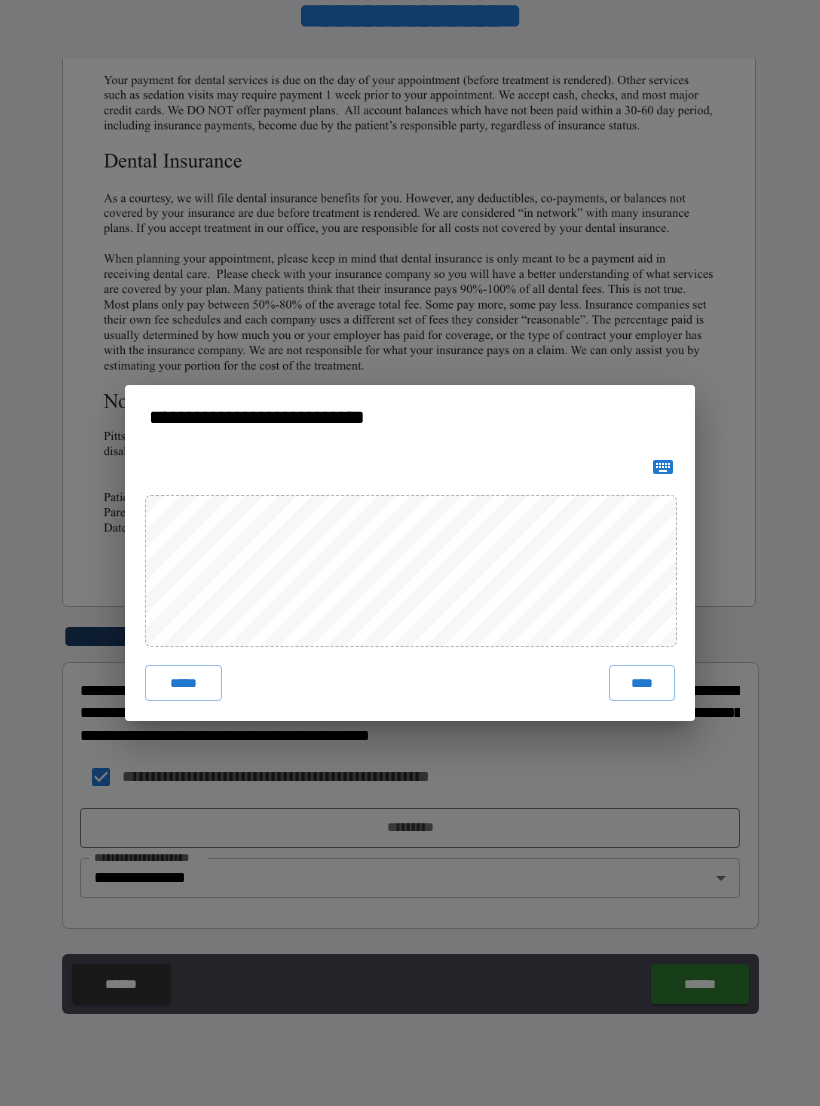 click on "****" at bounding box center [642, 683] 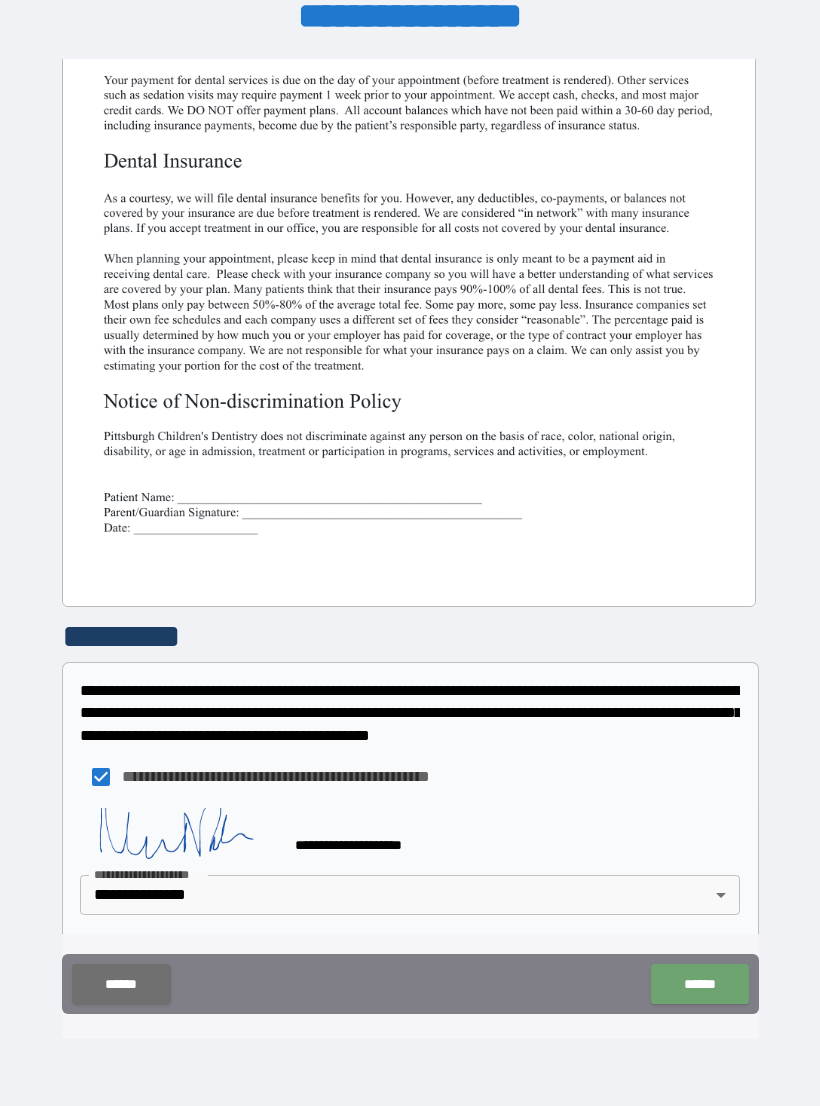 click on "******" at bounding box center [699, 984] 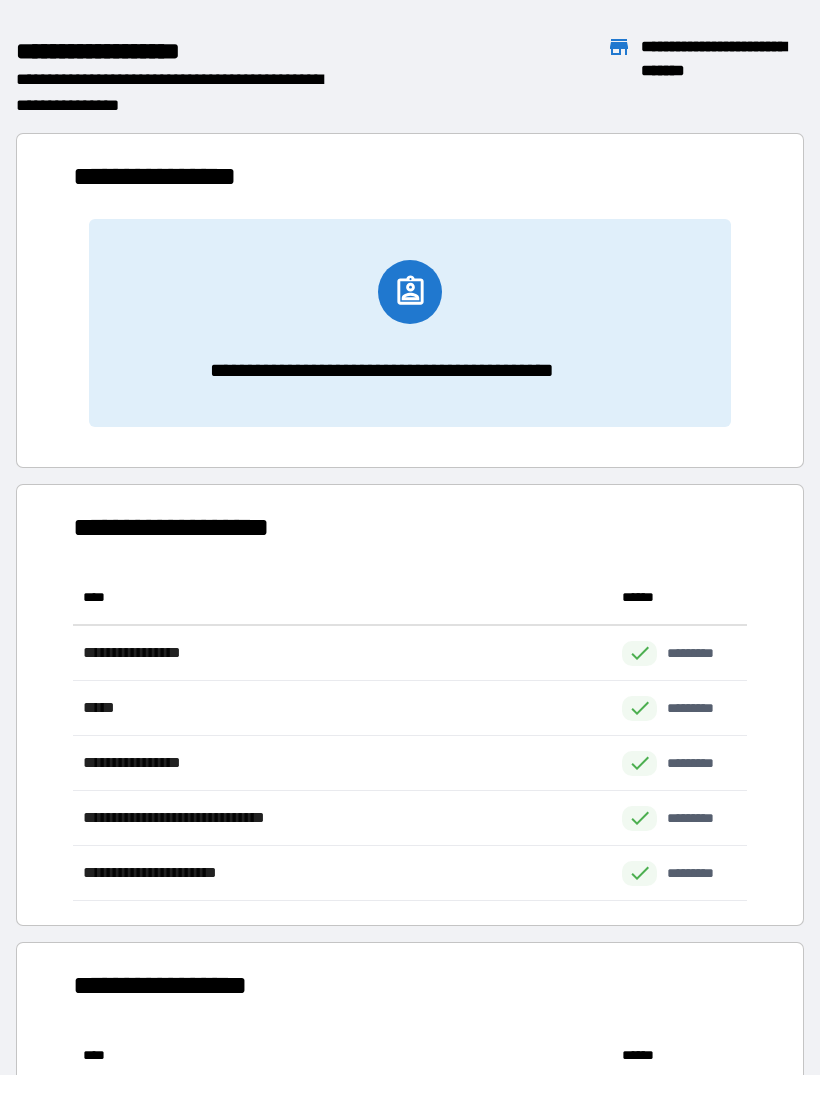 scroll, scrollTop: 1, scrollLeft: 1, axis: both 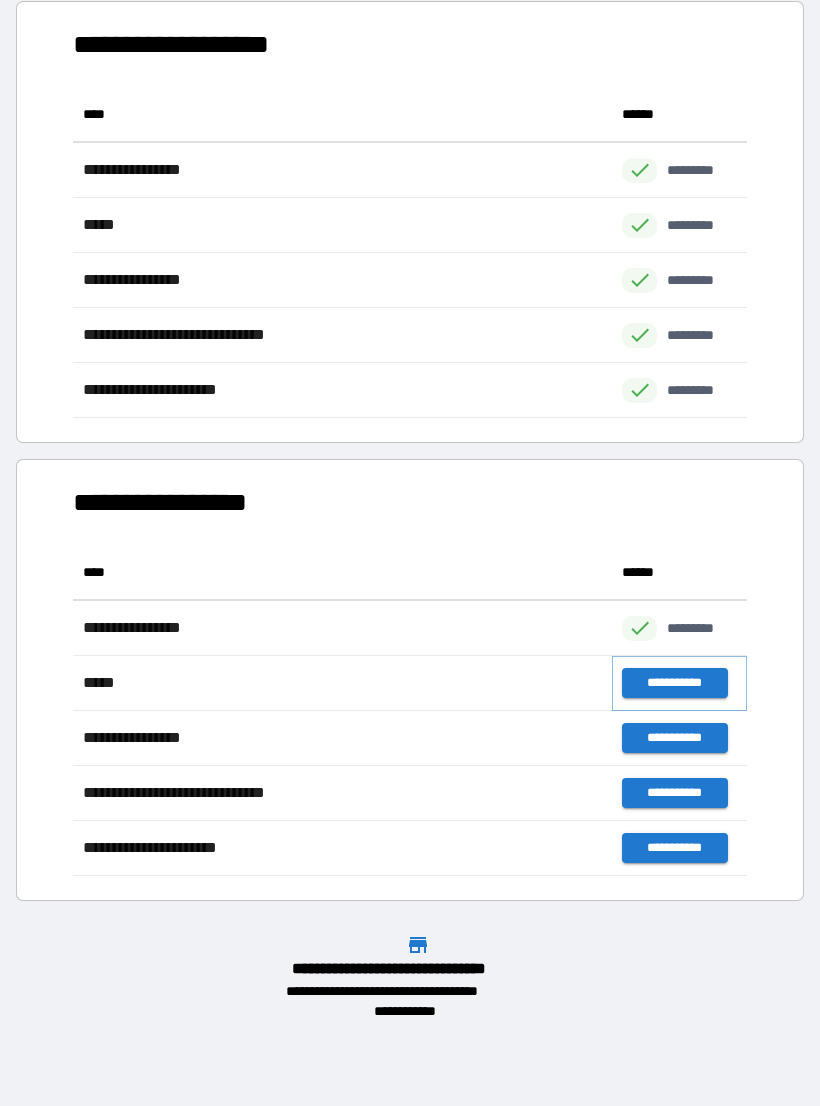 click on "**********" at bounding box center [674, 683] 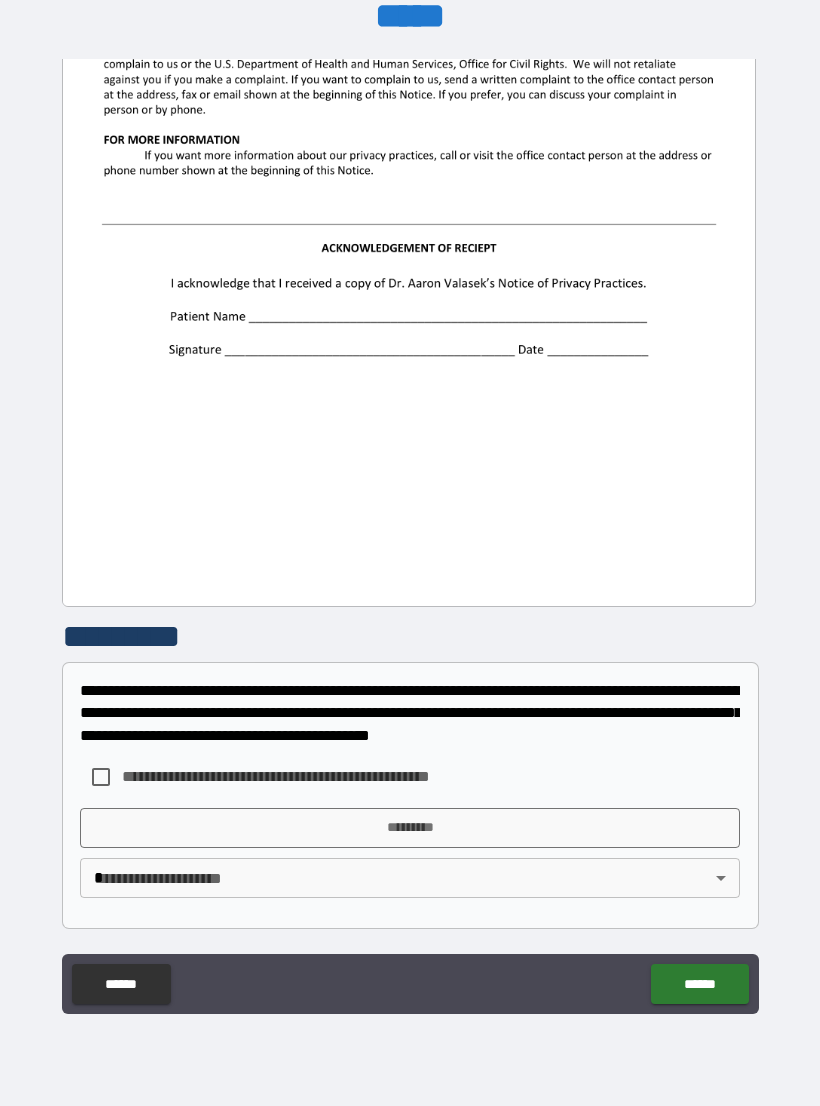 scroll, scrollTop: 2244, scrollLeft: 0, axis: vertical 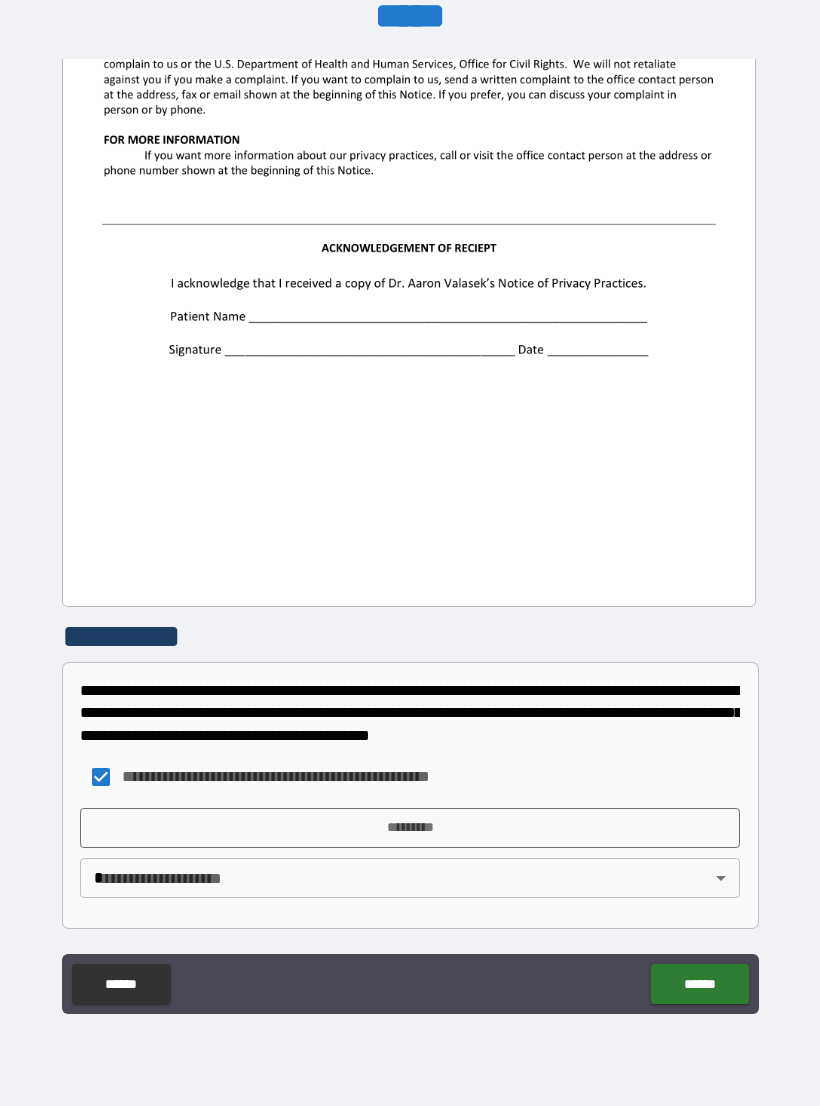 click on "**********" at bounding box center [410, 537] 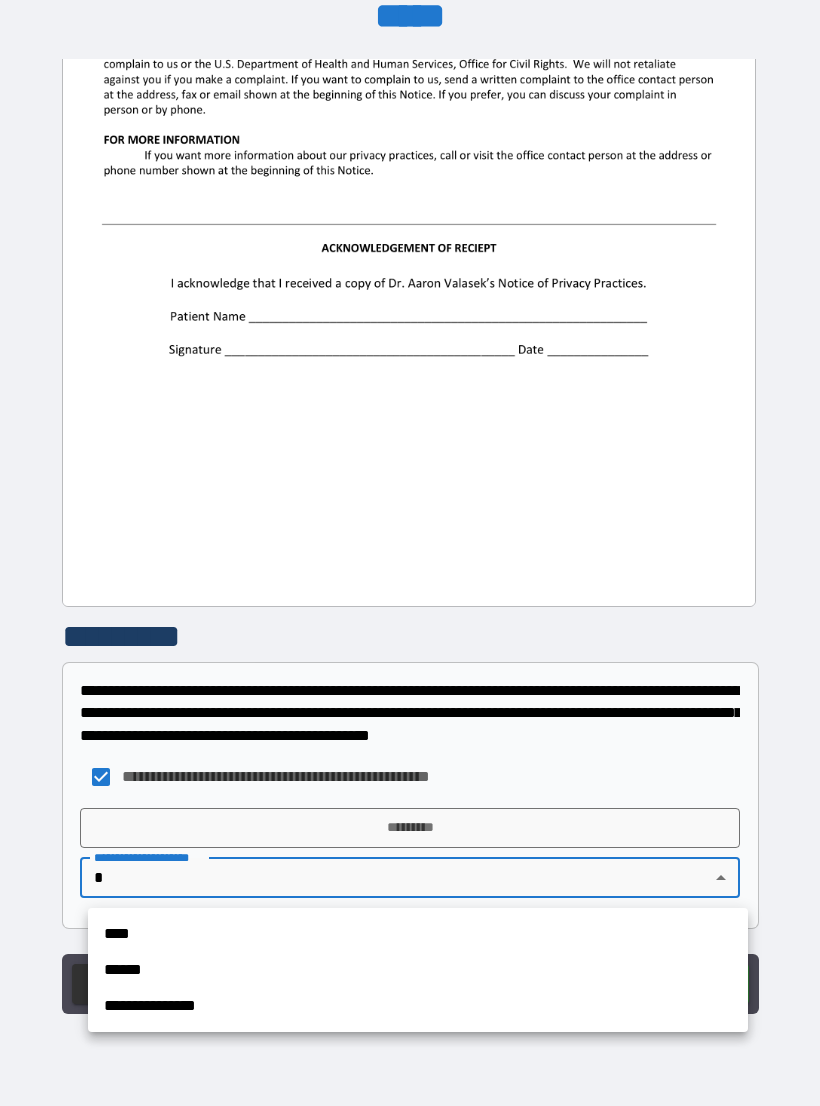 click on "**********" at bounding box center [418, 1006] 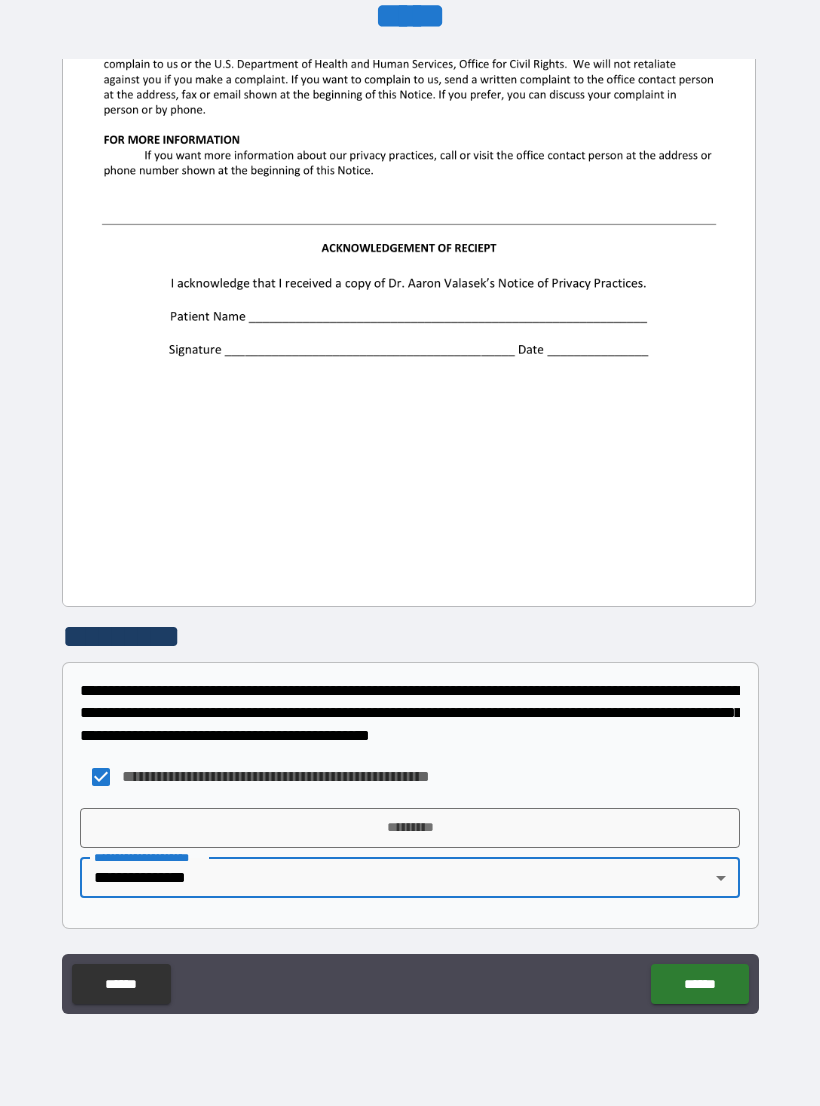 click on "*********" at bounding box center (410, 828) 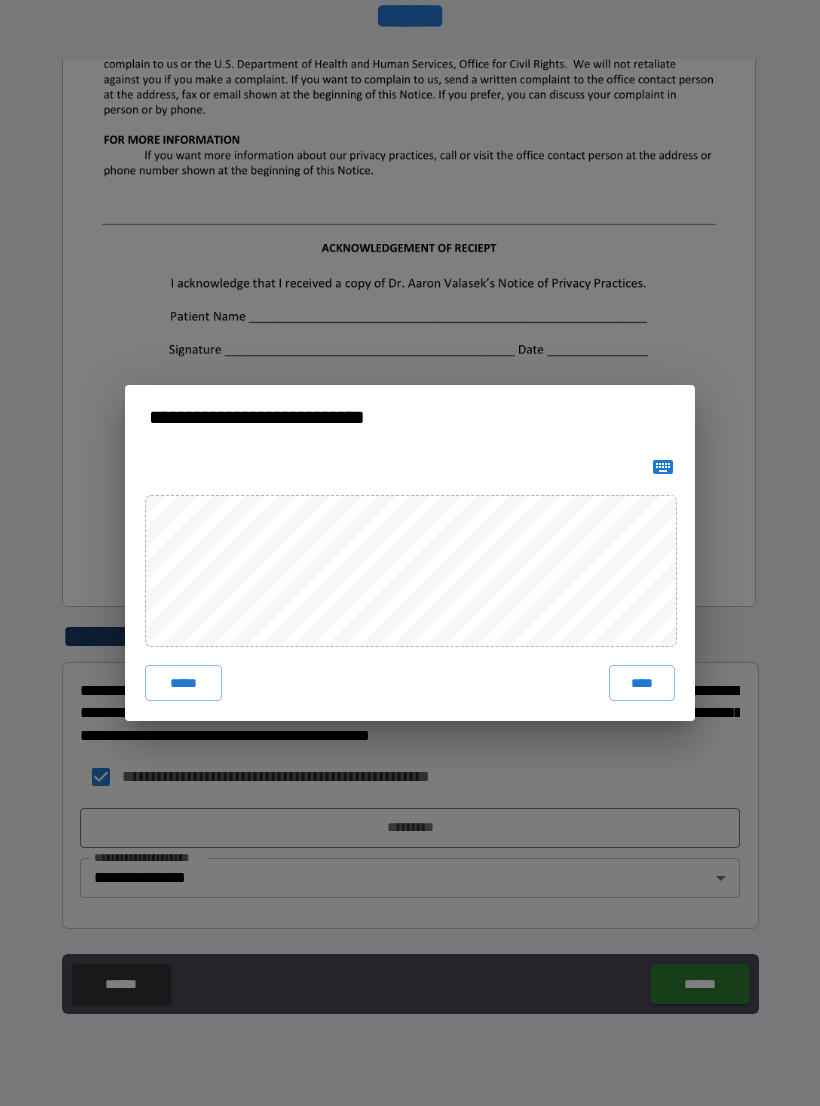 click on "****" at bounding box center [642, 683] 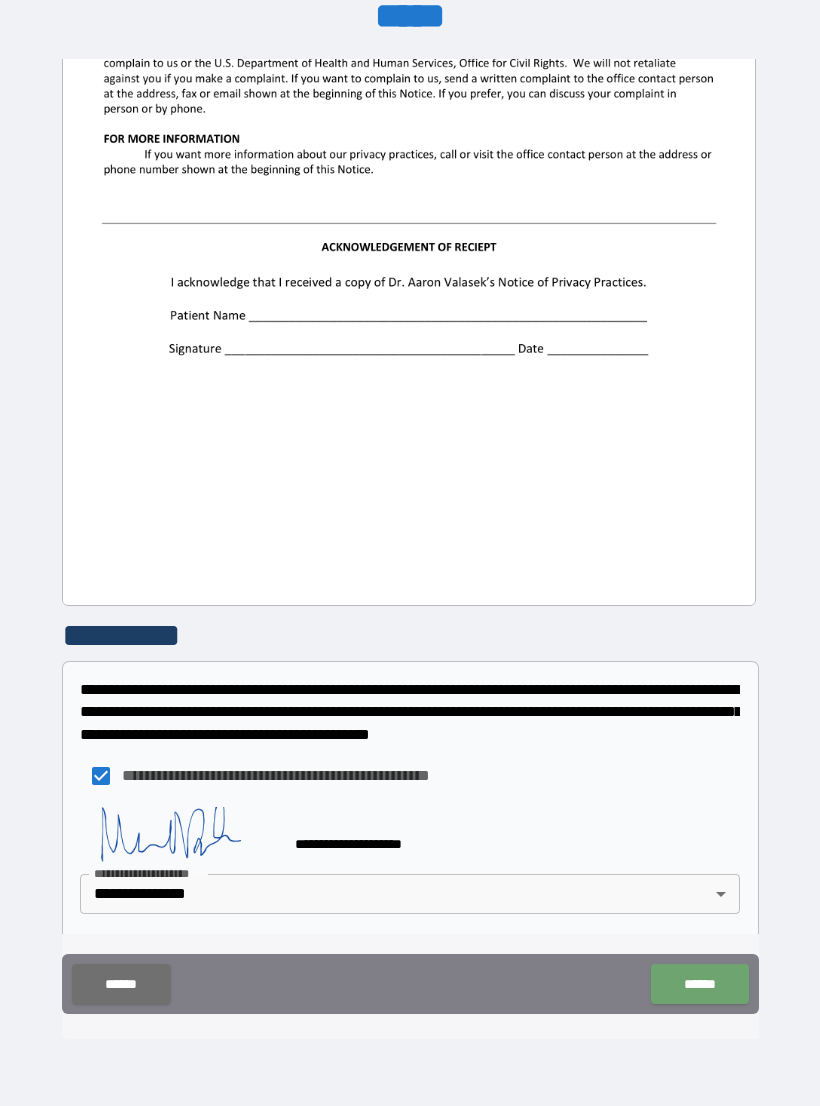 click on "******" at bounding box center (699, 984) 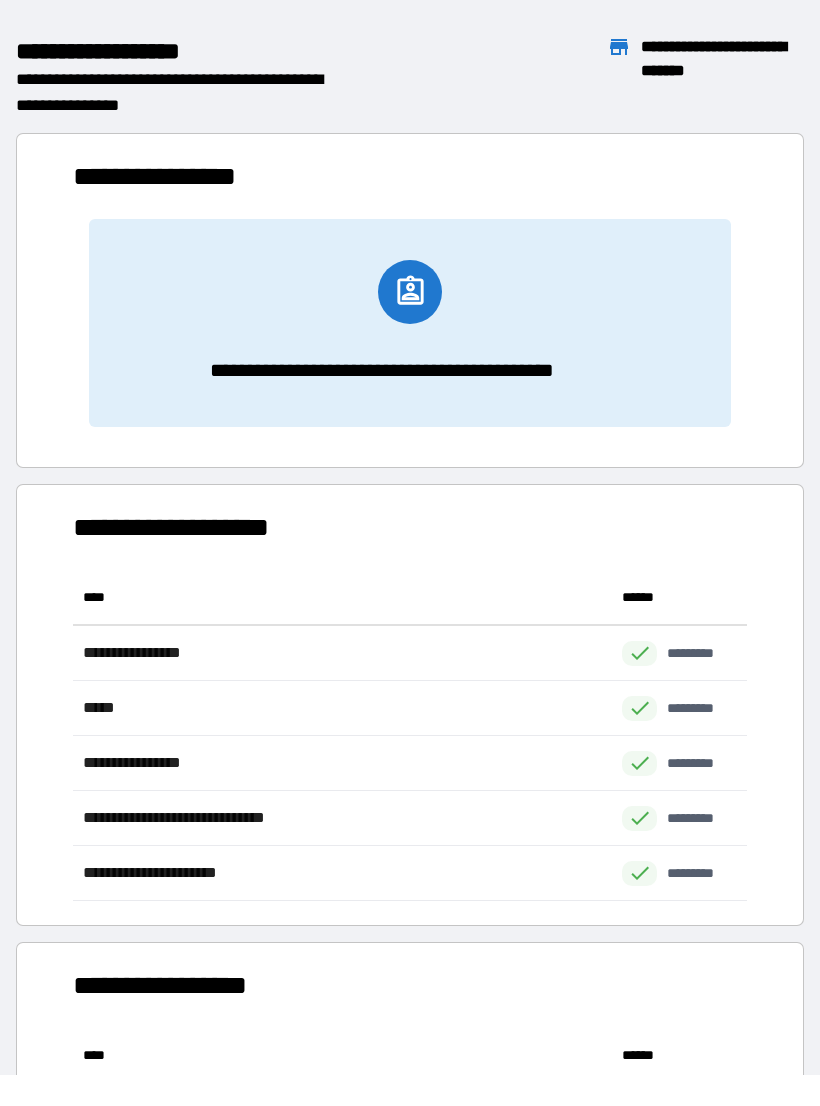 scroll, scrollTop: 1, scrollLeft: 1, axis: both 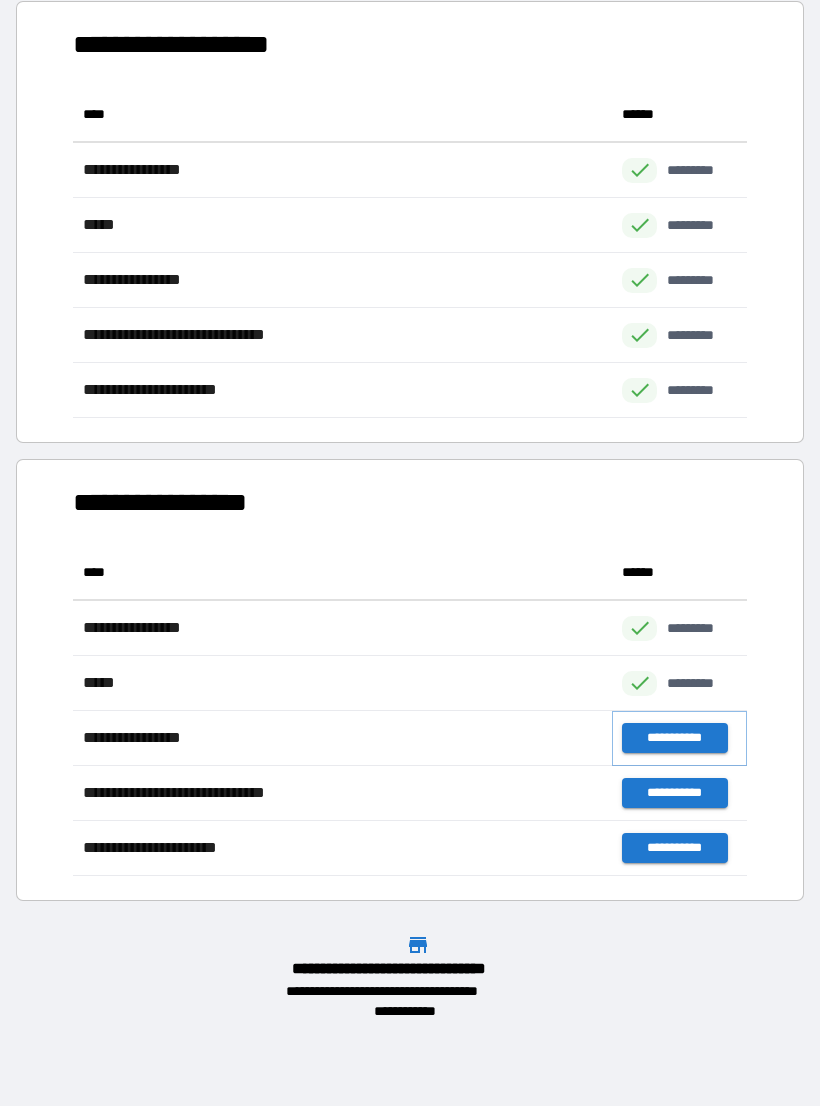 click on "**********" at bounding box center [674, 738] 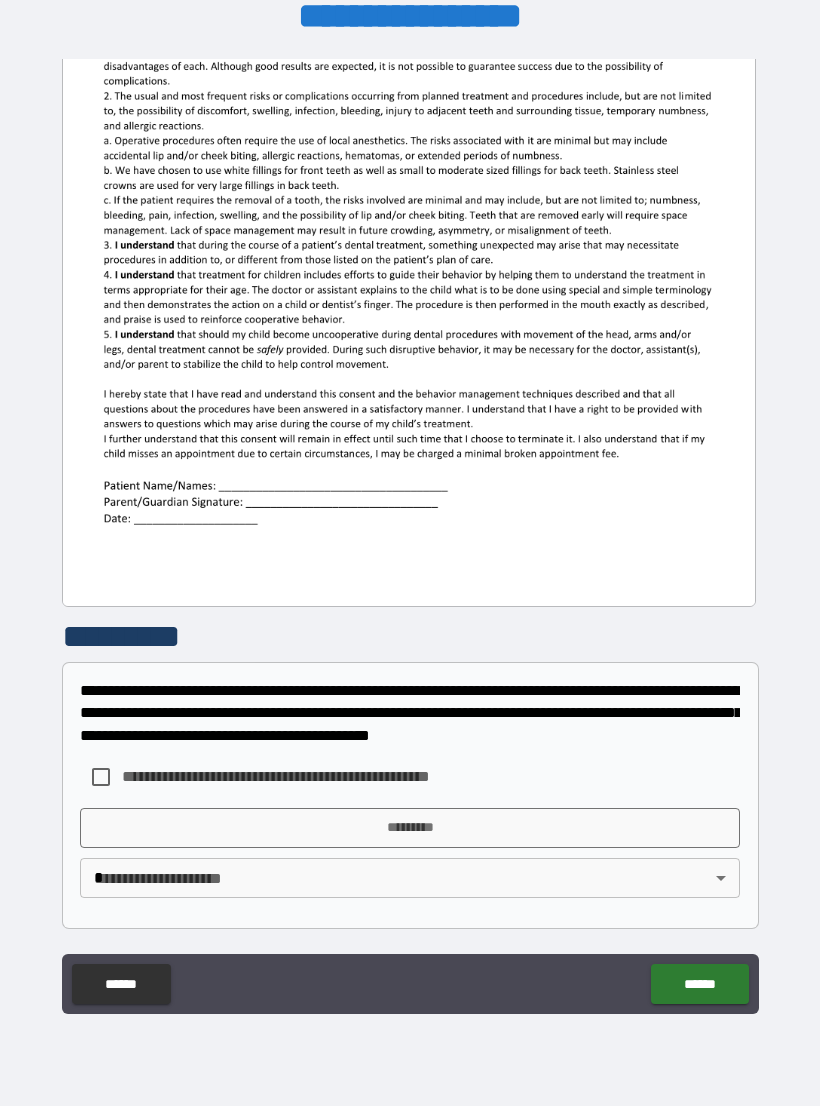 scroll, scrollTop: 380, scrollLeft: 0, axis: vertical 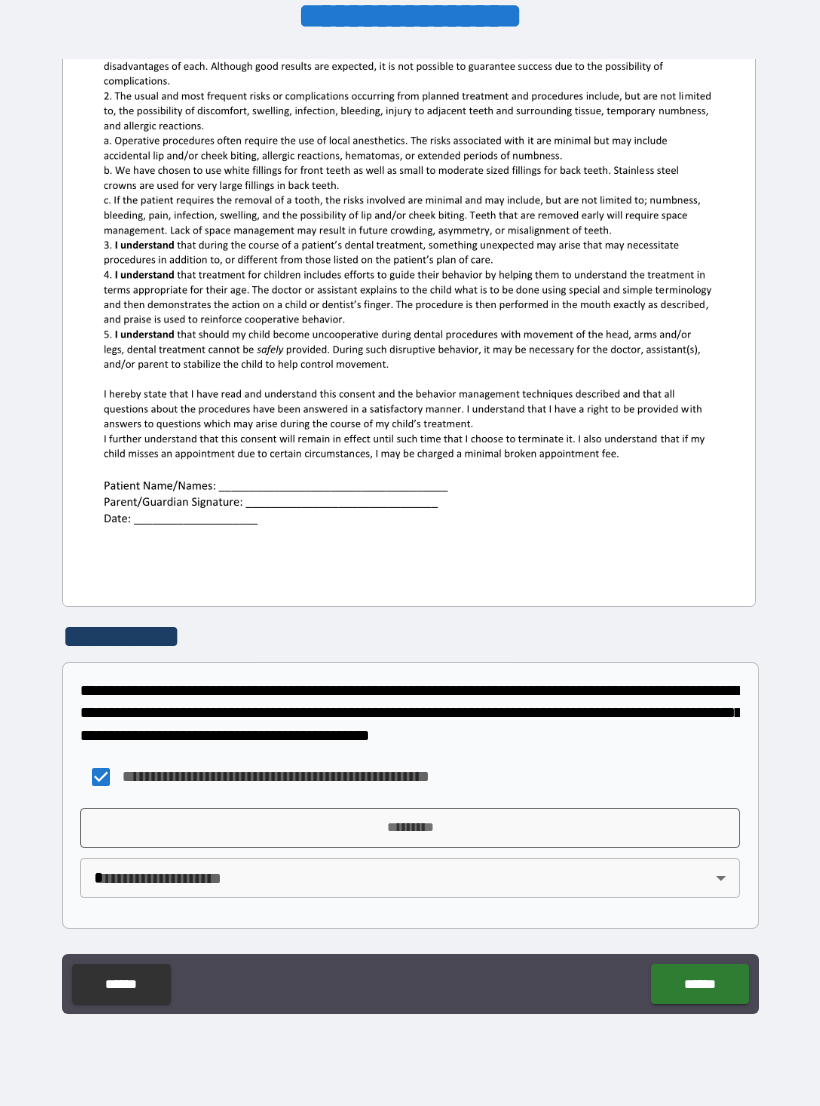 click on "**********" at bounding box center [410, 537] 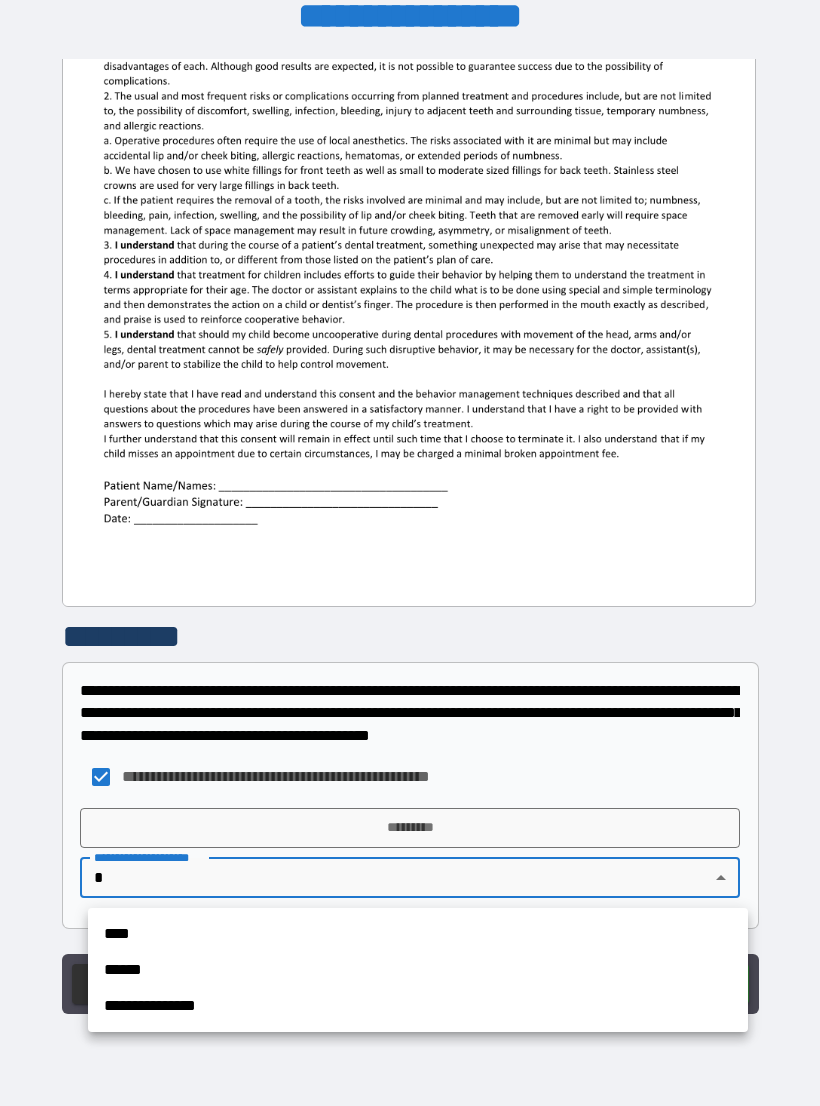 click on "**********" at bounding box center [418, 1006] 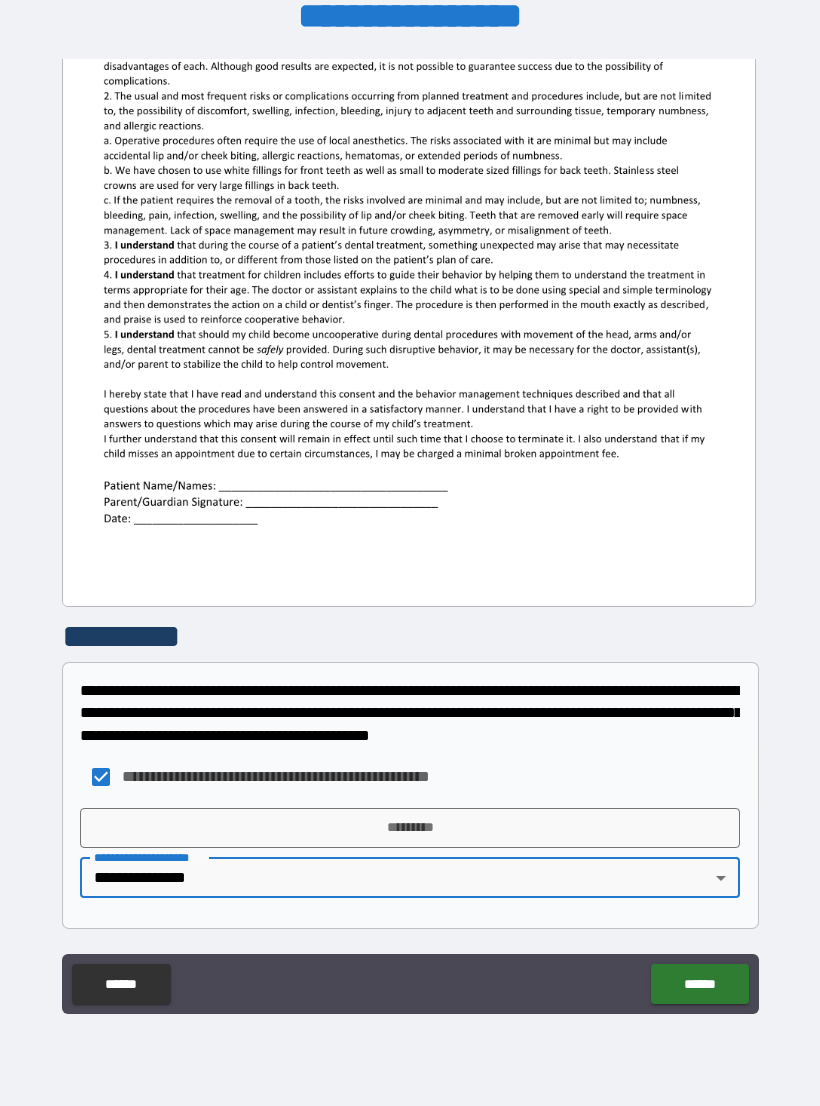 click on "*********" at bounding box center (410, 828) 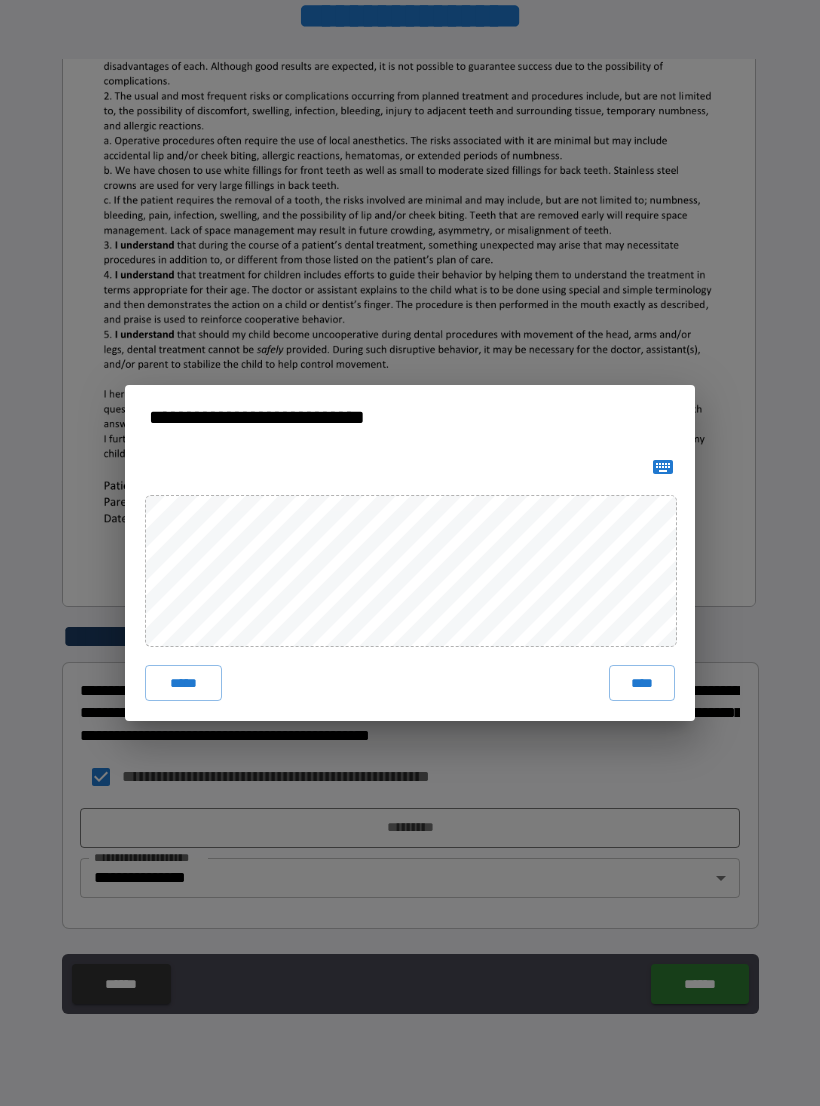 click on "****" at bounding box center [642, 683] 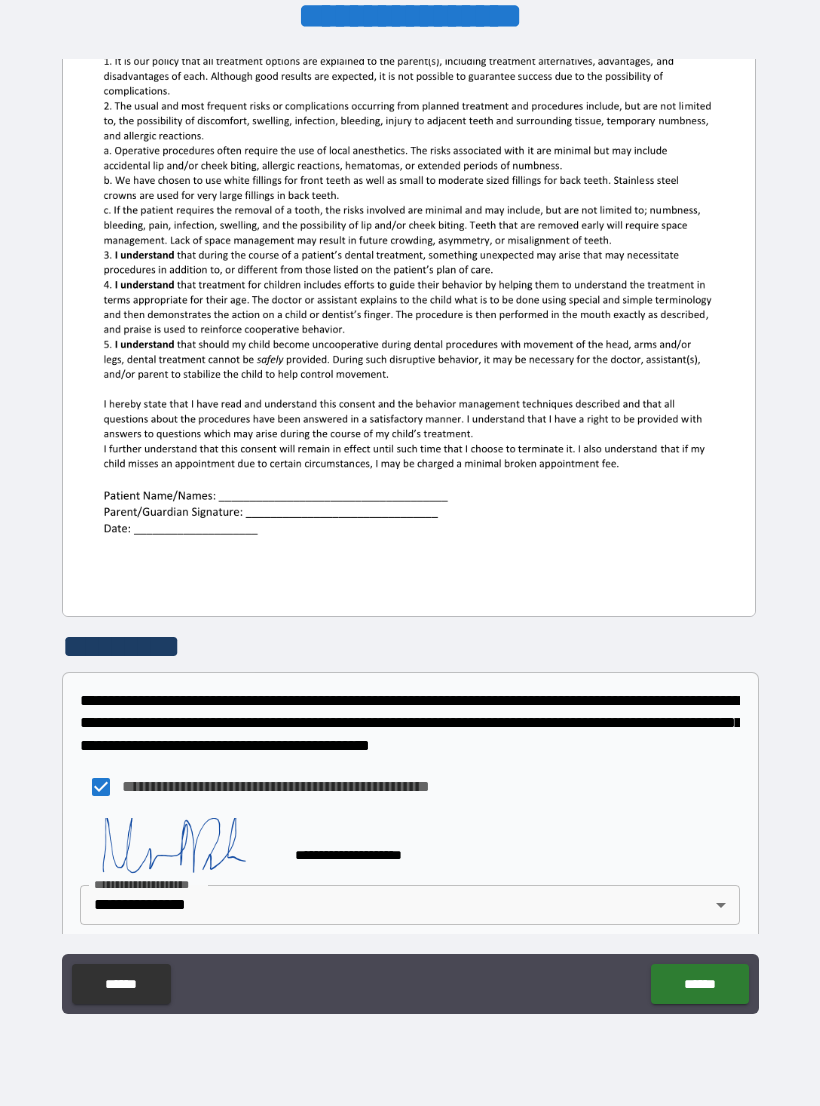 click on "******" at bounding box center (699, 984) 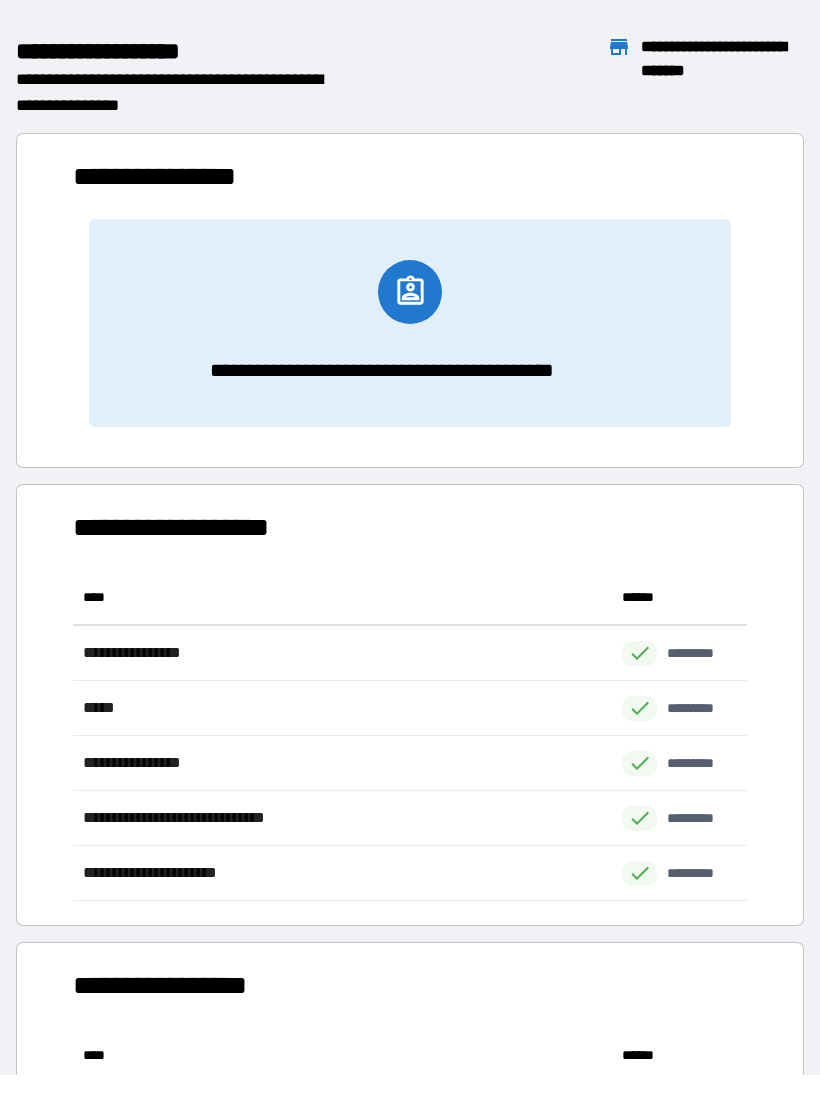 scroll, scrollTop: 1, scrollLeft: 1, axis: both 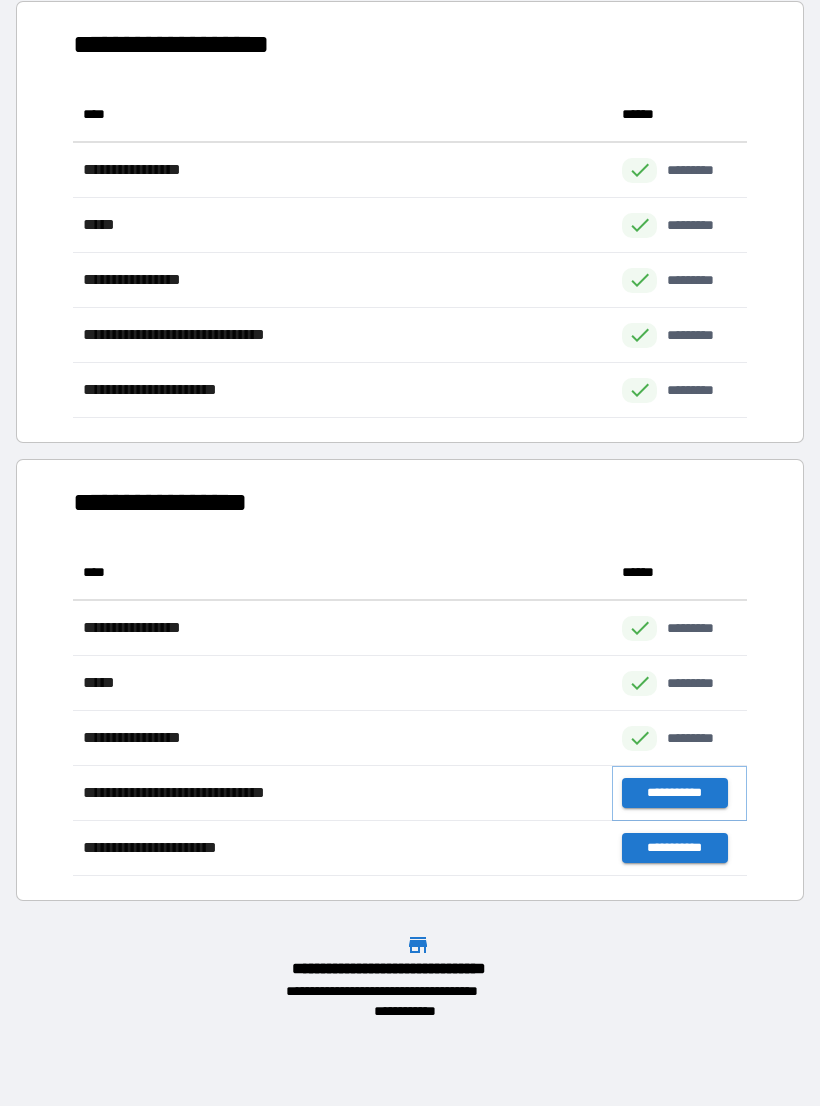 click on "**********" at bounding box center [674, 793] 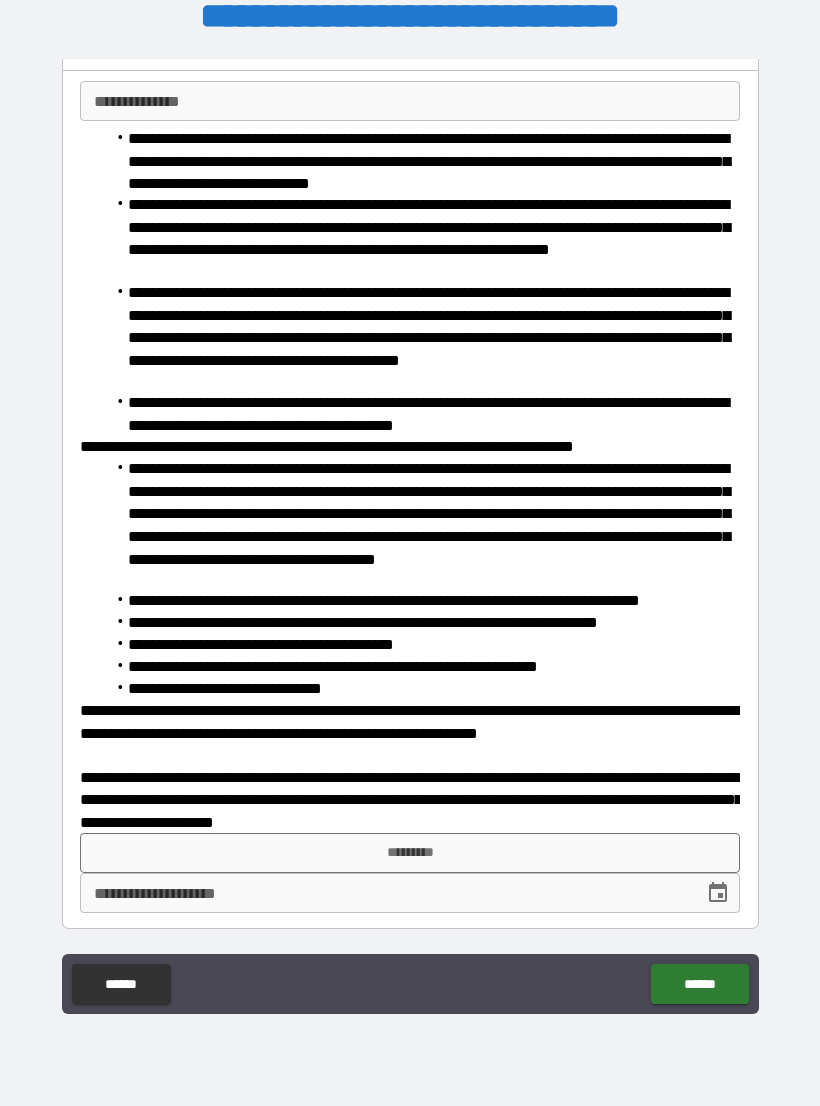 scroll, scrollTop: 119, scrollLeft: 0, axis: vertical 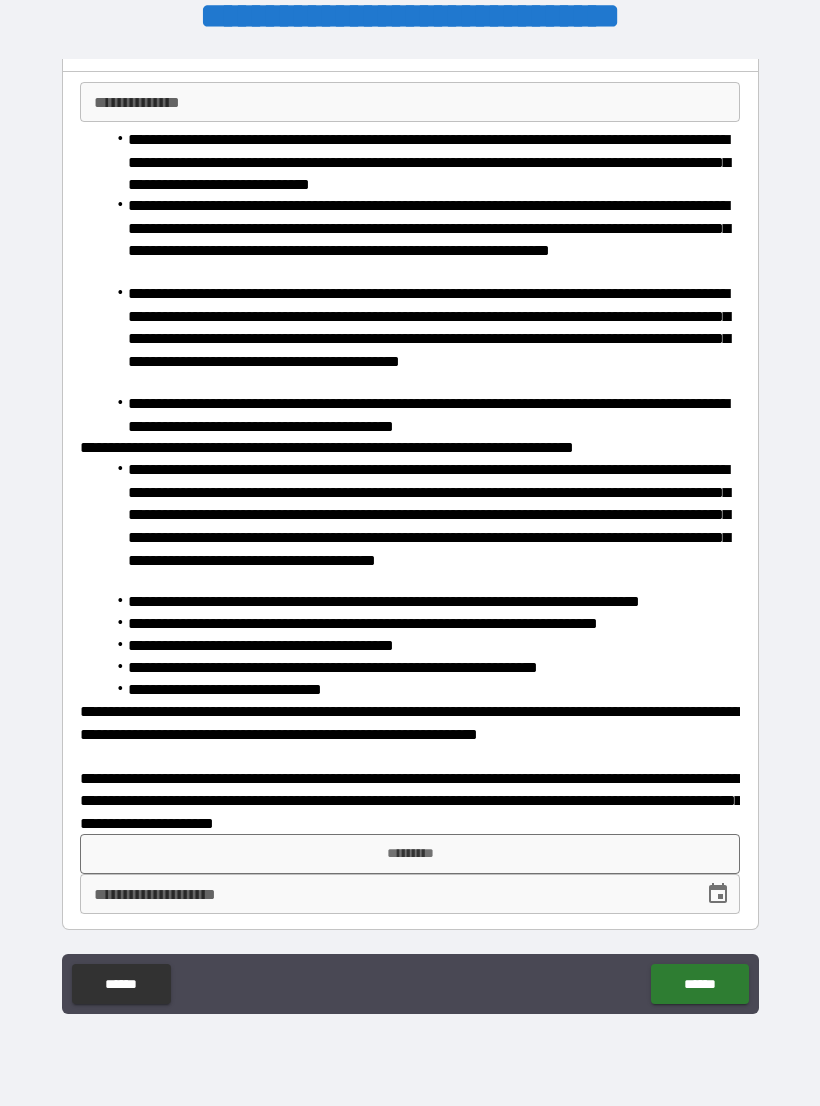 click on "******" at bounding box center (121, 984) 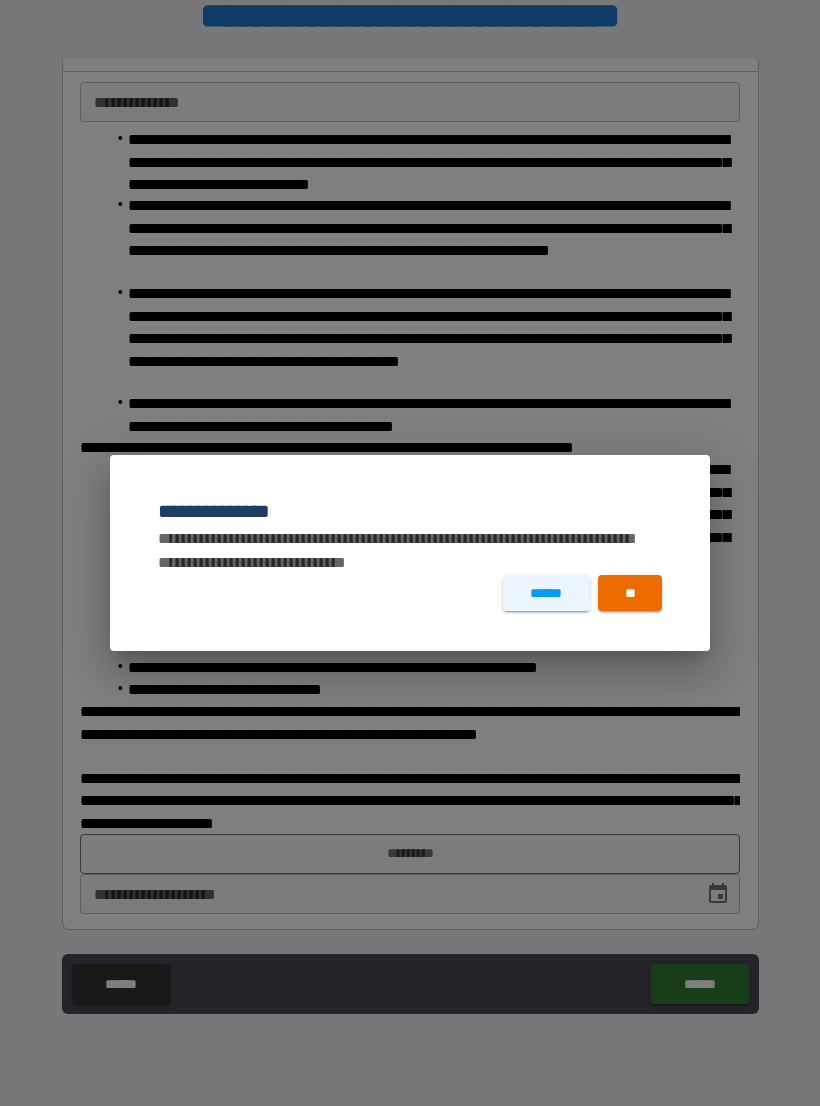 click on "******" at bounding box center (546, 593) 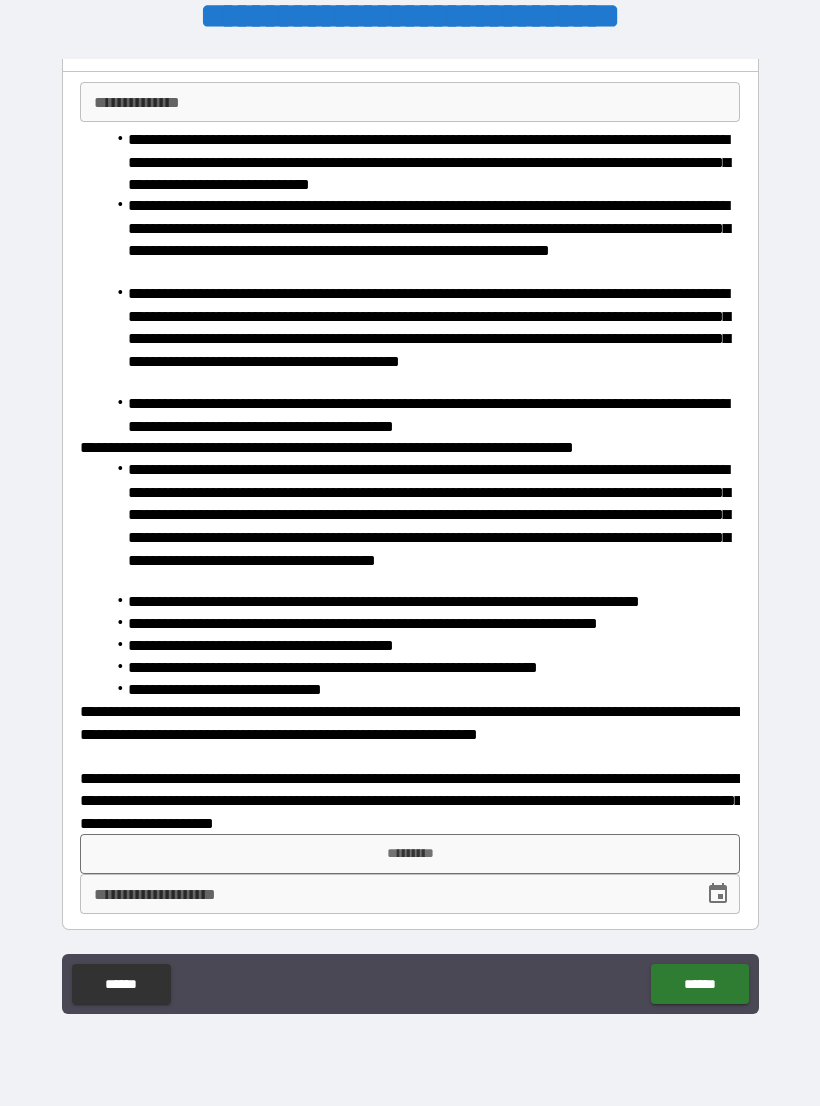 click on "******" at bounding box center (121, 984) 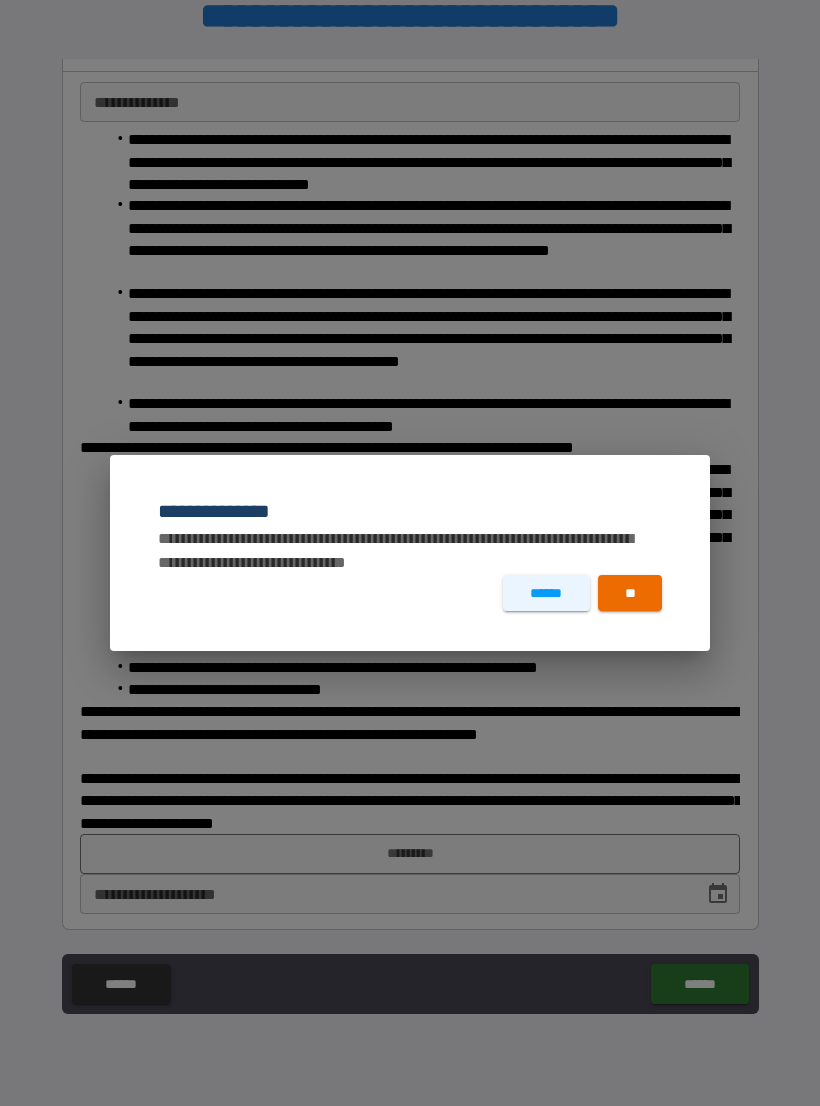 click on "**" at bounding box center [630, 593] 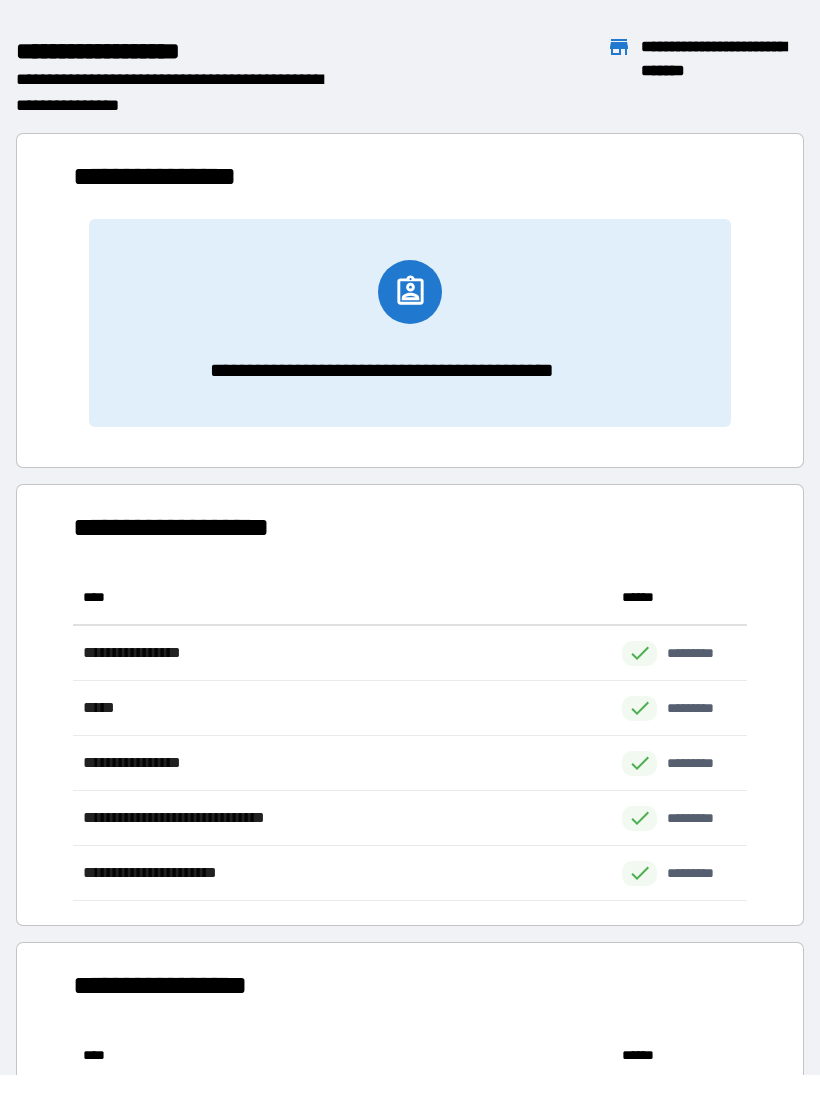scroll, scrollTop: 1, scrollLeft: 1, axis: both 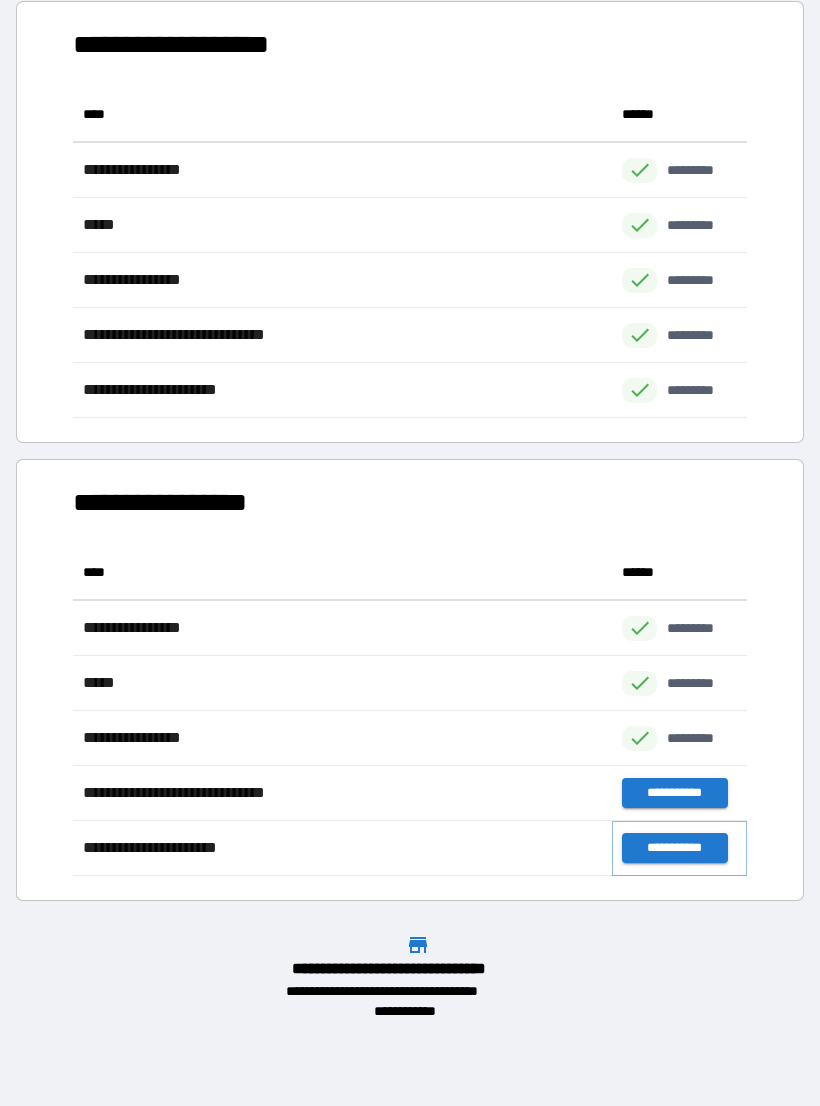 click on "**********" at bounding box center [674, 848] 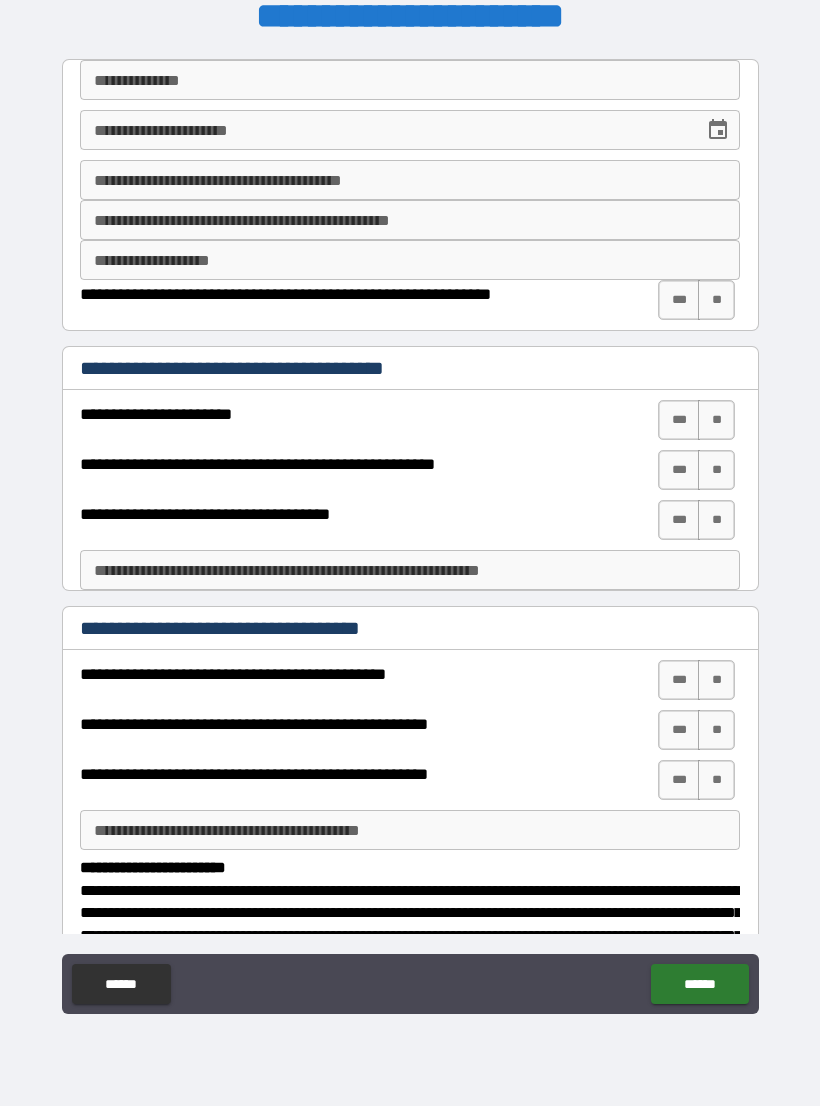 click on "**********" at bounding box center [410, 80] 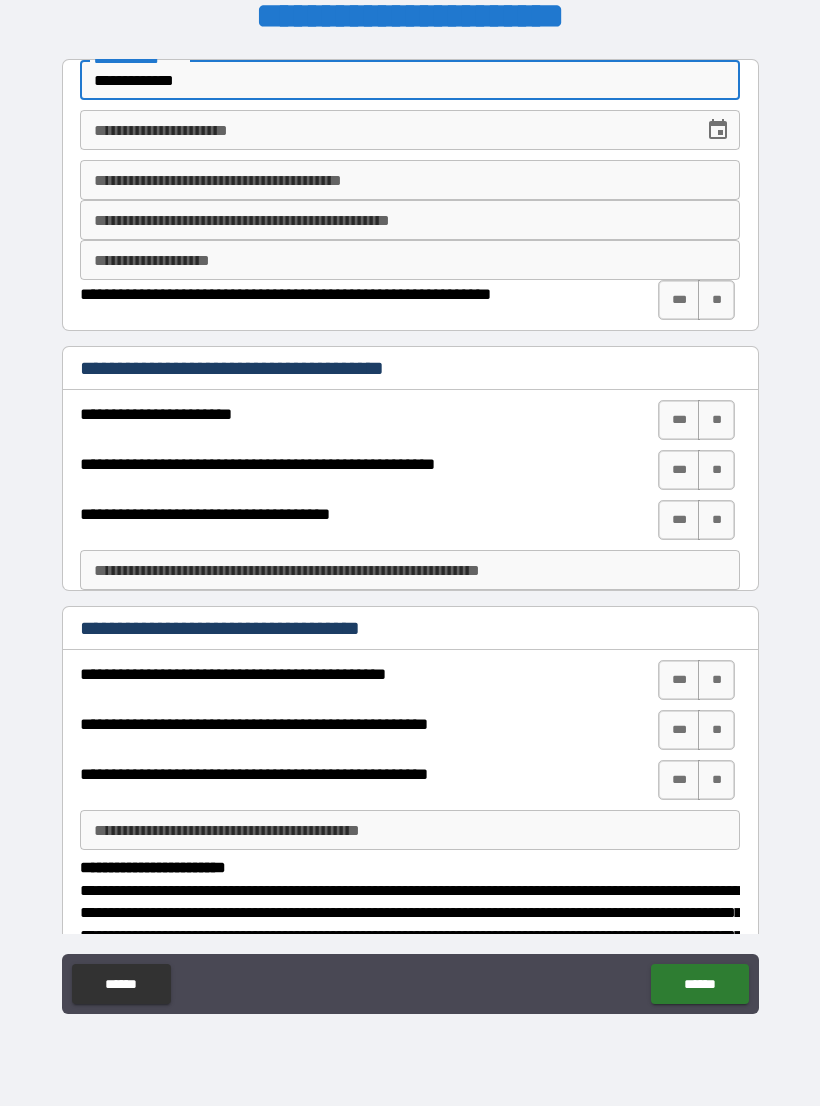 scroll, scrollTop: 1, scrollLeft: 0, axis: vertical 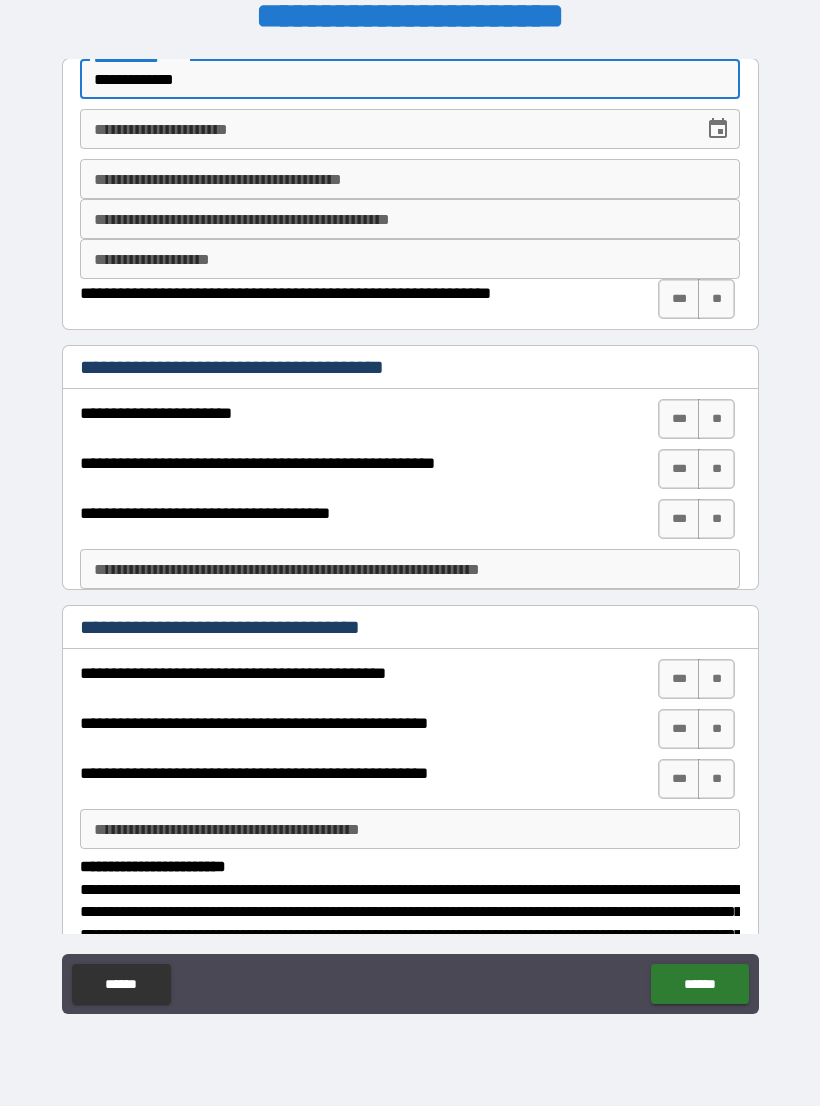 type on "**********" 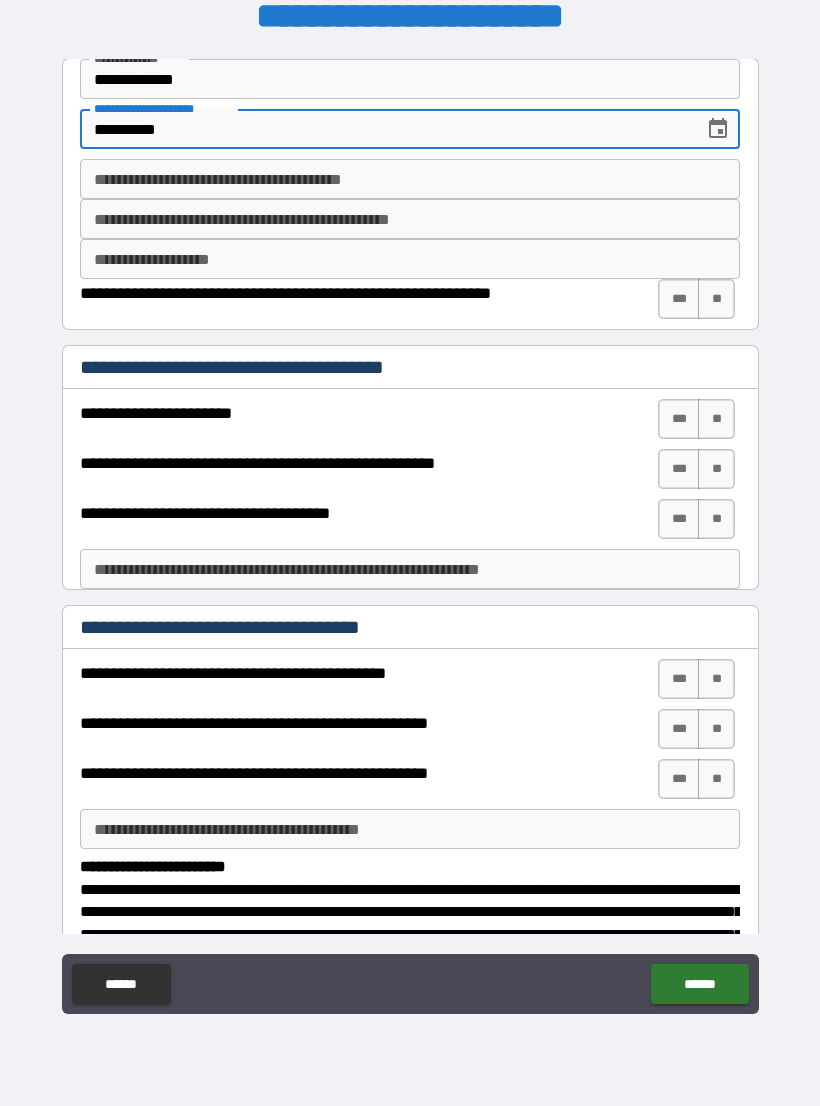 type on "**********" 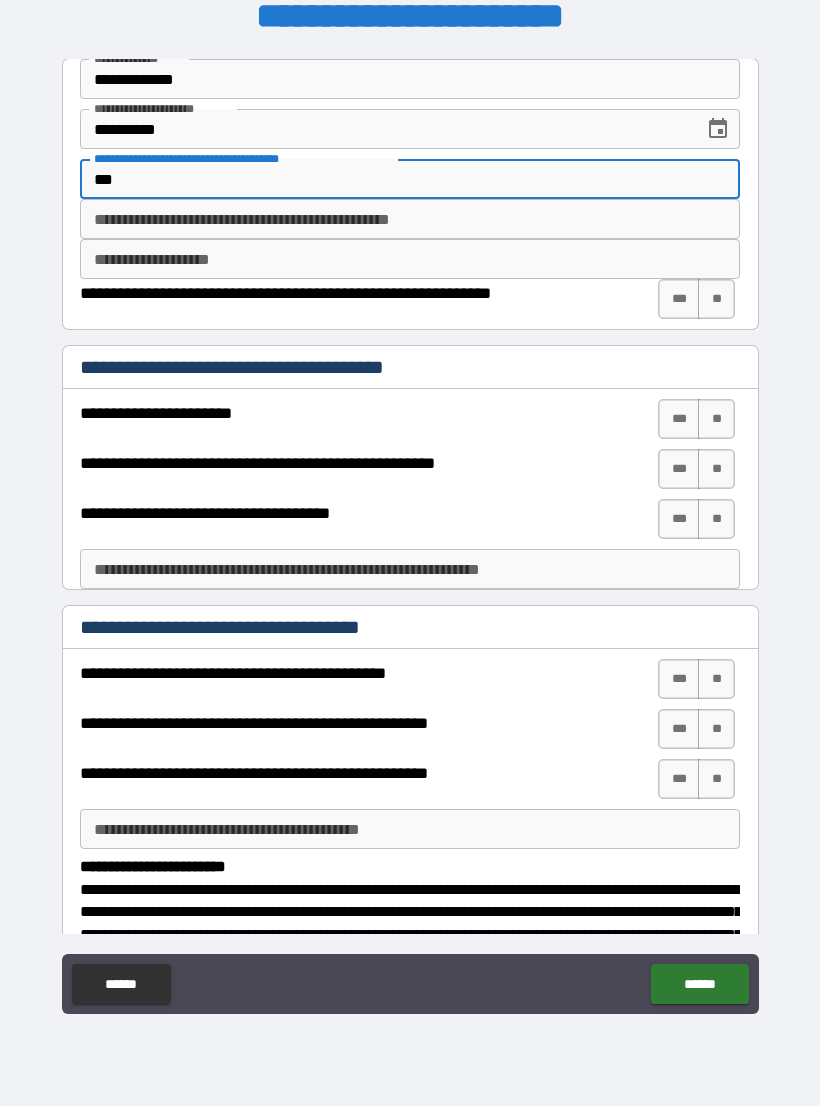 type on "*" 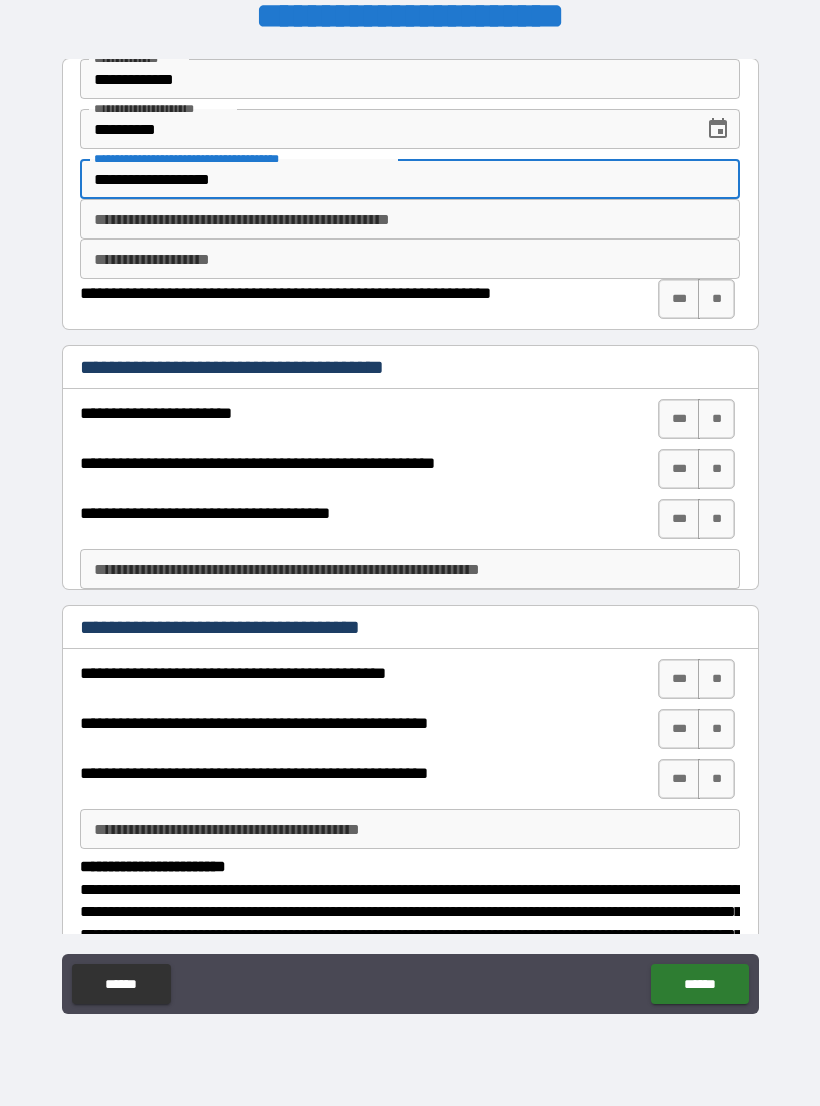 type on "**********" 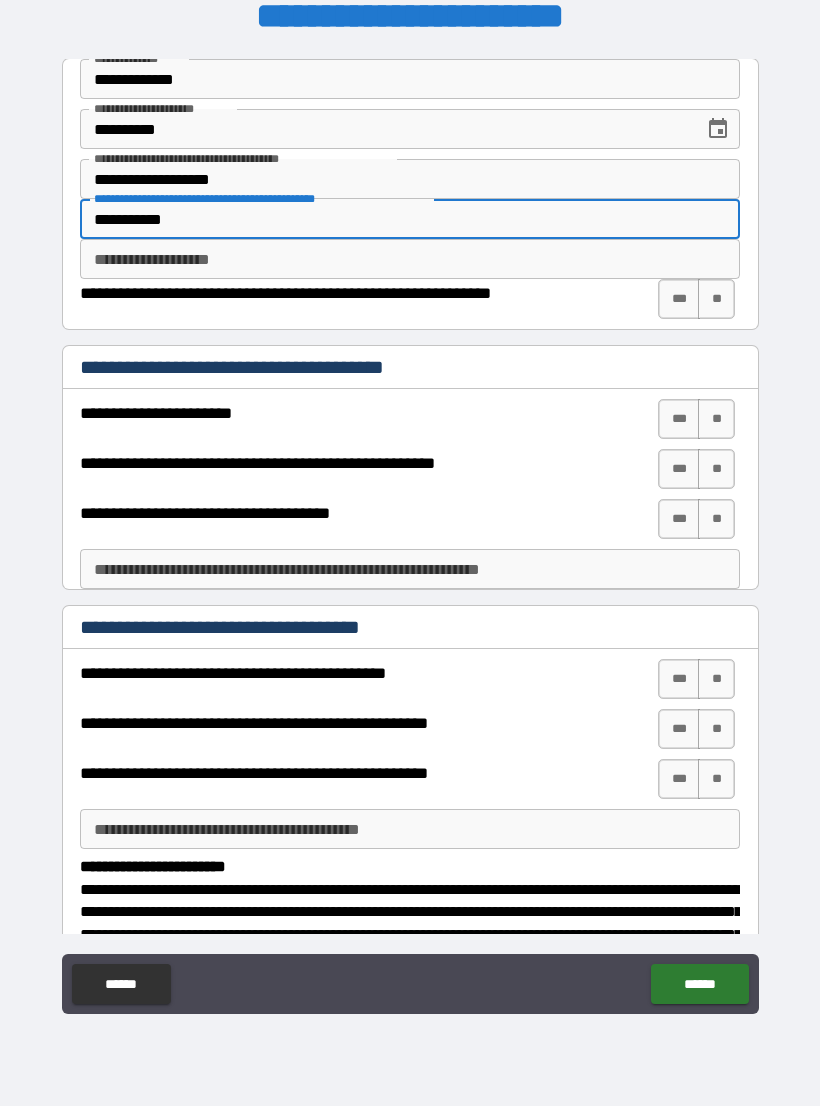 type on "**********" 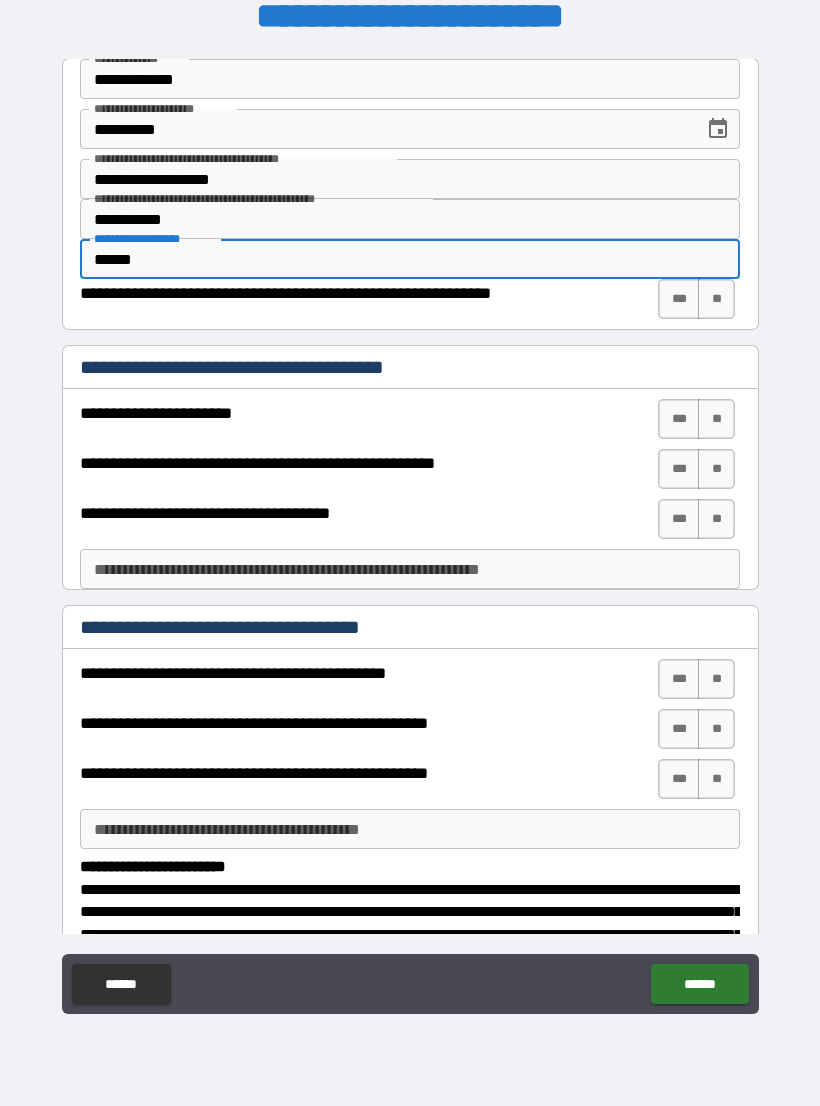 type on "******" 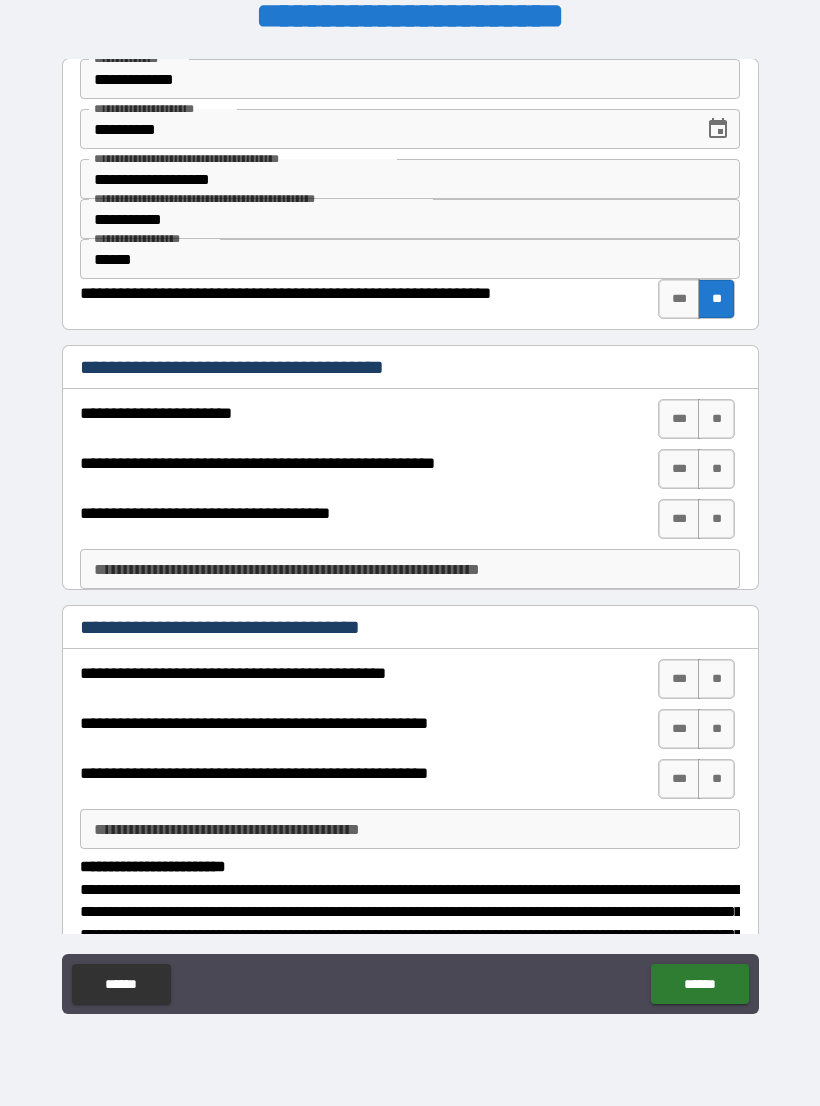 click on "**" at bounding box center (716, 419) 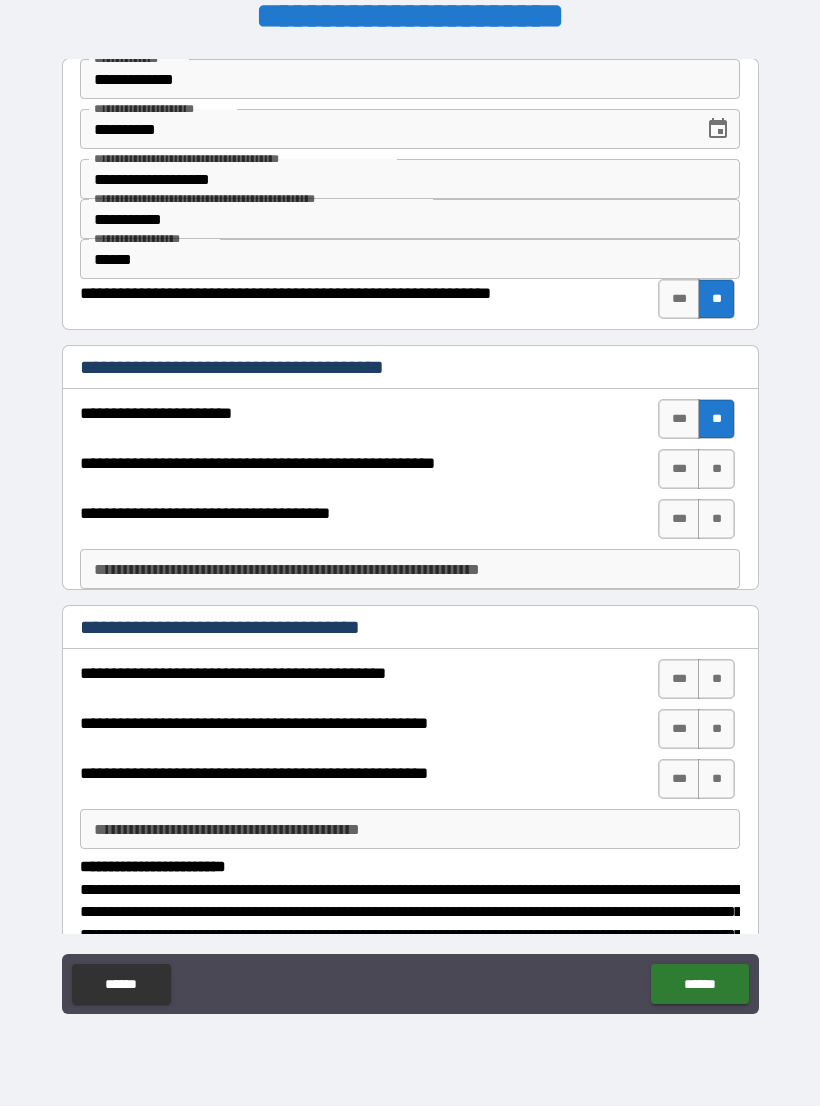click on "**" at bounding box center [716, 469] 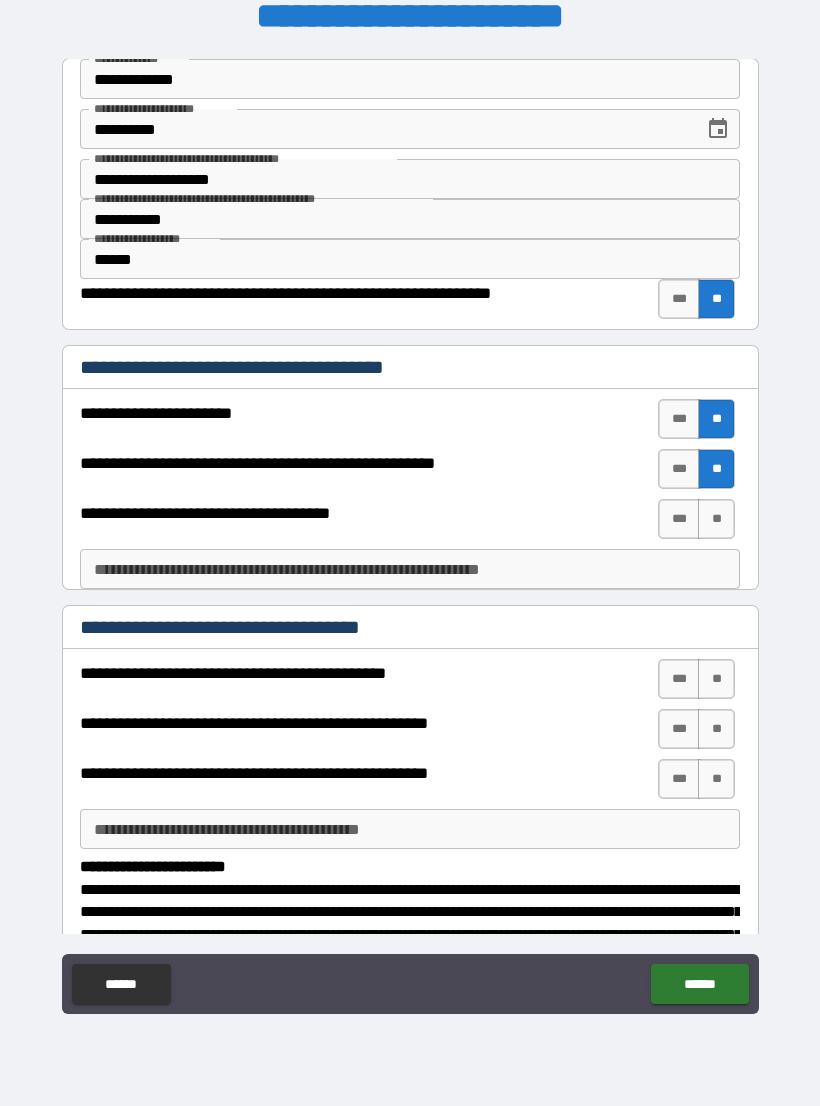 click on "**" at bounding box center [716, 519] 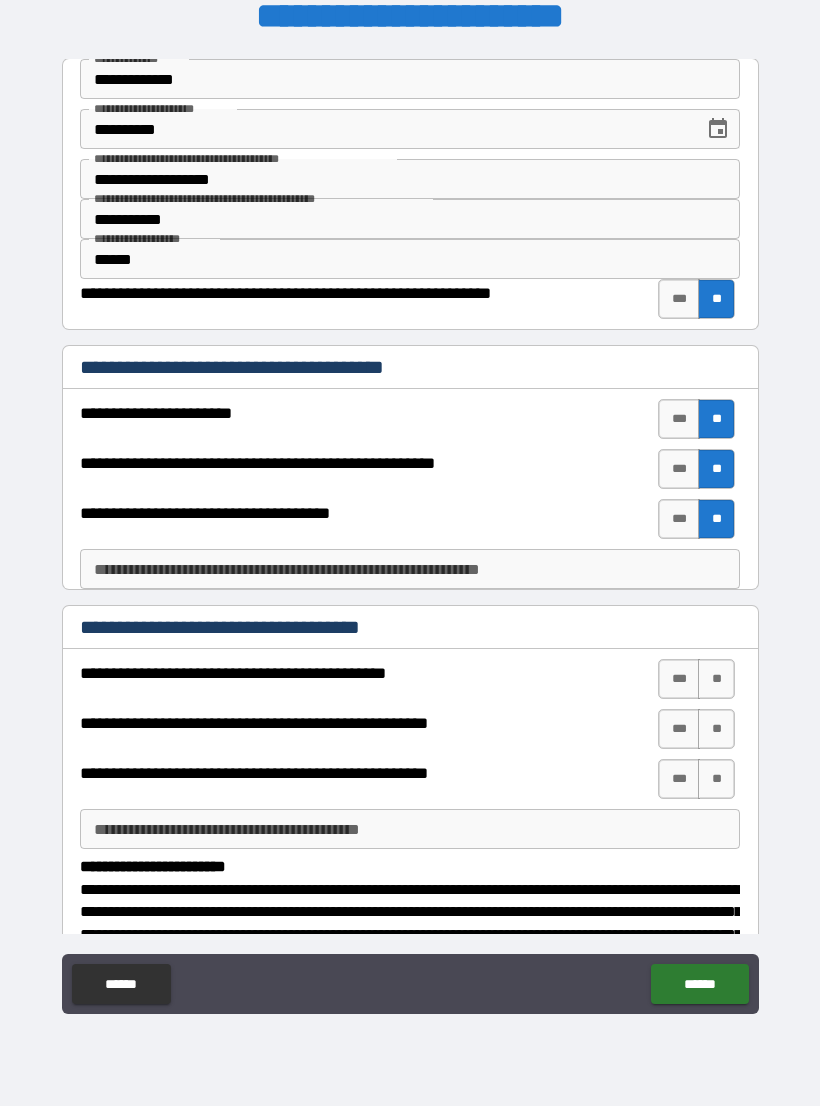 click on "**********" at bounding box center [410, 569] 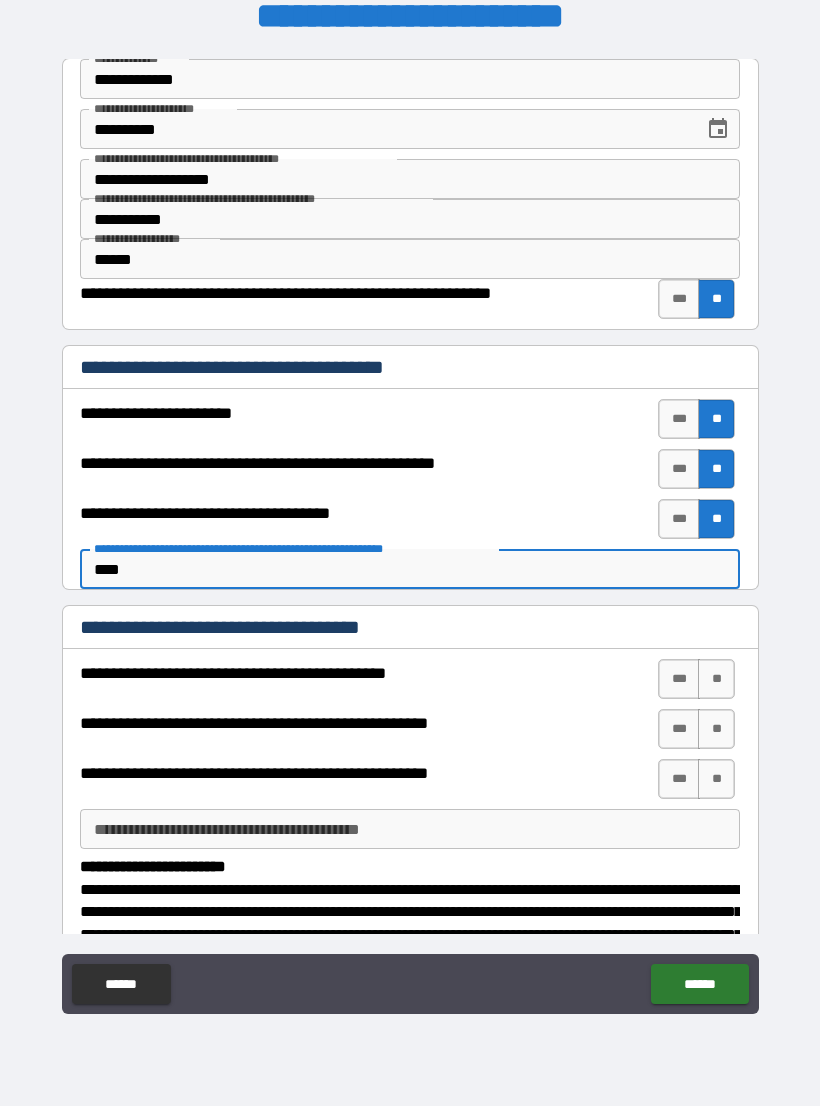 type on "****" 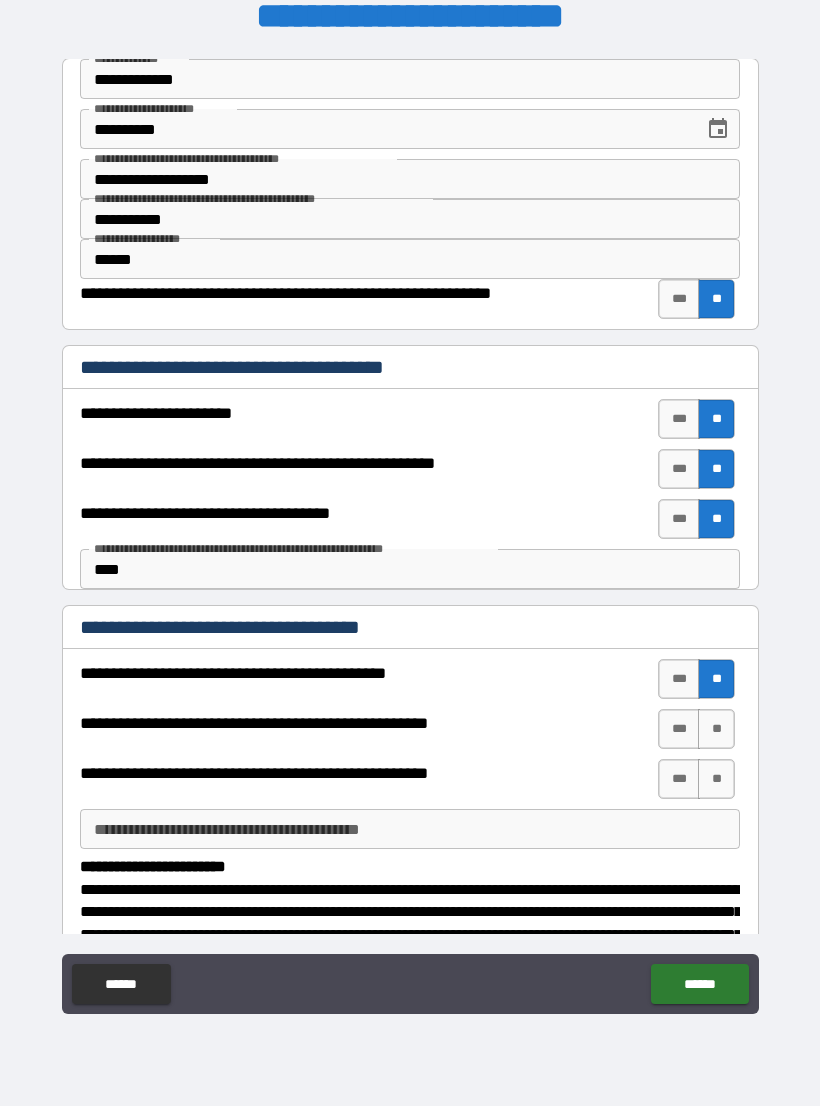 click on "**" at bounding box center (716, 729) 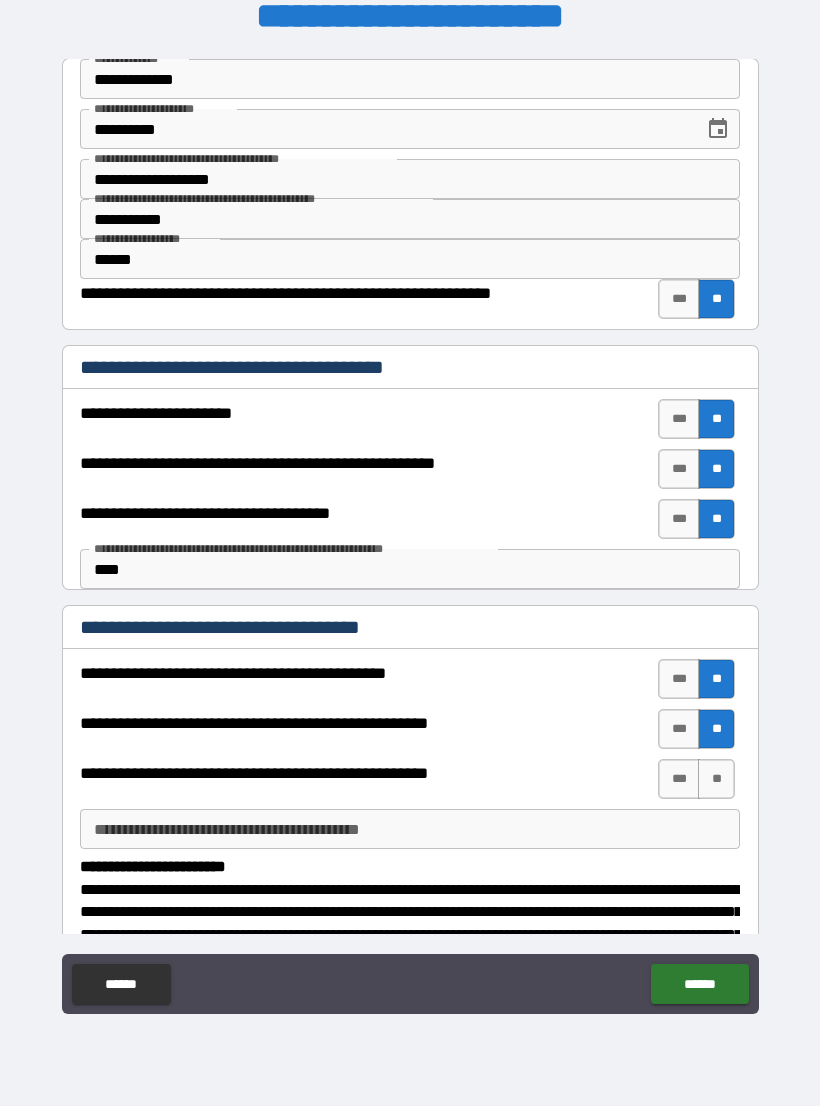 click on "**" at bounding box center [716, 779] 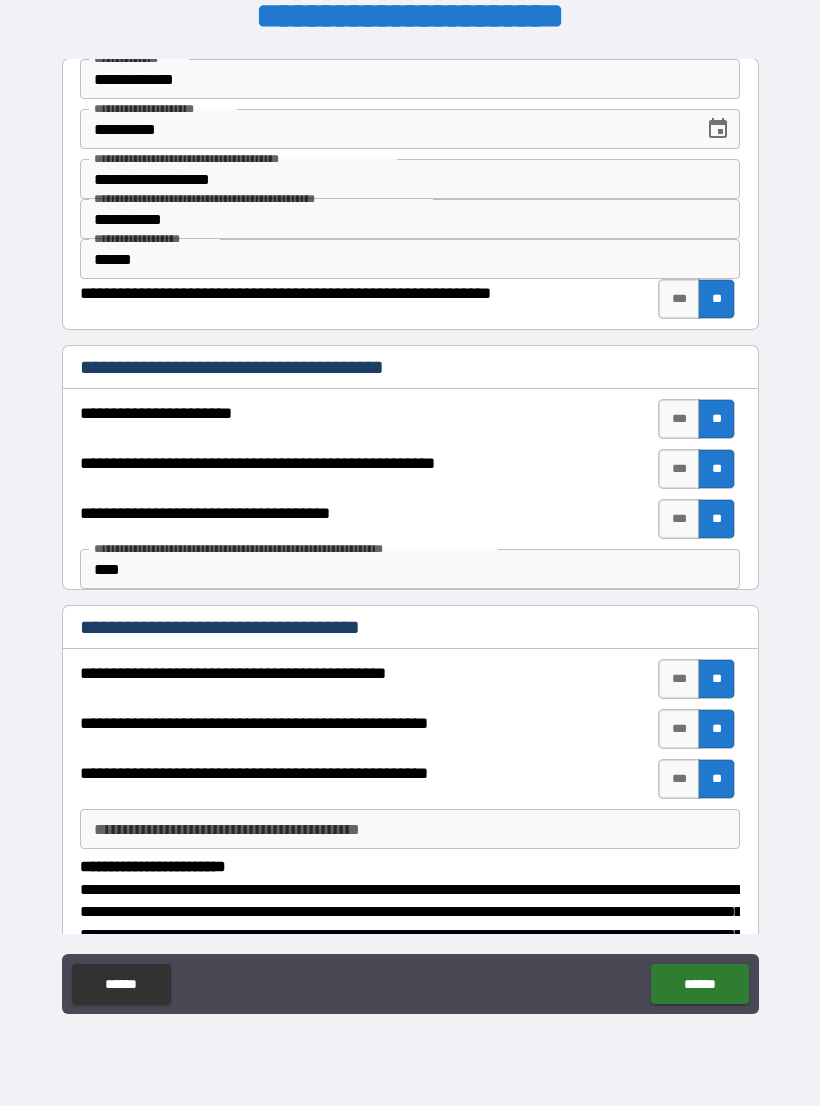 click on "***" at bounding box center [679, 679] 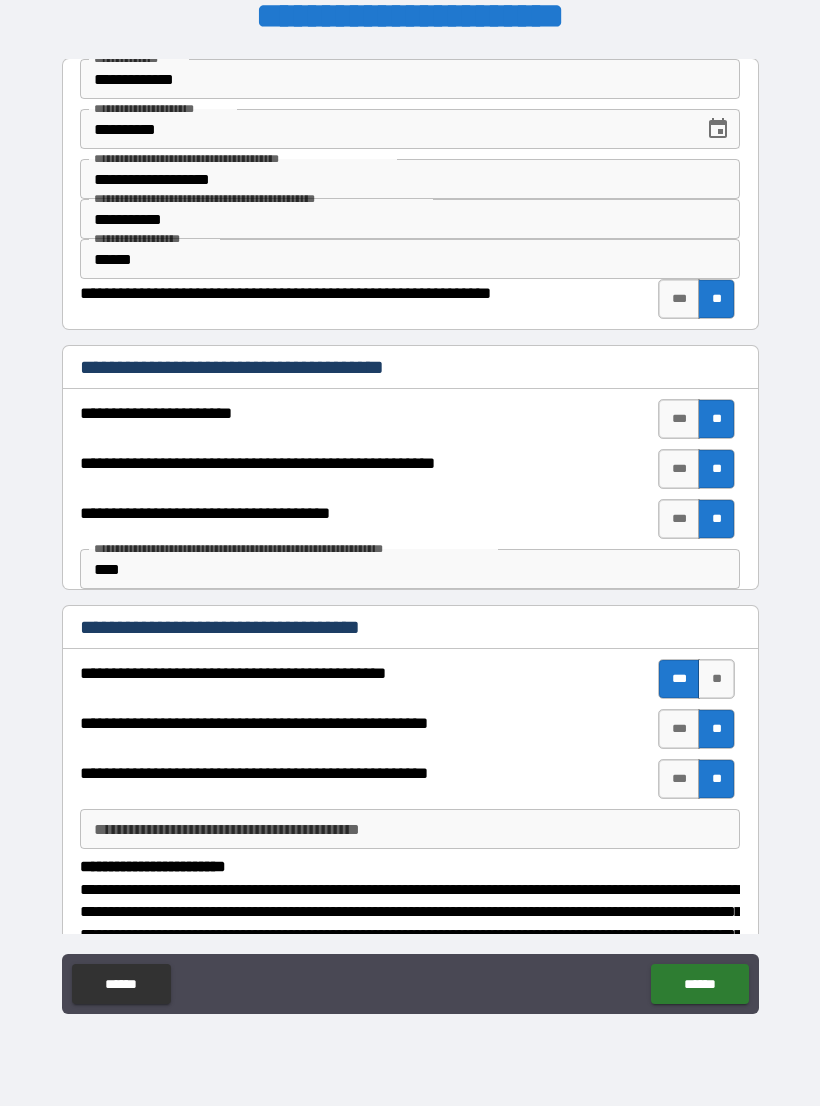 click on "***" at bounding box center [679, 729] 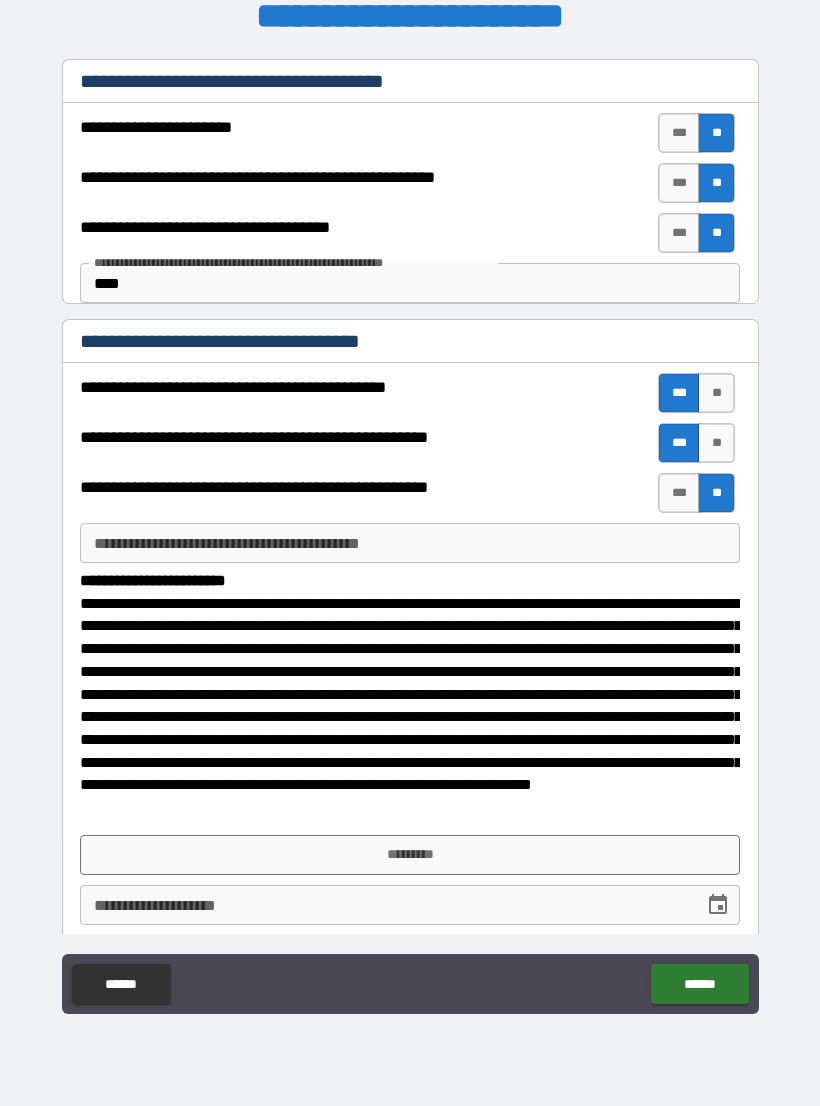 scroll, scrollTop: 290, scrollLeft: 0, axis: vertical 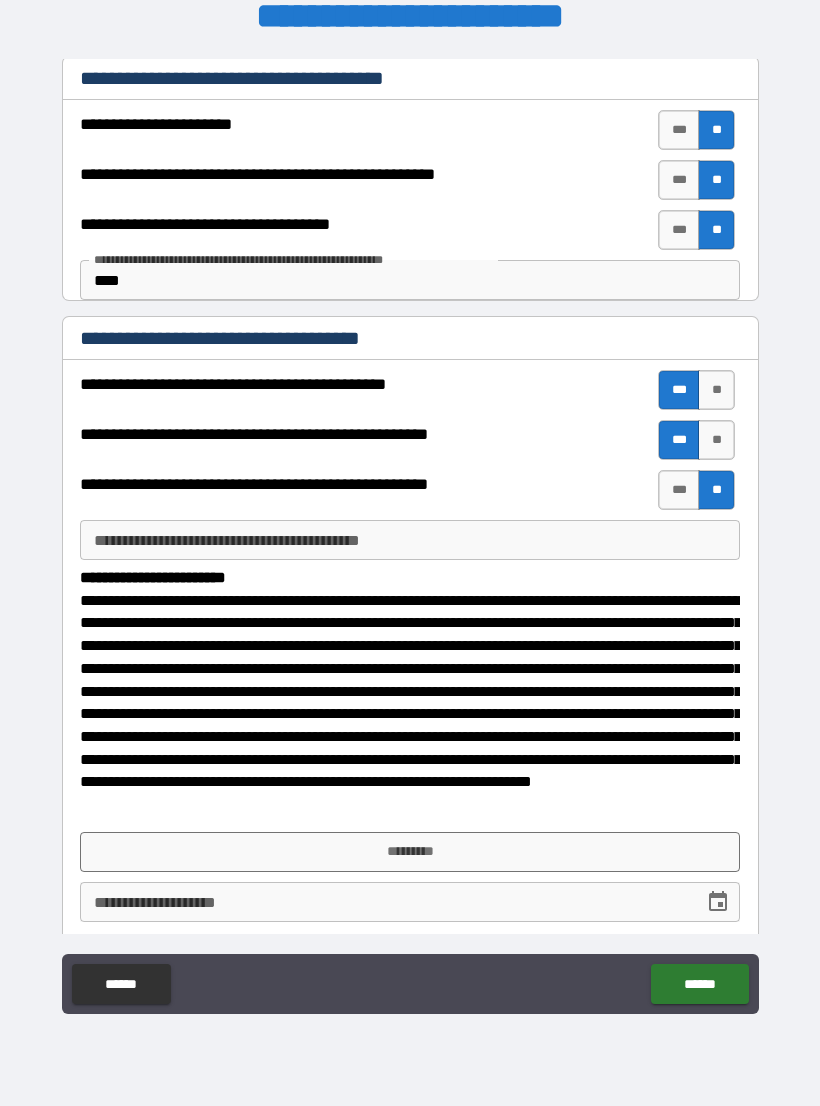 click 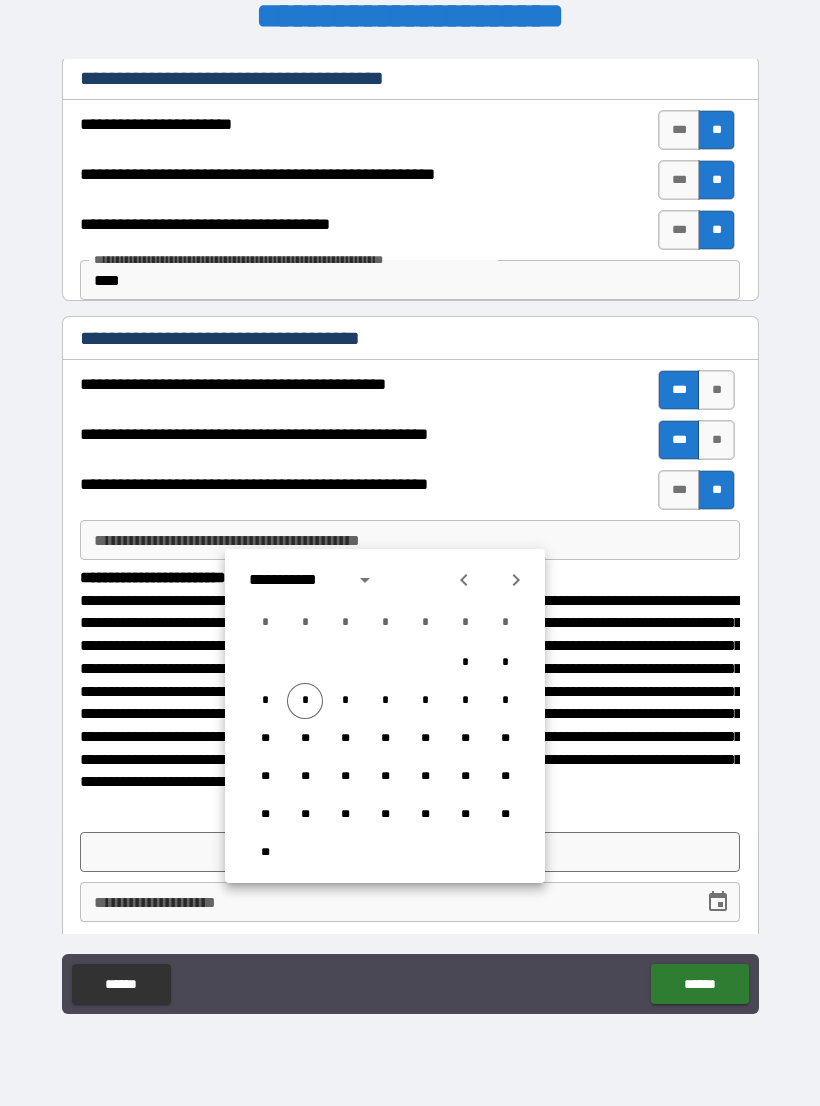 click on "*" at bounding box center [305, 701] 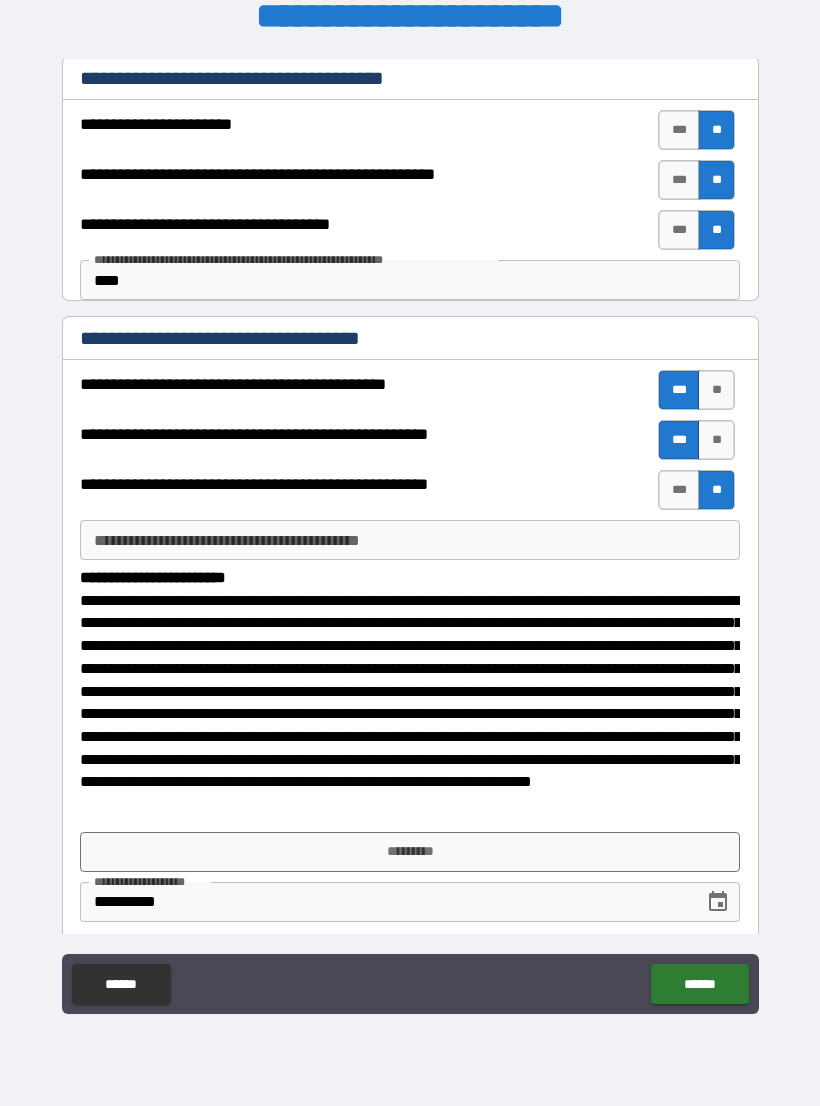 click on "*********" at bounding box center [410, 852] 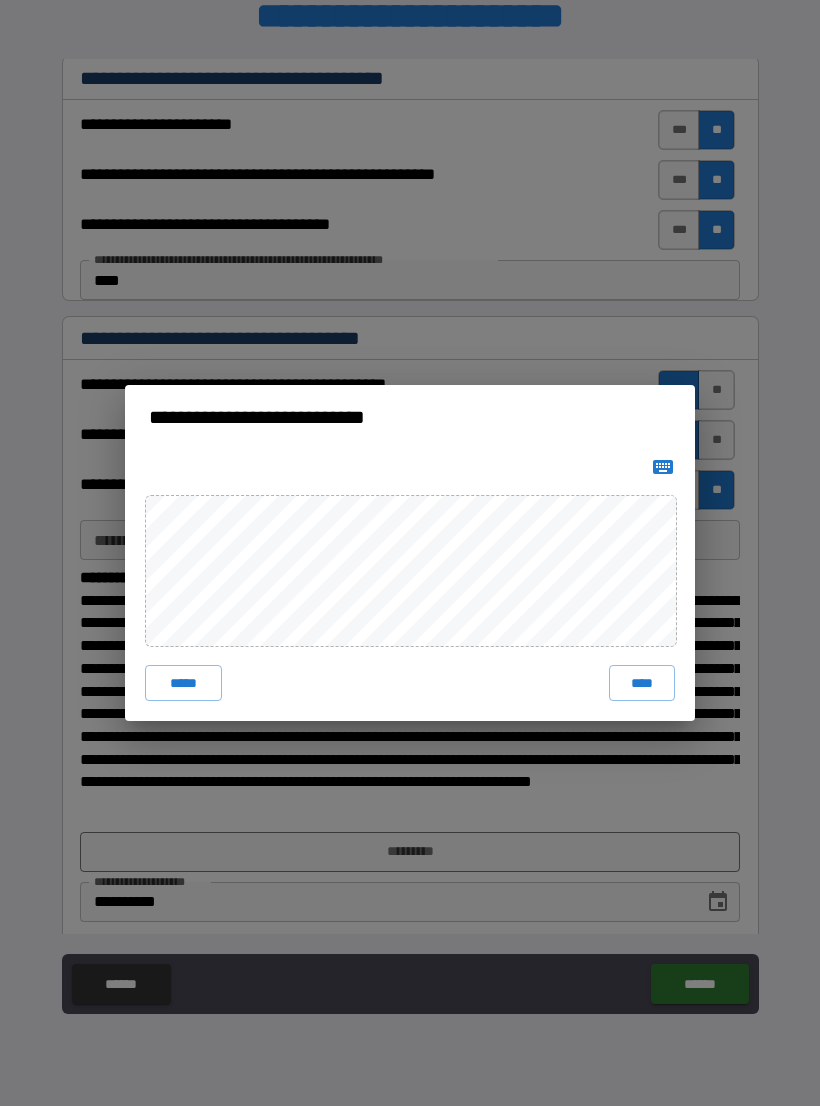 click on "****" at bounding box center [642, 683] 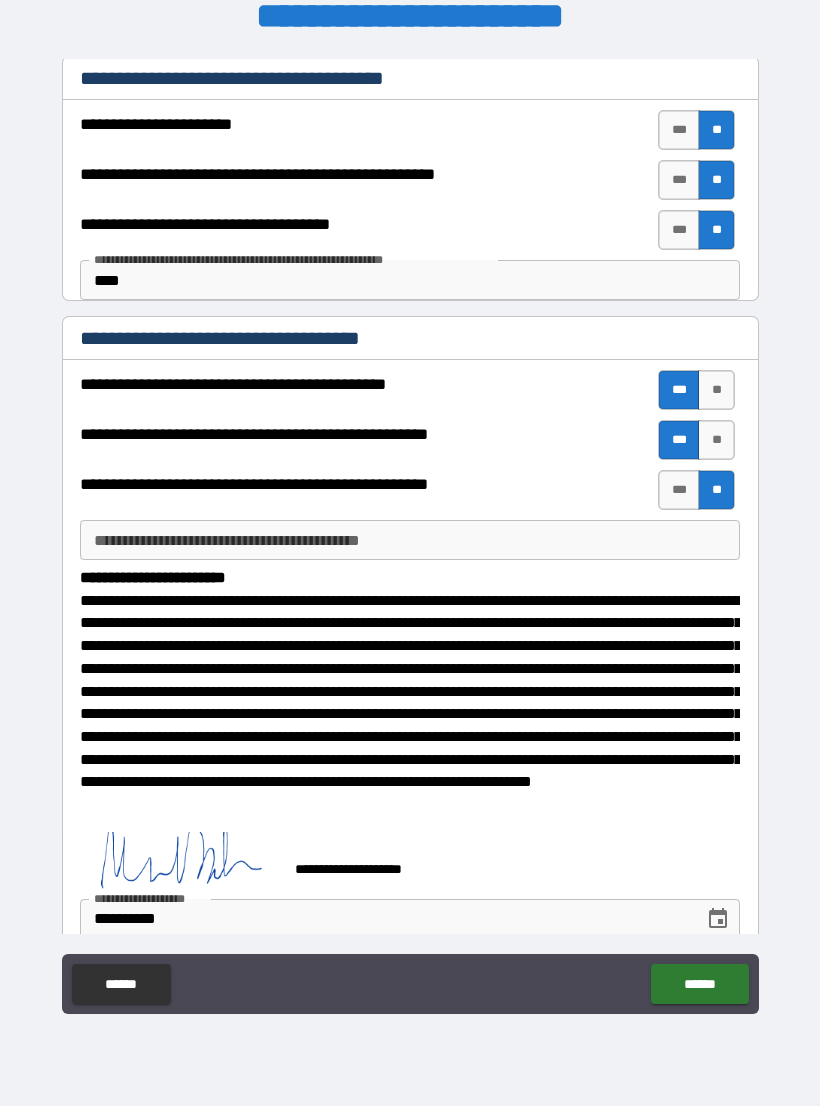 click on "******" at bounding box center [699, 984] 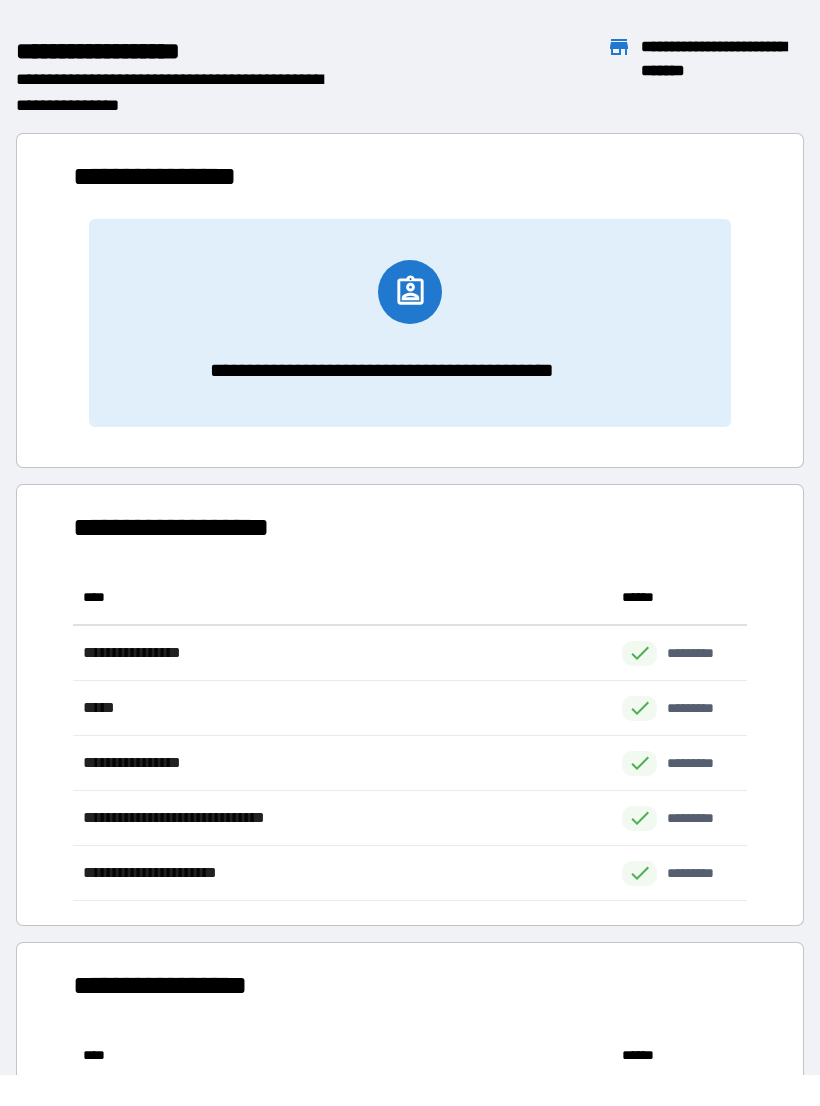 scroll, scrollTop: 1, scrollLeft: 1, axis: both 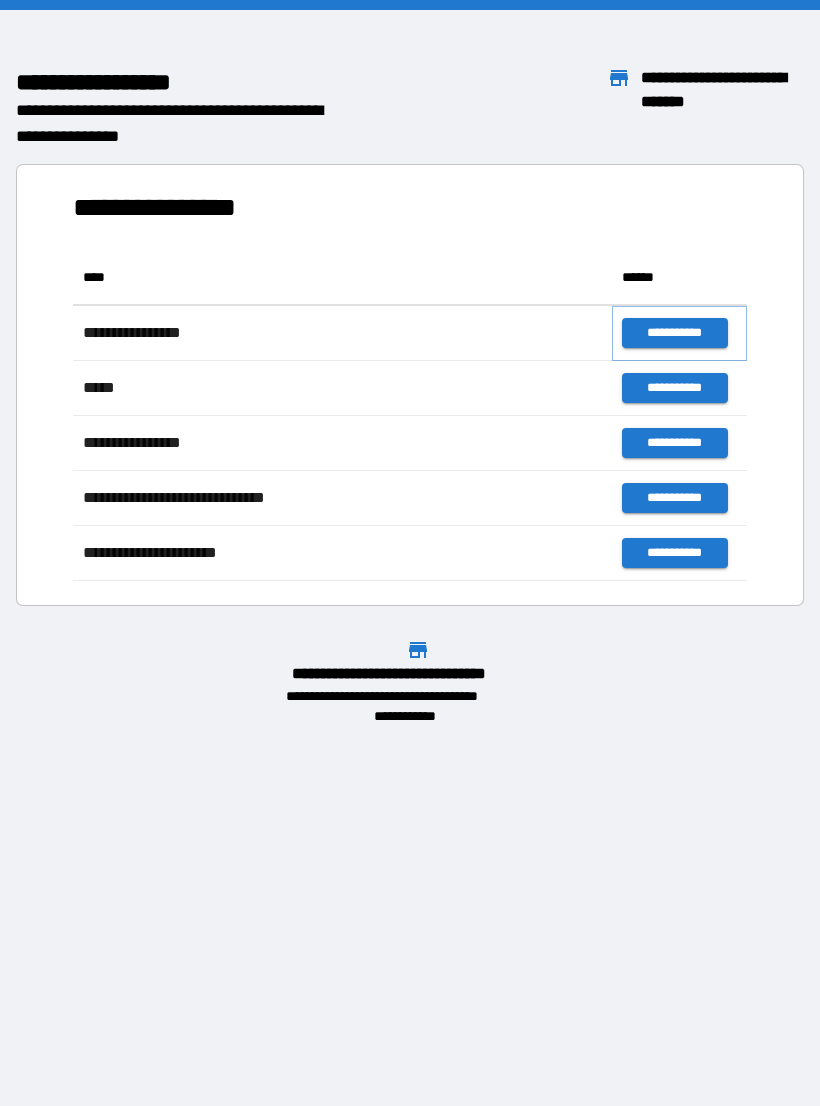 click on "**********" at bounding box center (674, 333) 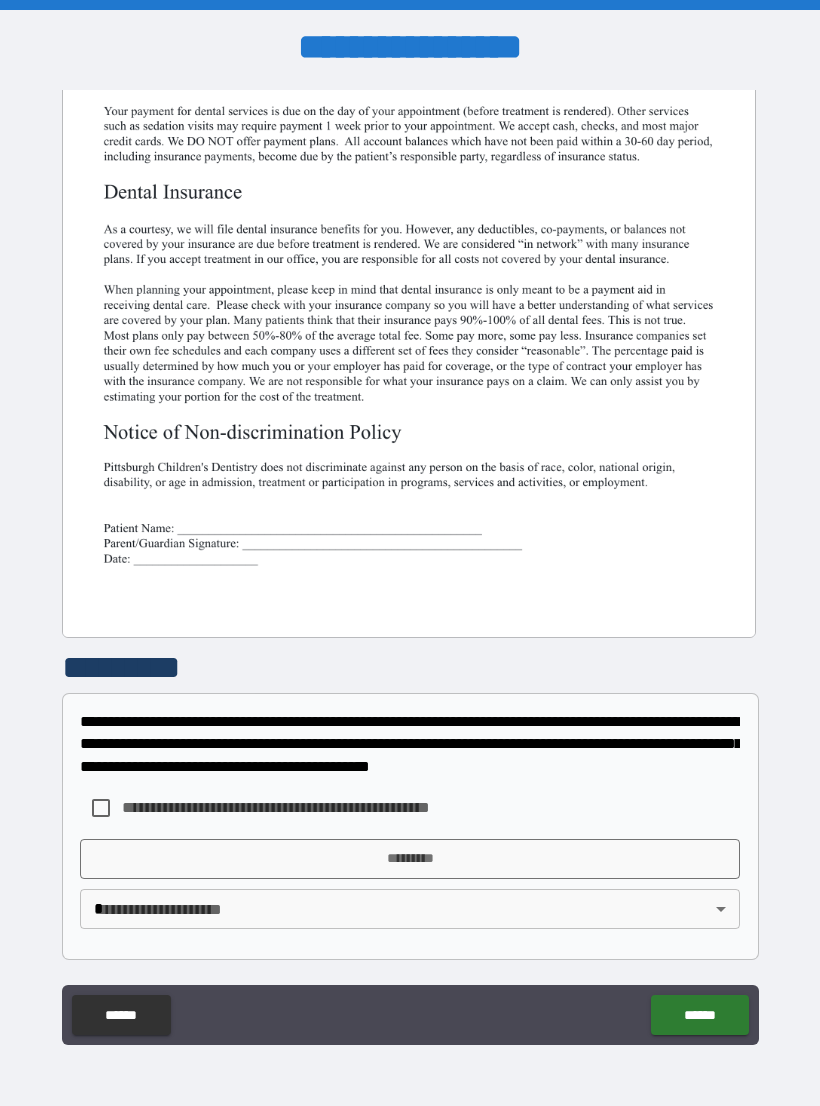 scroll, scrollTop: 380, scrollLeft: 0, axis: vertical 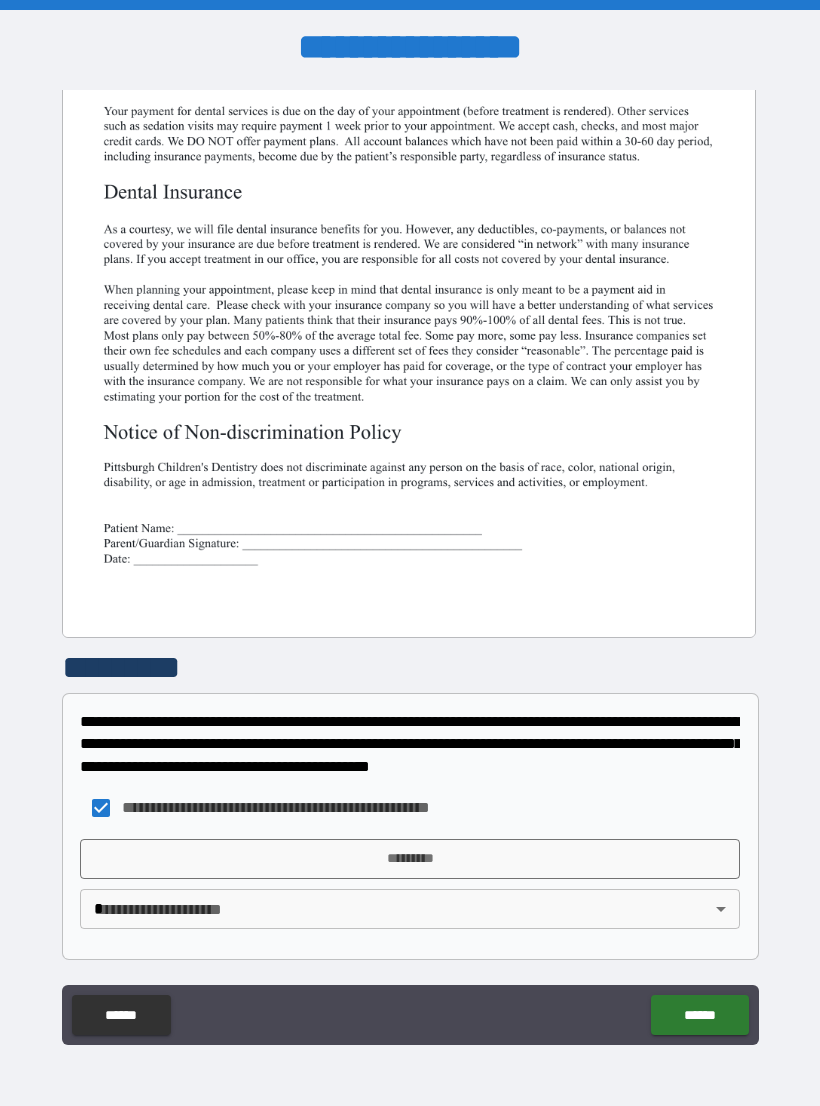 click on "*********" at bounding box center (410, 859) 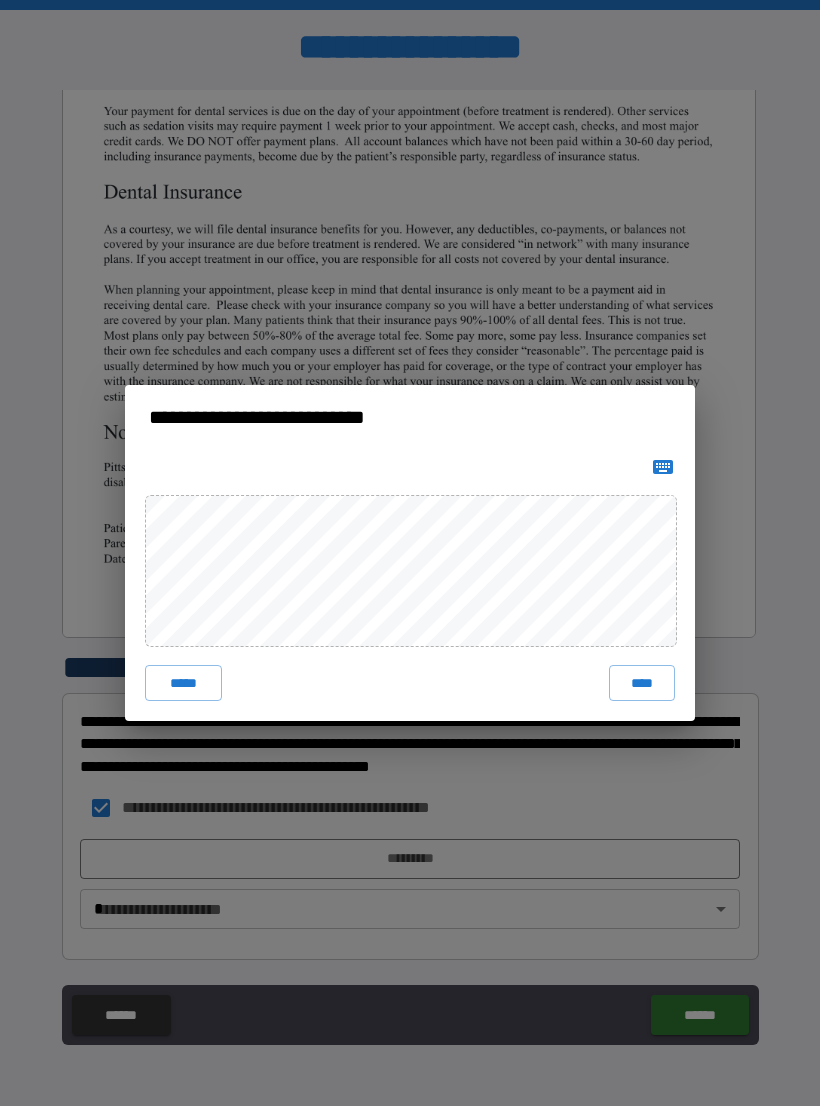 click on "****" at bounding box center [642, 683] 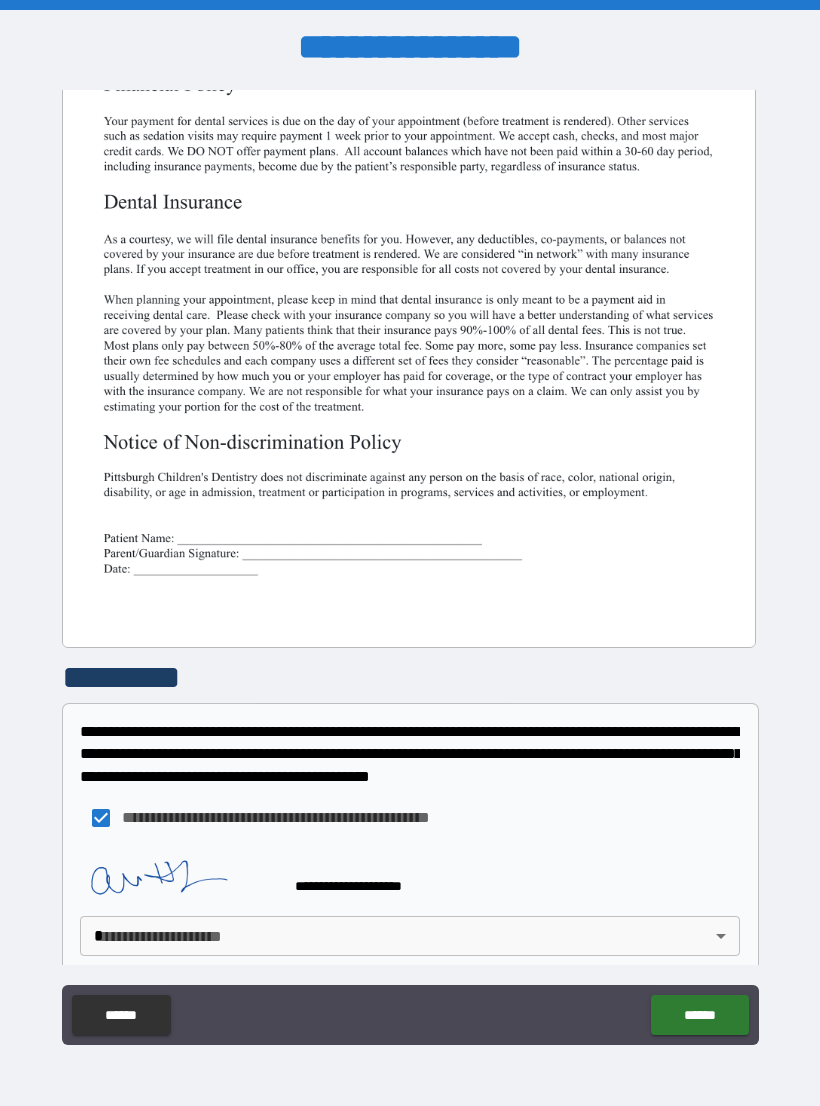 click on "**********" at bounding box center [410, 568] 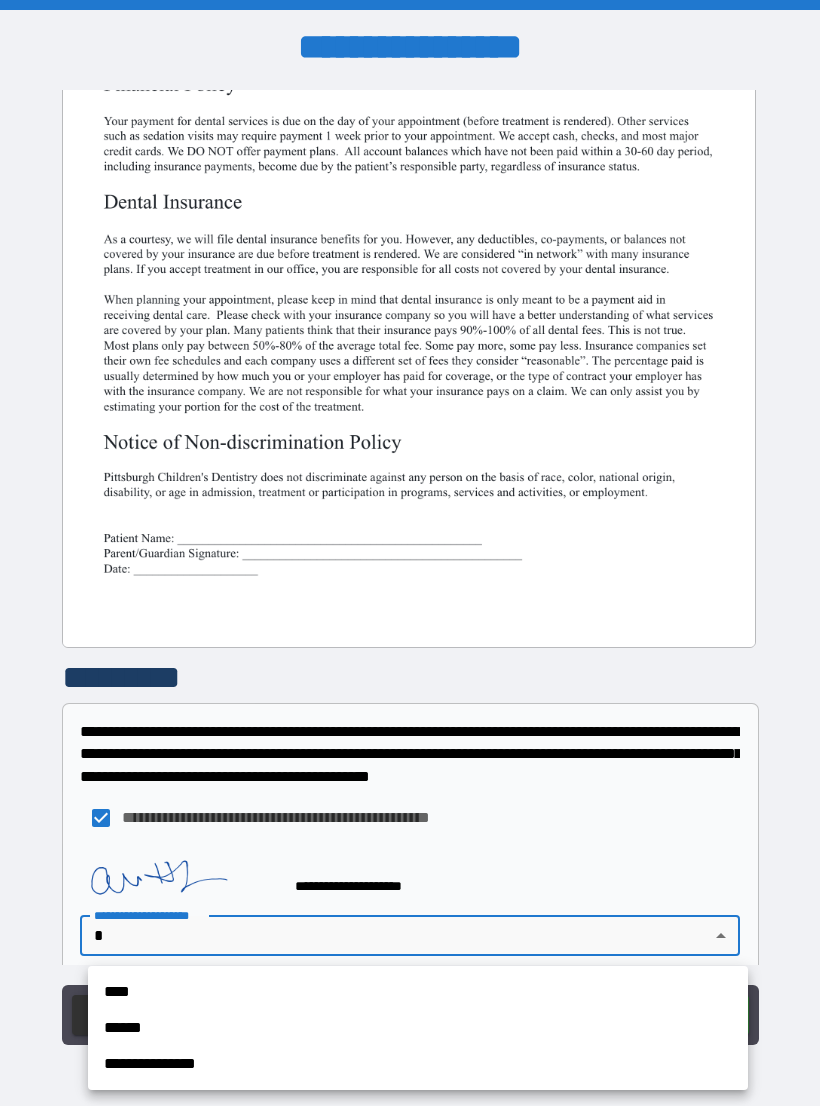click on "**********" at bounding box center [418, 1064] 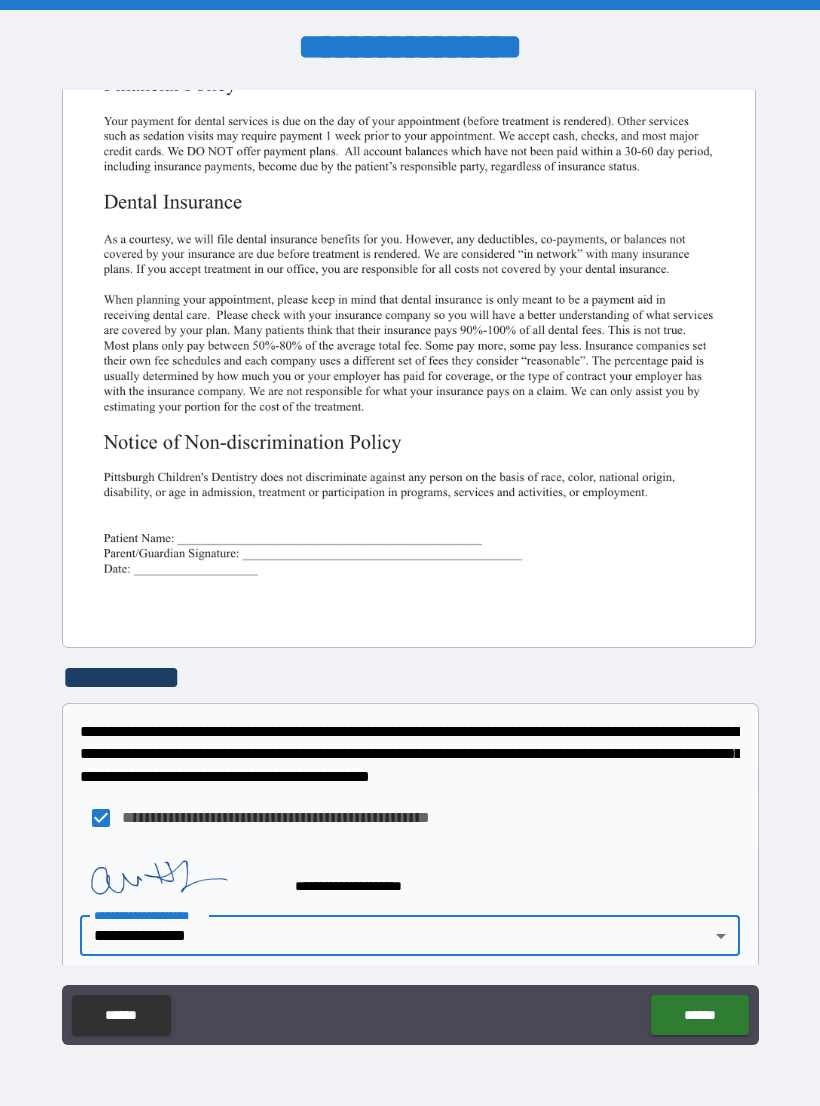 click on "******" at bounding box center (699, 1015) 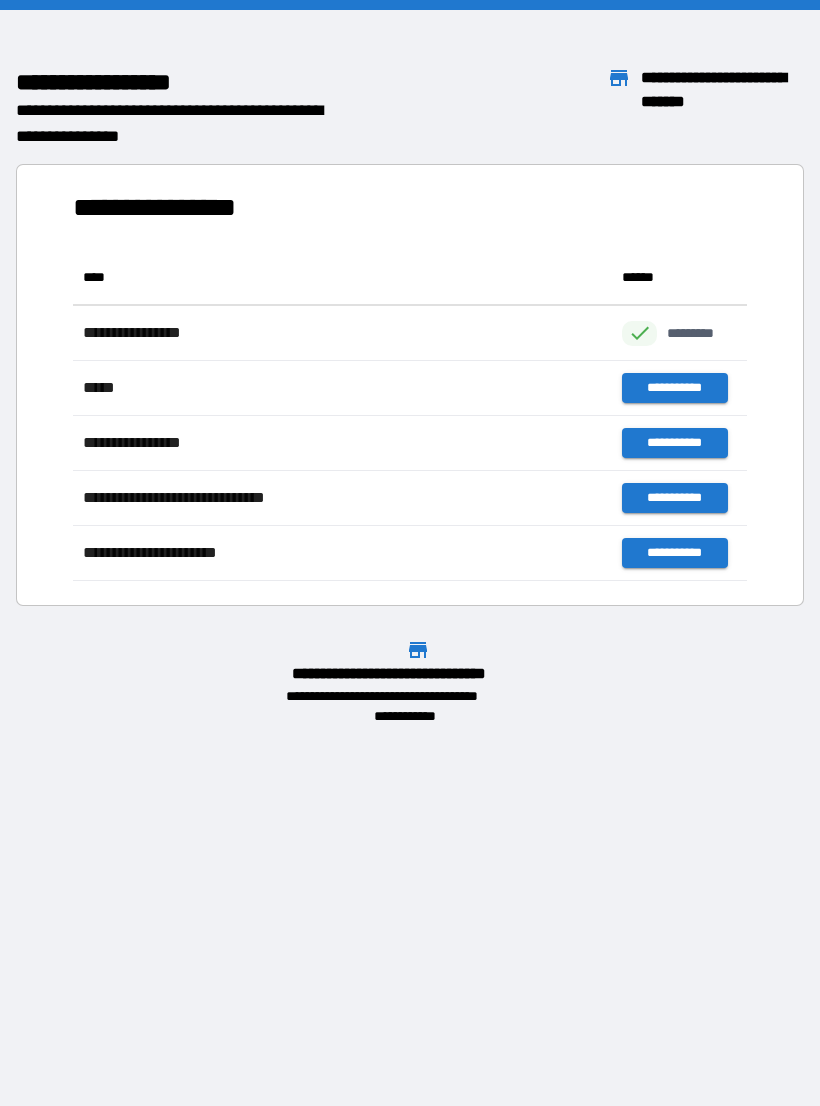 scroll, scrollTop: 1, scrollLeft: 1, axis: both 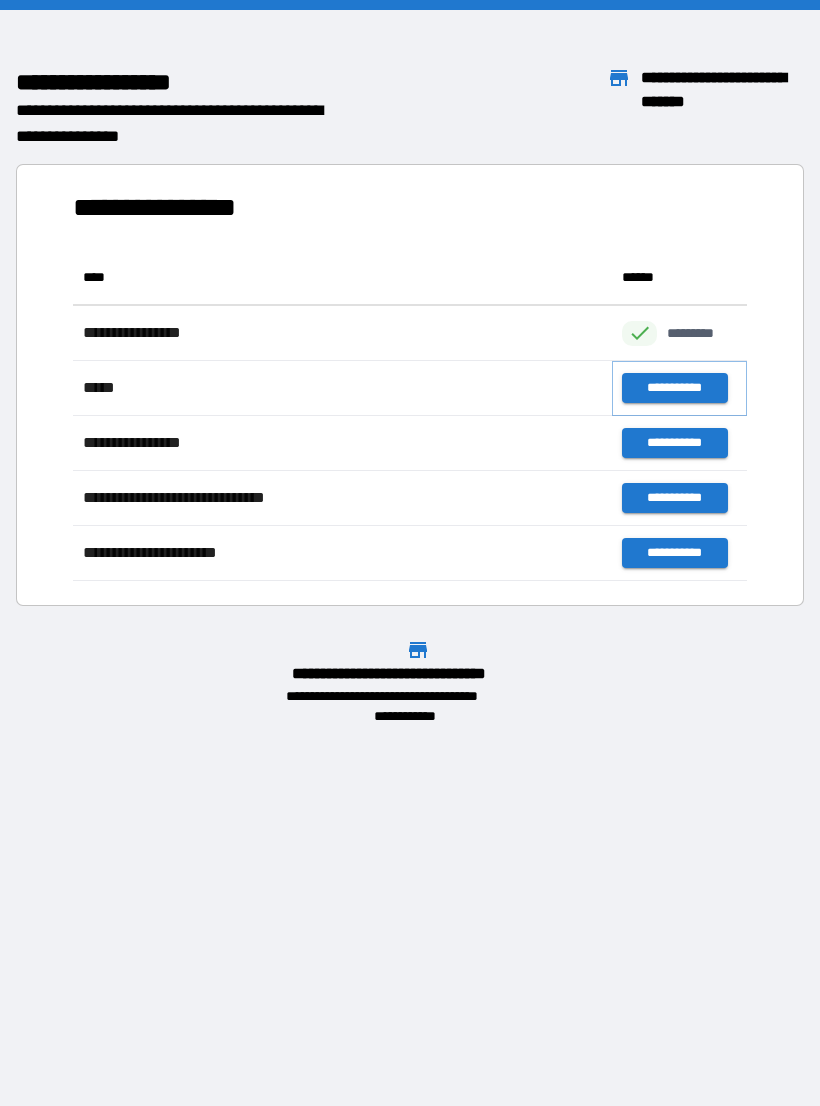 click on "**********" at bounding box center (674, 388) 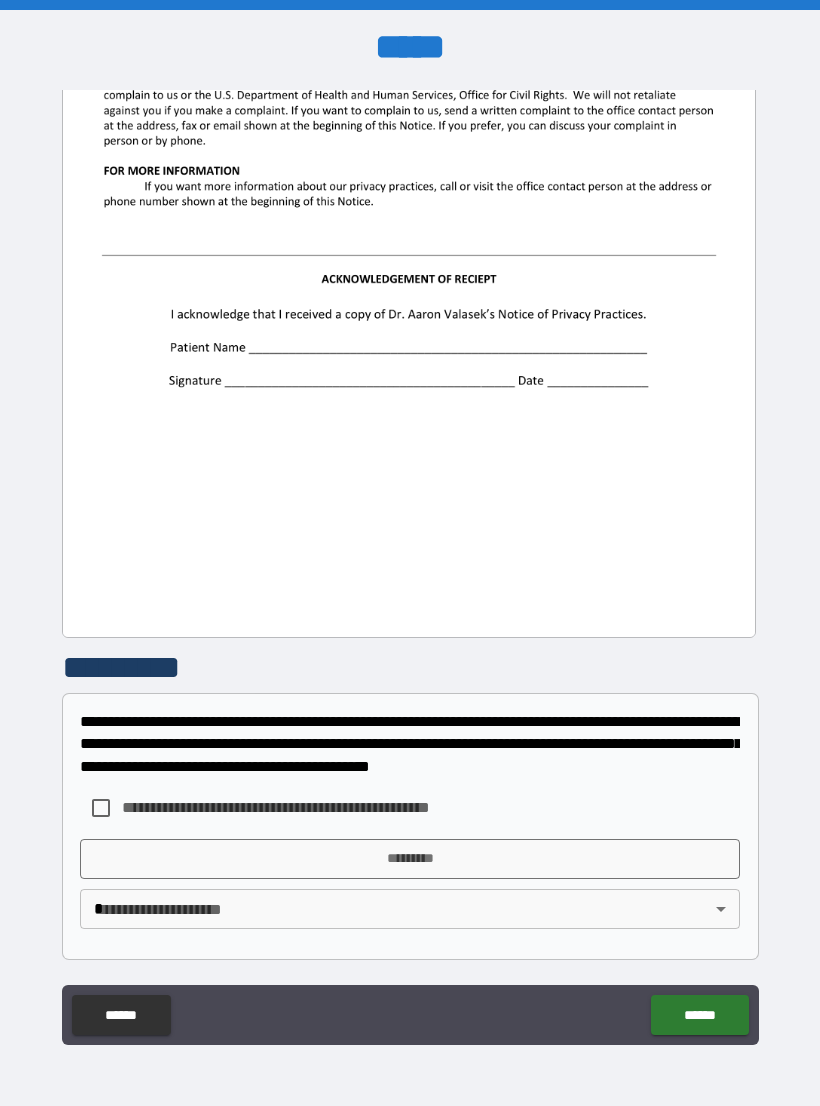 scroll, scrollTop: 2244, scrollLeft: 0, axis: vertical 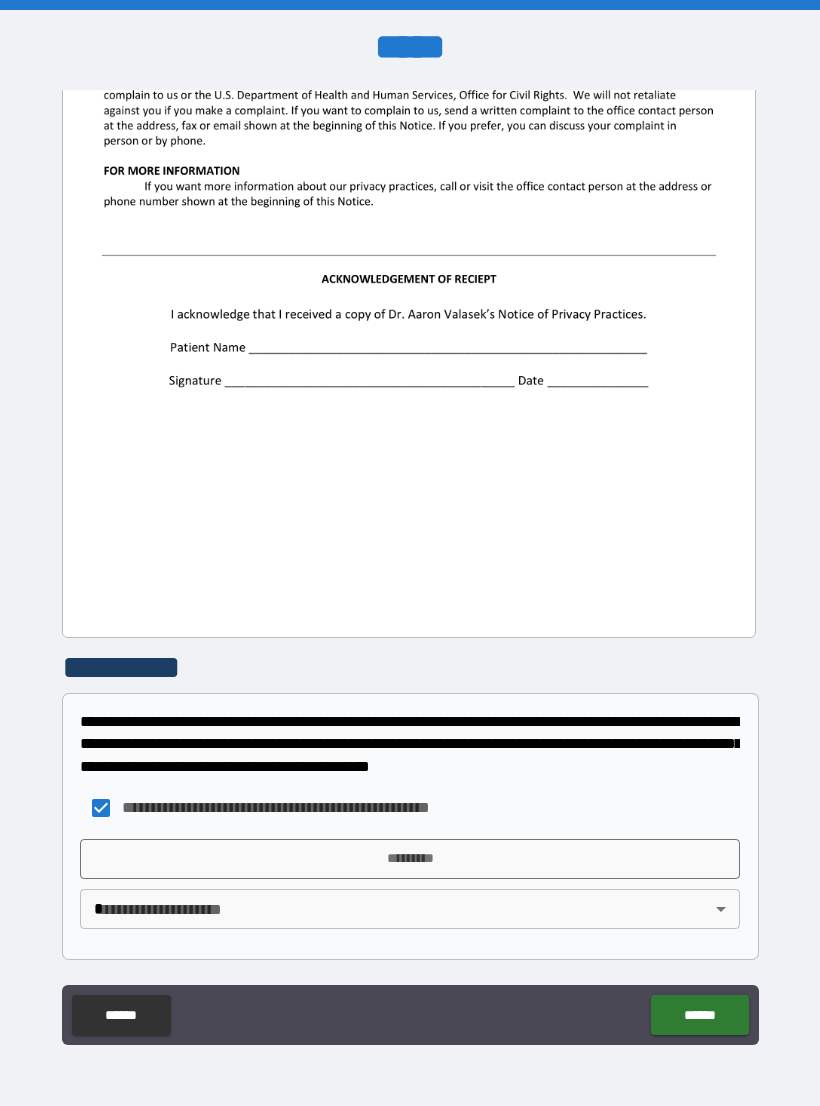 click on "*********" at bounding box center (410, 859) 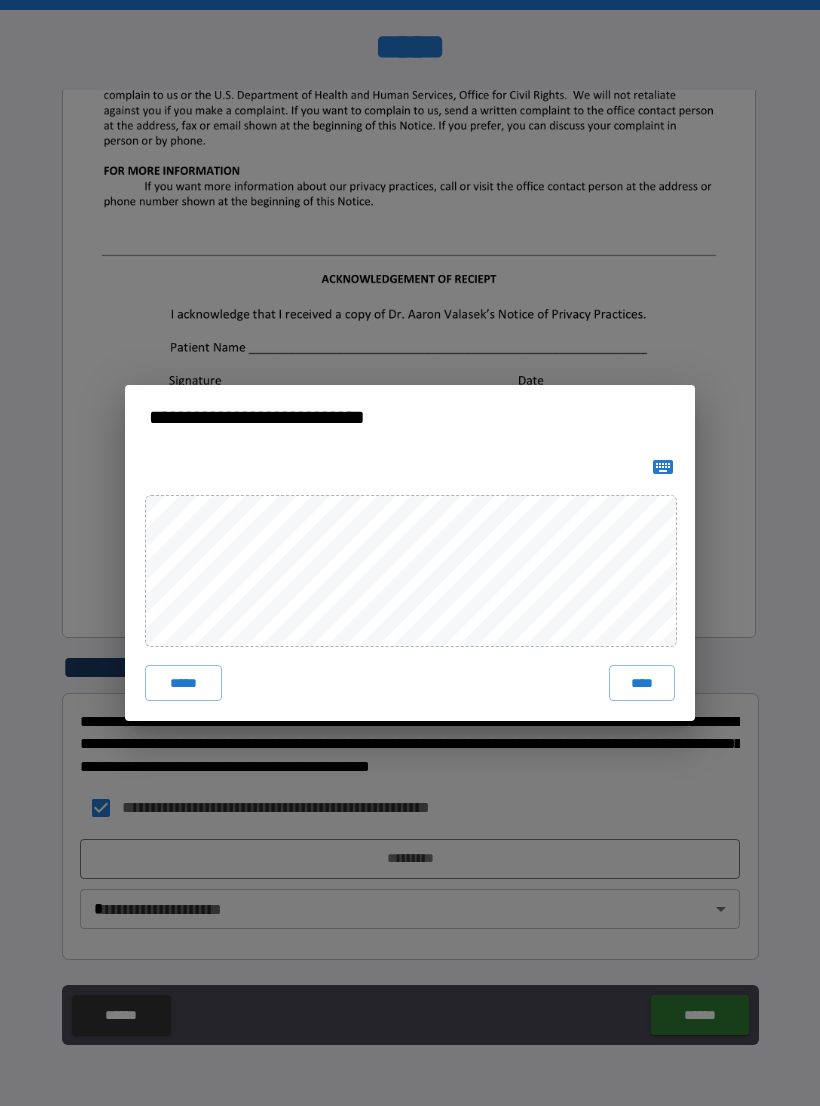 click on "****" at bounding box center [642, 683] 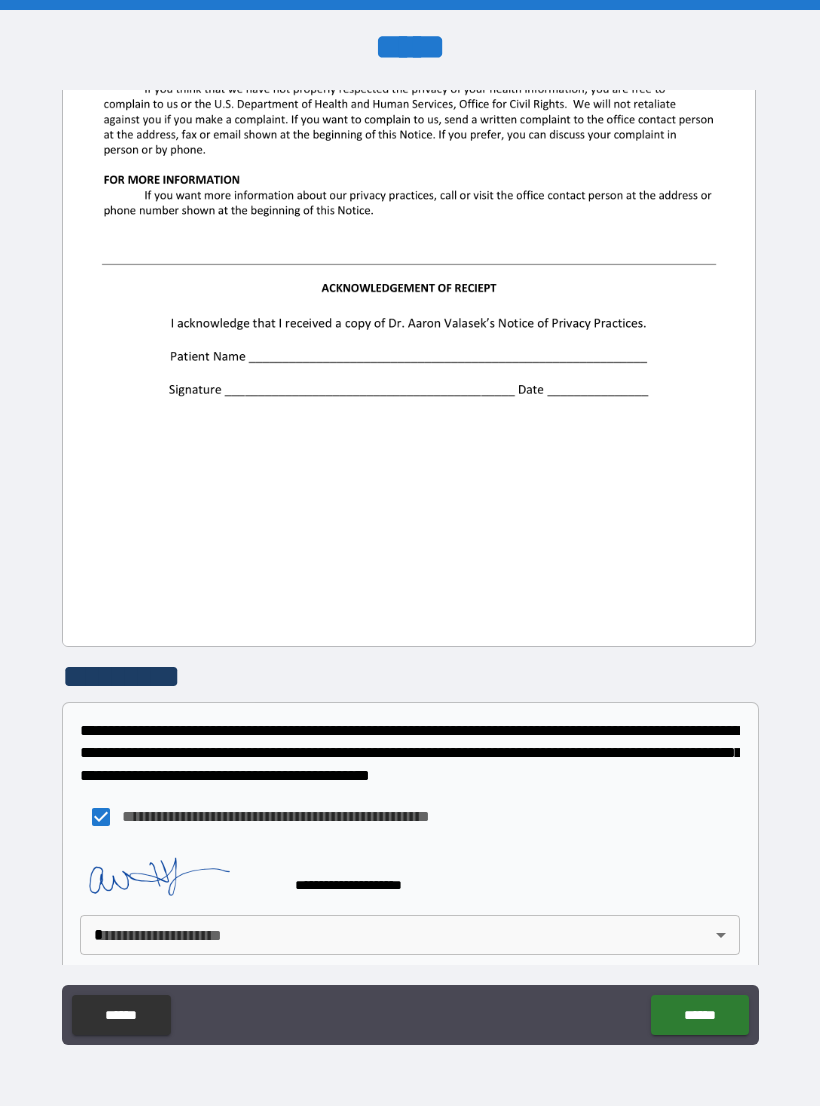 click on "**********" at bounding box center [410, 568] 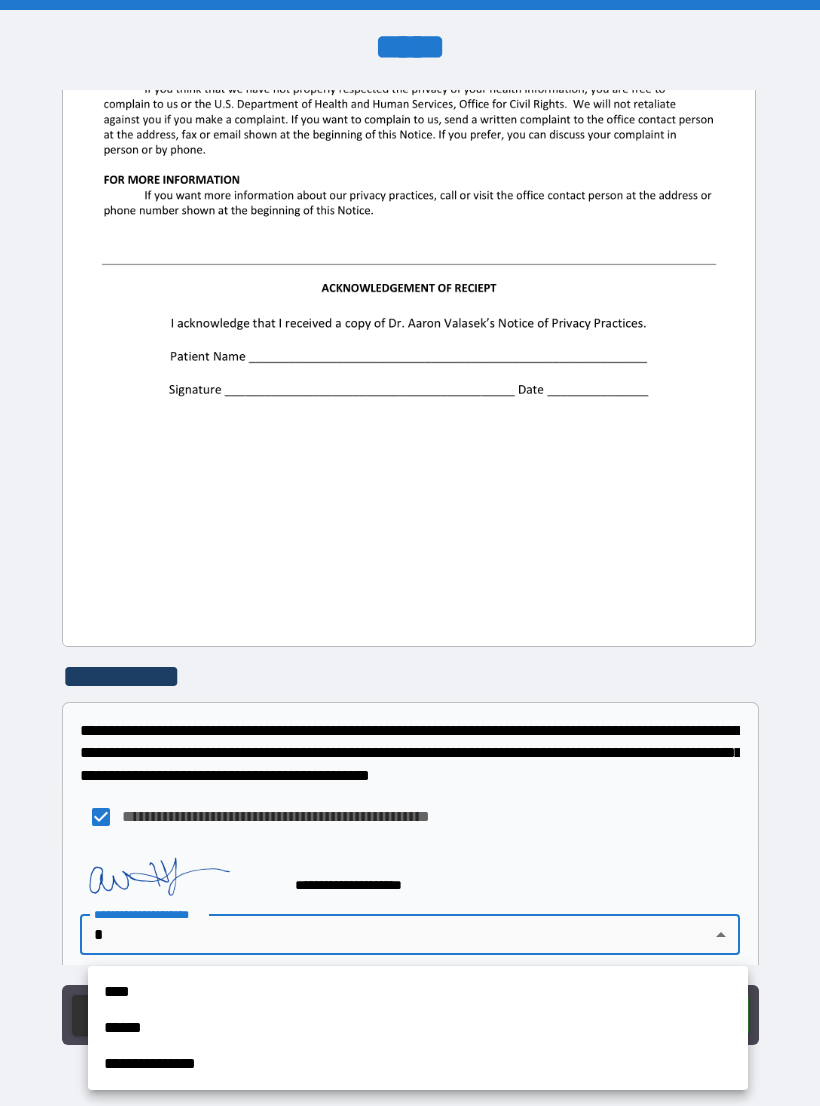 click on "**********" at bounding box center (418, 1064) 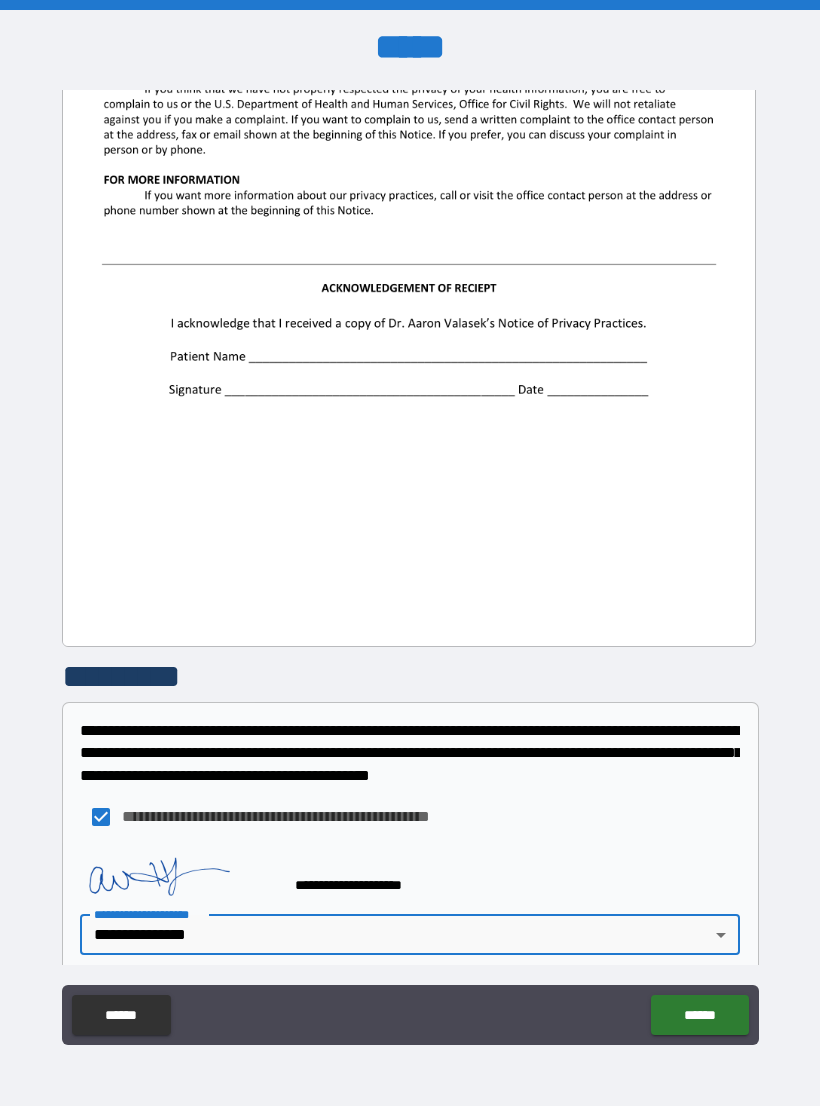 click on "******" at bounding box center [699, 1015] 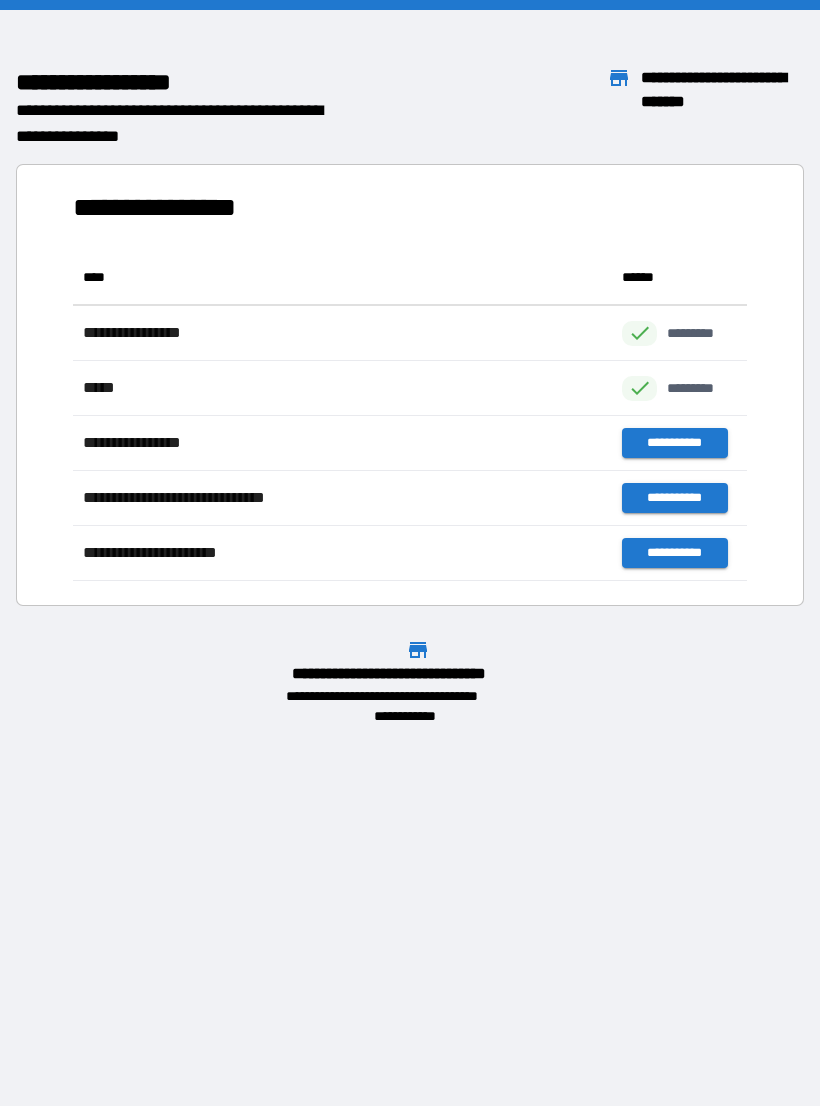 scroll, scrollTop: 1, scrollLeft: 1, axis: both 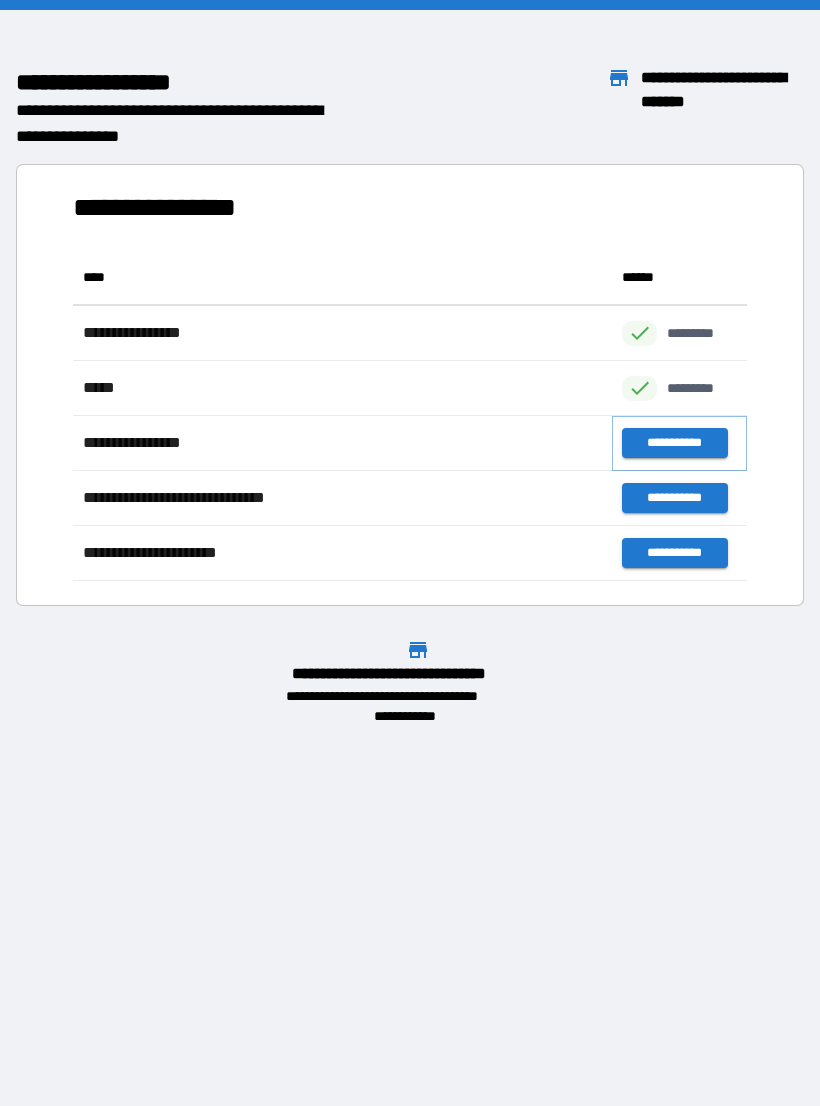 click on "**********" at bounding box center (674, 443) 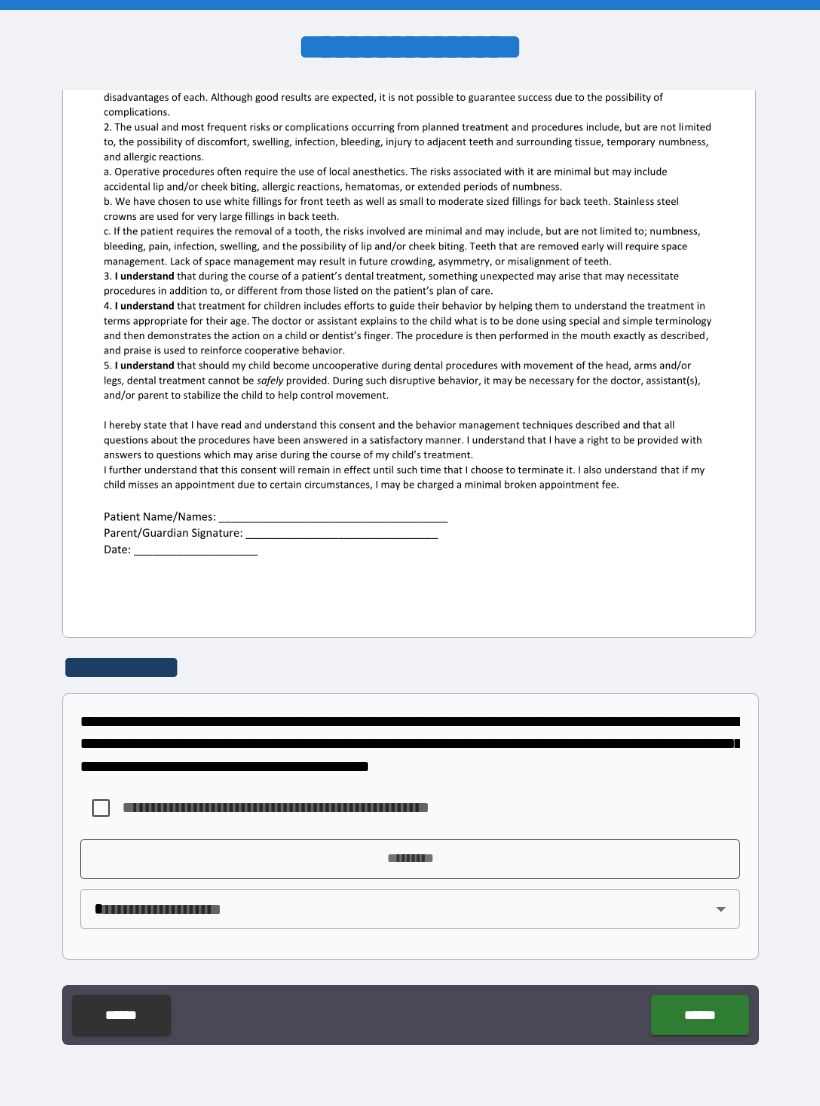 scroll, scrollTop: 380, scrollLeft: 0, axis: vertical 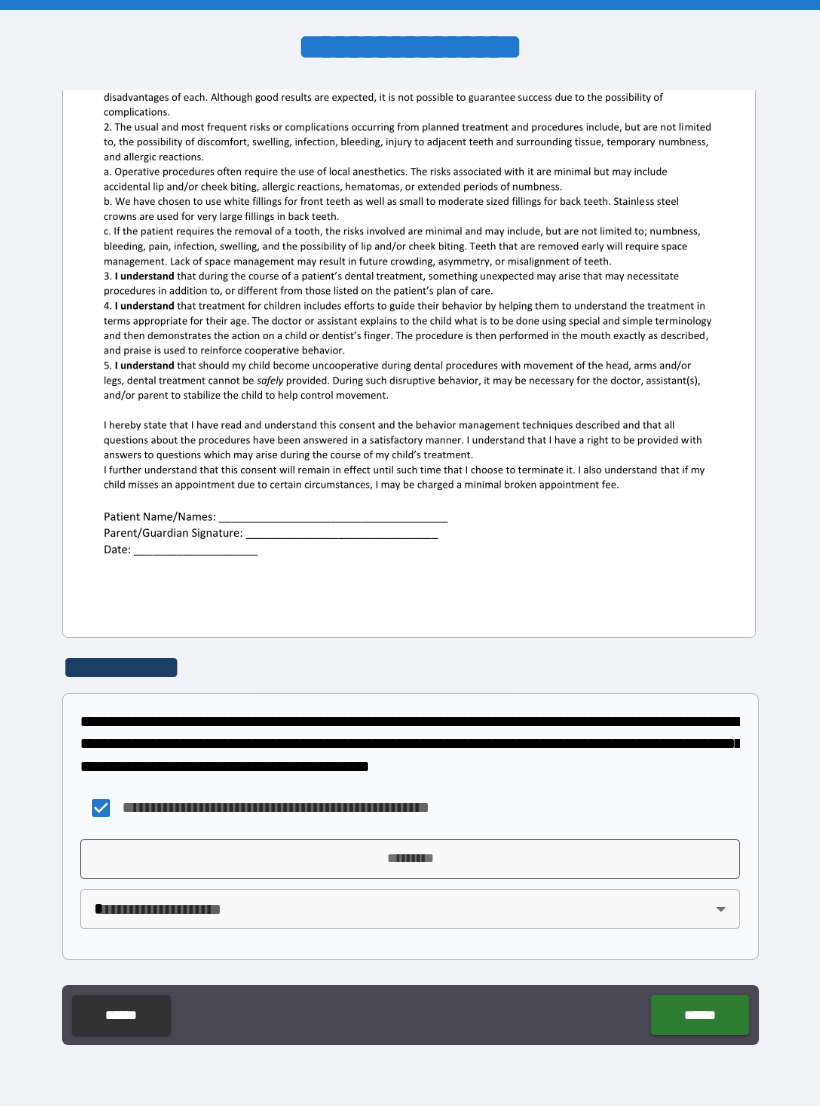 click on "*********" at bounding box center (410, 859) 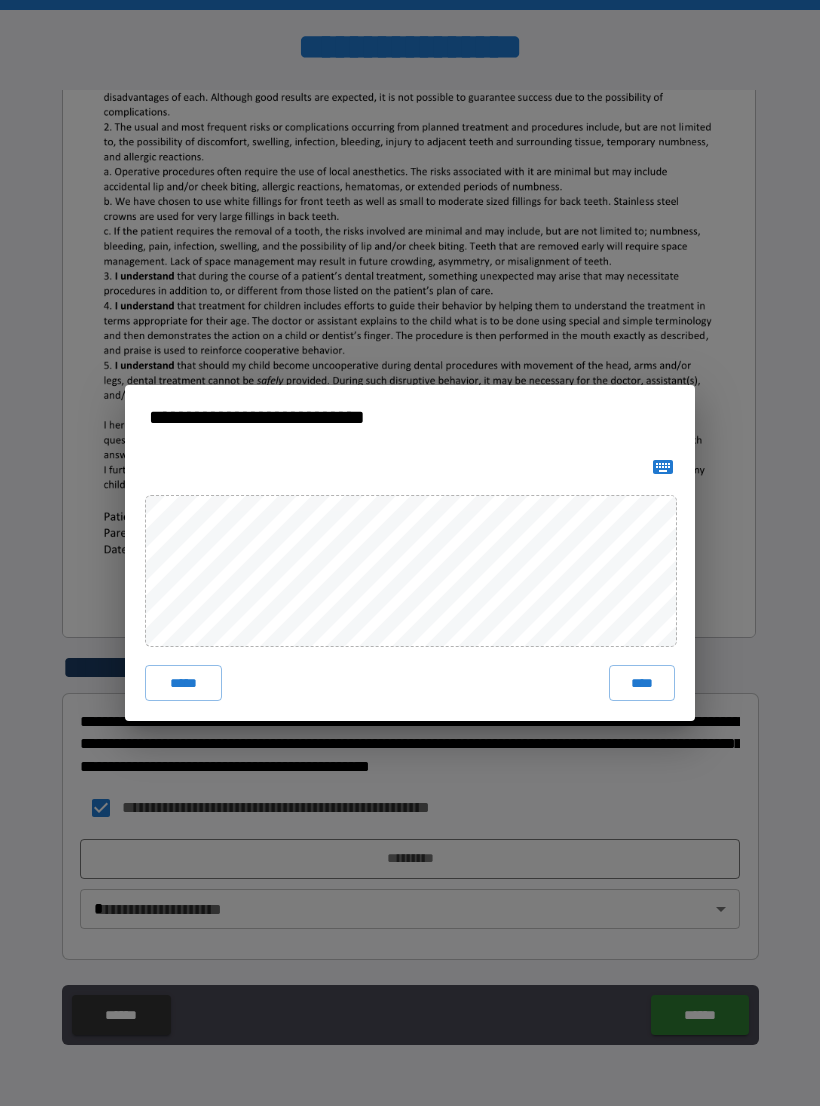 click on "****" at bounding box center [642, 683] 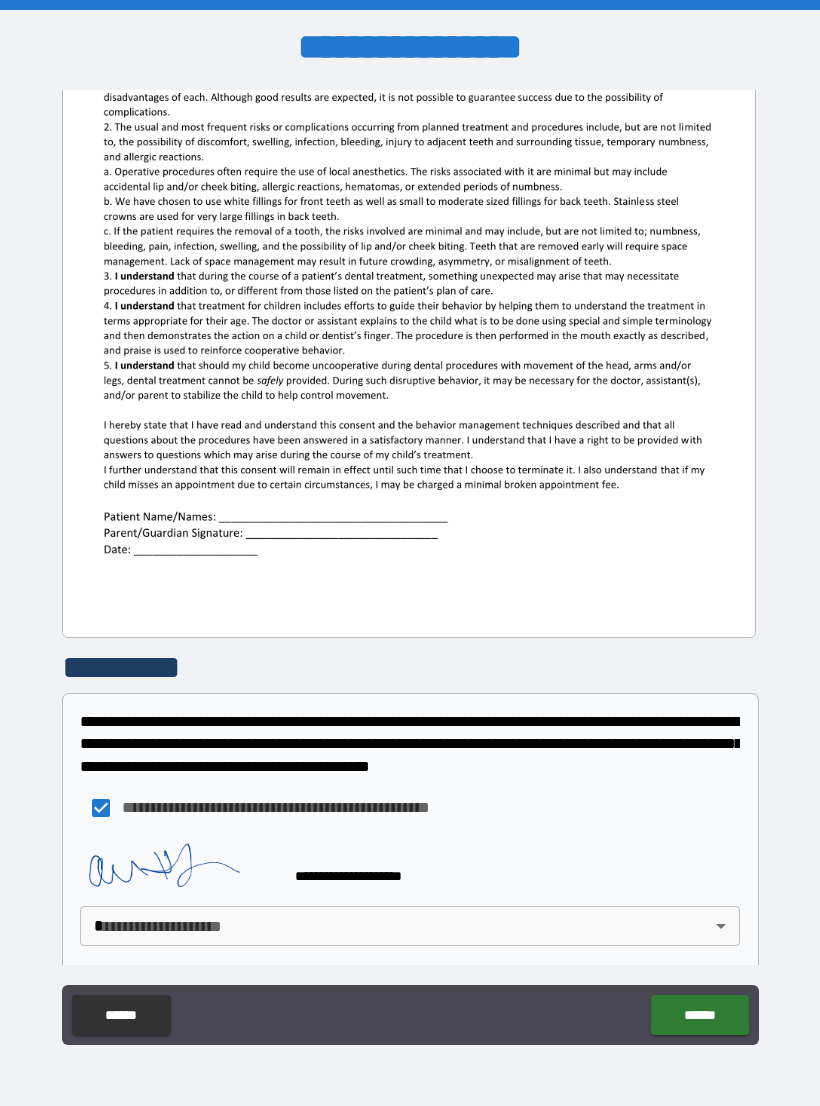 scroll, scrollTop: 370, scrollLeft: 0, axis: vertical 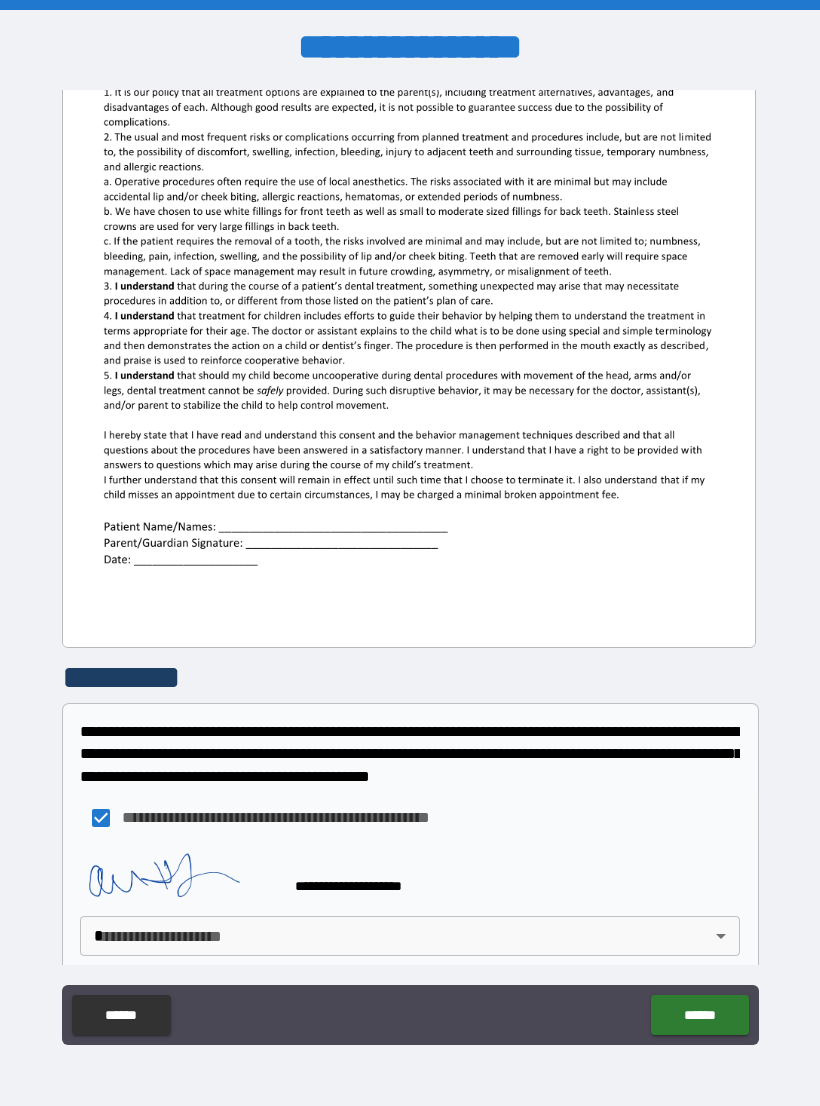 click on "**********" at bounding box center [410, 568] 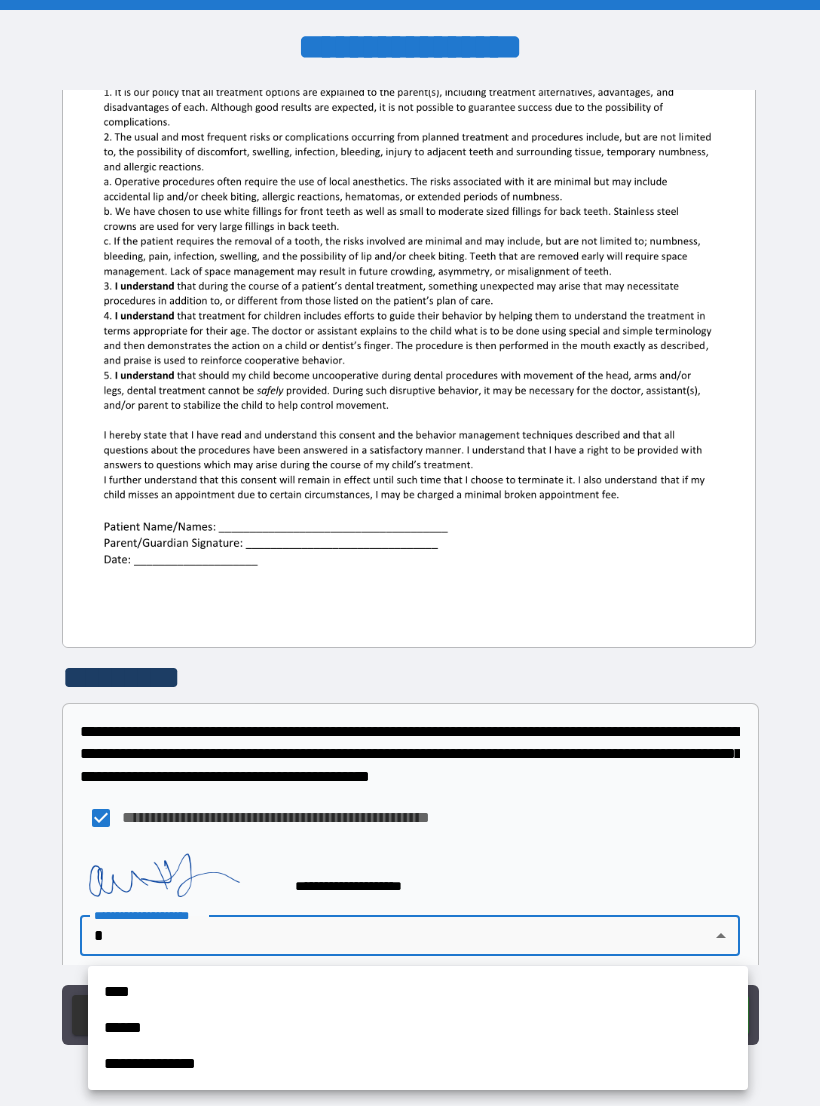 click on "**********" at bounding box center [418, 1064] 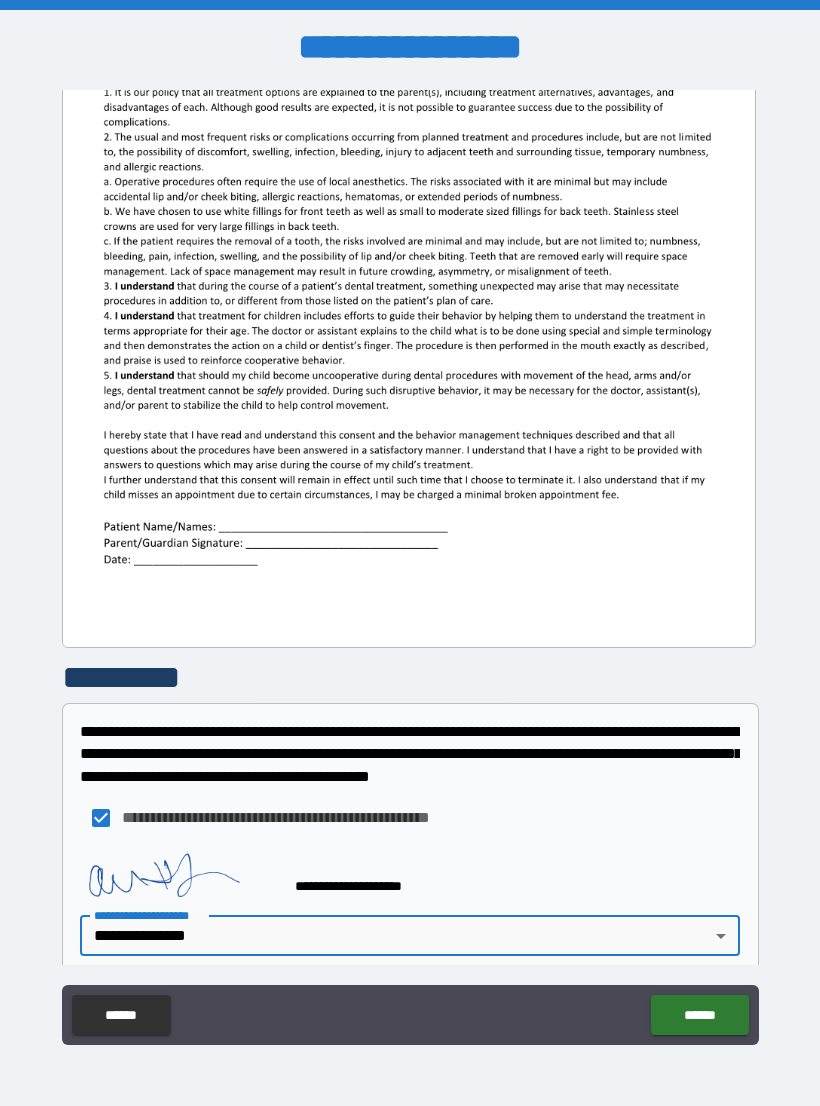 click on "******" at bounding box center [699, 1015] 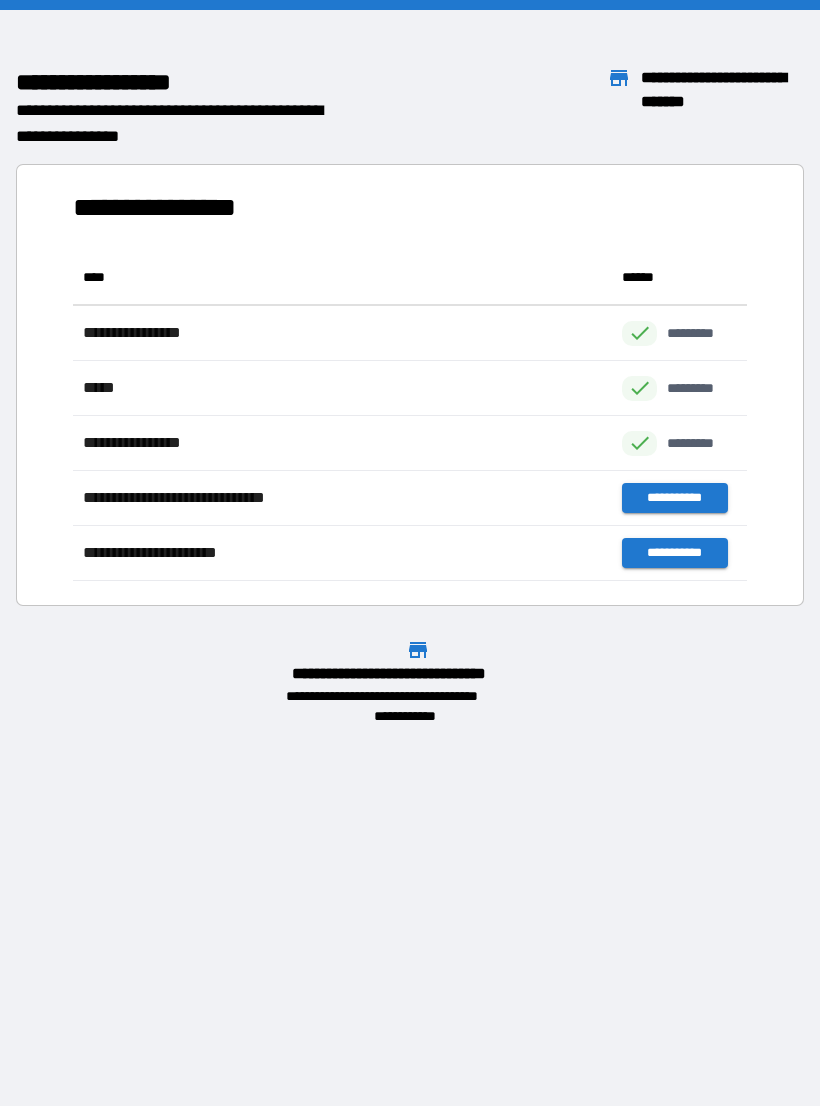 scroll, scrollTop: 1, scrollLeft: 1, axis: both 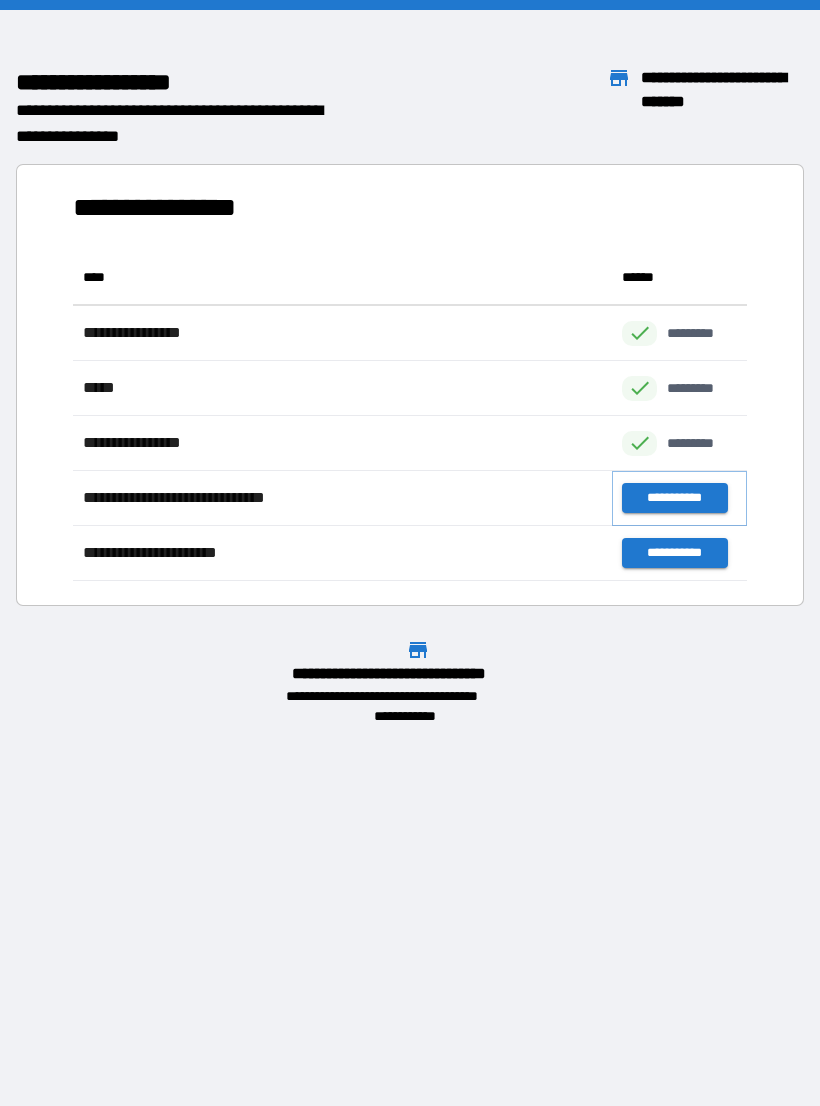 click on "**********" at bounding box center (674, 498) 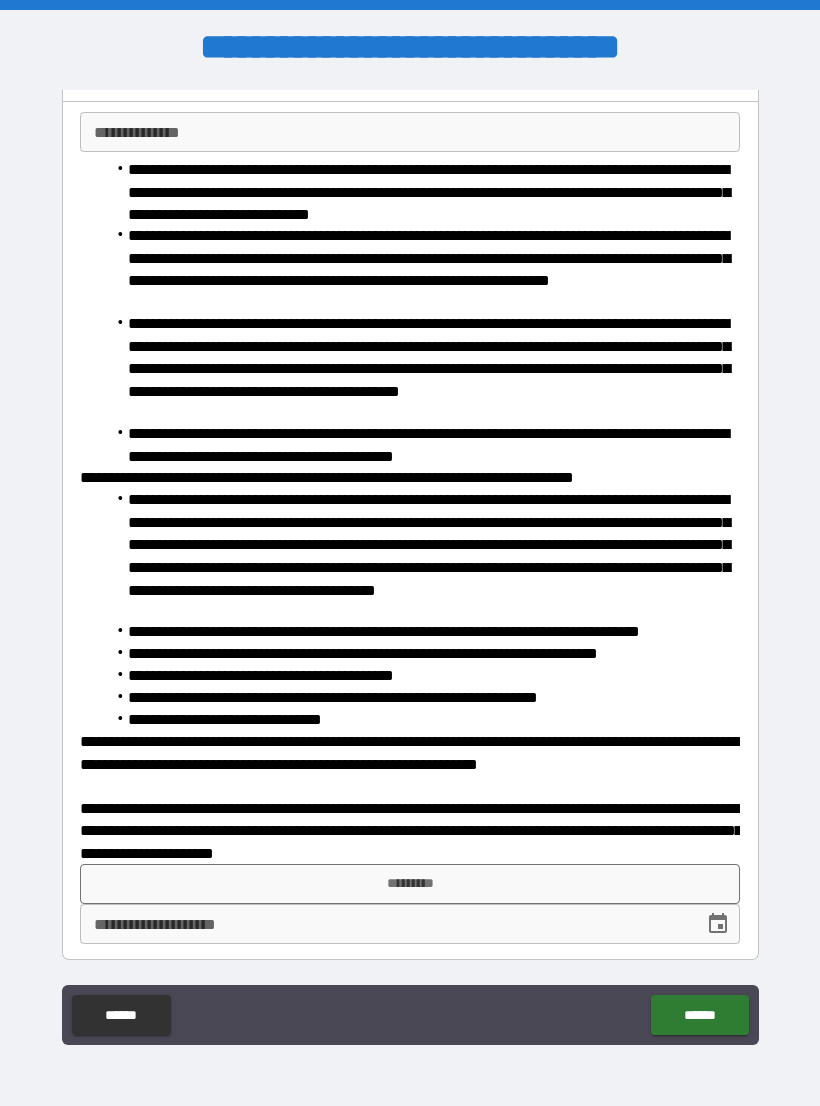 scroll, scrollTop: 119, scrollLeft: 0, axis: vertical 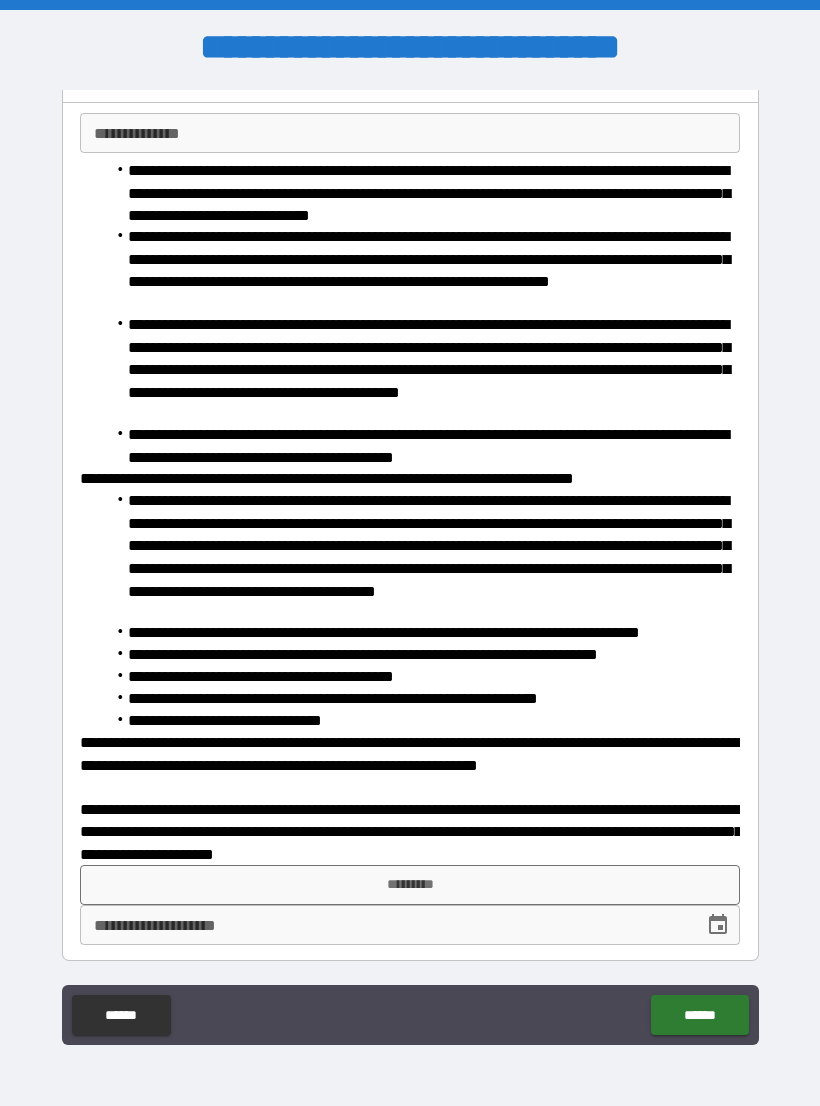 click on "**********" at bounding box center (410, 133) 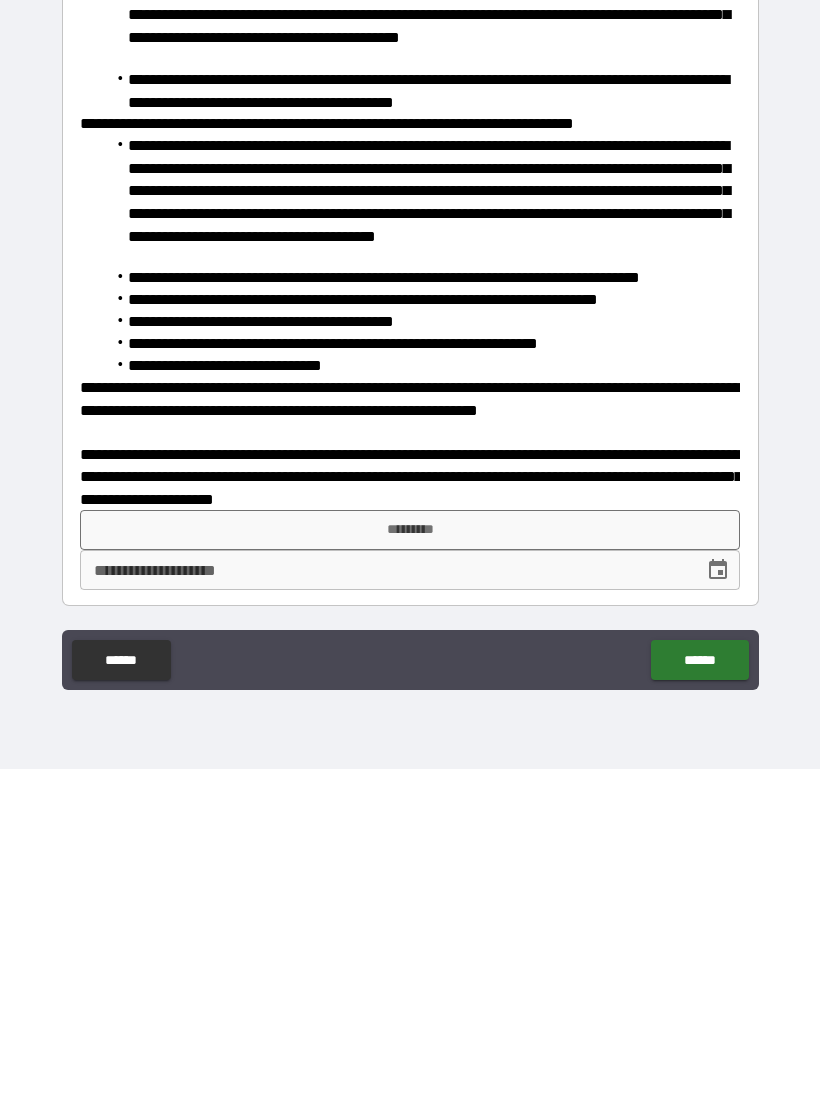 scroll, scrollTop: 31, scrollLeft: 0, axis: vertical 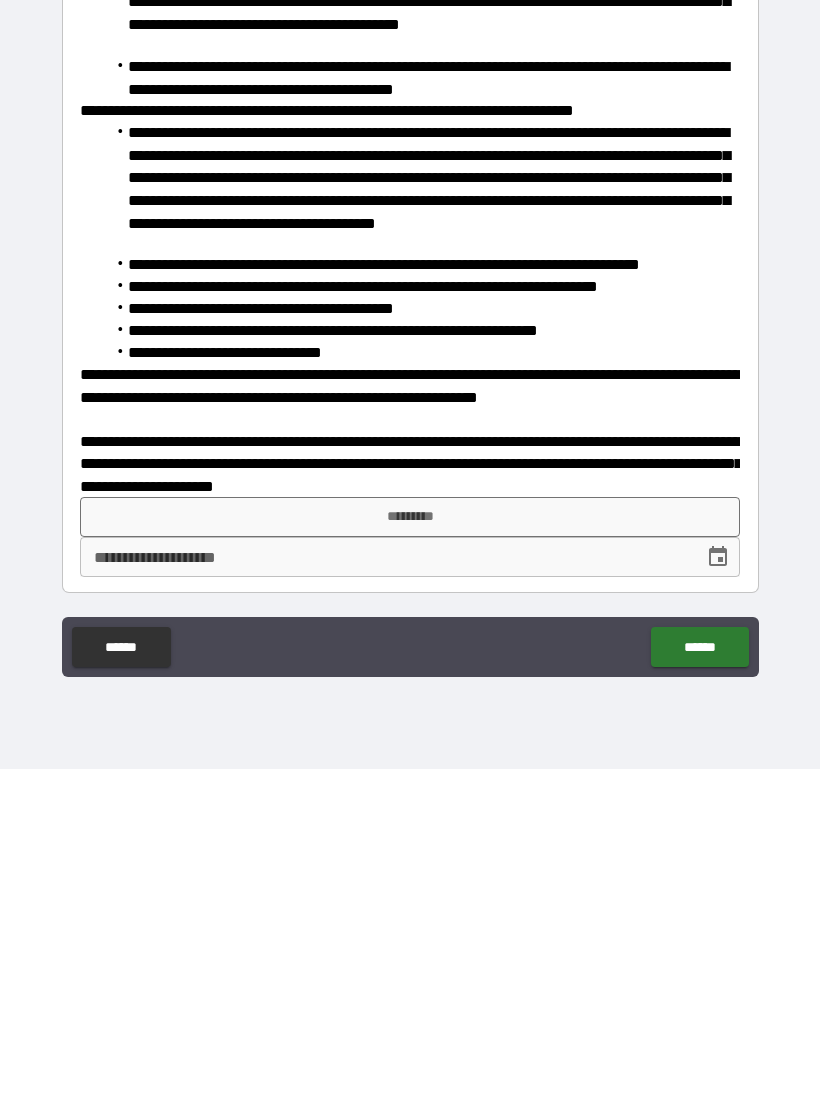 type on "**********" 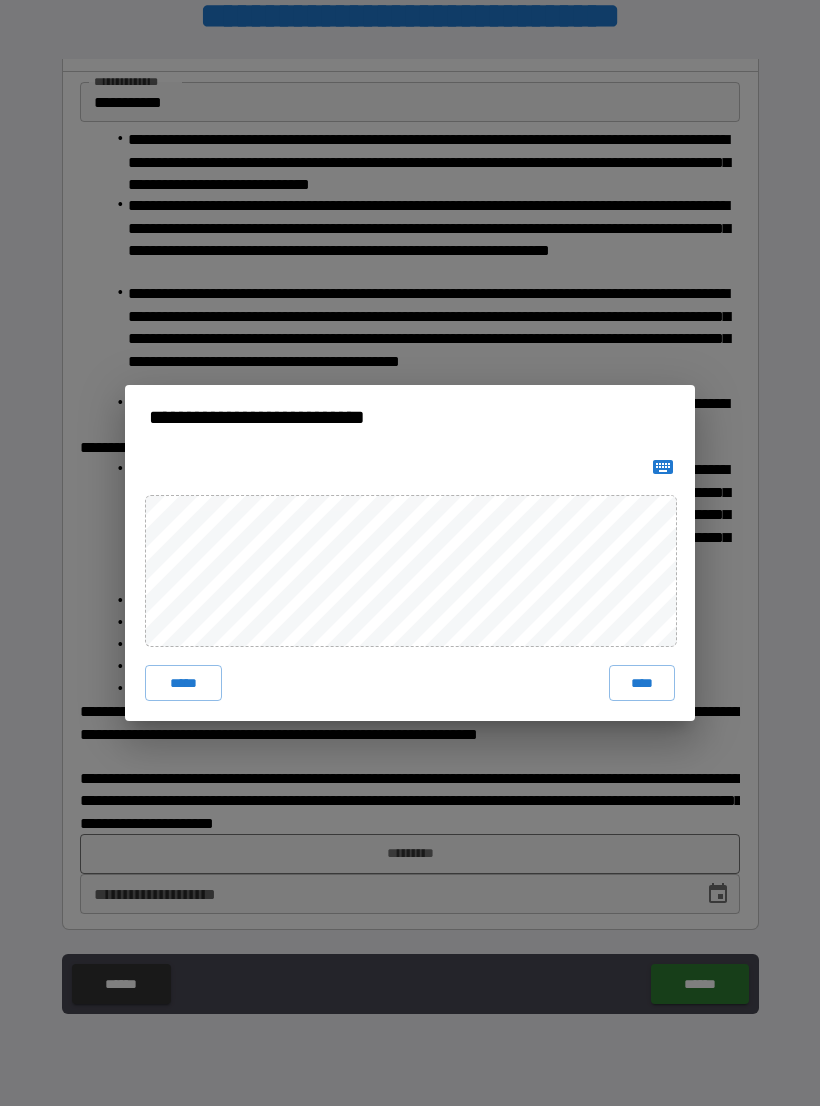 click on "****" at bounding box center [642, 683] 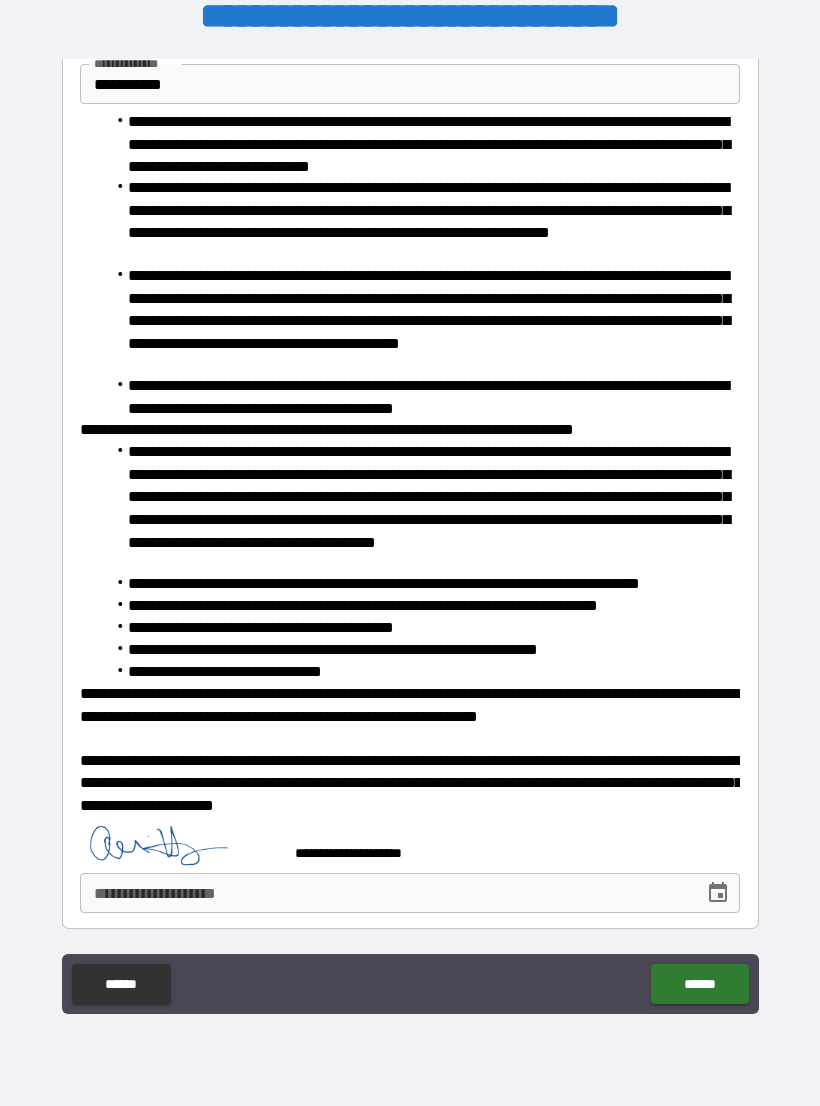 scroll, scrollTop: 136, scrollLeft: 0, axis: vertical 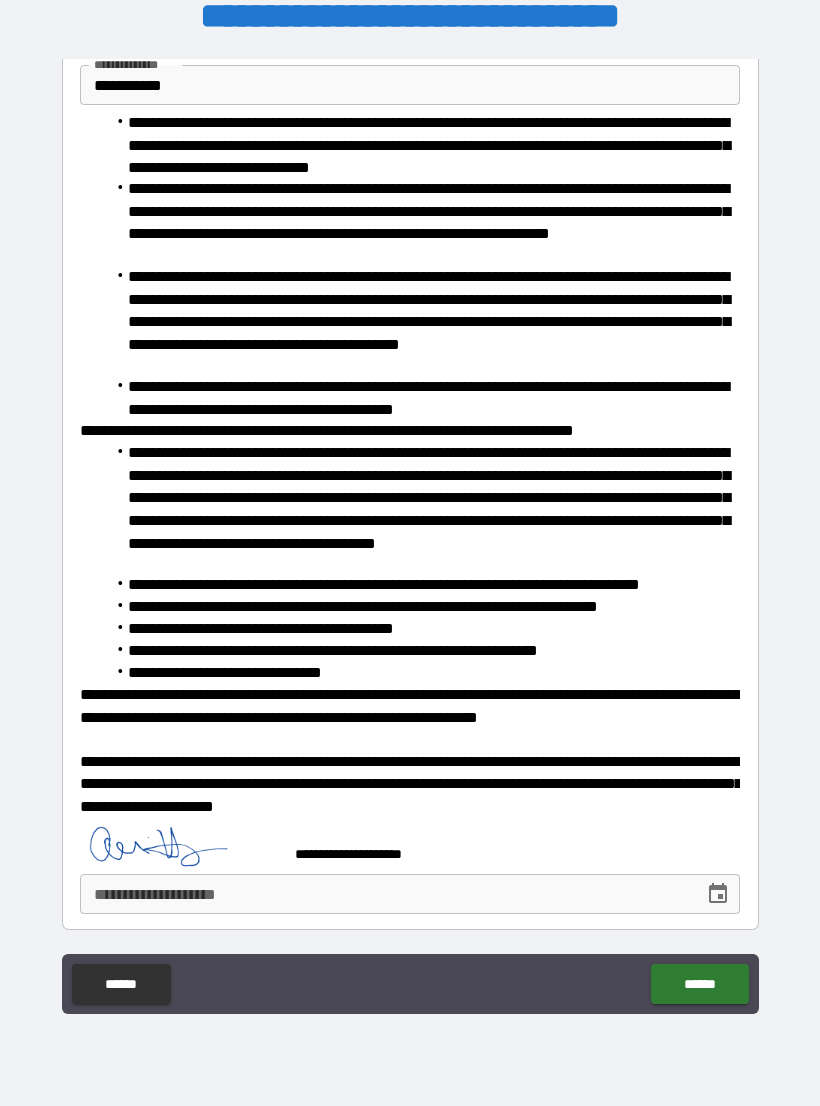 click on "**********" at bounding box center (410, 894) 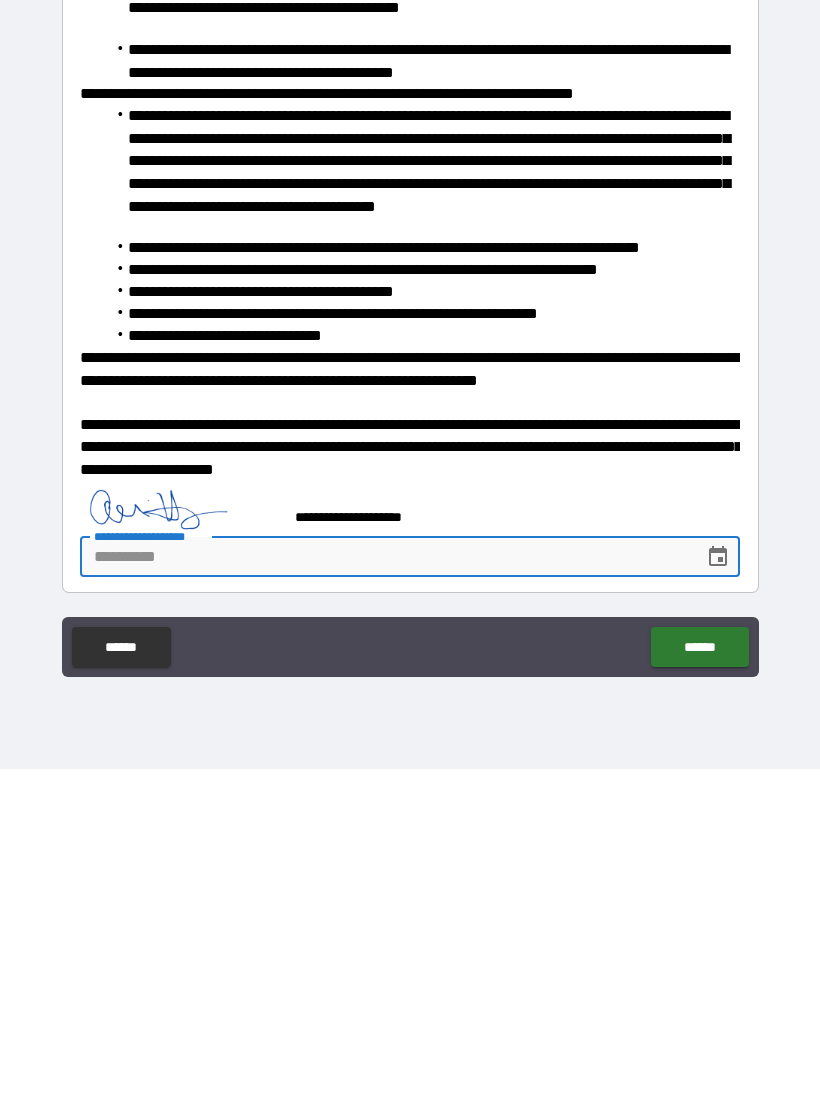 click at bounding box center (718, 894) 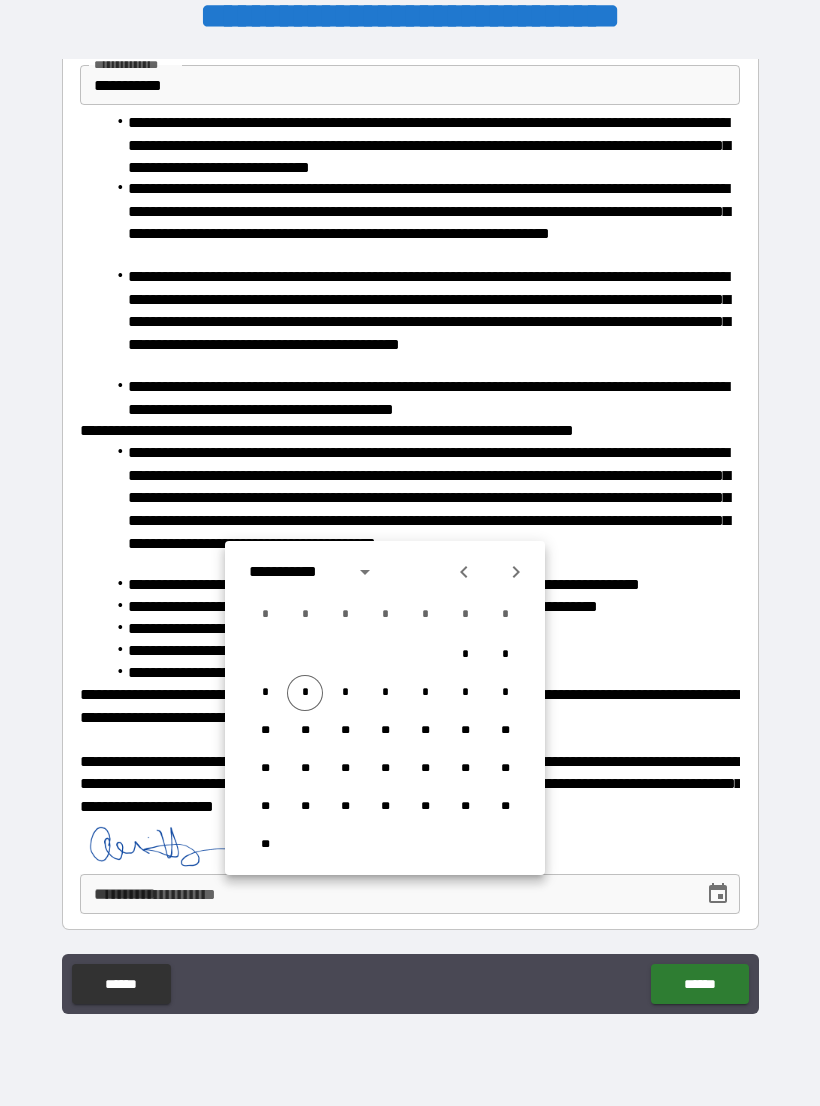 click on "*" at bounding box center [305, 693] 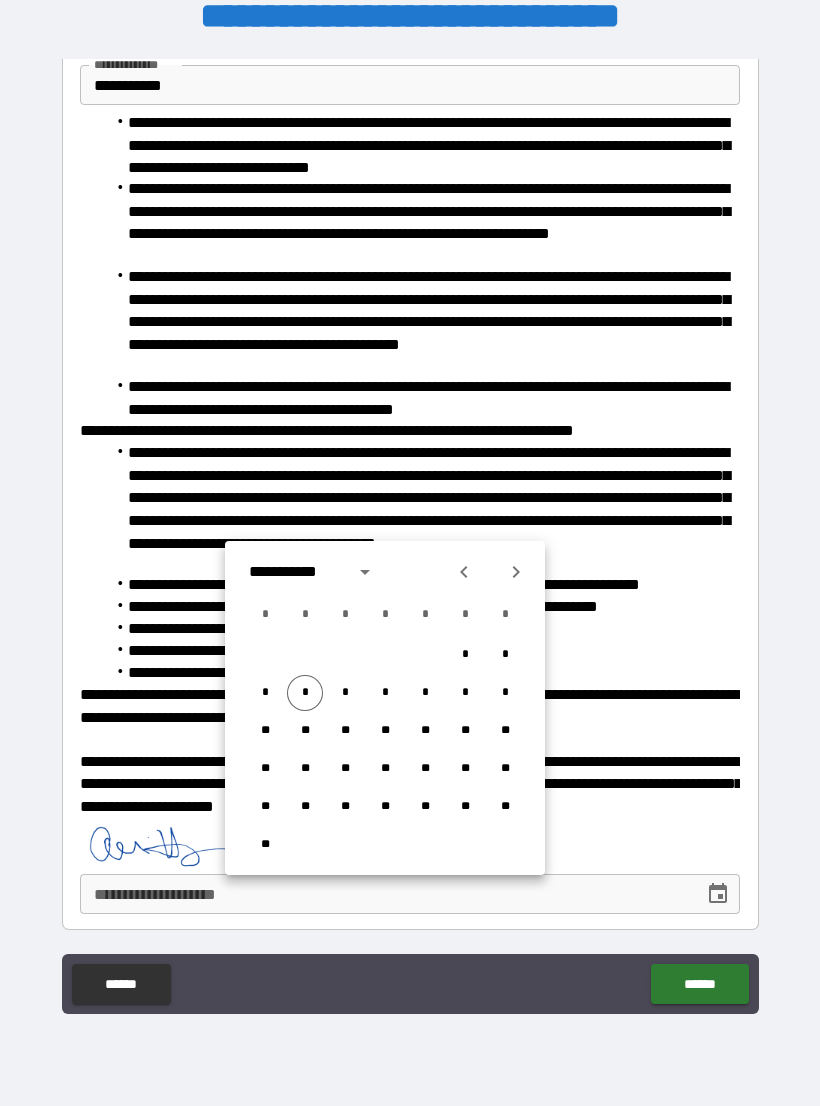 type on "**********" 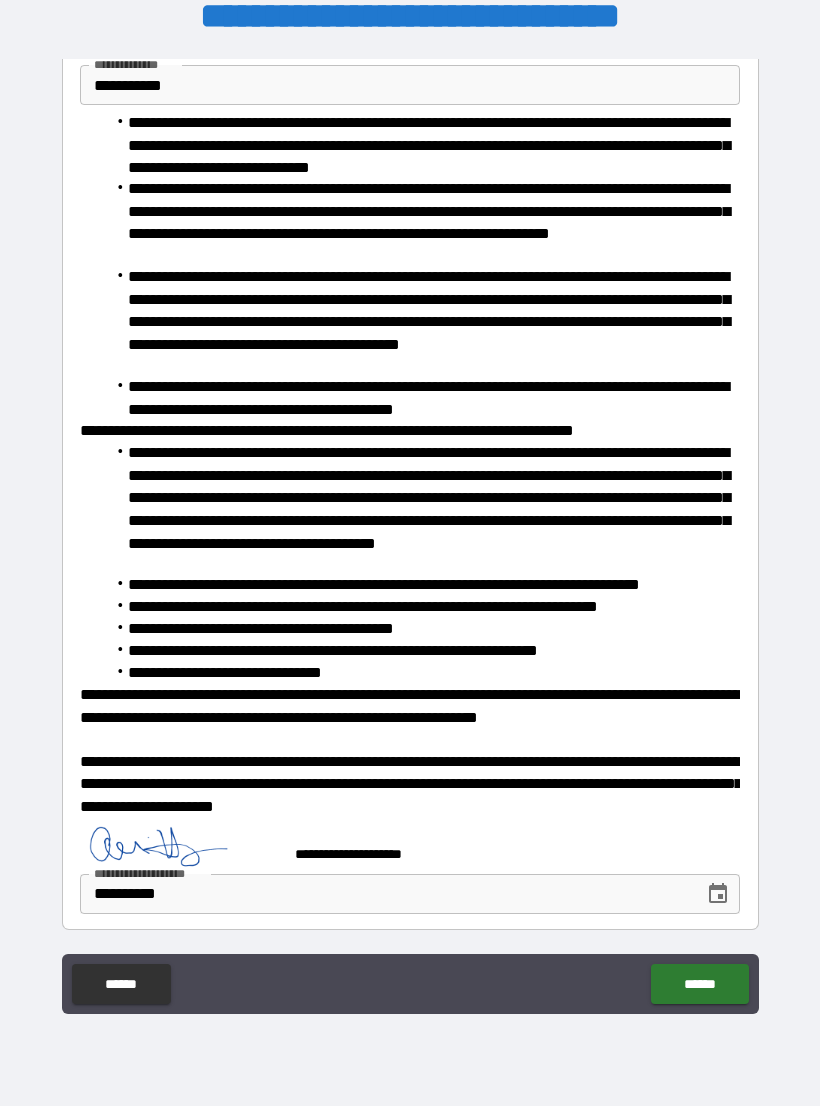 click on "******" at bounding box center [699, 984] 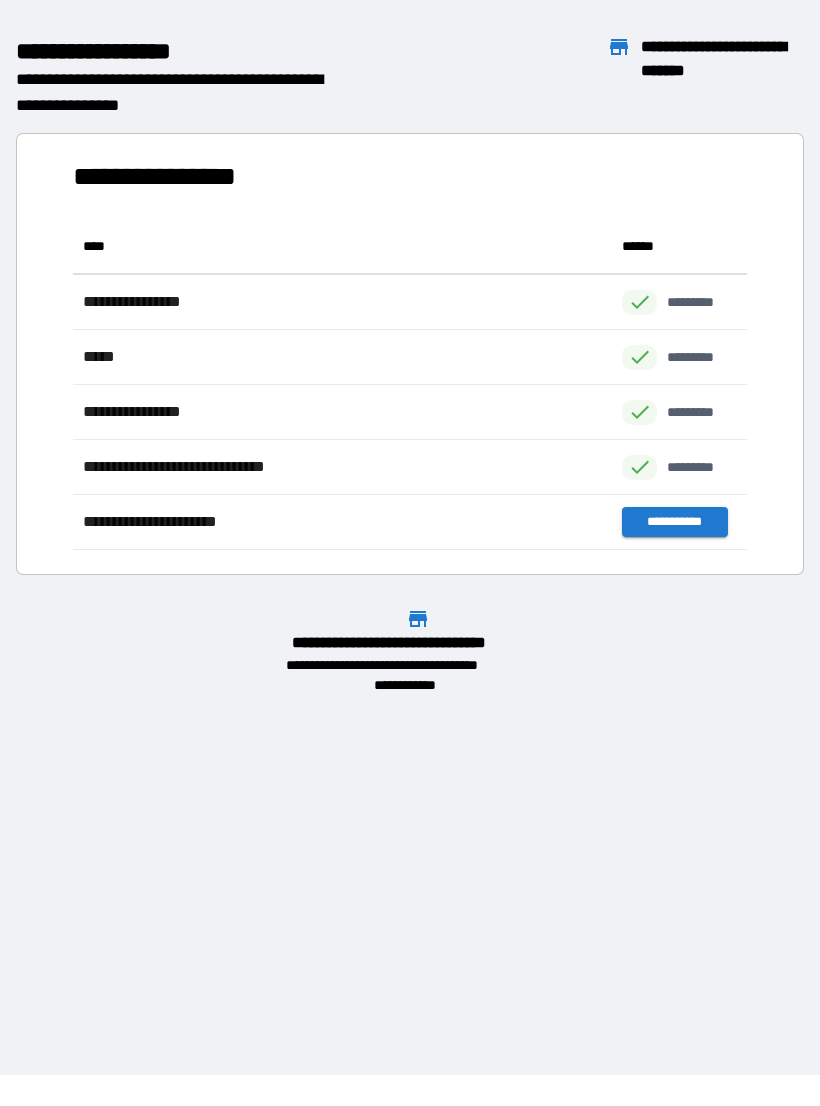 scroll, scrollTop: 1, scrollLeft: 1, axis: both 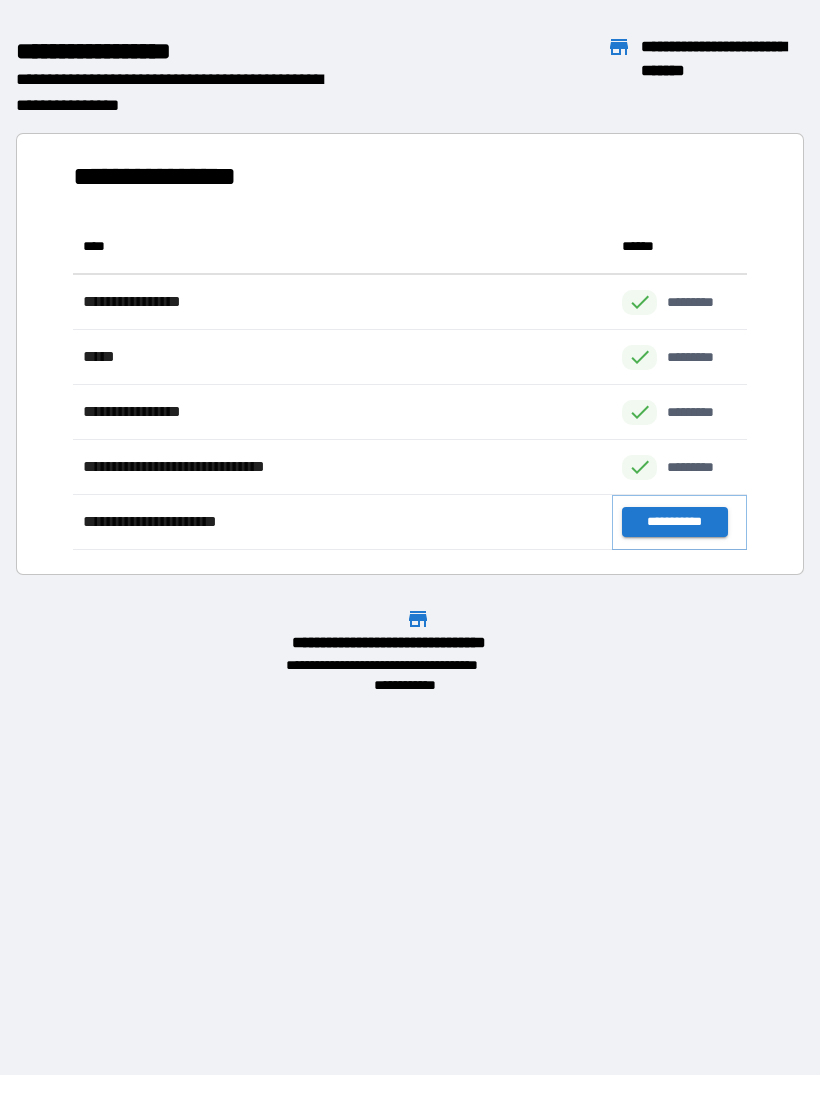click on "**********" at bounding box center (674, 522) 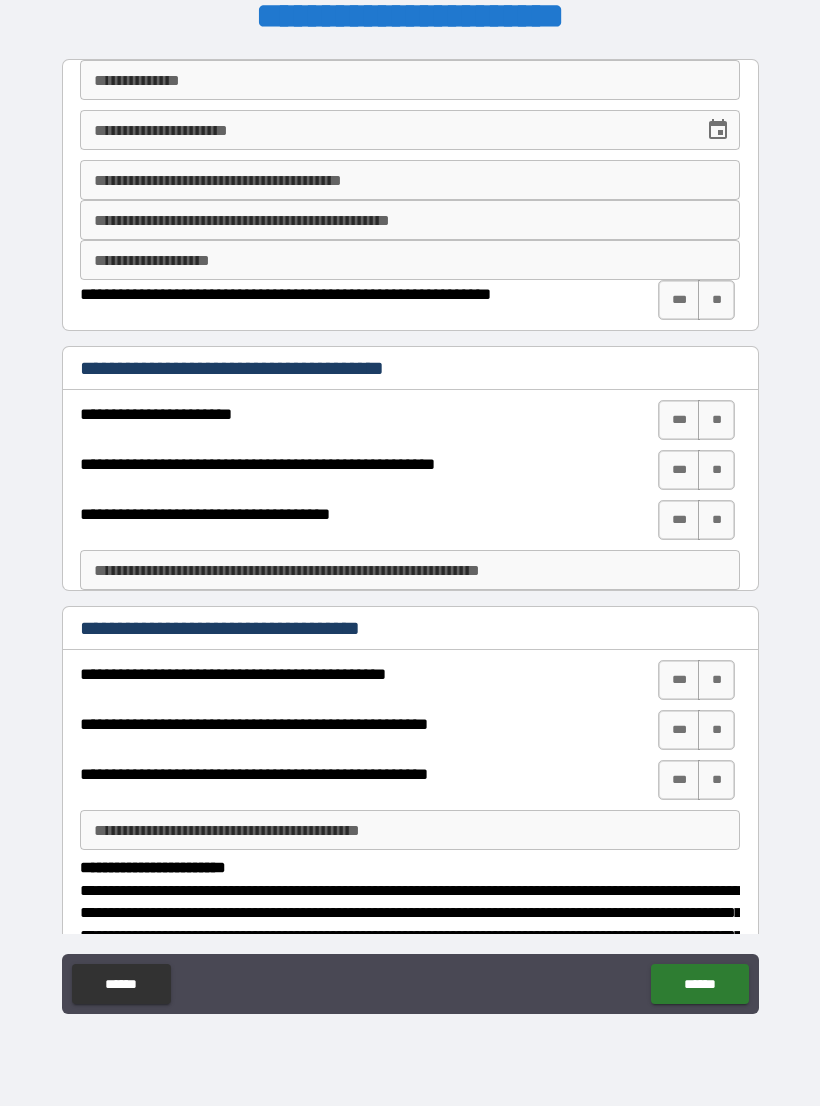 scroll, scrollTop: 0, scrollLeft: 0, axis: both 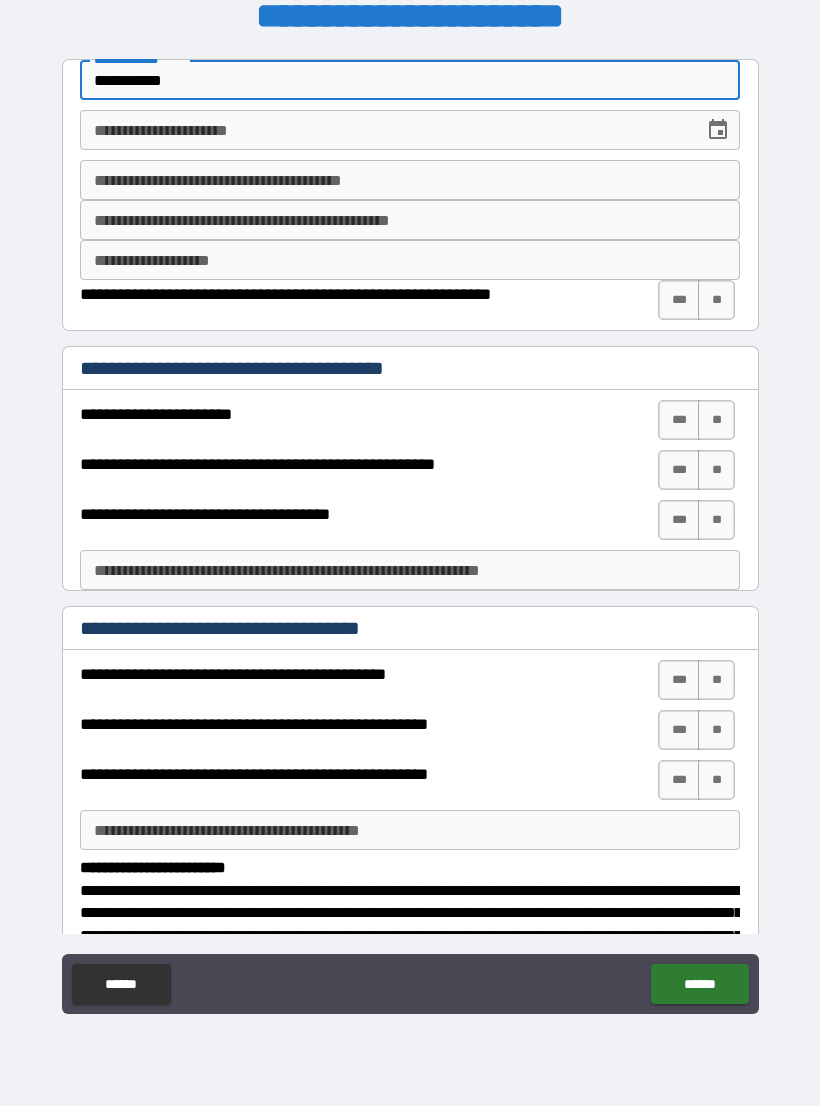 type on "**********" 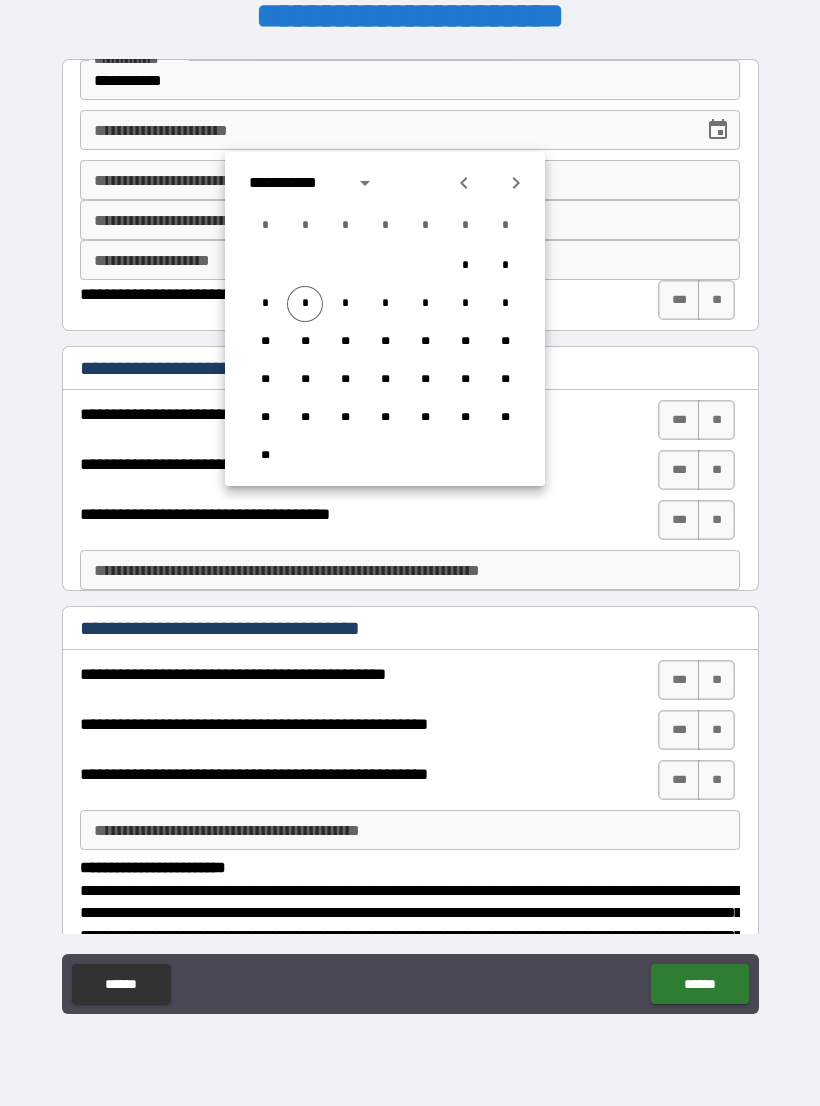 click at bounding box center (365, 183) 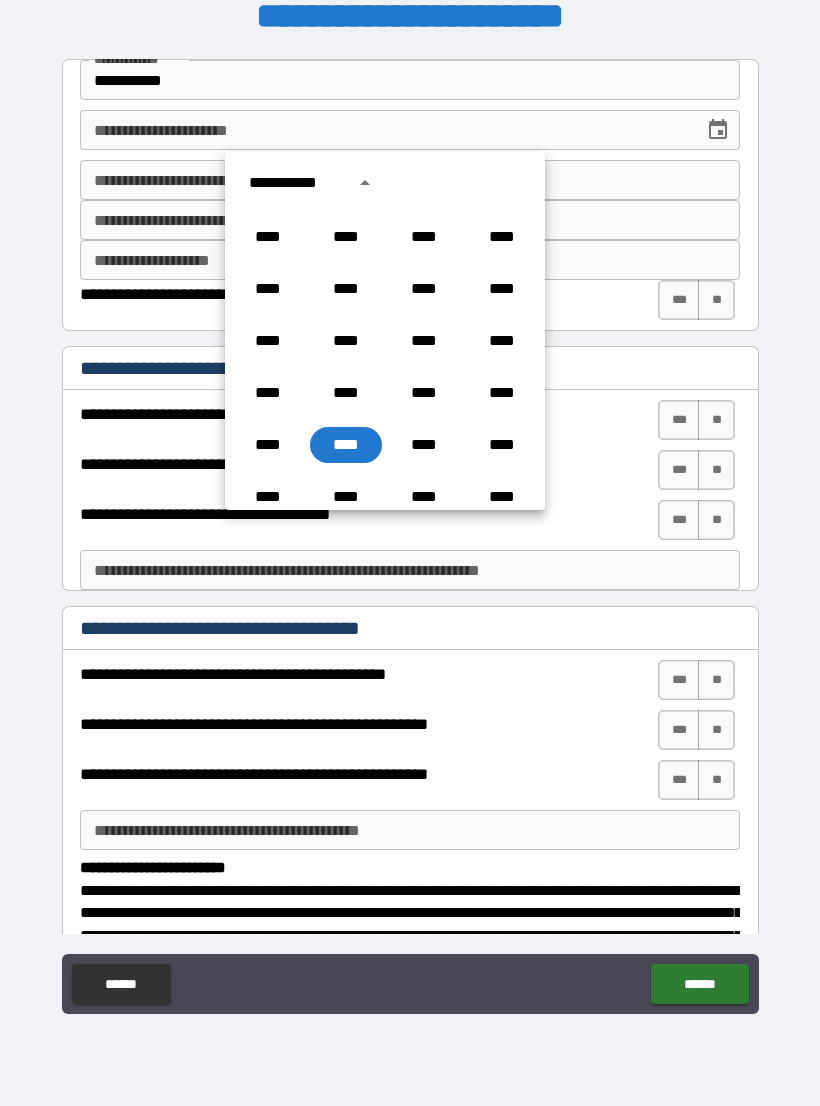 scroll, scrollTop: 1397, scrollLeft: 0, axis: vertical 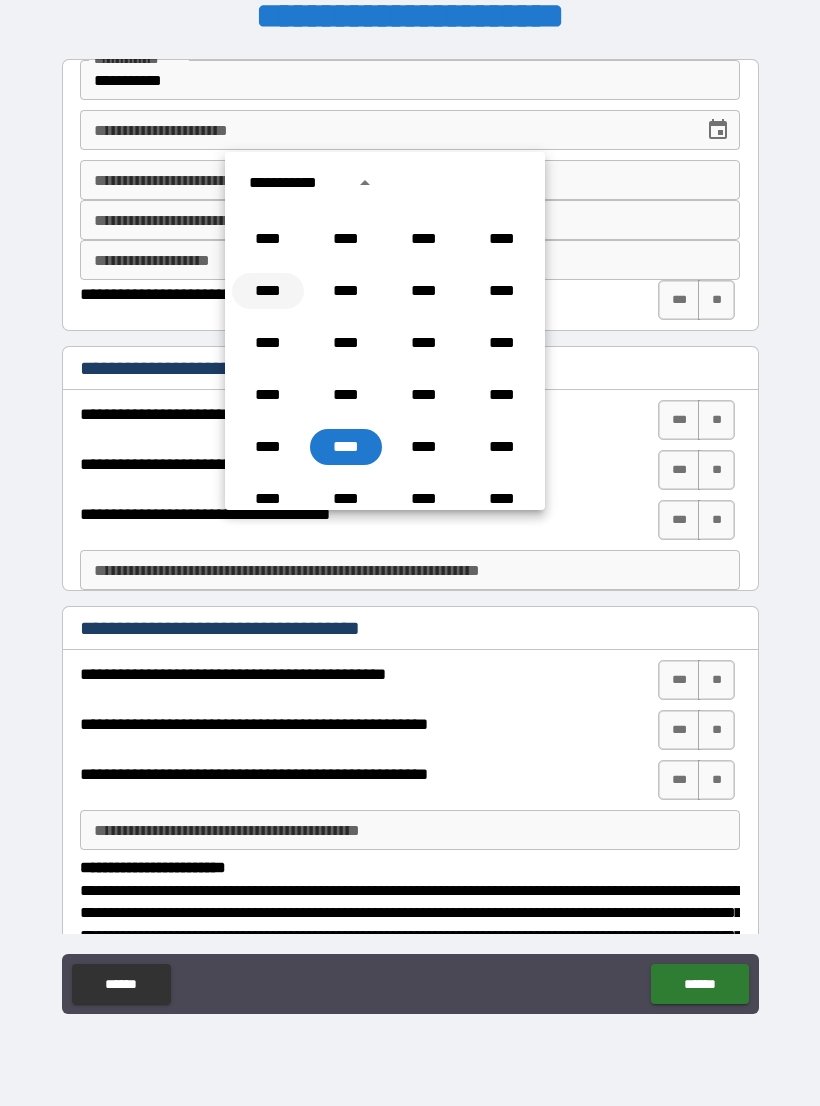 click on "****" at bounding box center (268, 291) 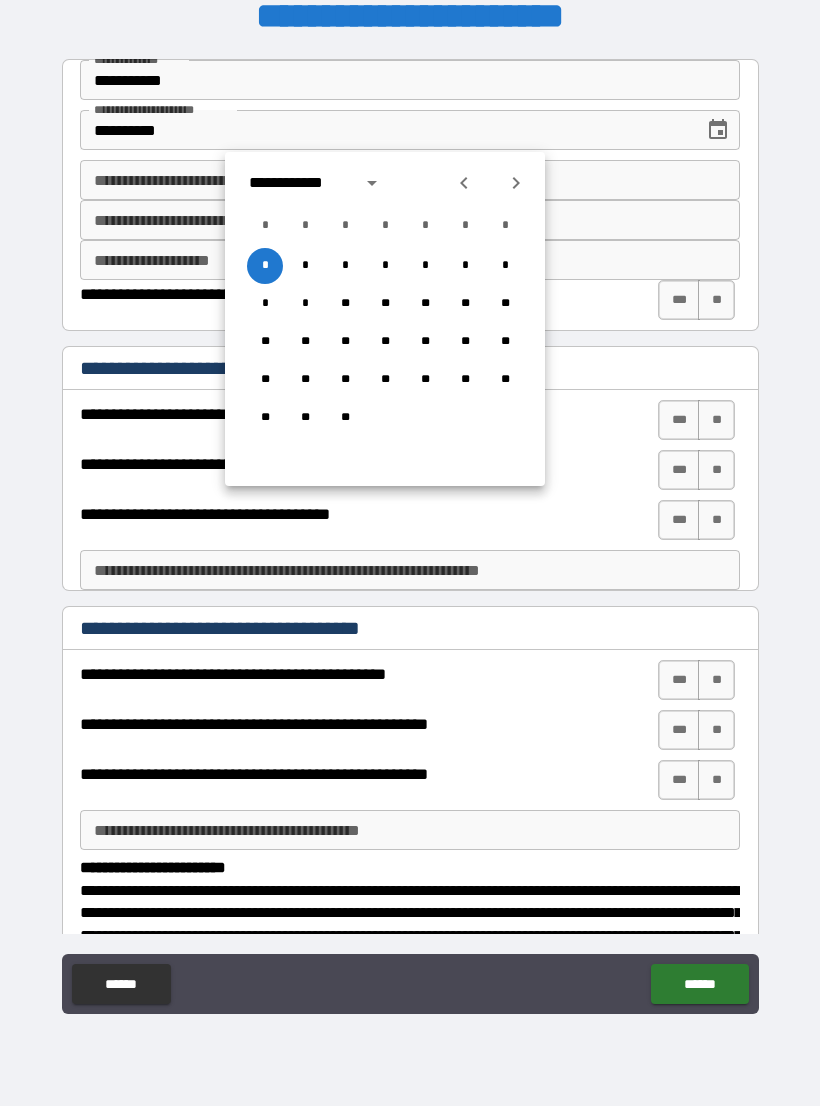 click at bounding box center (516, 183) 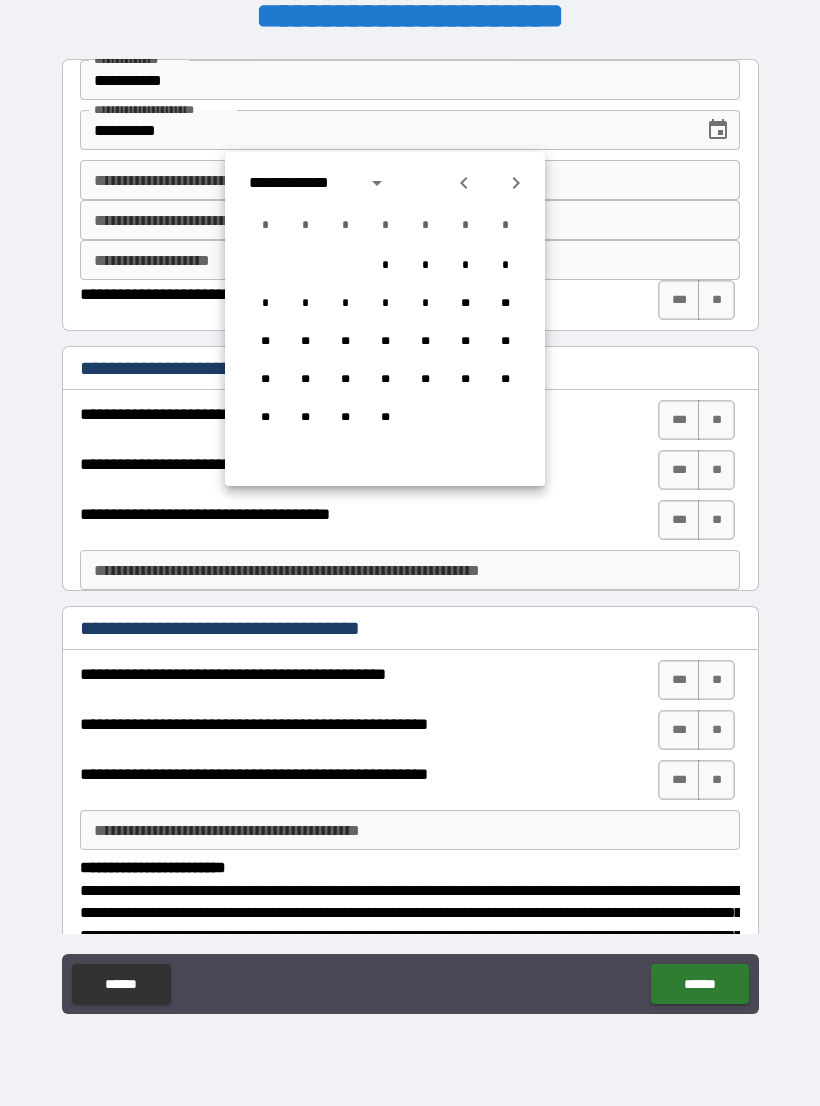 click on "**********" at bounding box center [385, 319] 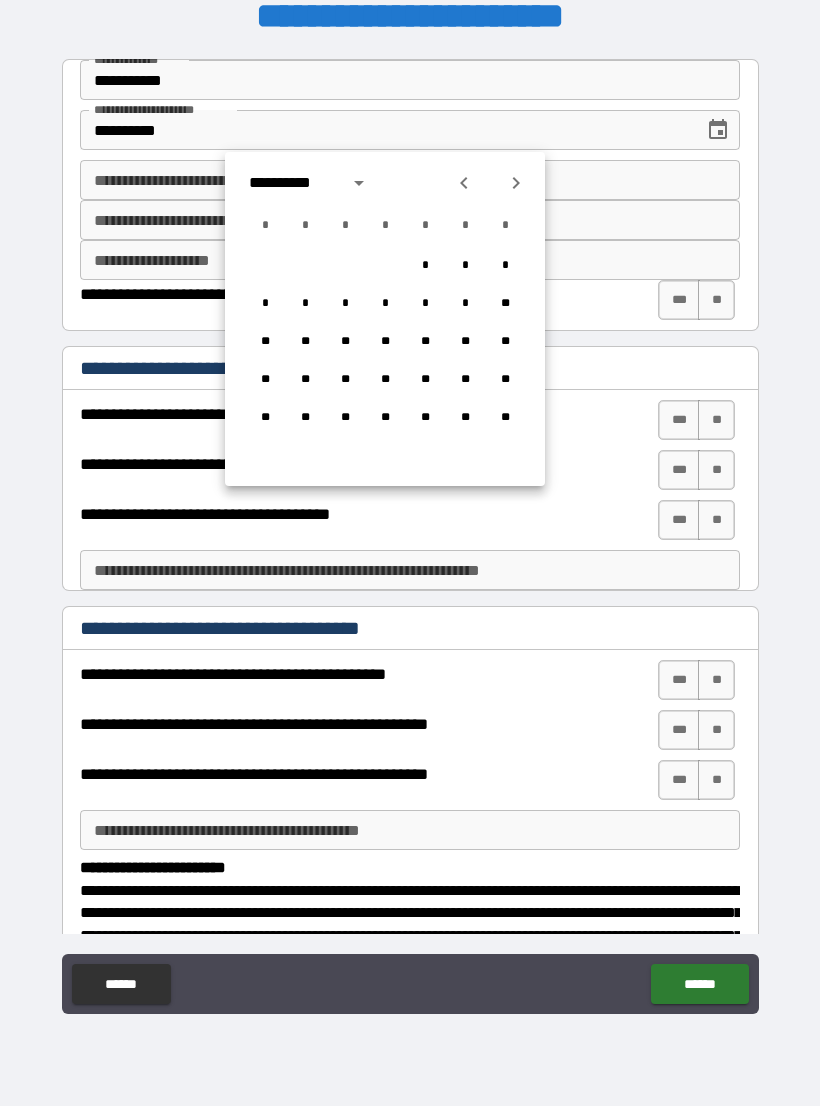 click 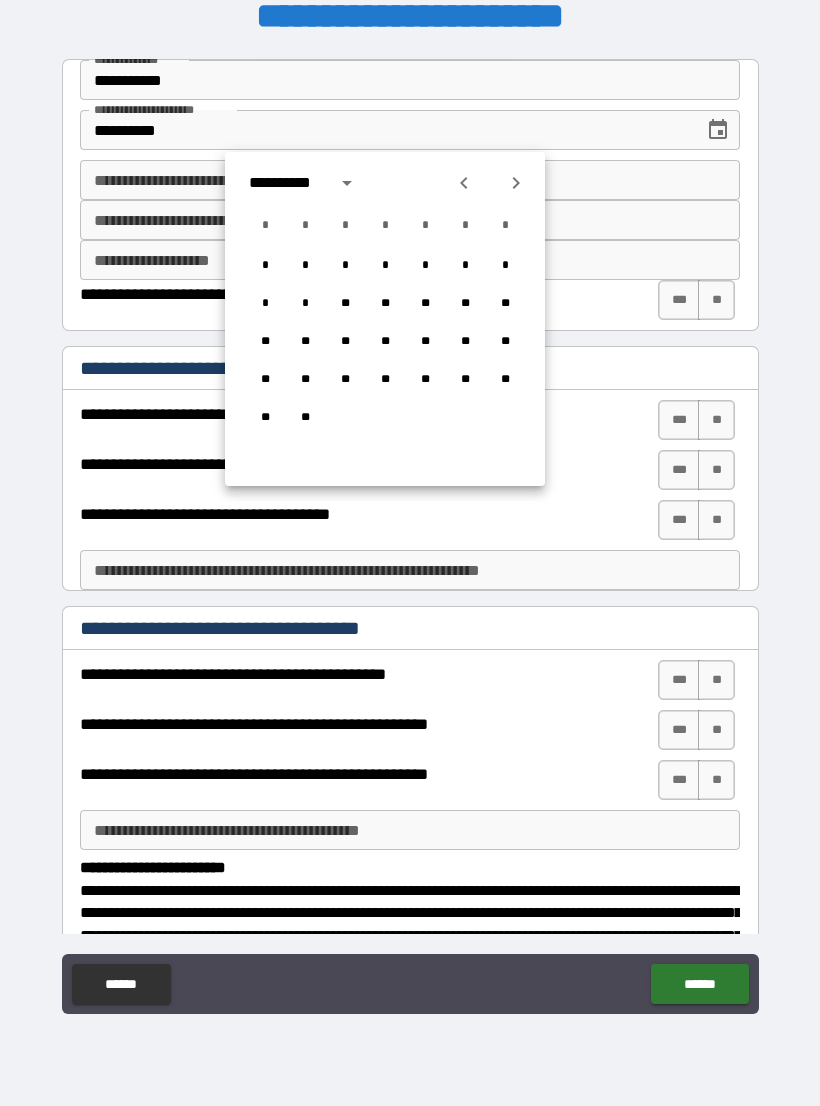 click at bounding box center (516, 183) 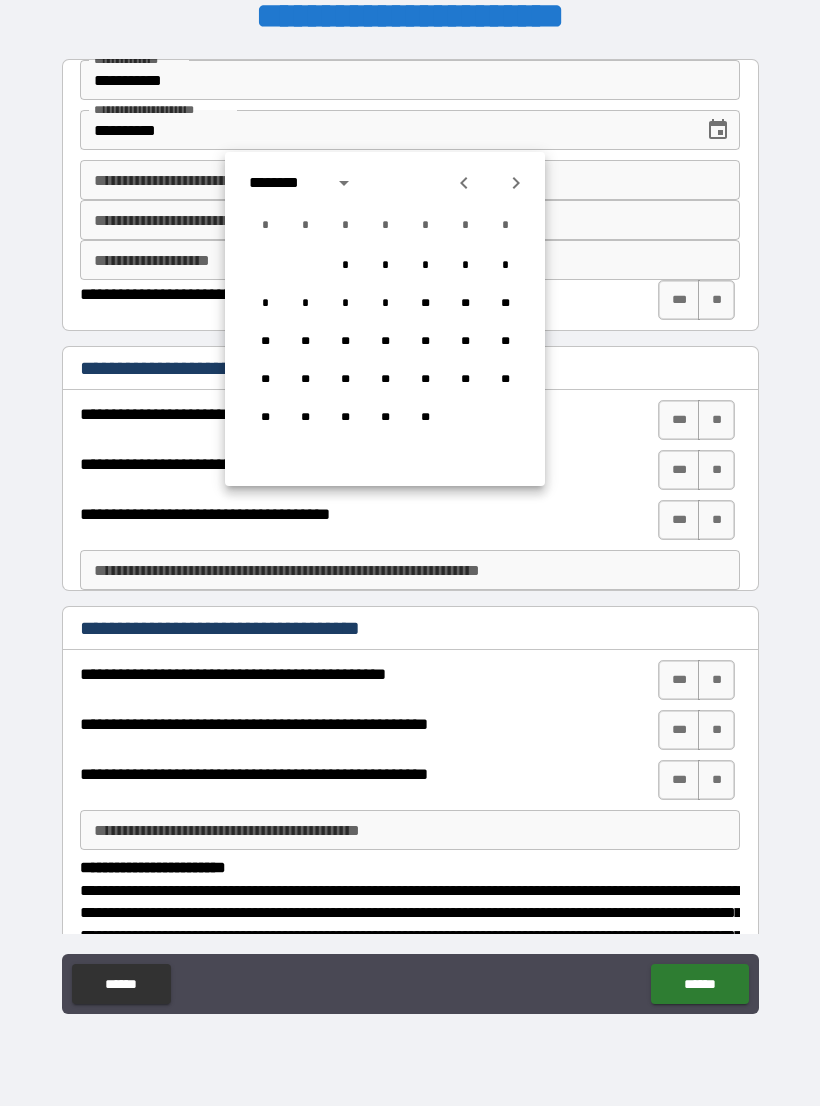 click 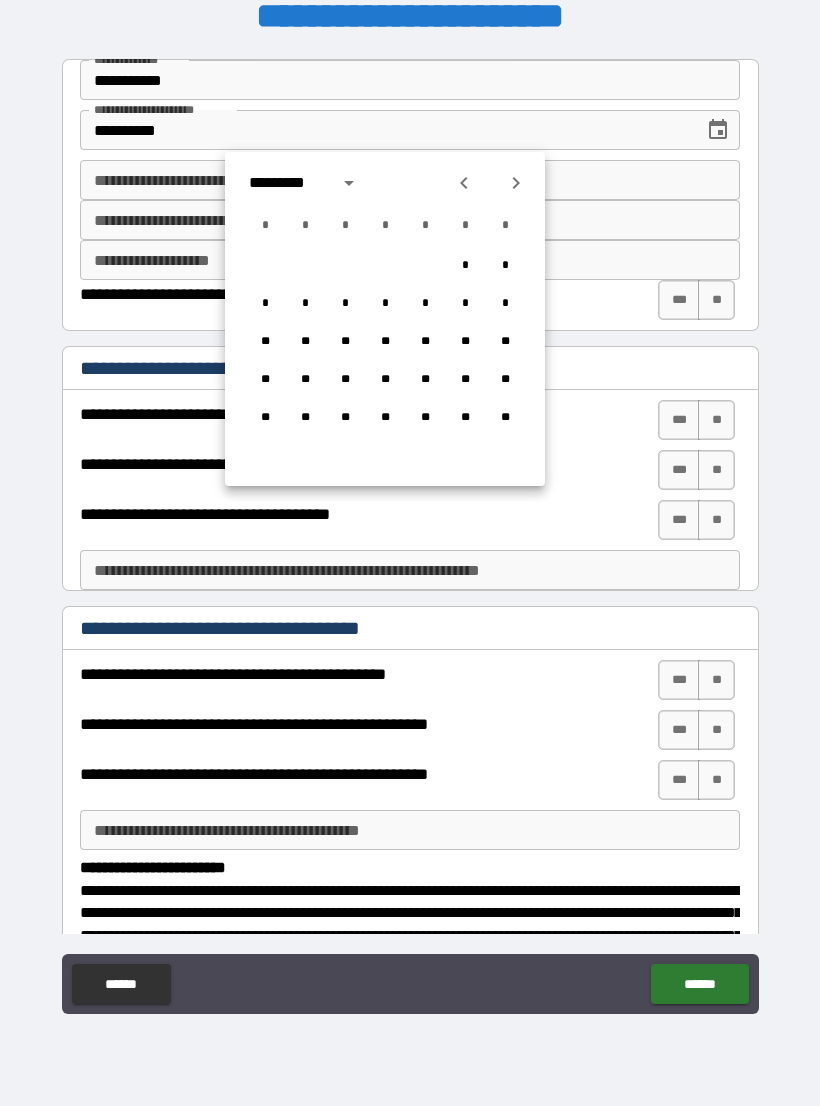 click 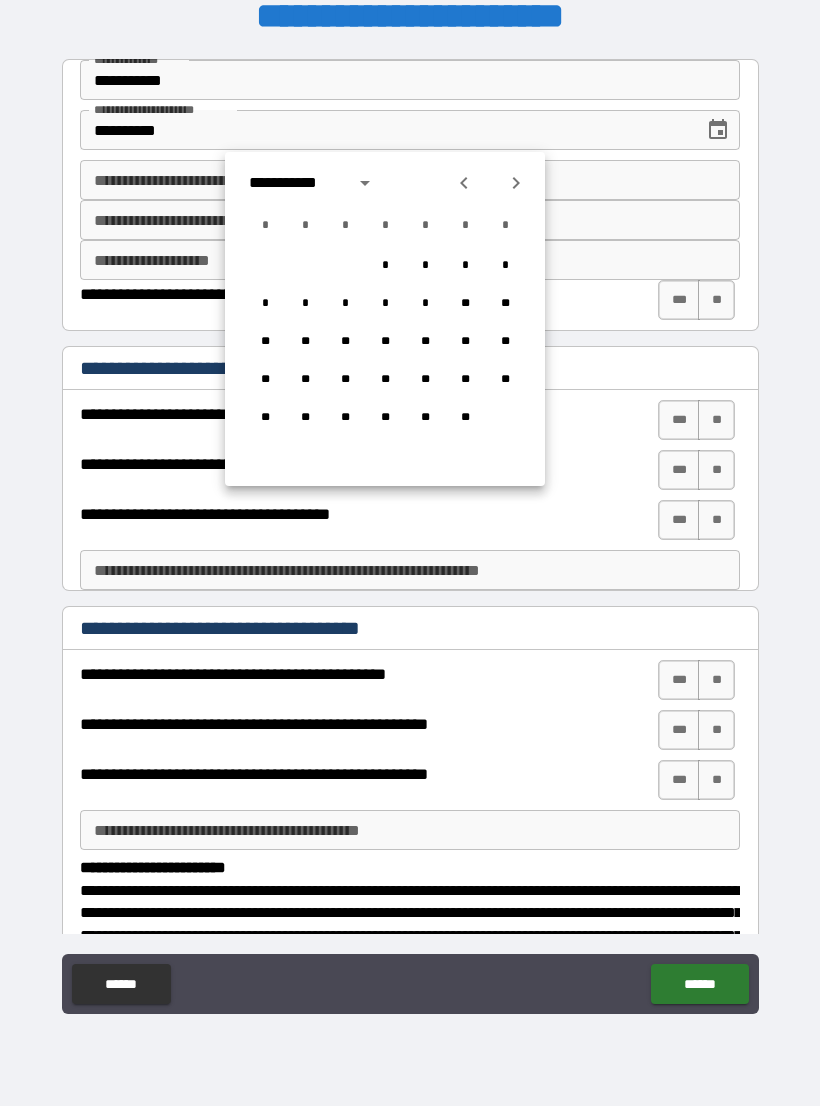 click 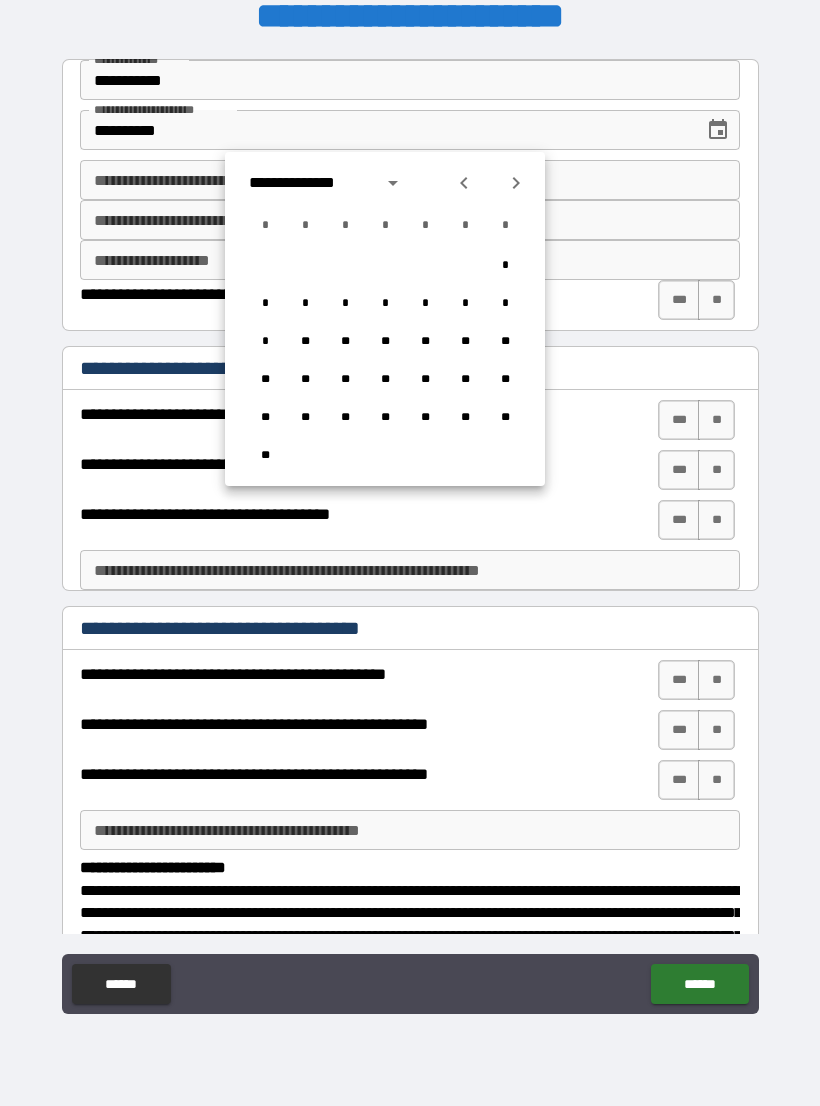 click 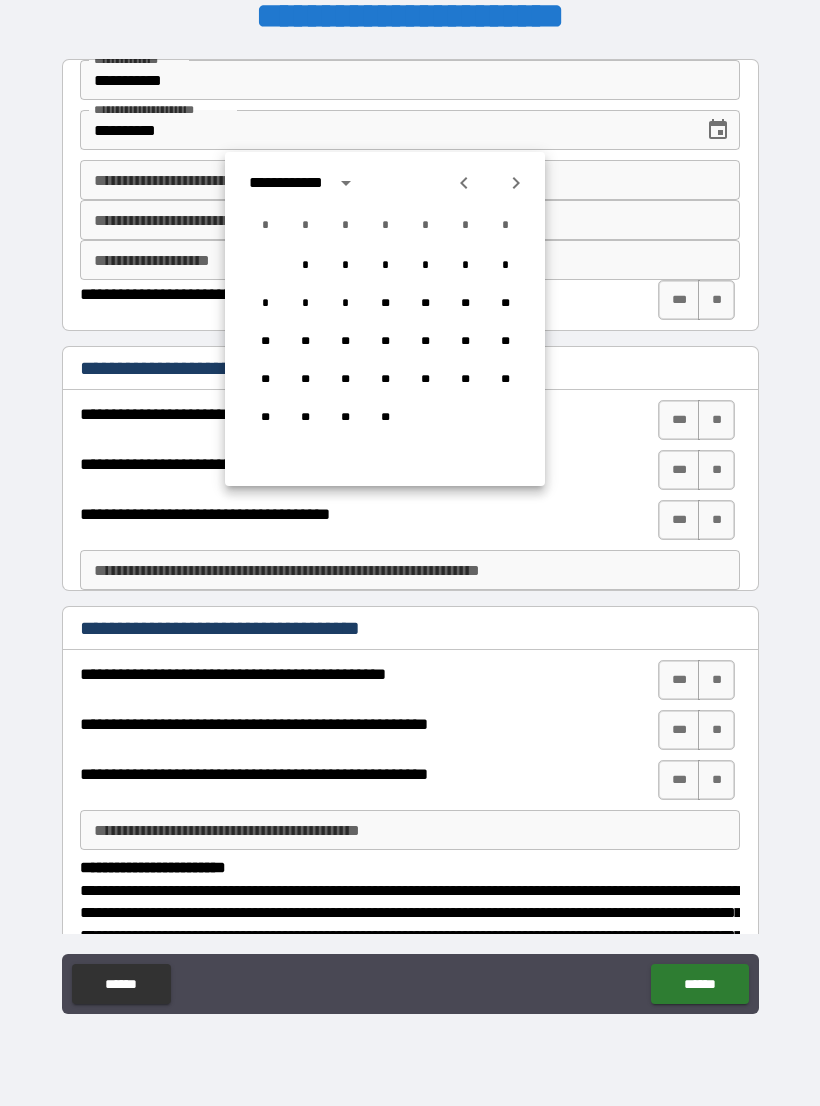 click at bounding box center [516, 183] 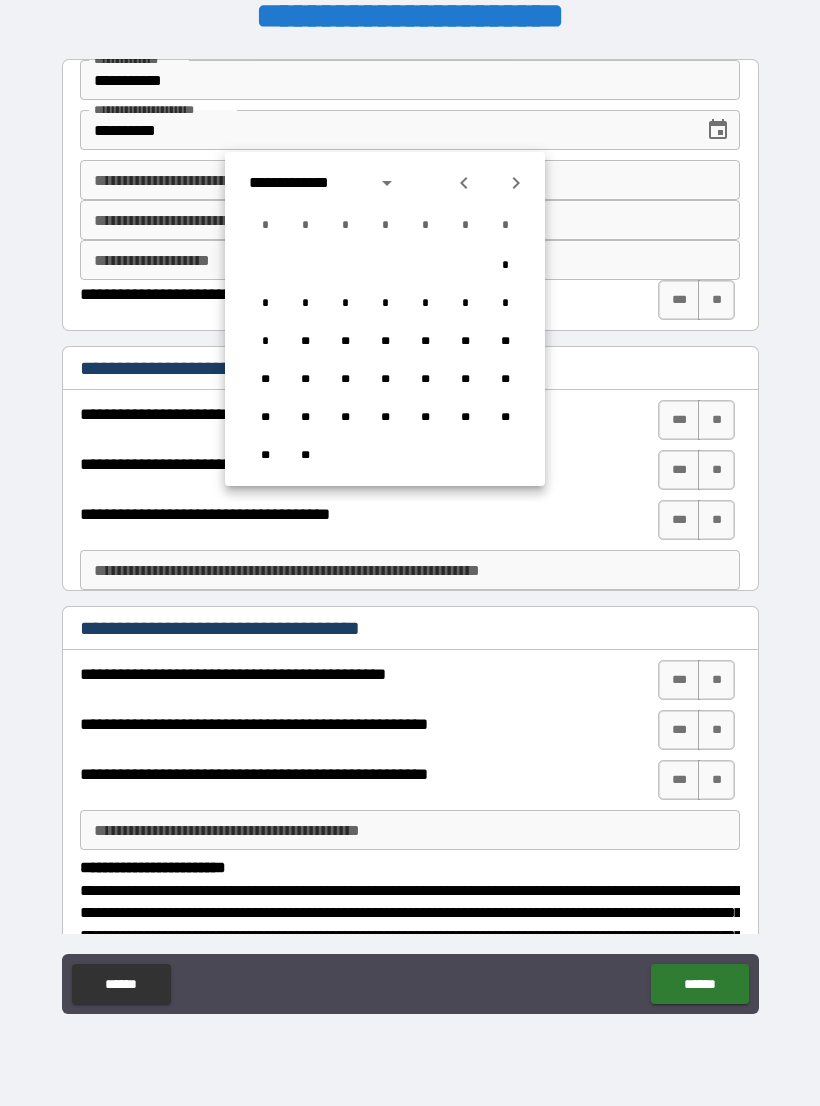 click at bounding box center (516, 183) 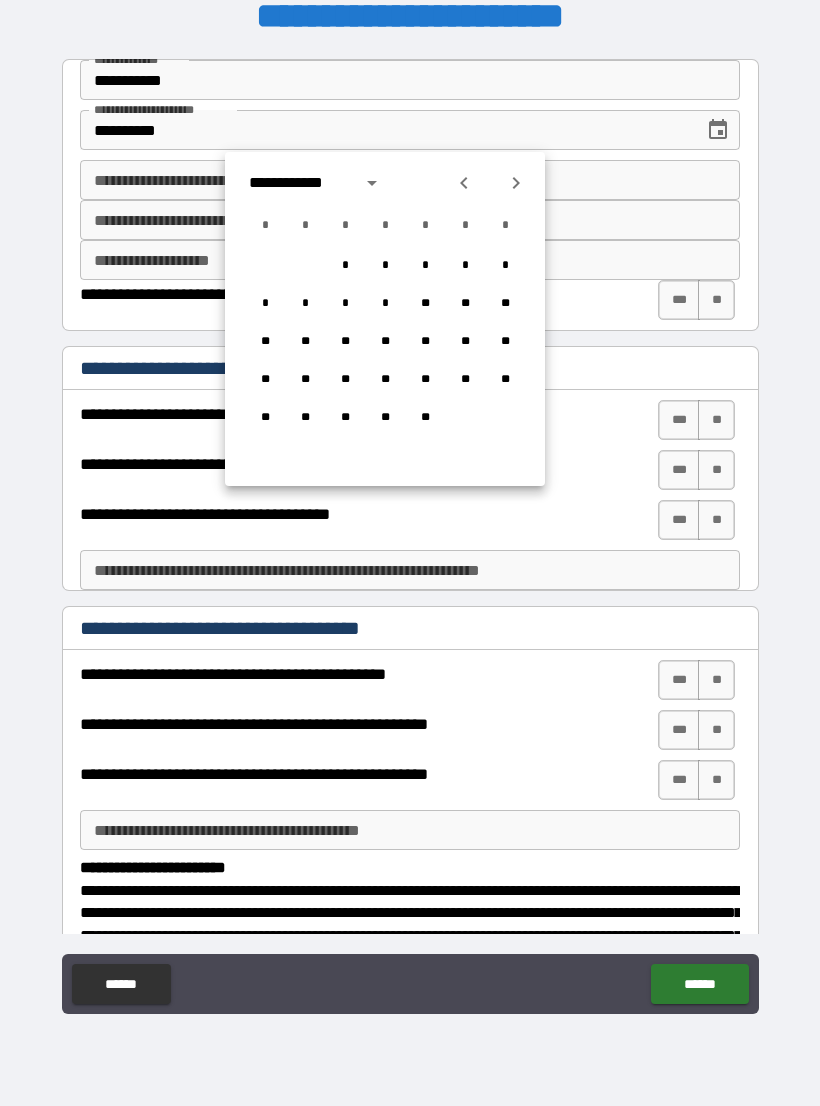 click 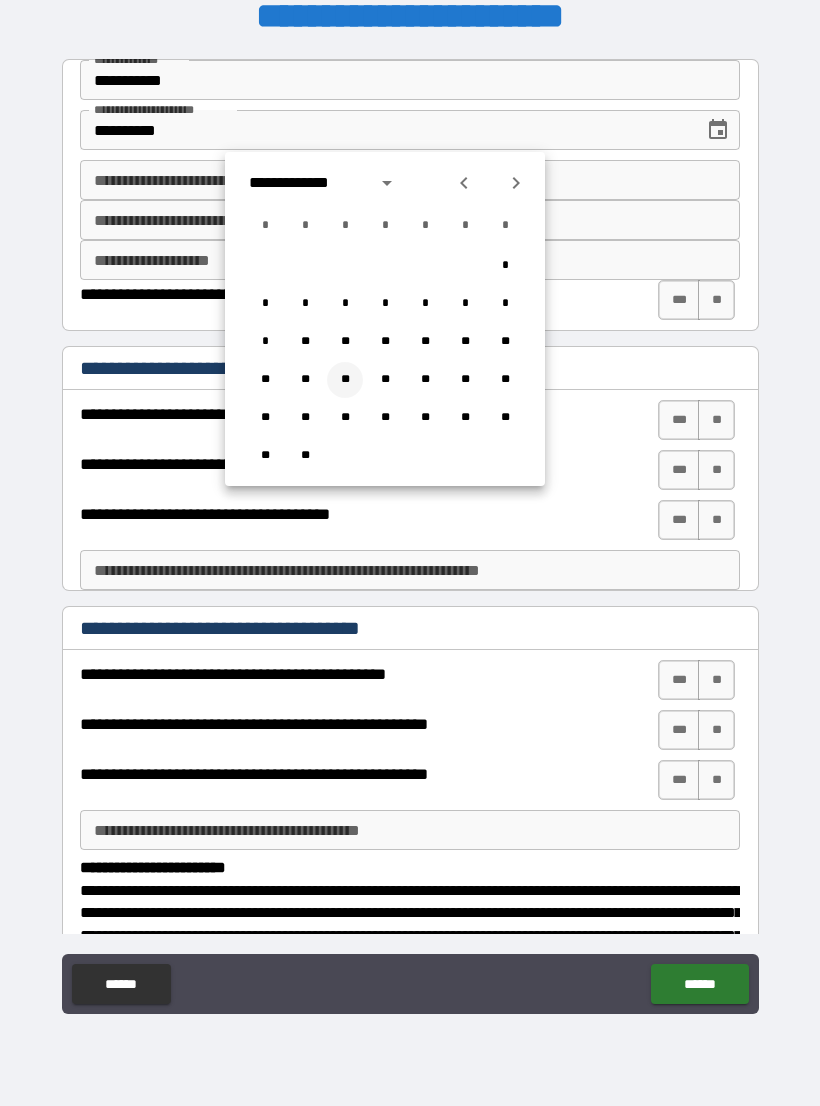 click on "**" at bounding box center [345, 380] 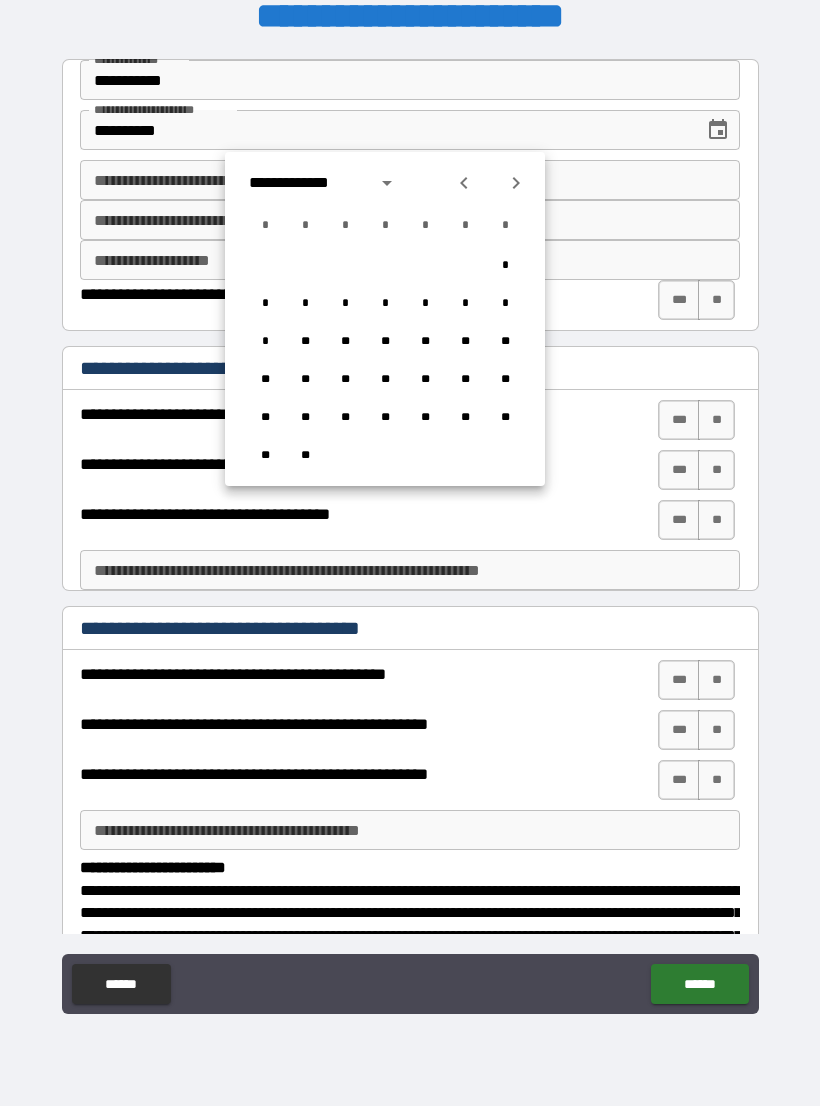 type on "**********" 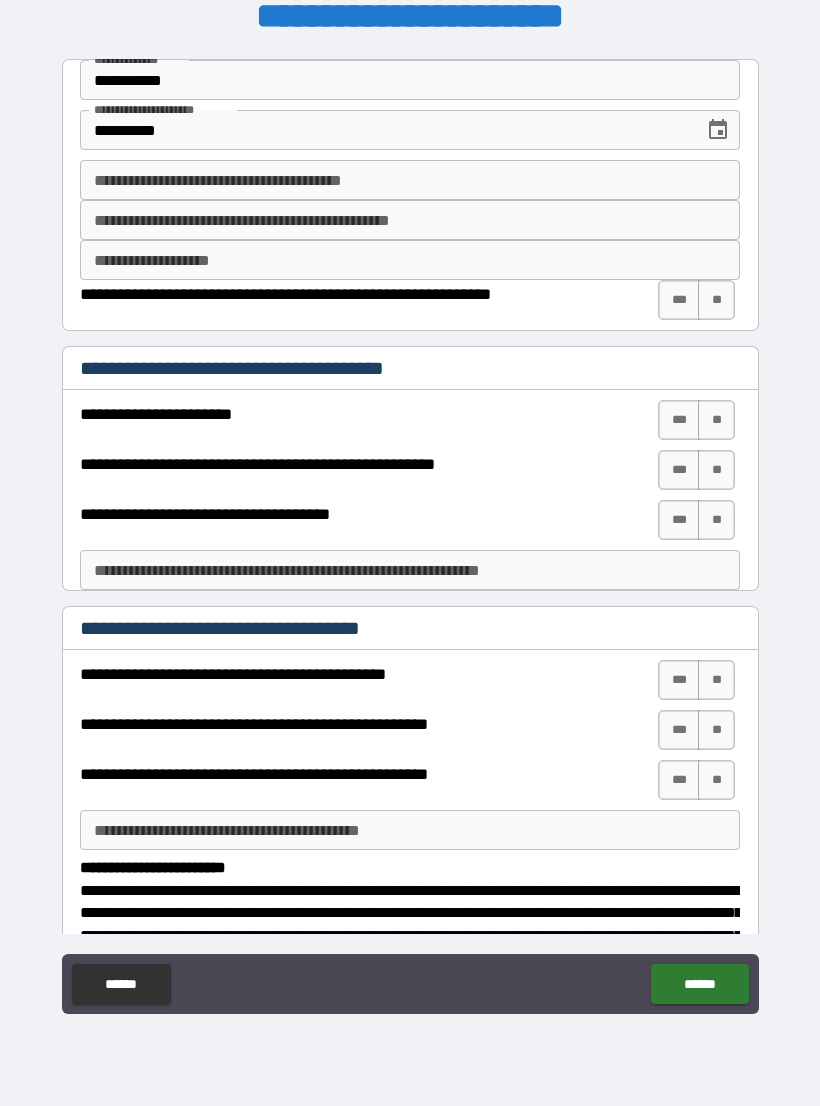 click on "**********" at bounding box center [410, 180] 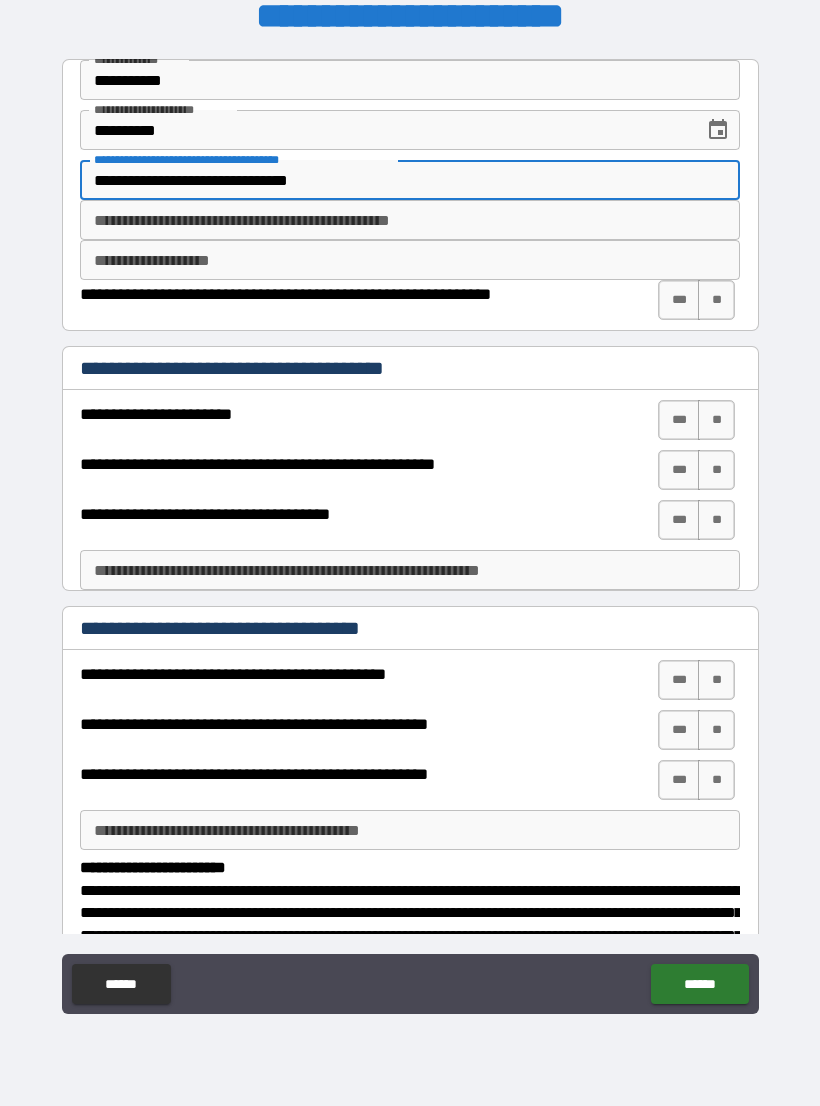 type on "**********" 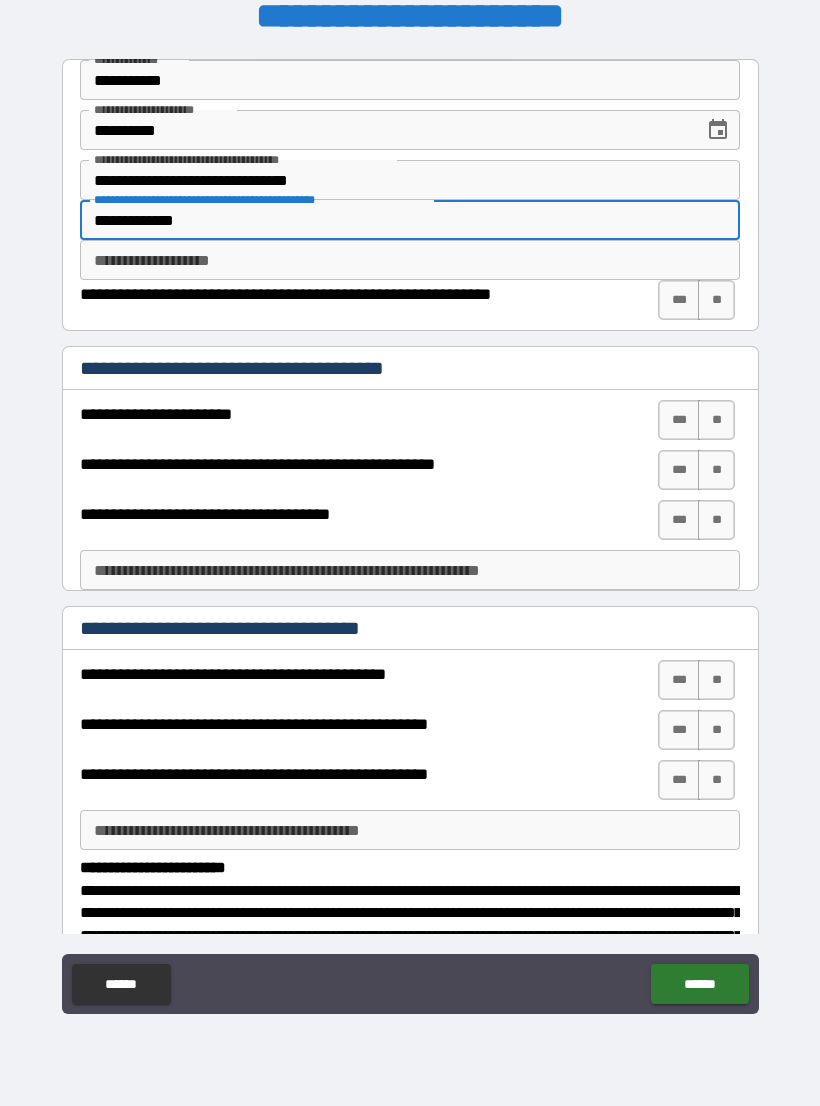type on "**********" 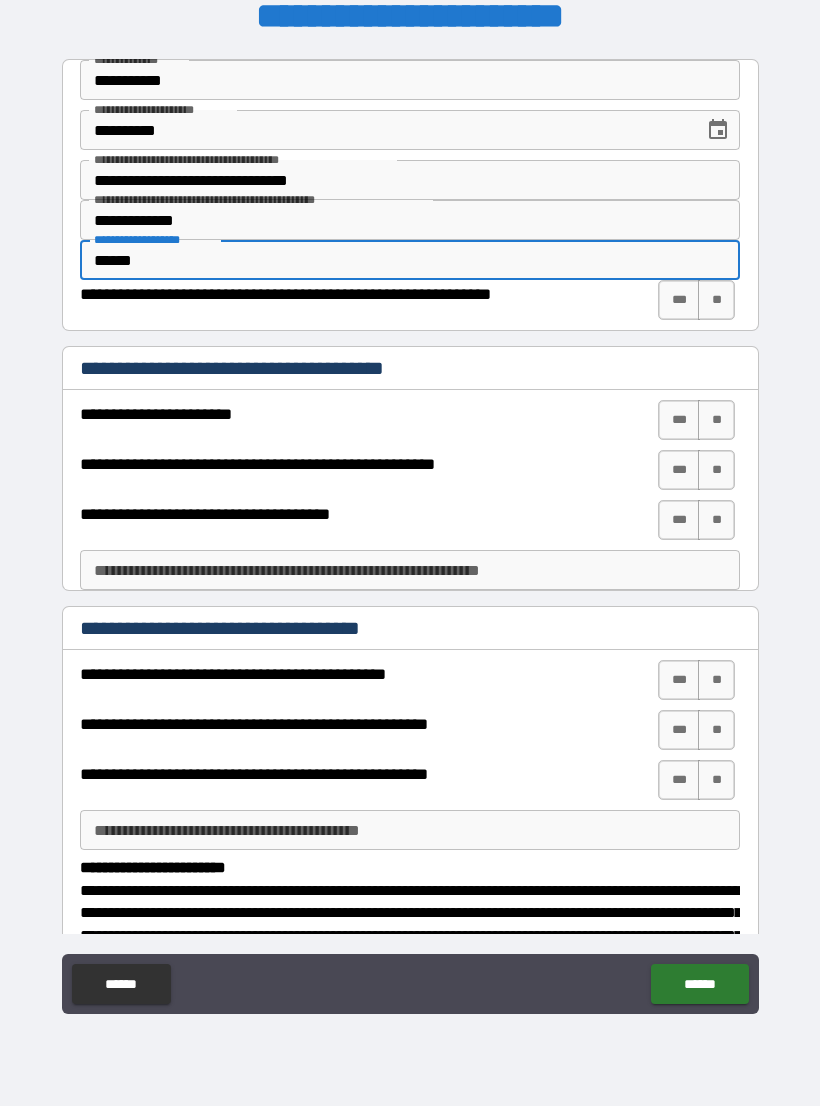 type on "******" 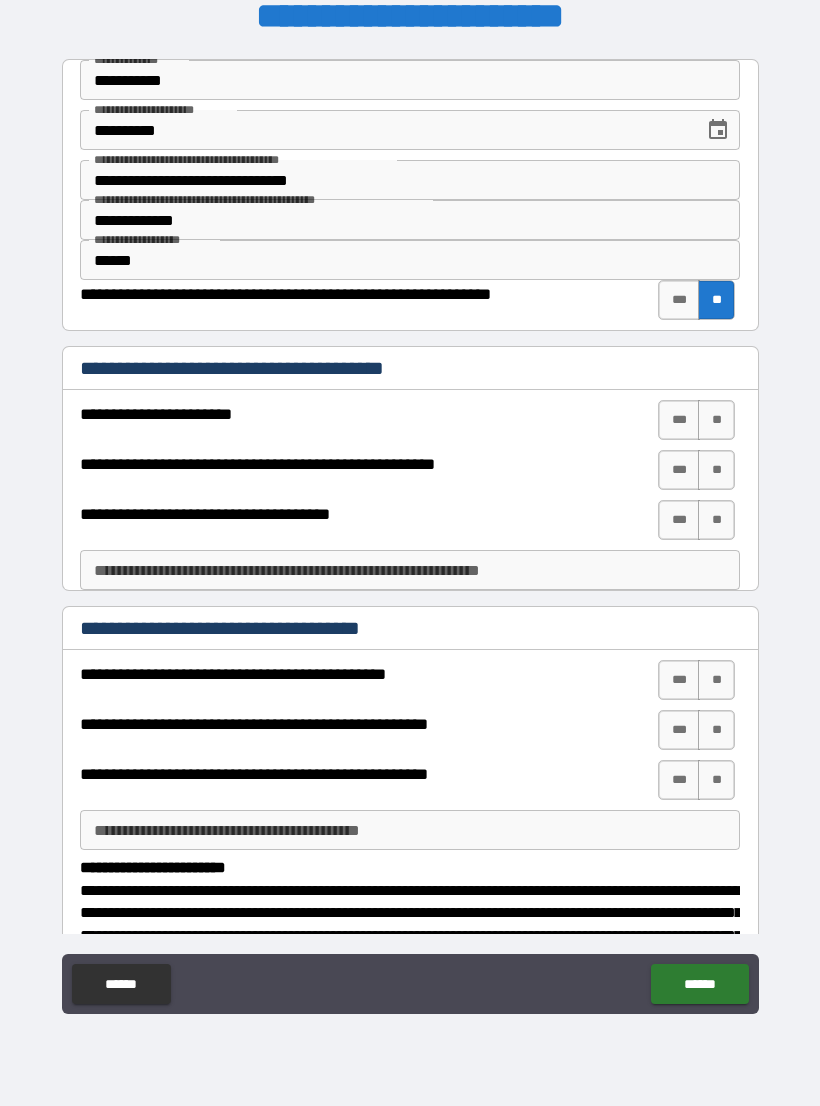 click on "**" at bounding box center (716, 420) 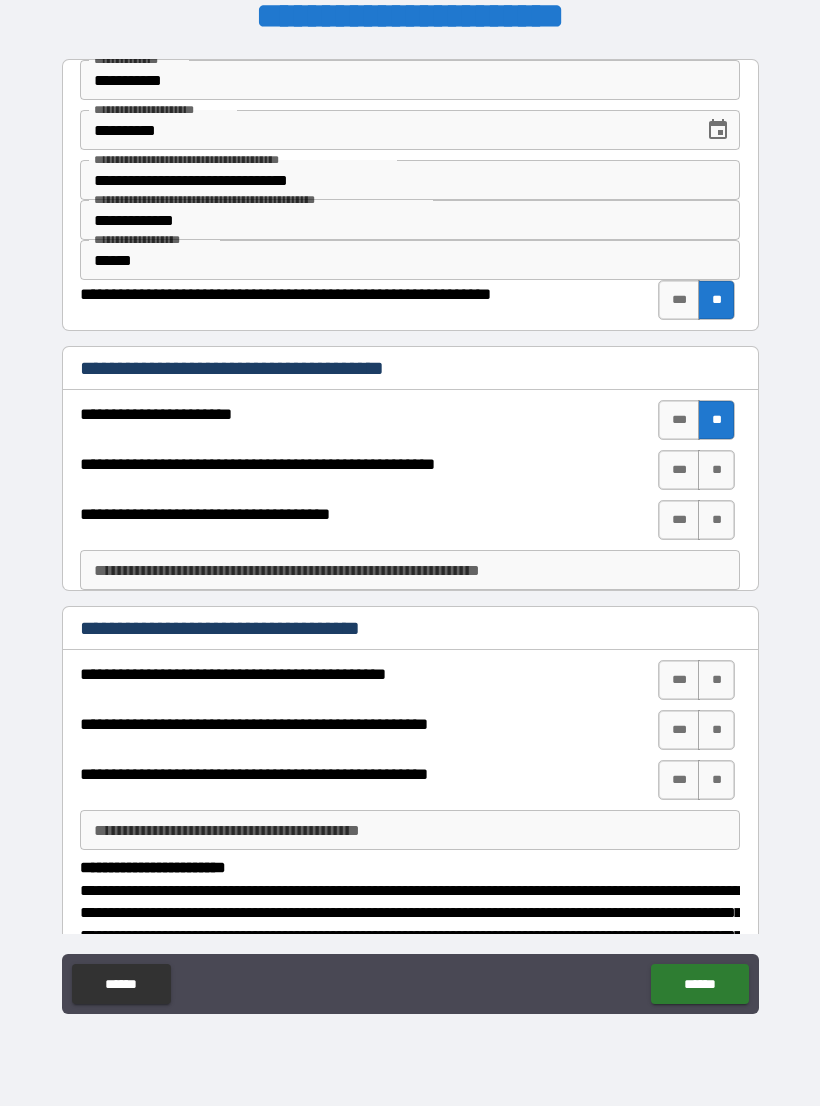click on "***" at bounding box center [679, 470] 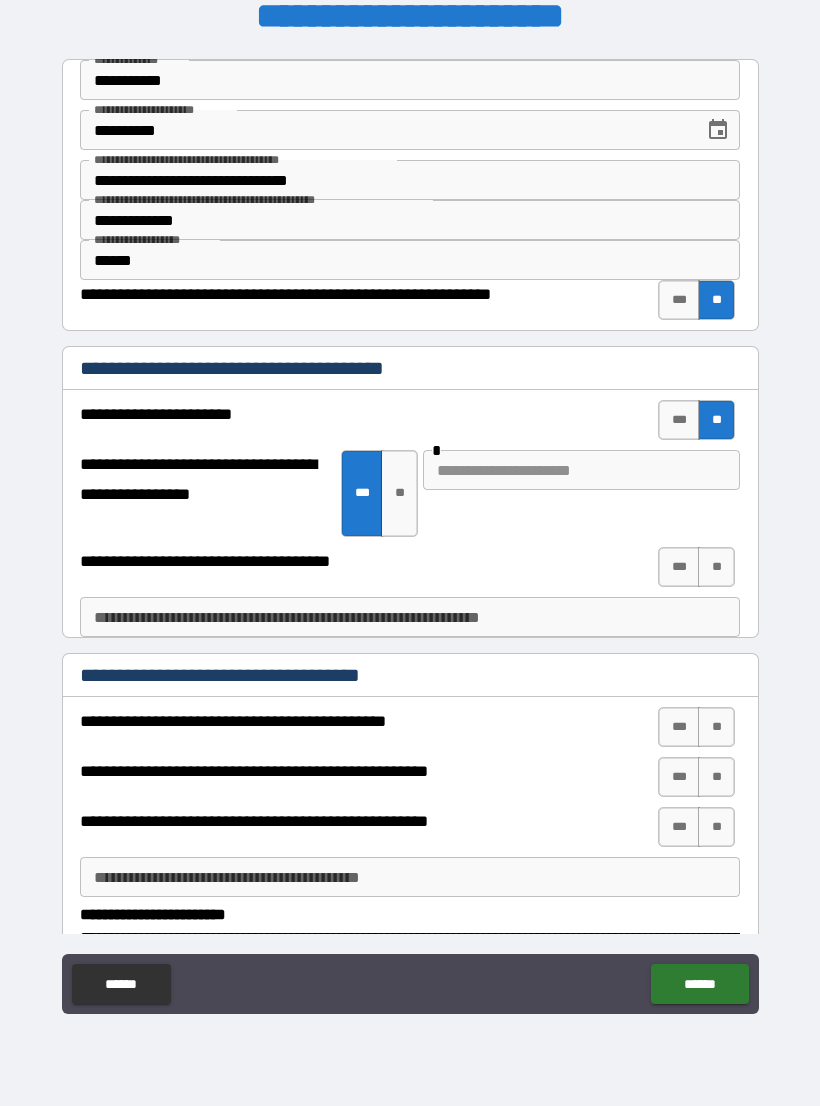 click at bounding box center (581, 470) 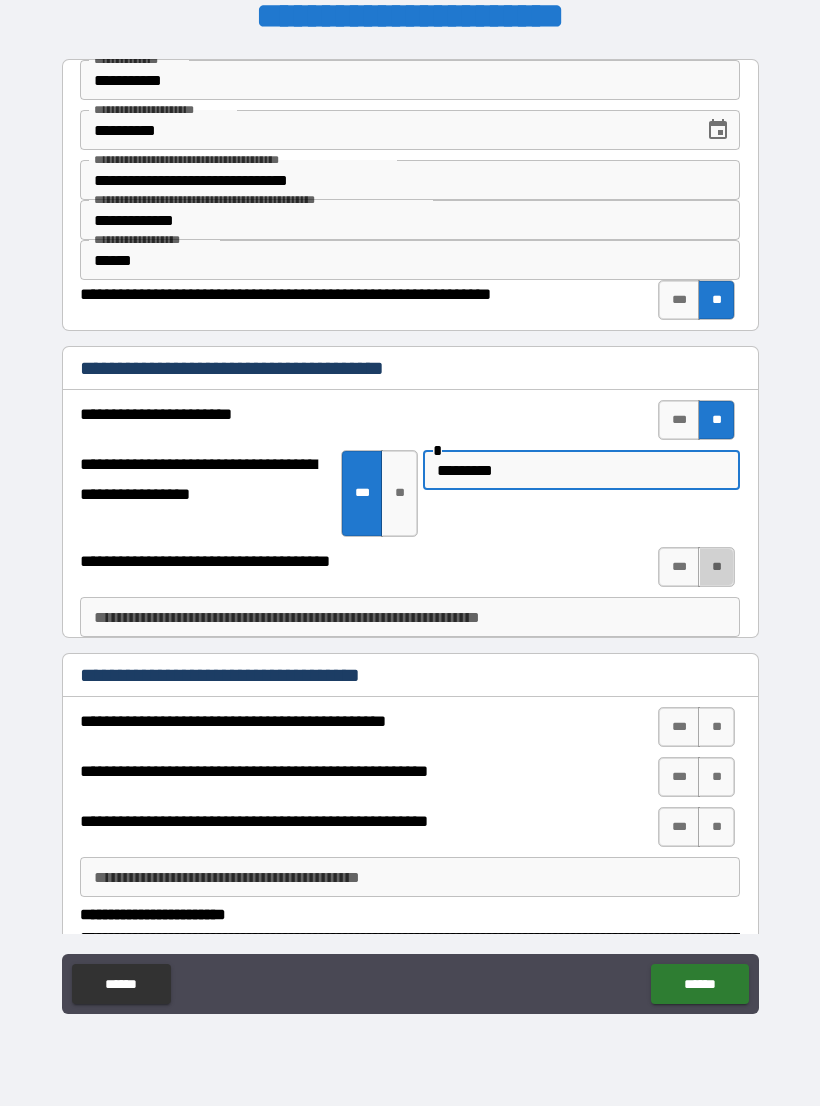 type on "*********" 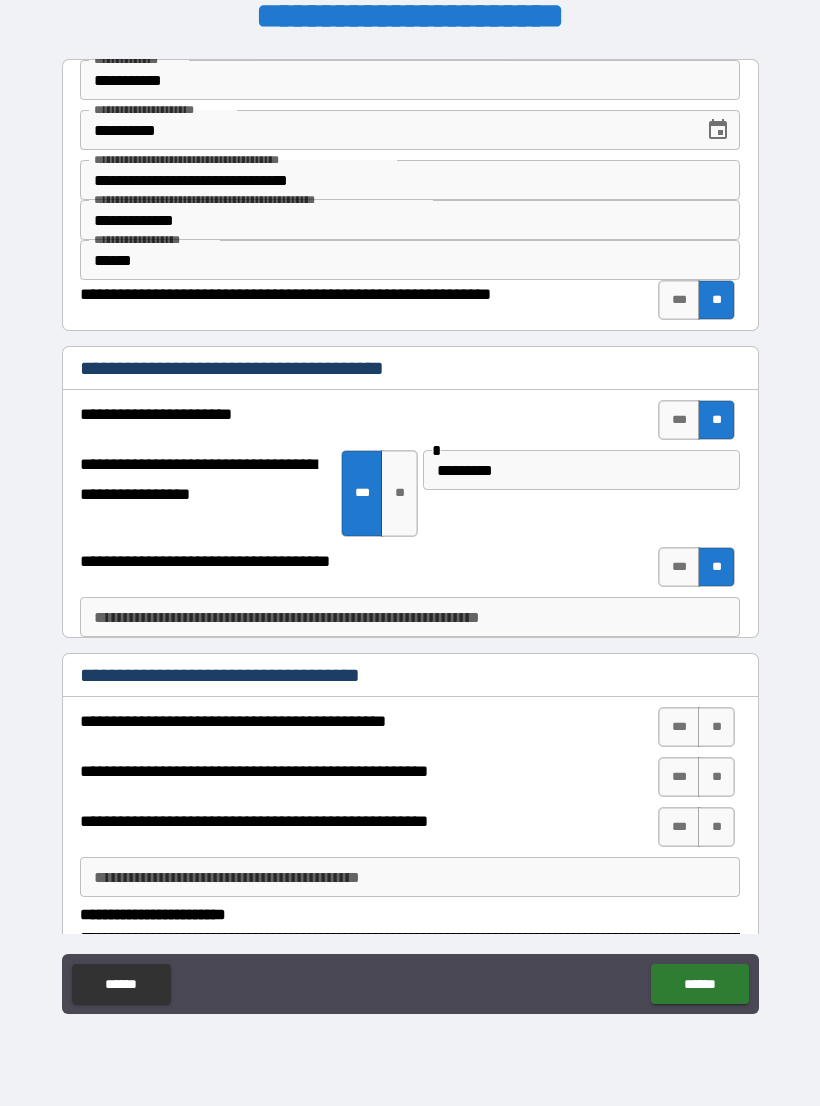 click on "**********" at bounding box center [410, 617] 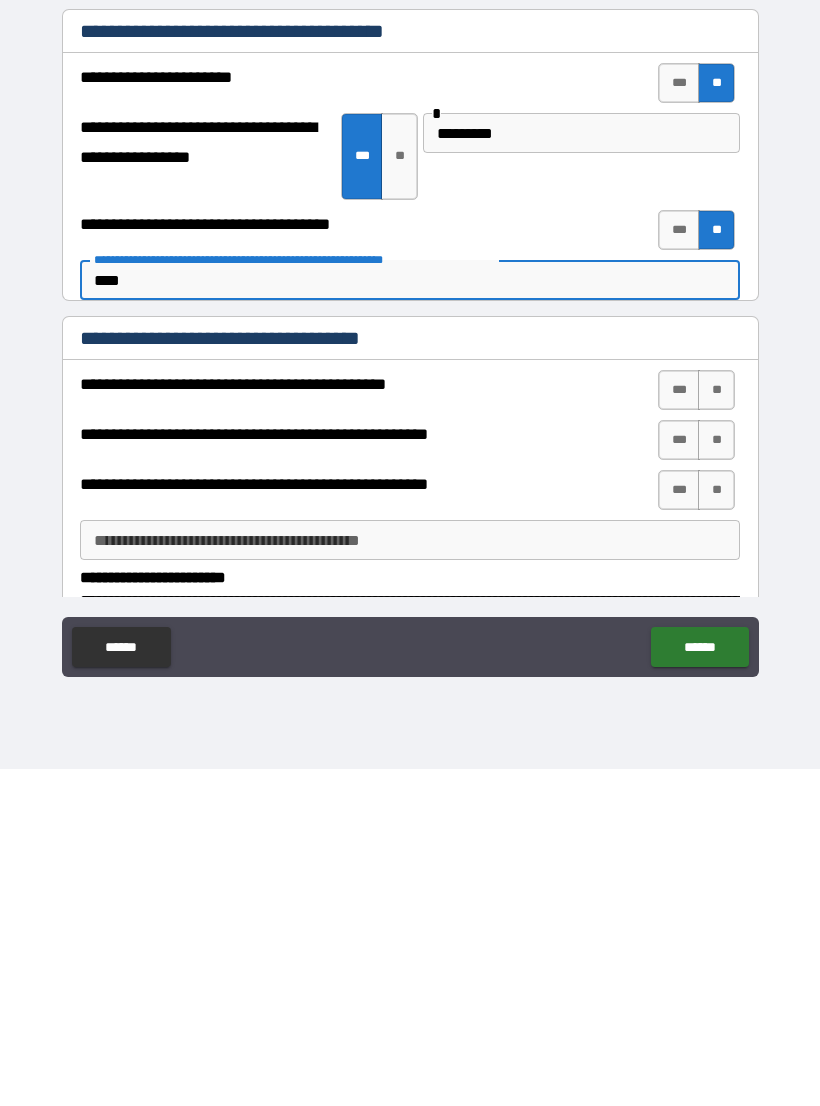 type on "****" 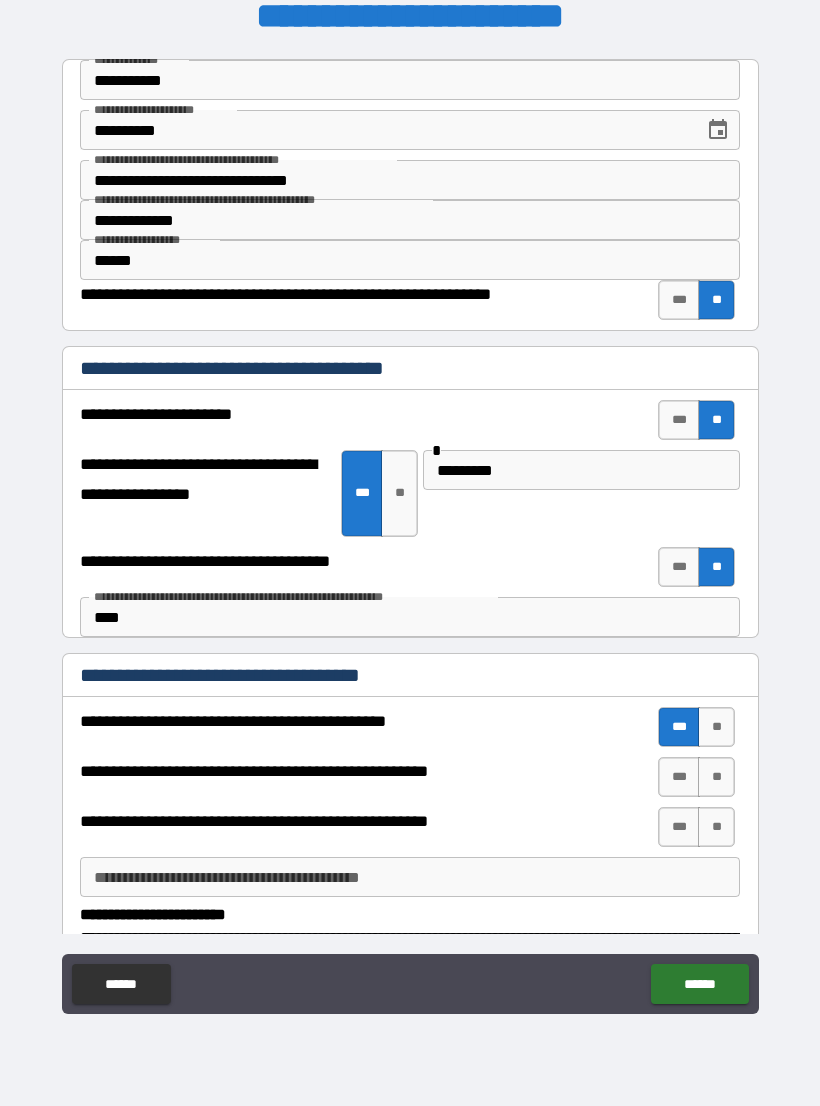 click on "***" at bounding box center (679, 777) 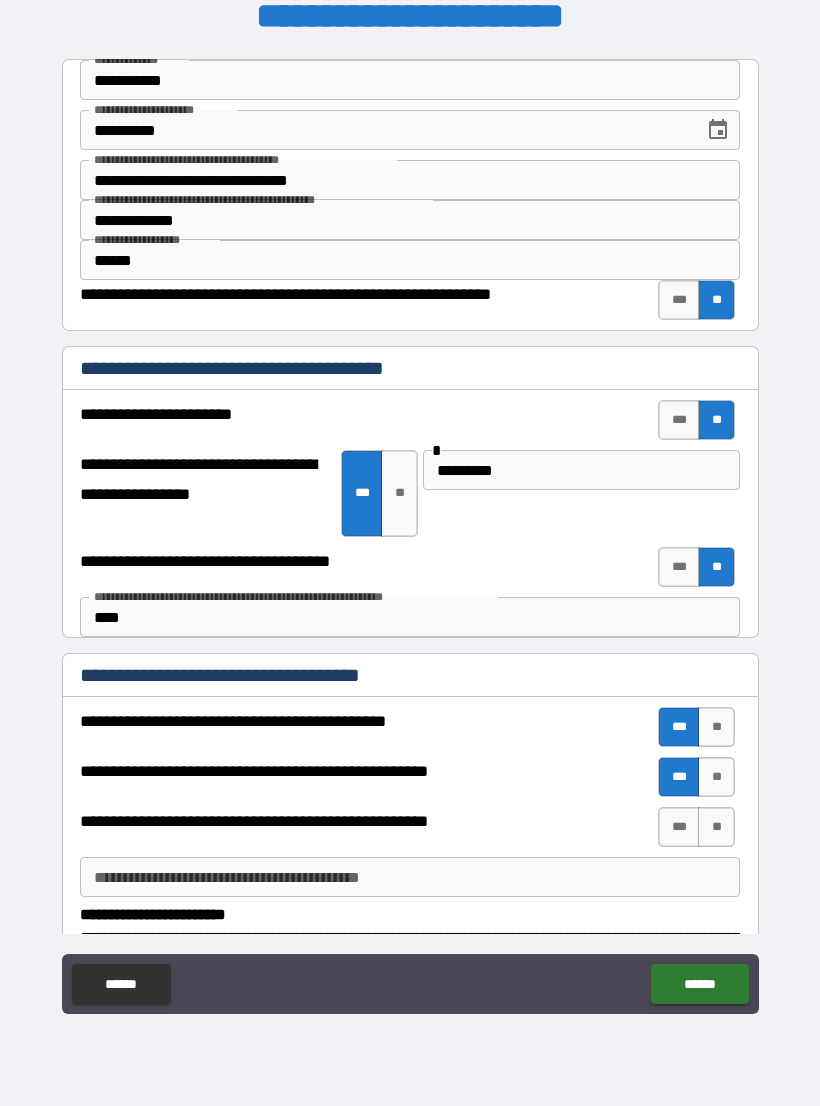 click on "**" at bounding box center (716, 827) 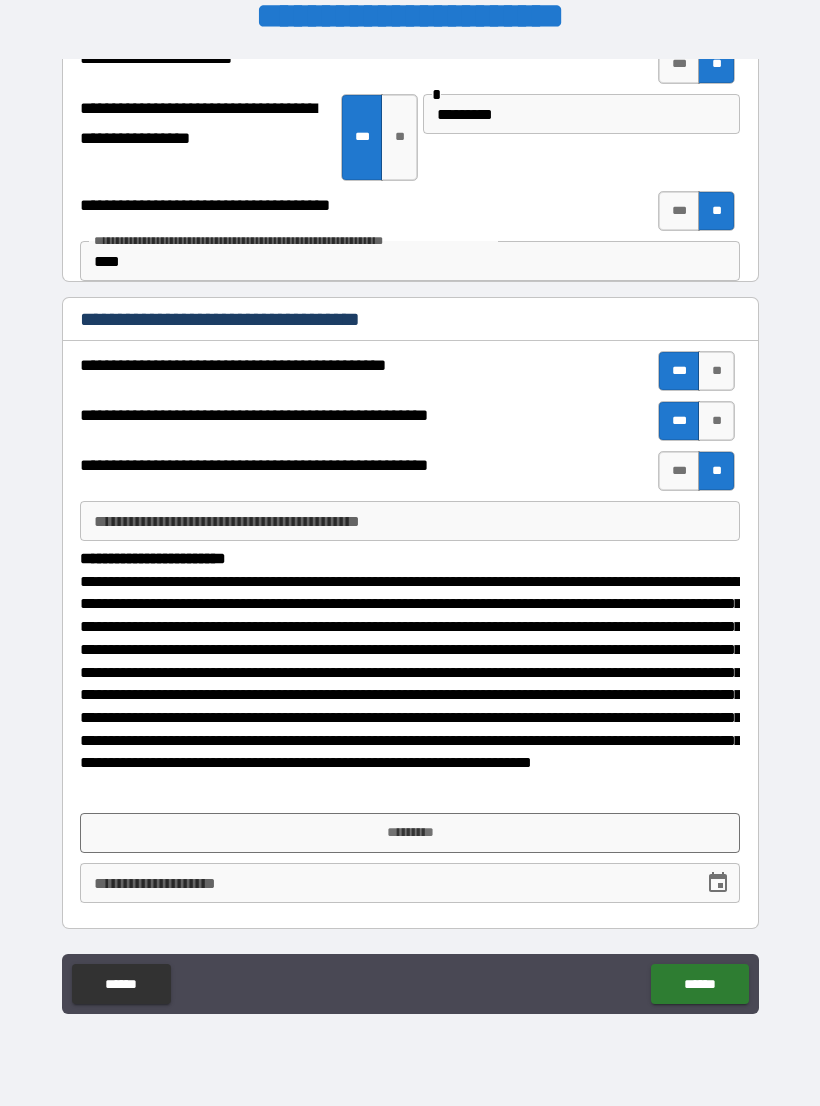 scroll, scrollTop: 355, scrollLeft: 0, axis: vertical 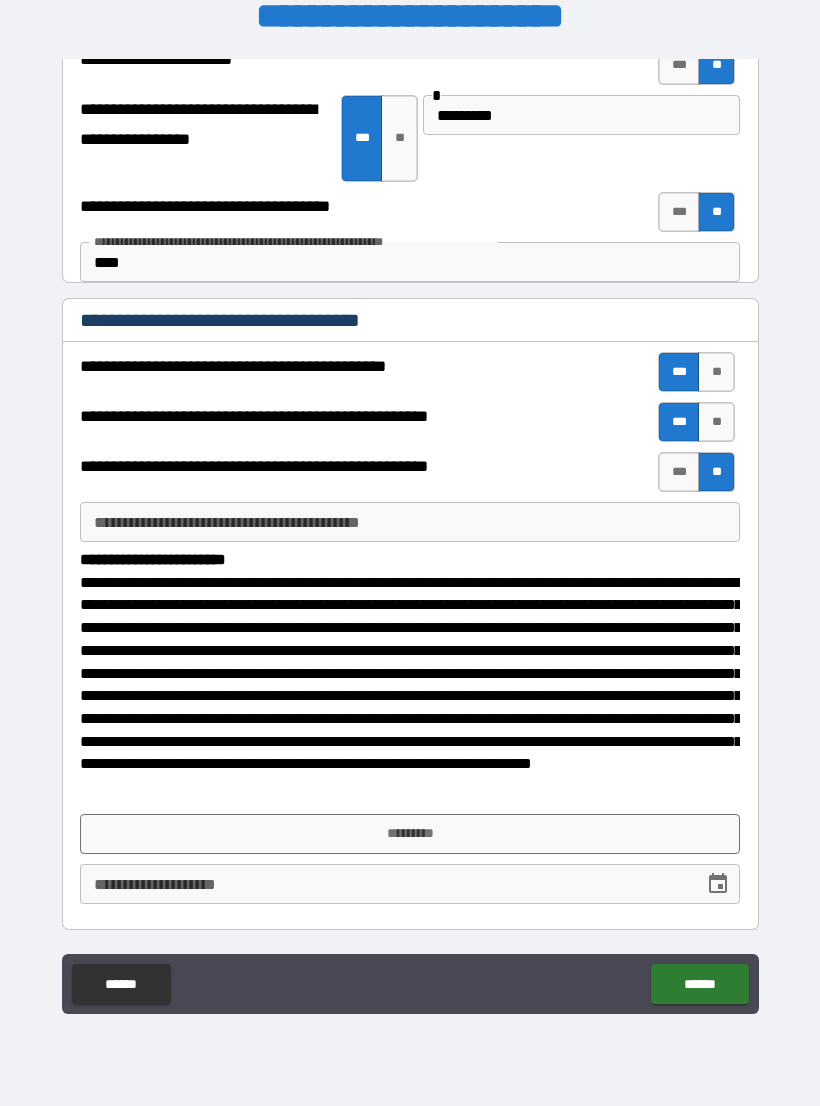 click on "*********" at bounding box center (410, 834) 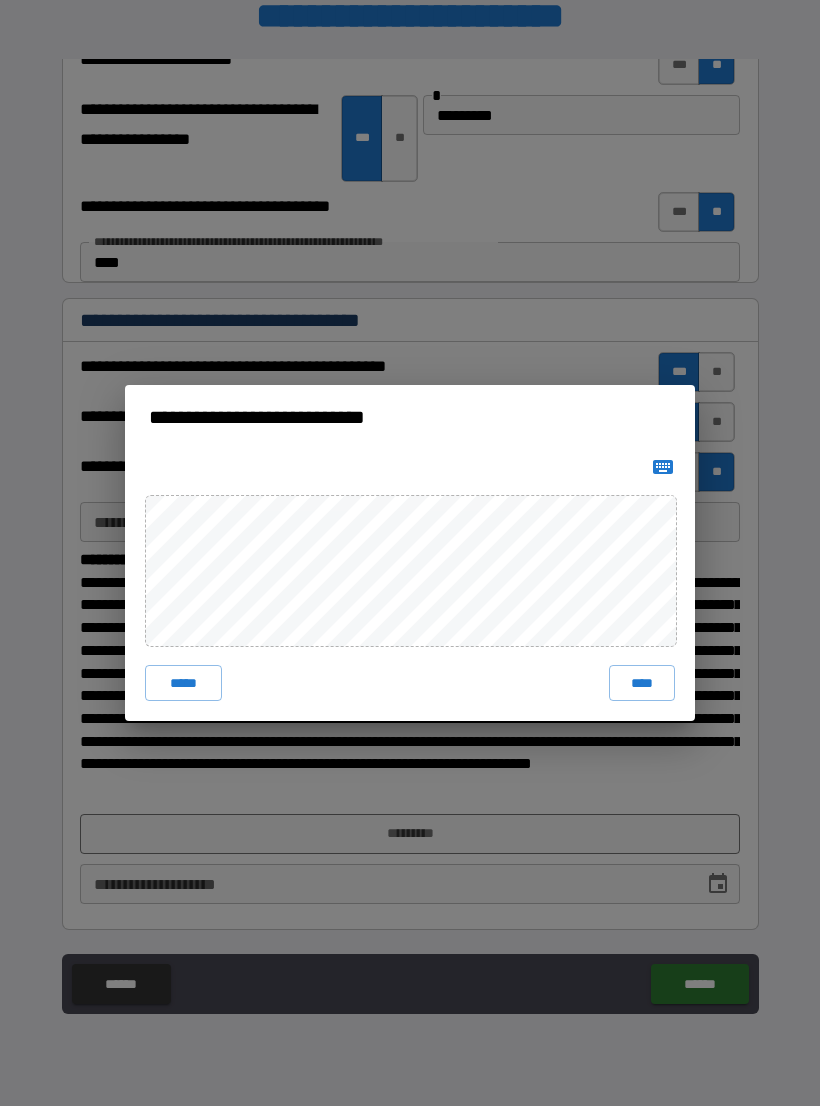 click on "****" at bounding box center (642, 683) 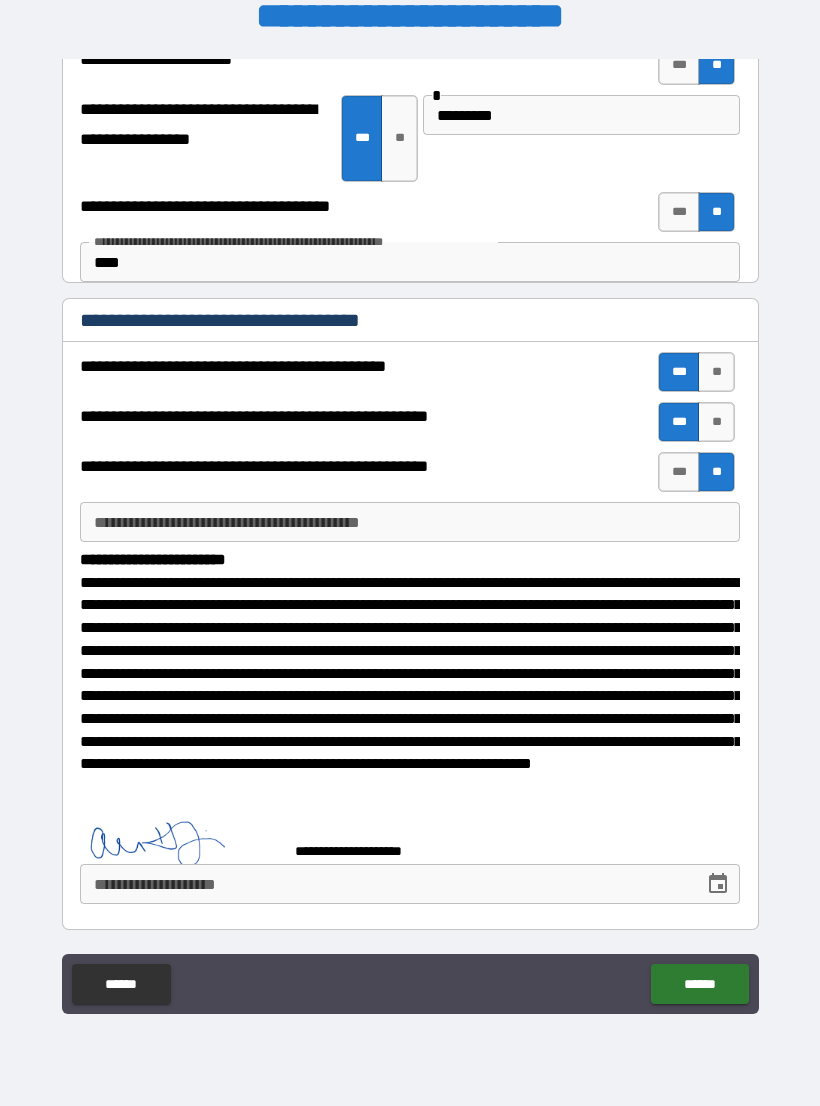 scroll, scrollTop: 345, scrollLeft: 0, axis: vertical 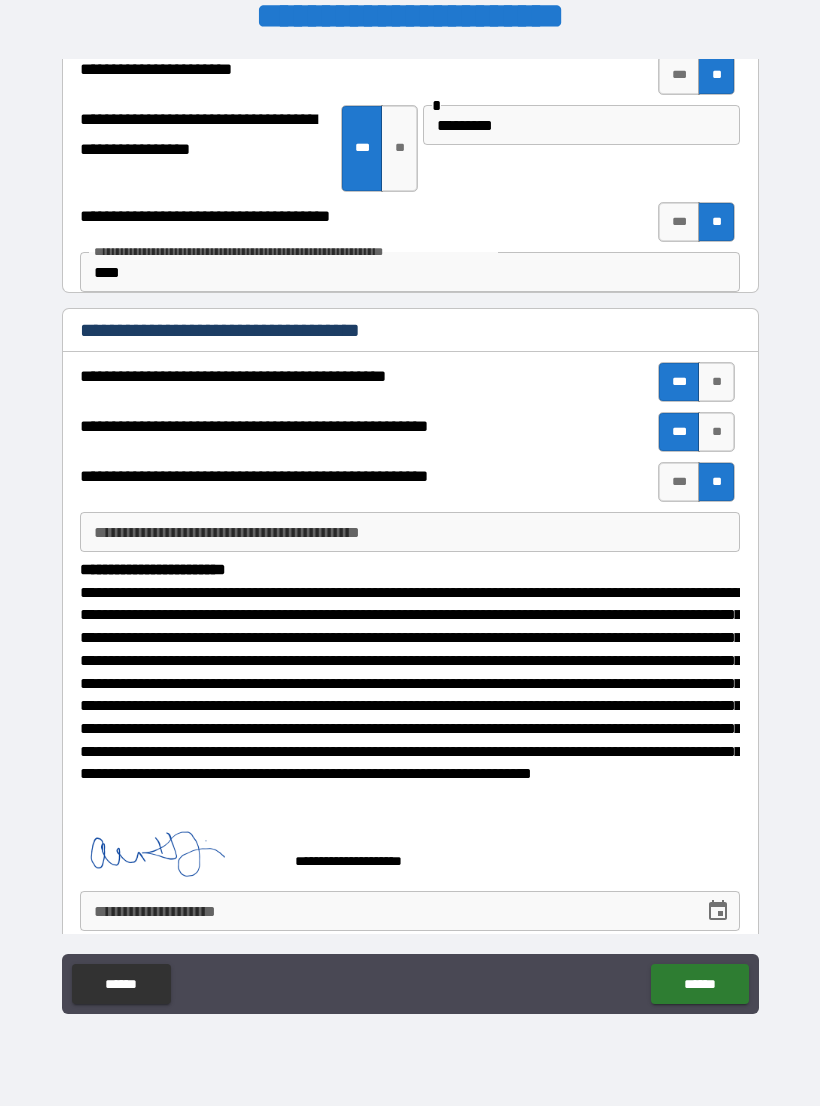 click 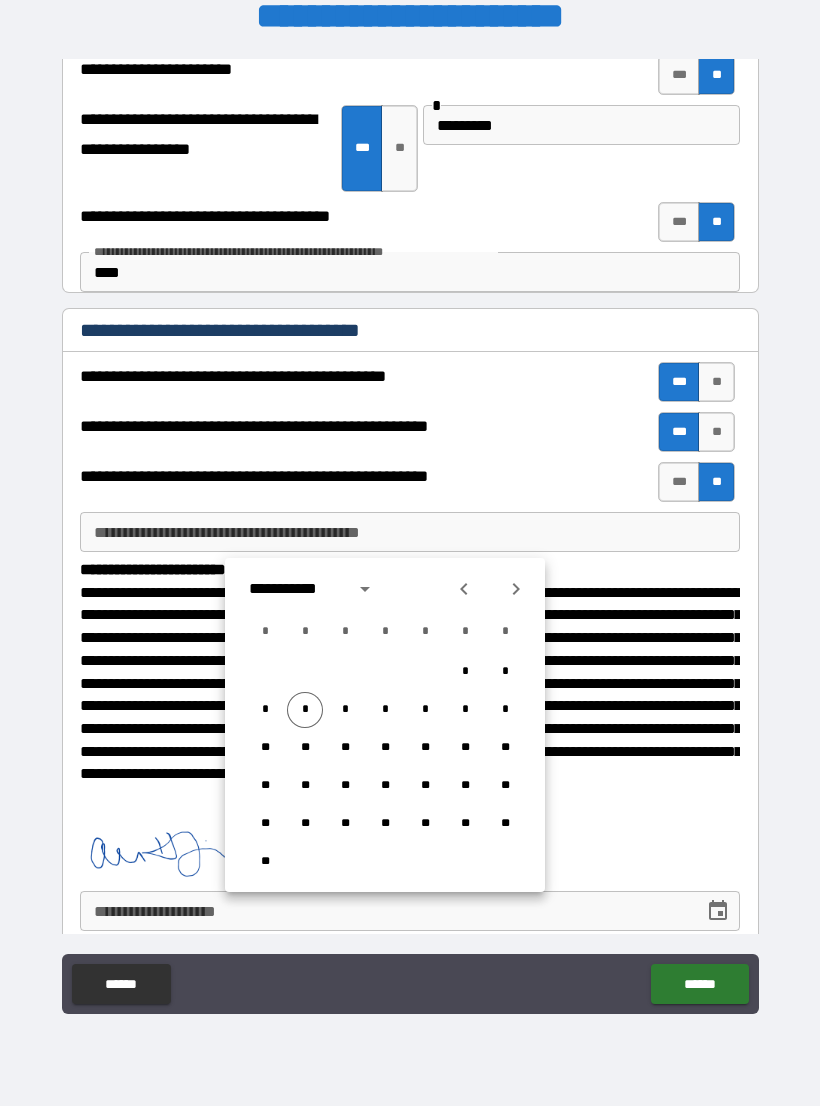 click on "*" at bounding box center [305, 710] 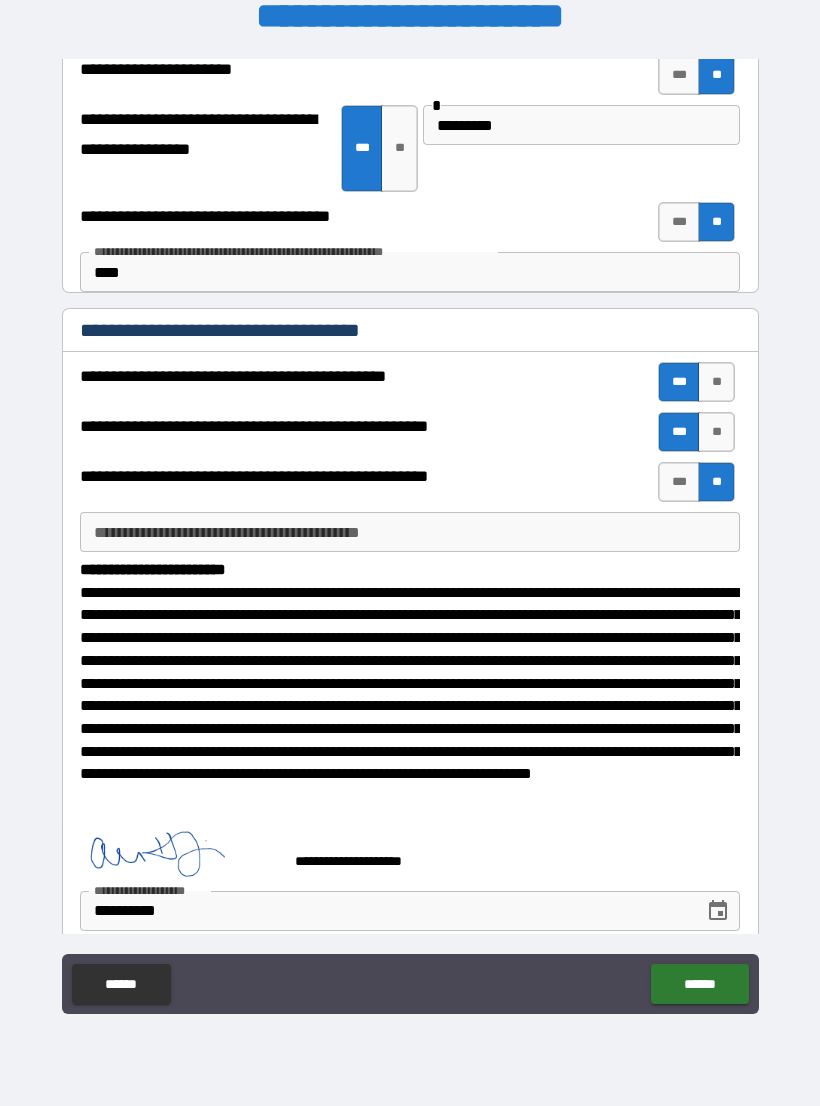 click on "******" at bounding box center [699, 984] 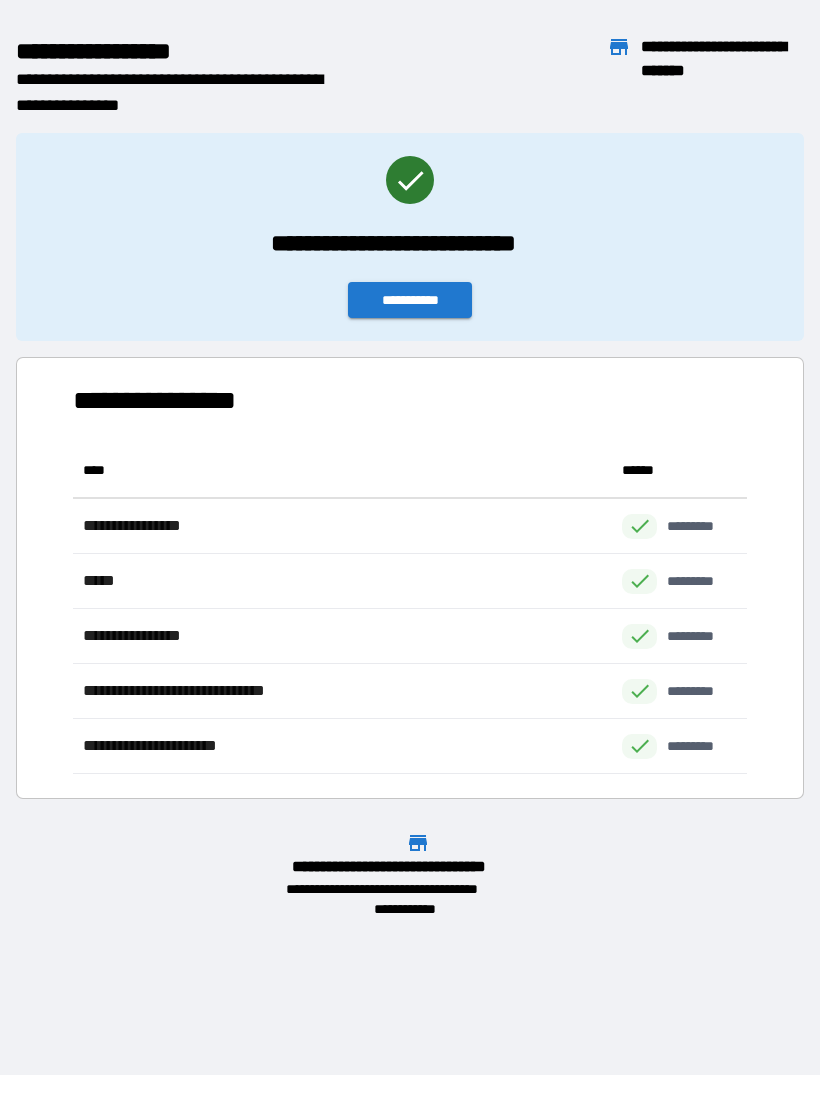 scroll, scrollTop: 1, scrollLeft: 1, axis: both 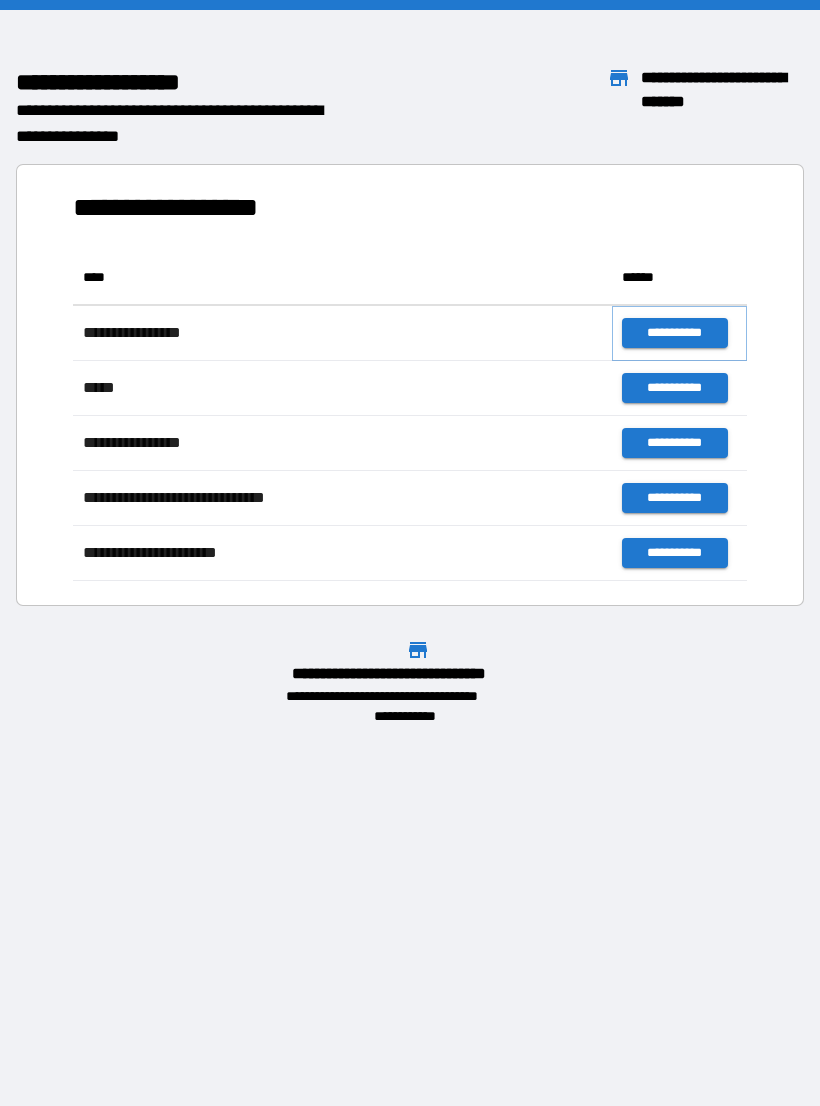 click on "**********" at bounding box center (674, 333) 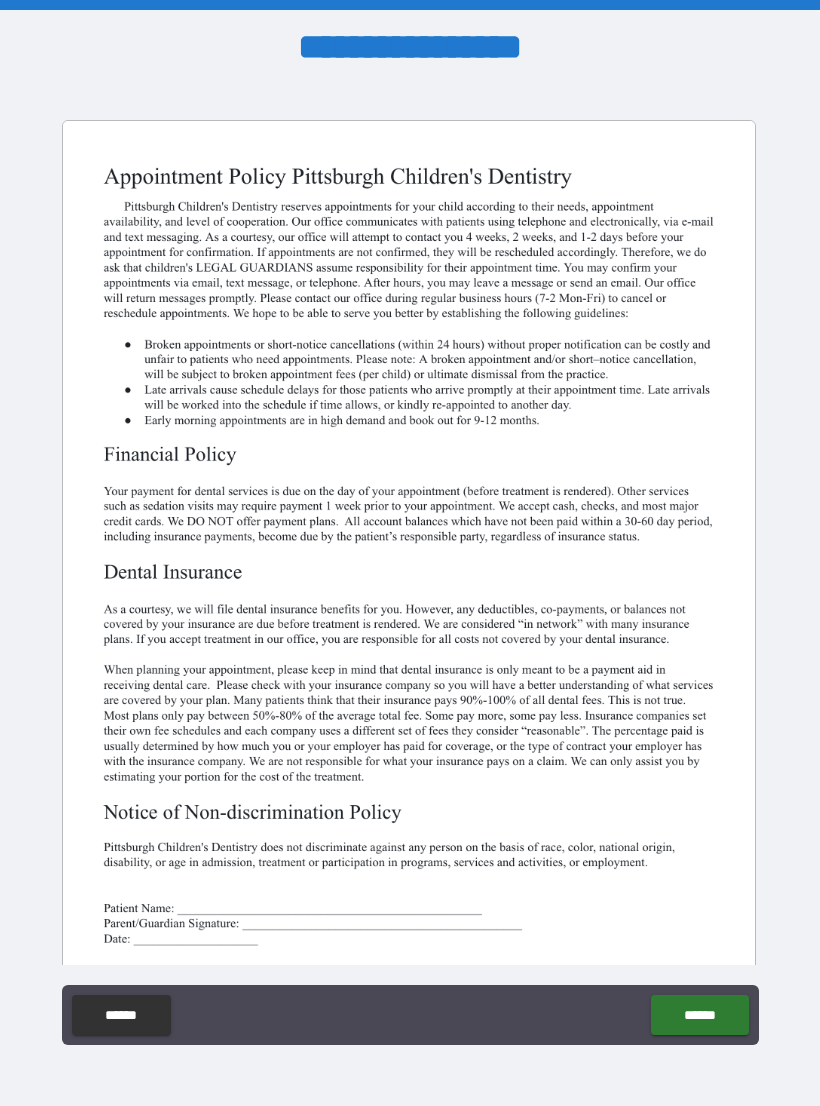 click at bounding box center [409, 569] 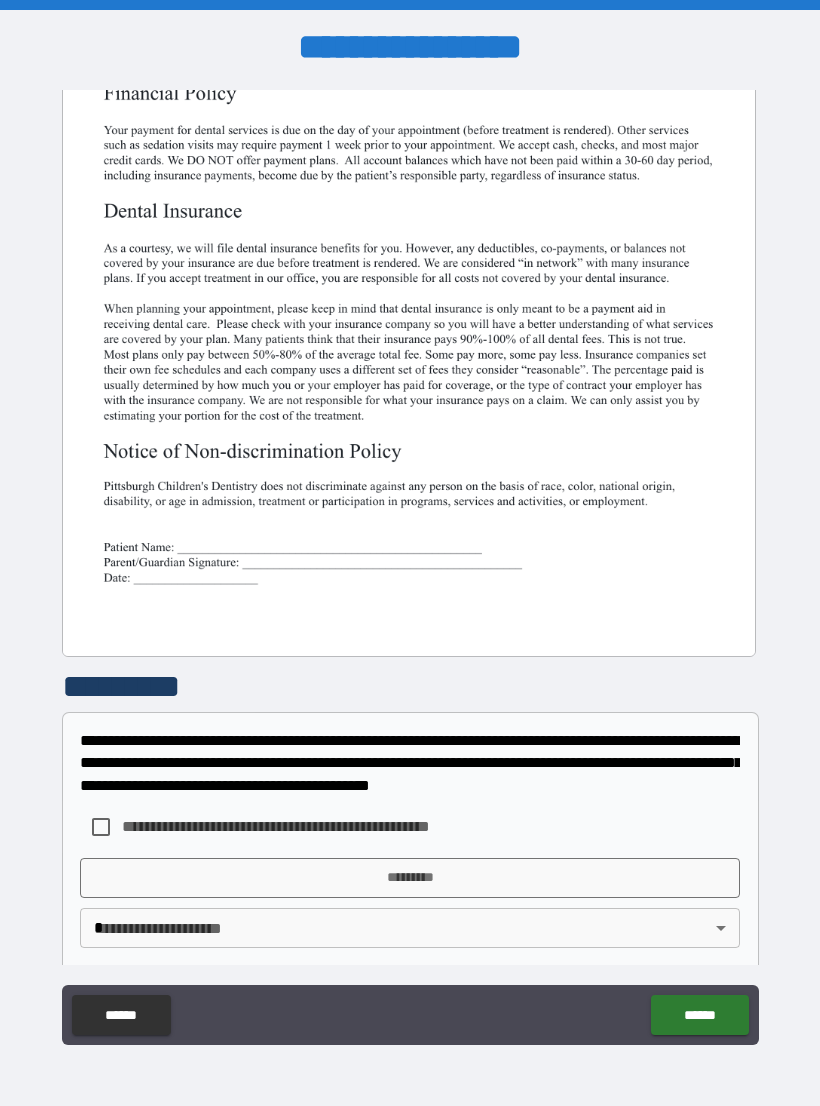 scroll, scrollTop: 362, scrollLeft: 0, axis: vertical 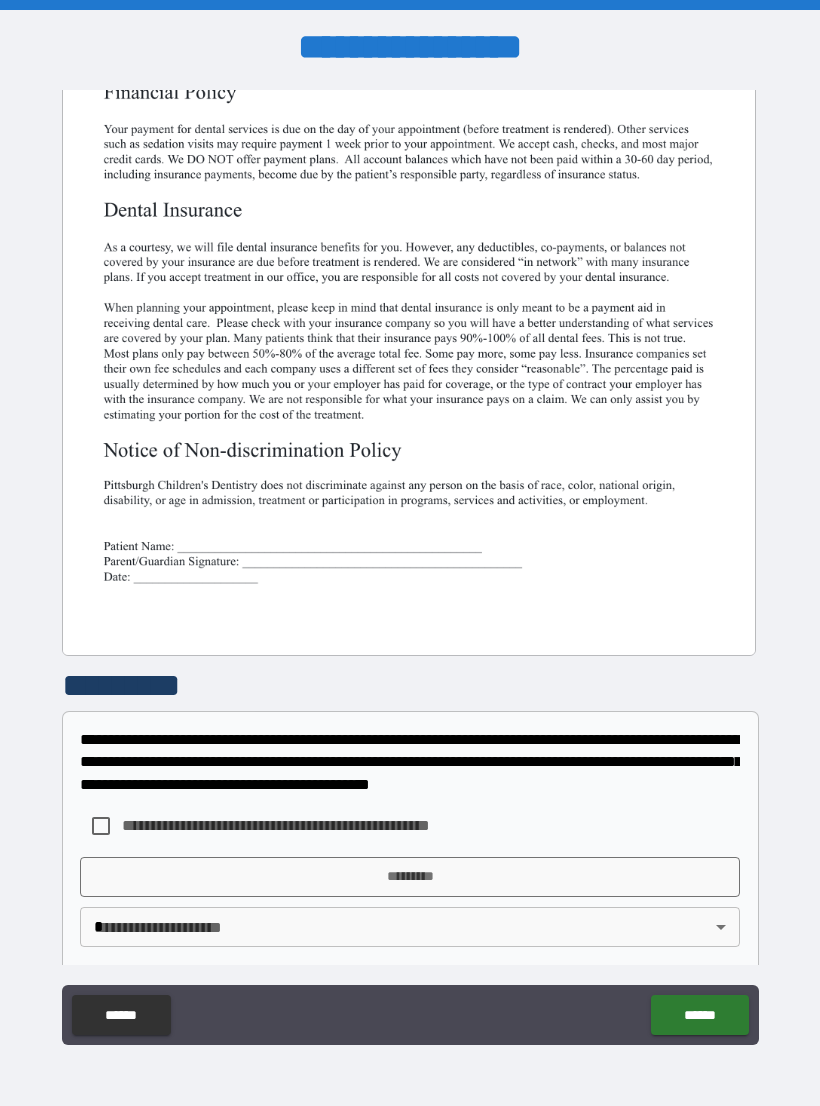click at bounding box center (409, 207) 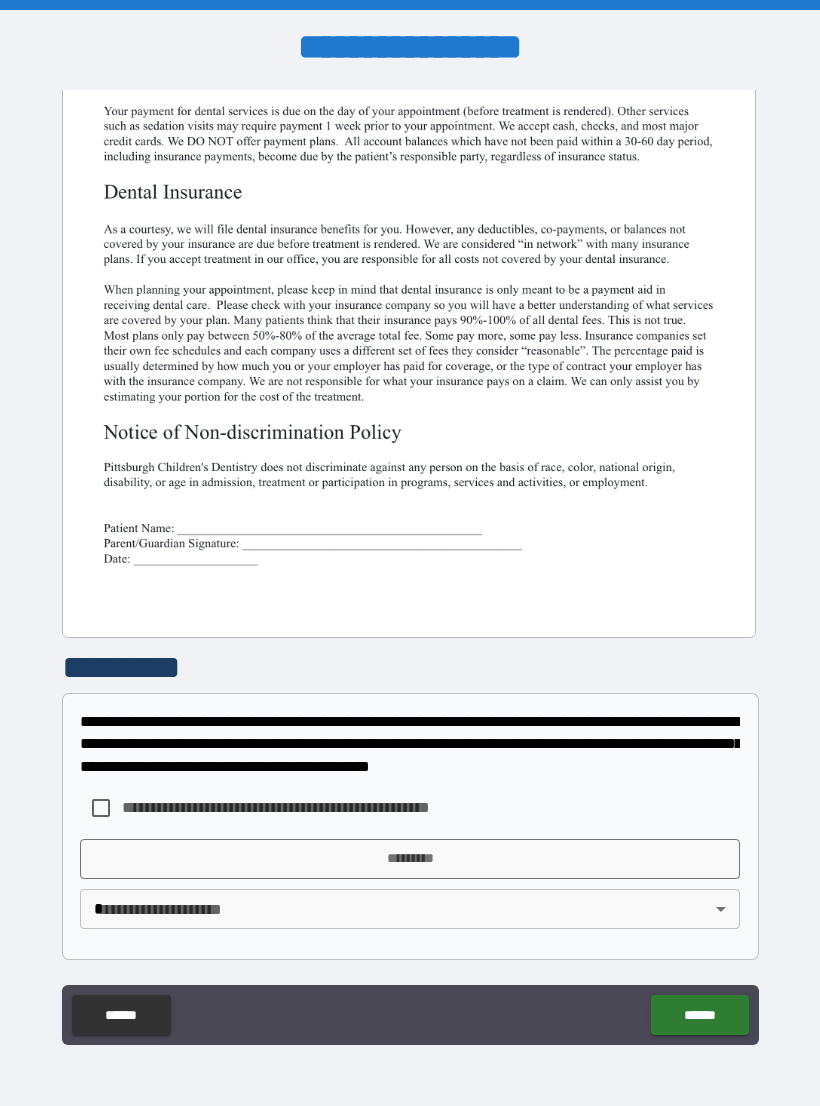 scroll, scrollTop: 380, scrollLeft: 0, axis: vertical 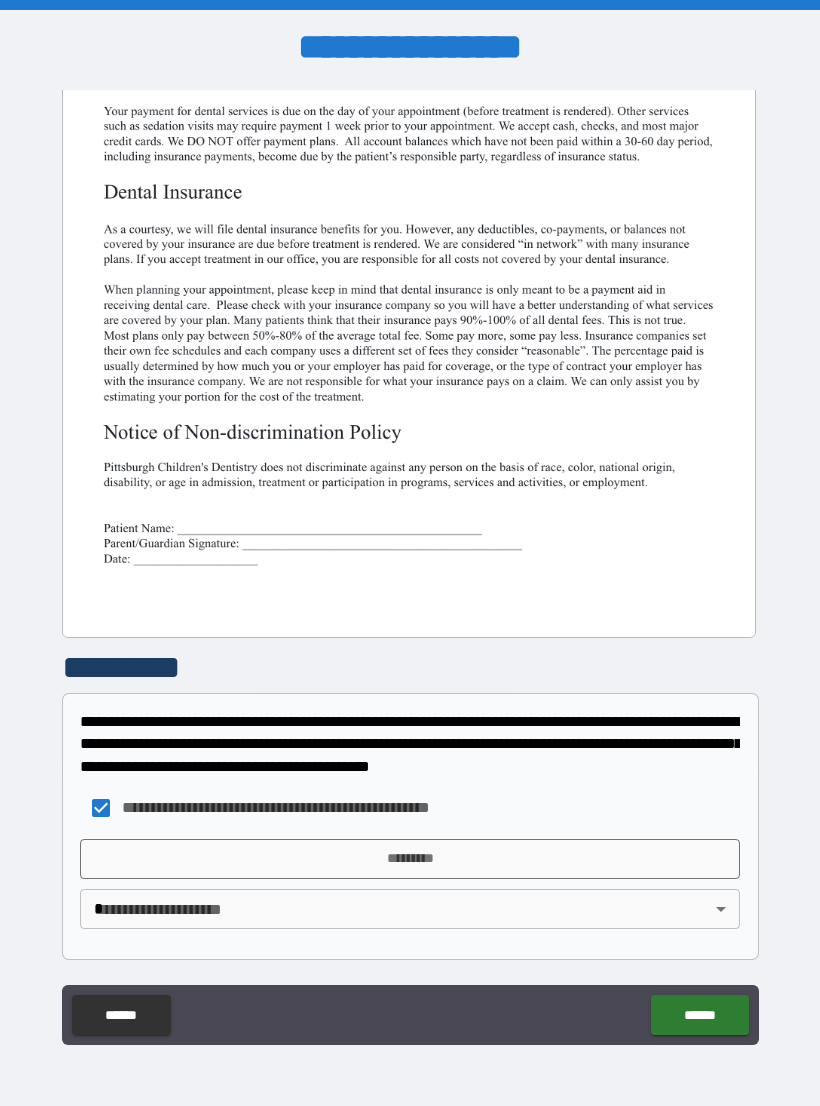 click on "**********" at bounding box center (410, 568) 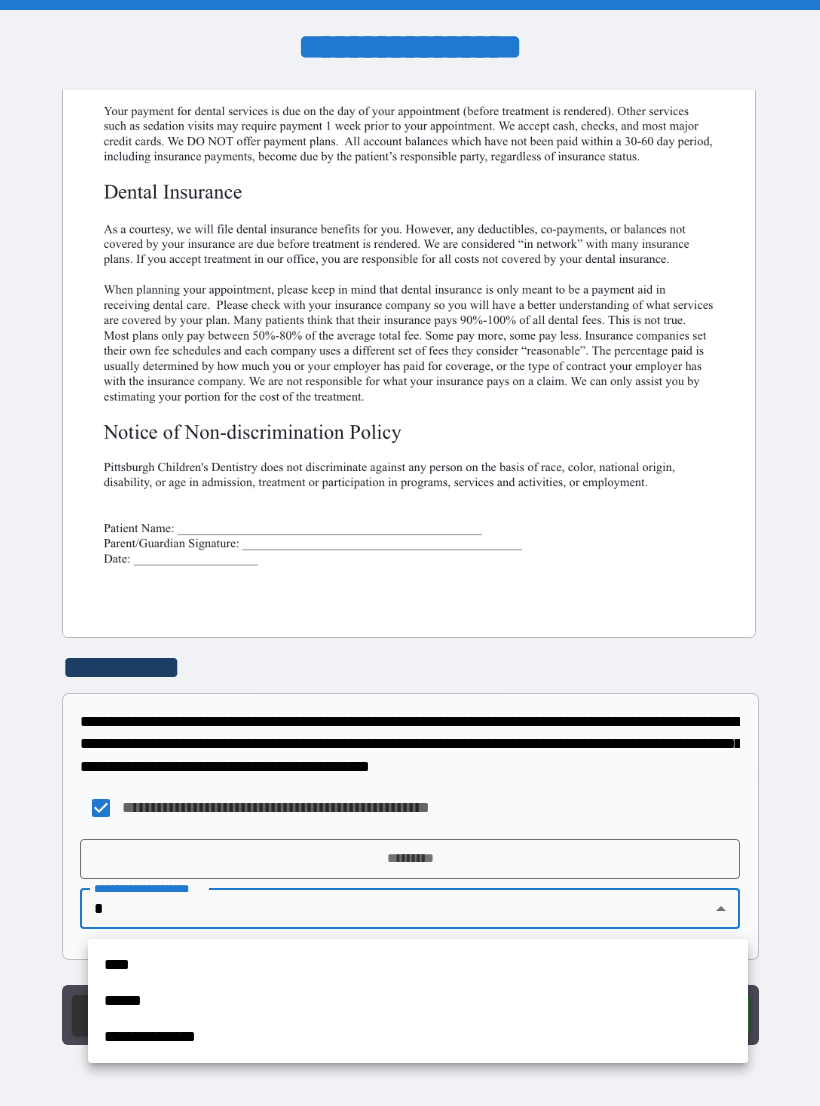 click on "**********" at bounding box center (418, 1037) 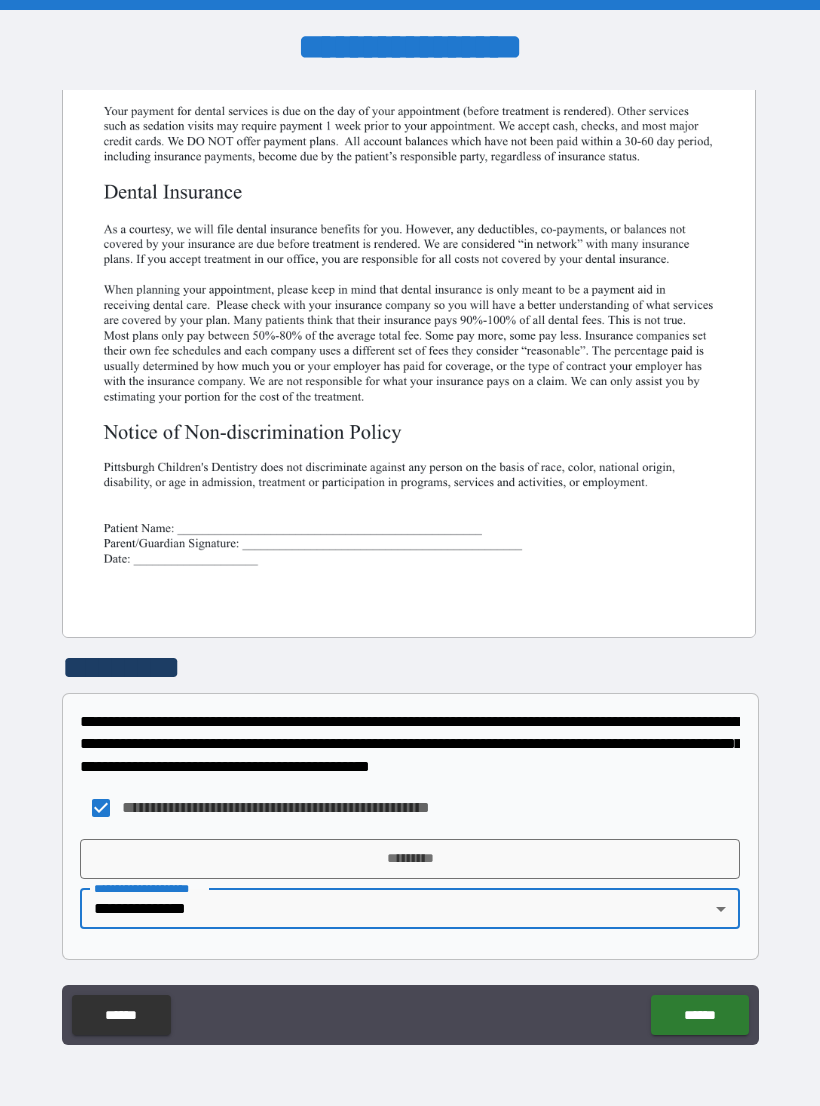 type on "**********" 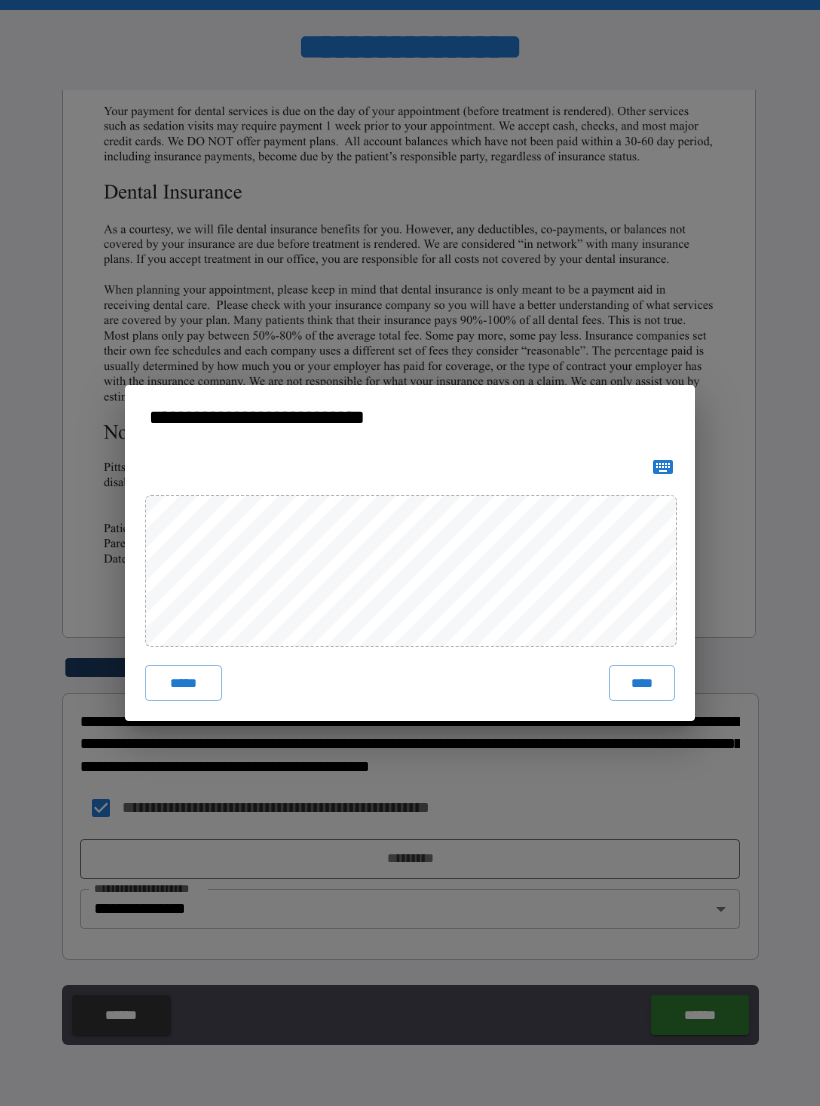 click 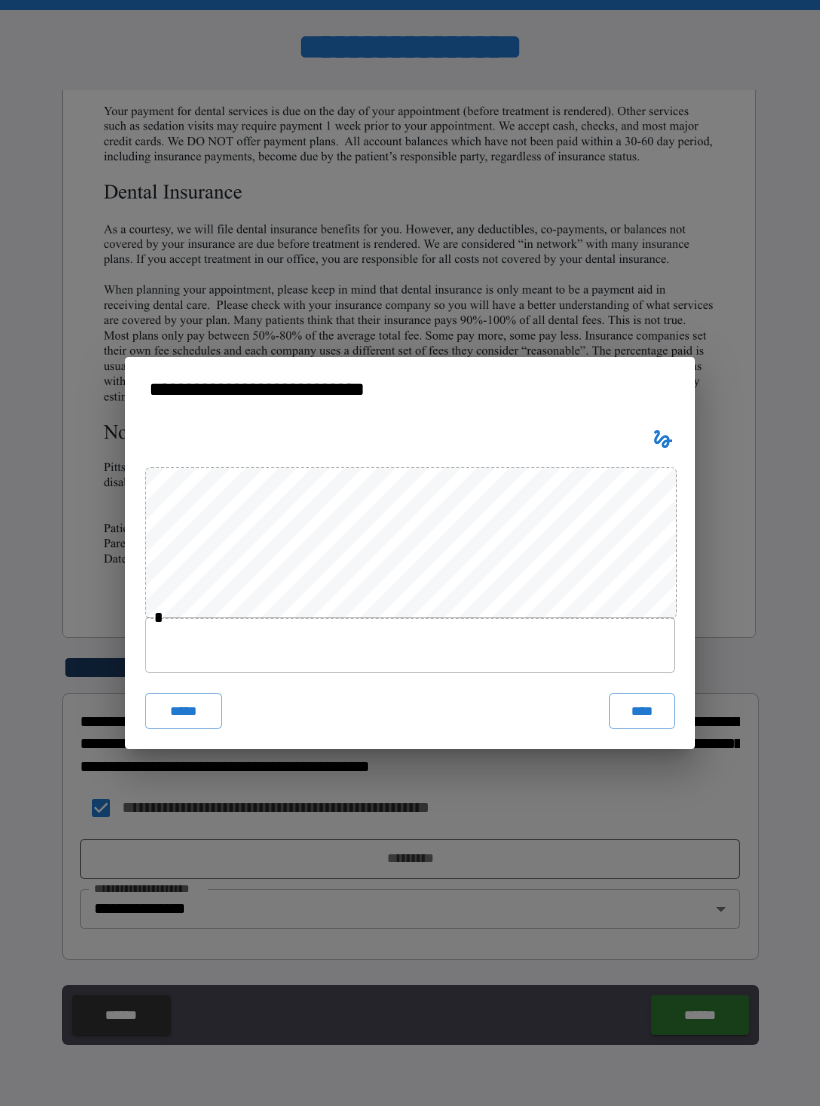 click on "****" at bounding box center (642, 711) 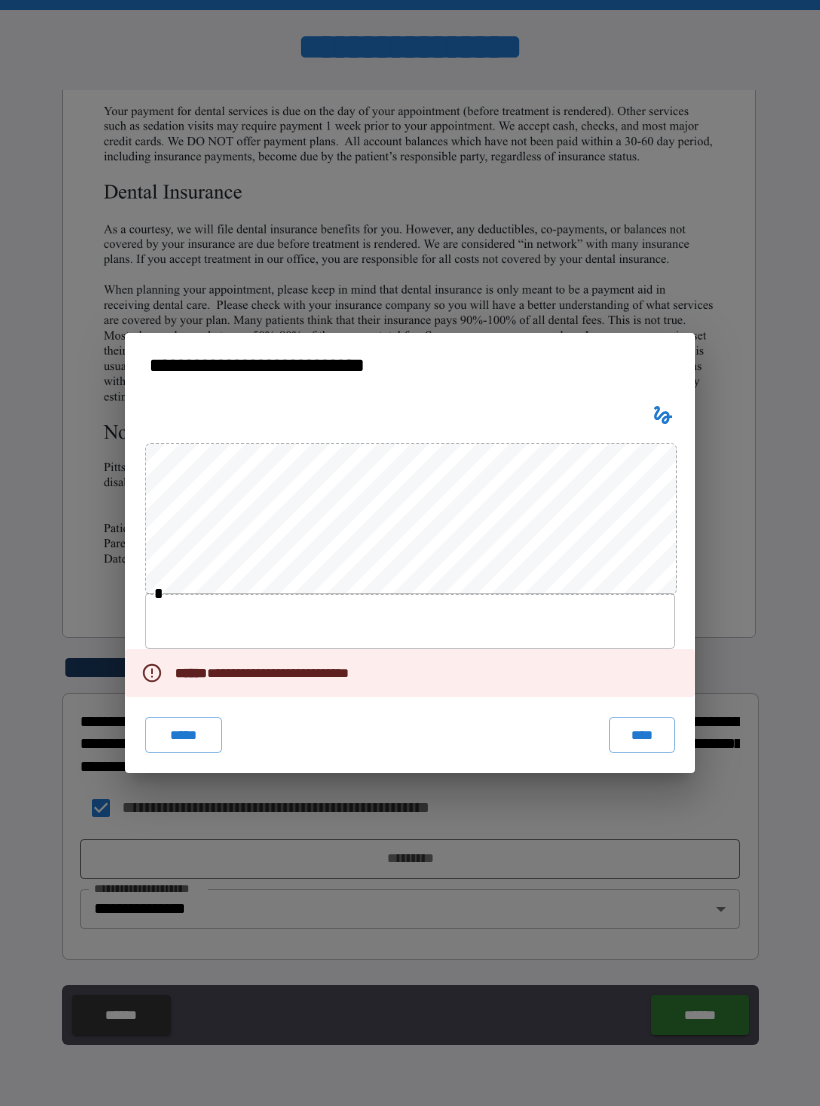 click on "*****" at bounding box center [183, 735] 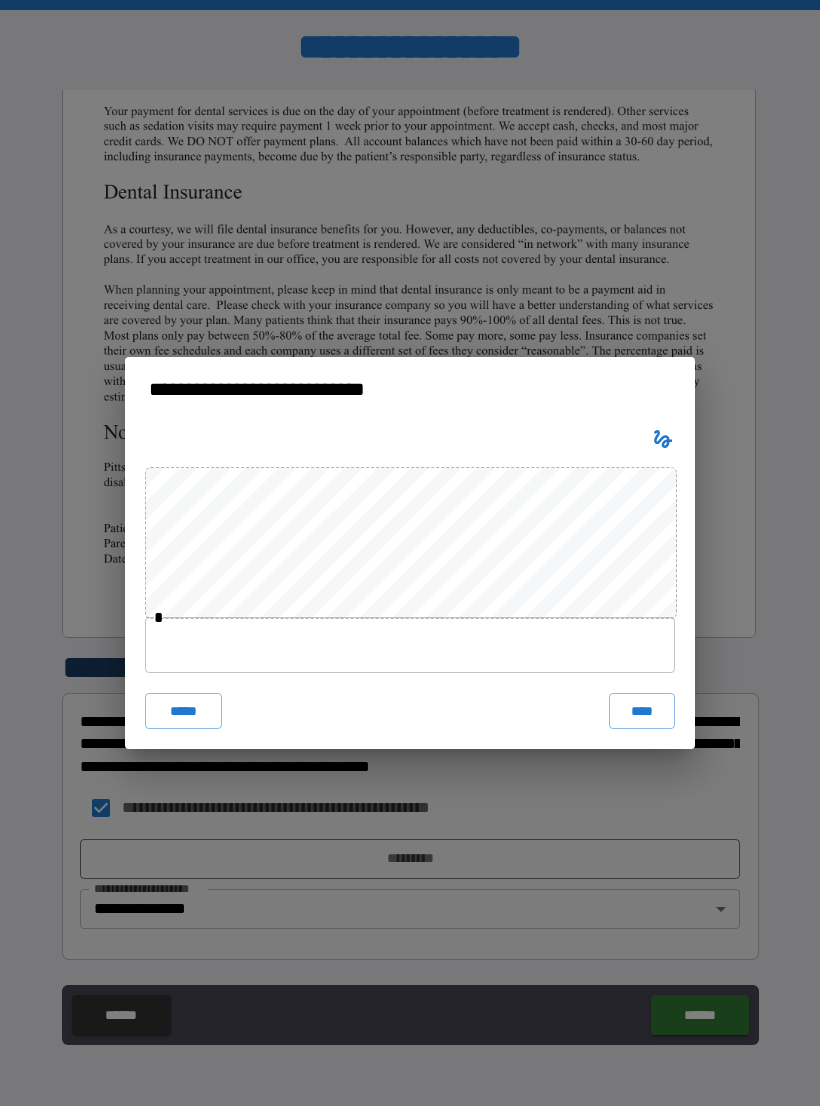 click on "****" at bounding box center (642, 711) 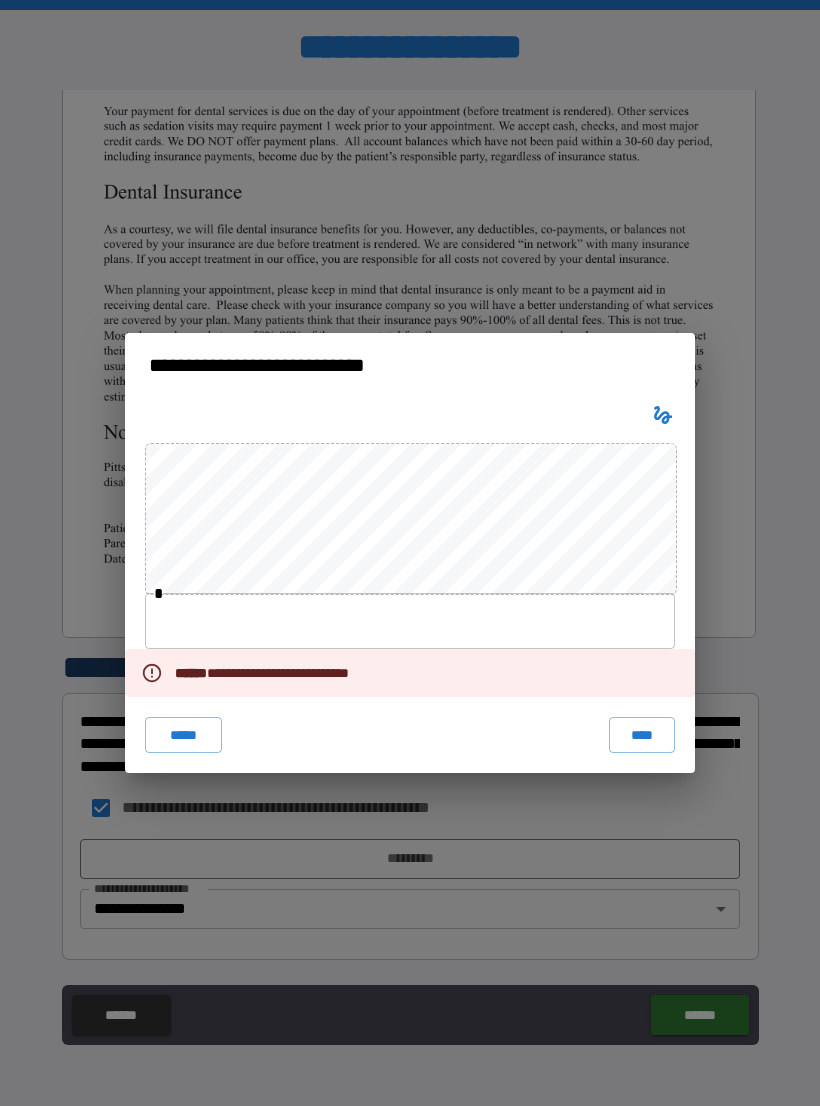 click at bounding box center [410, 621] 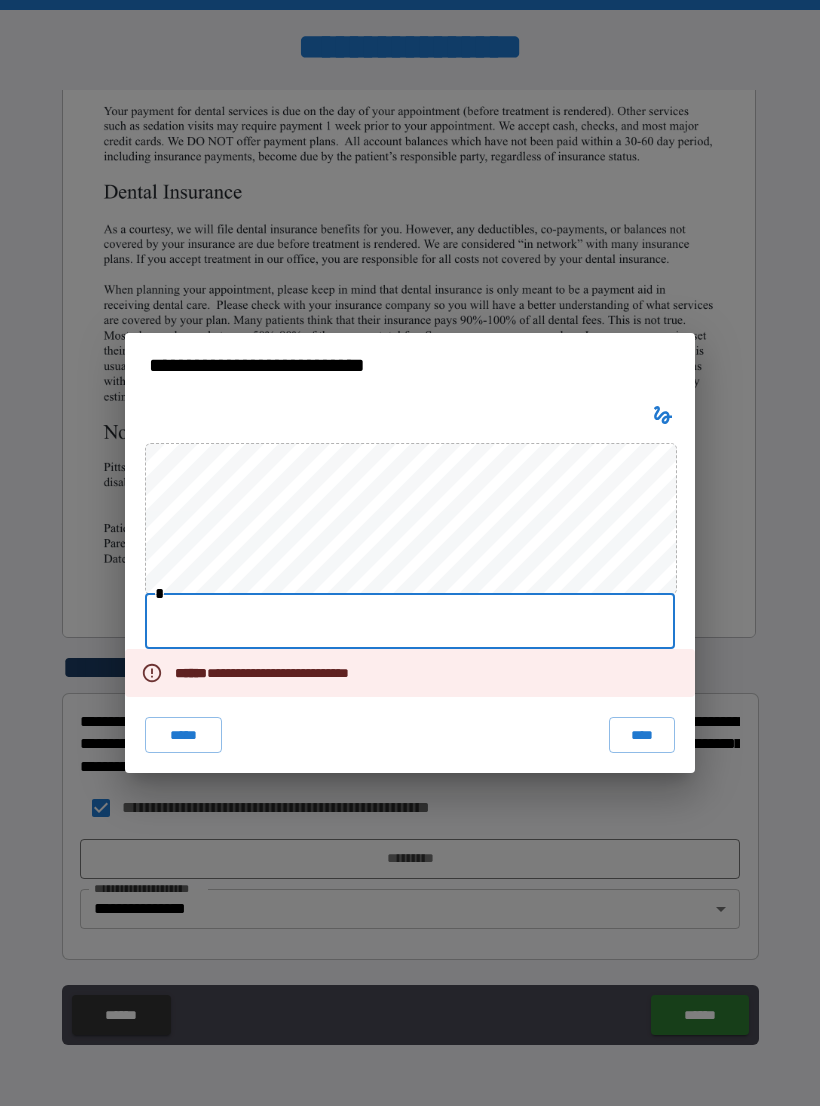 click at bounding box center (410, 621) 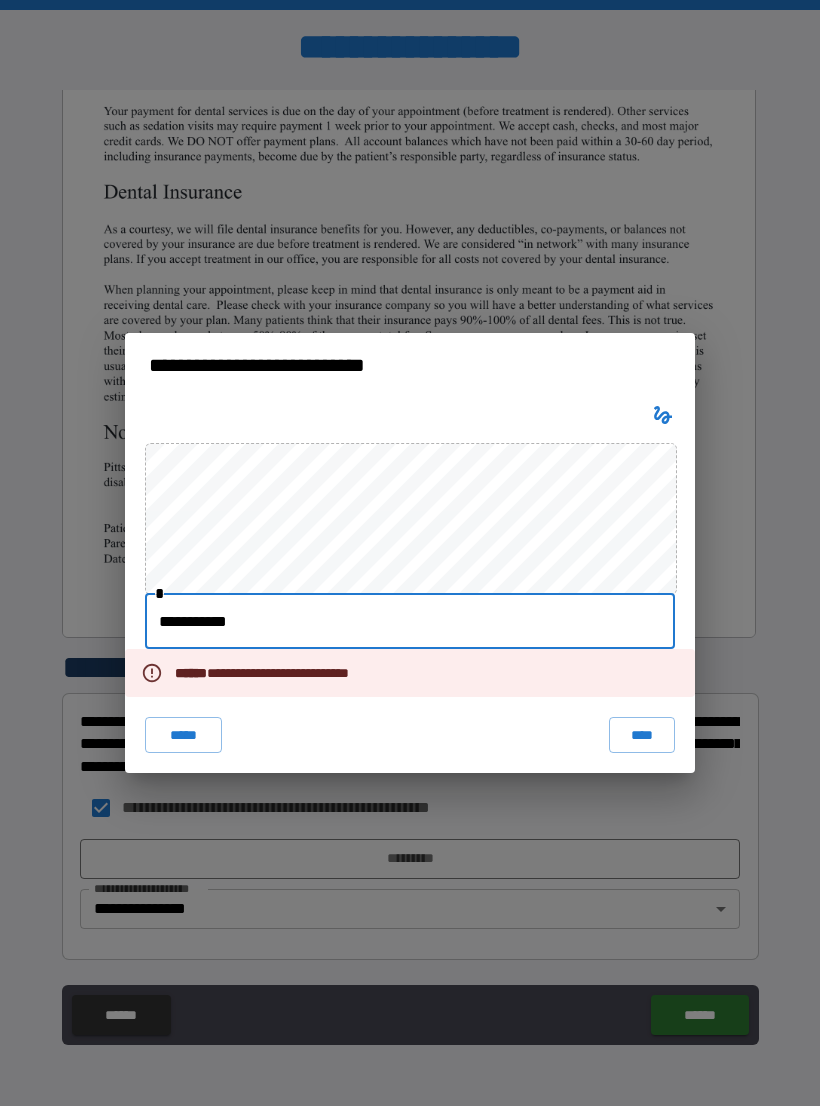 type on "**********" 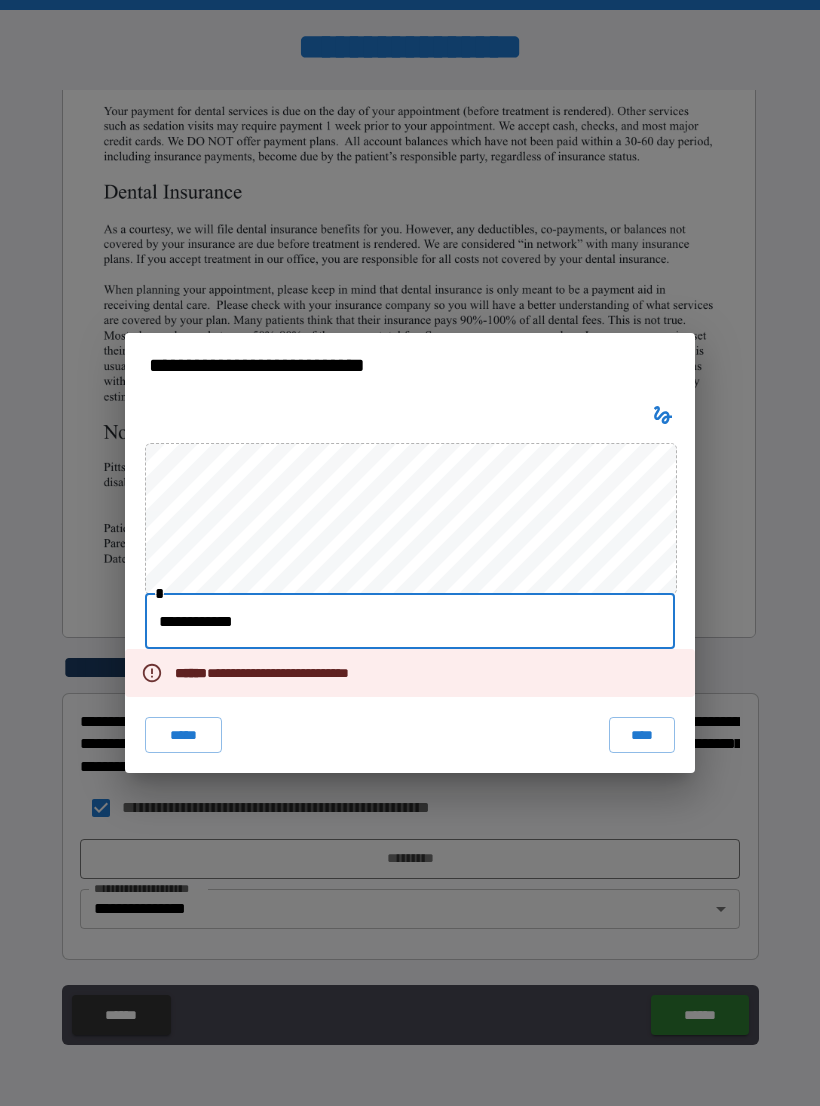 click on "****" at bounding box center [642, 735] 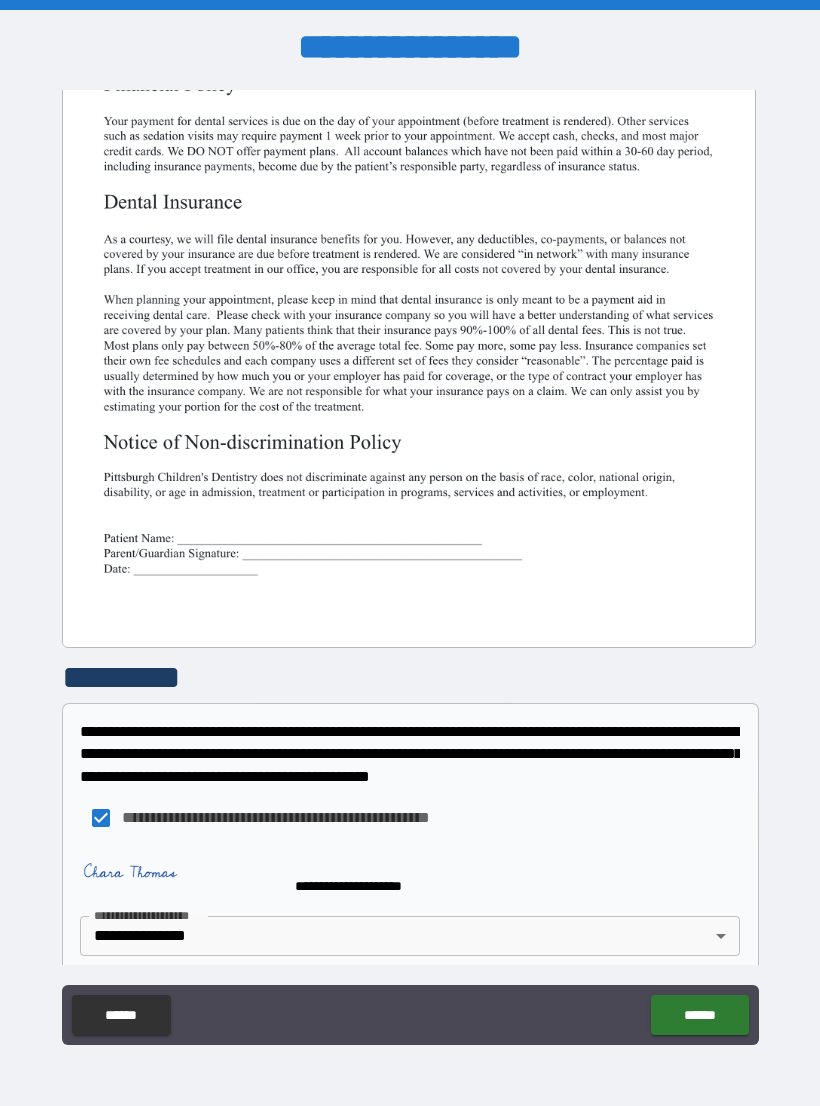 click on "******" at bounding box center [699, 1015] 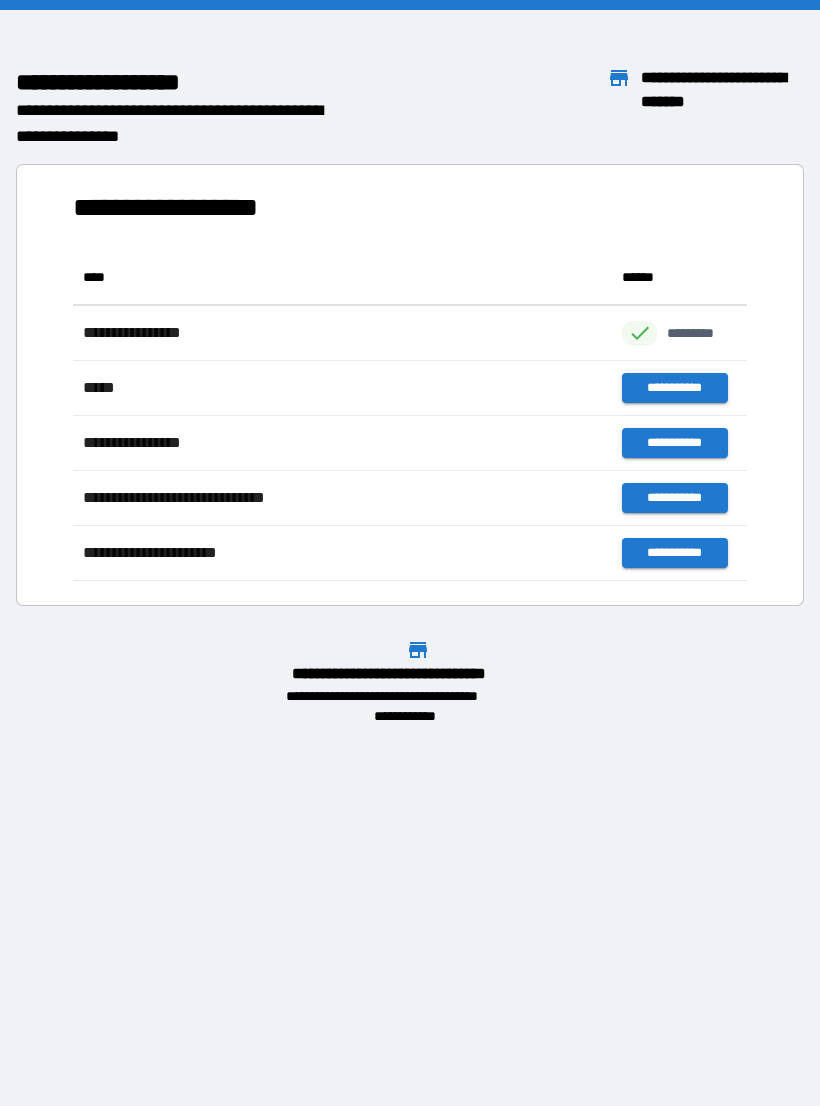 scroll, scrollTop: 331, scrollLeft: 674, axis: both 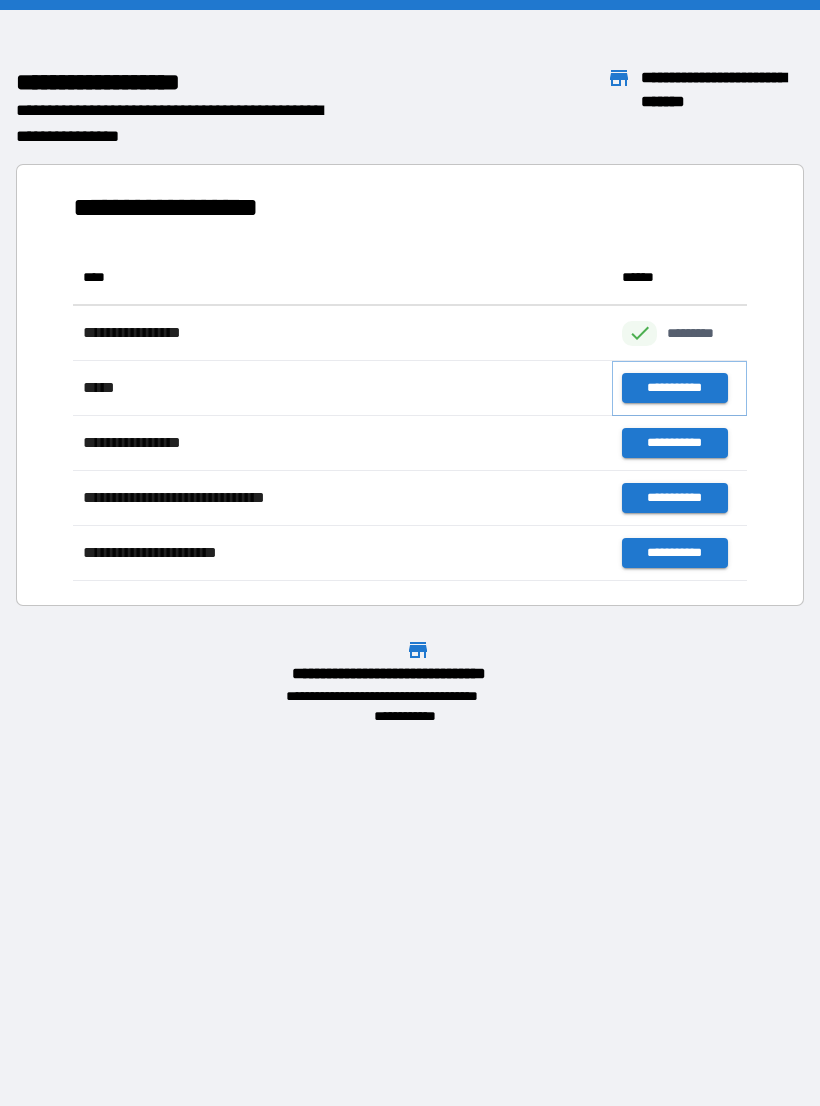 click on "**********" at bounding box center (674, 388) 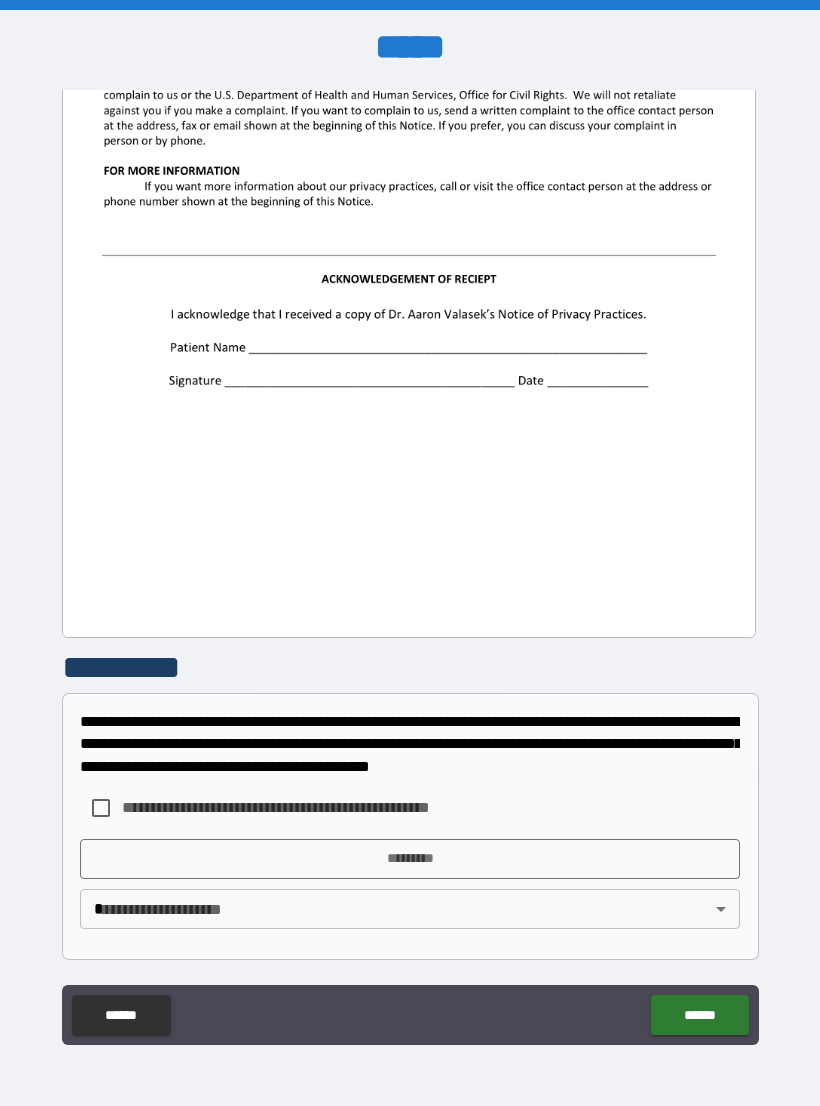 scroll, scrollTop: 2244, scrollLeft: 0, axis: vertical 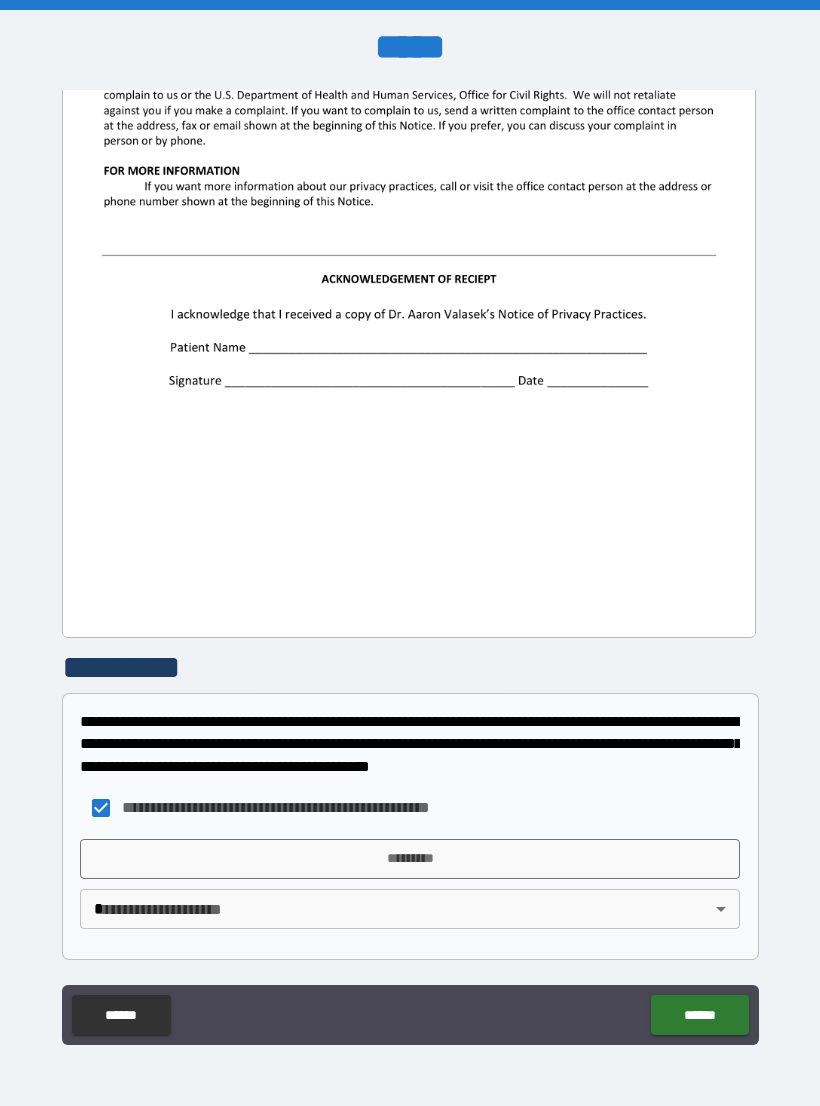click on "*********" at bounding box center [410, 859] 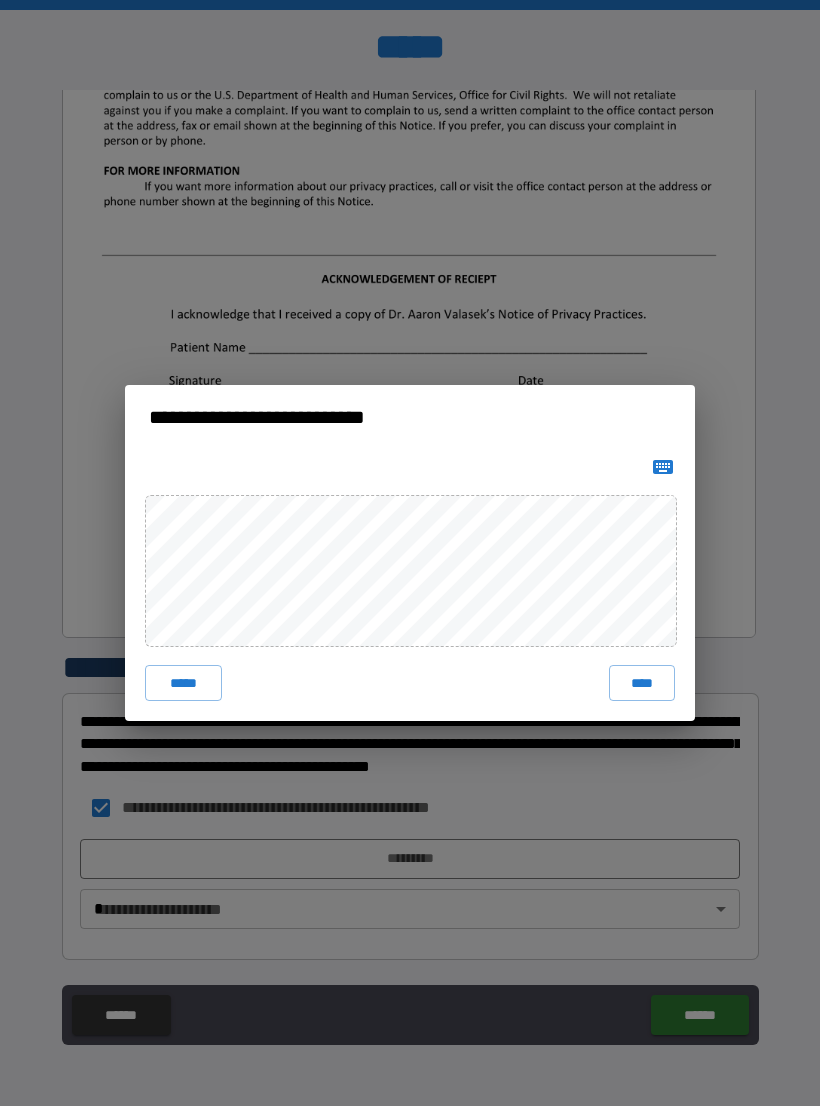 click on "****" at bounding box center [642, 683] 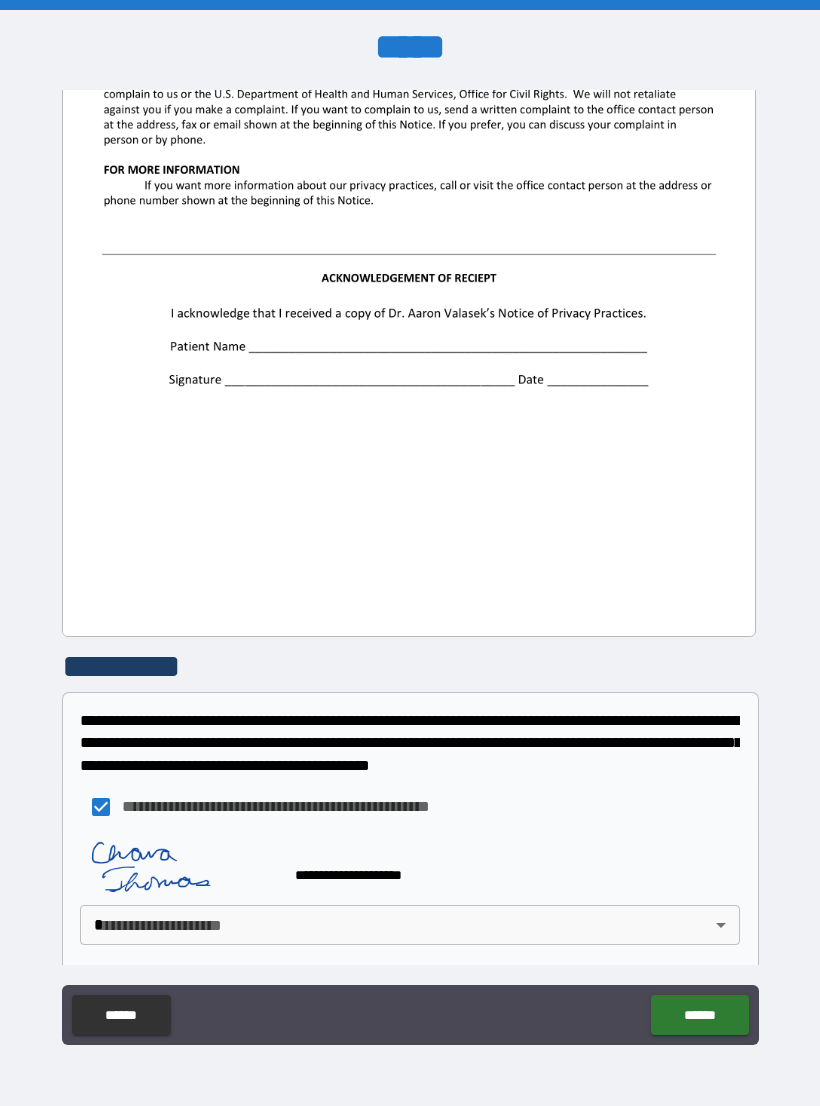 scroll, scrollTop: 2234, scrollLeft: 0, axis: vertical 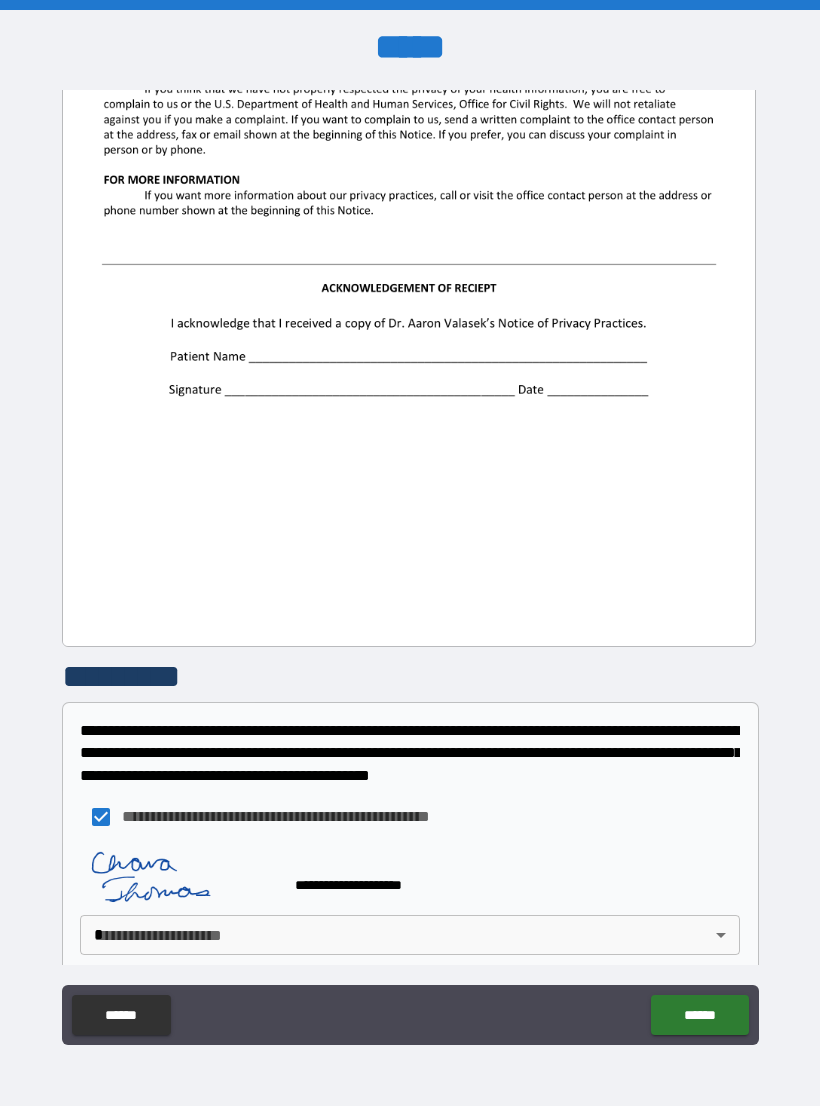 click on "**********" at bounding box center [410, 568] 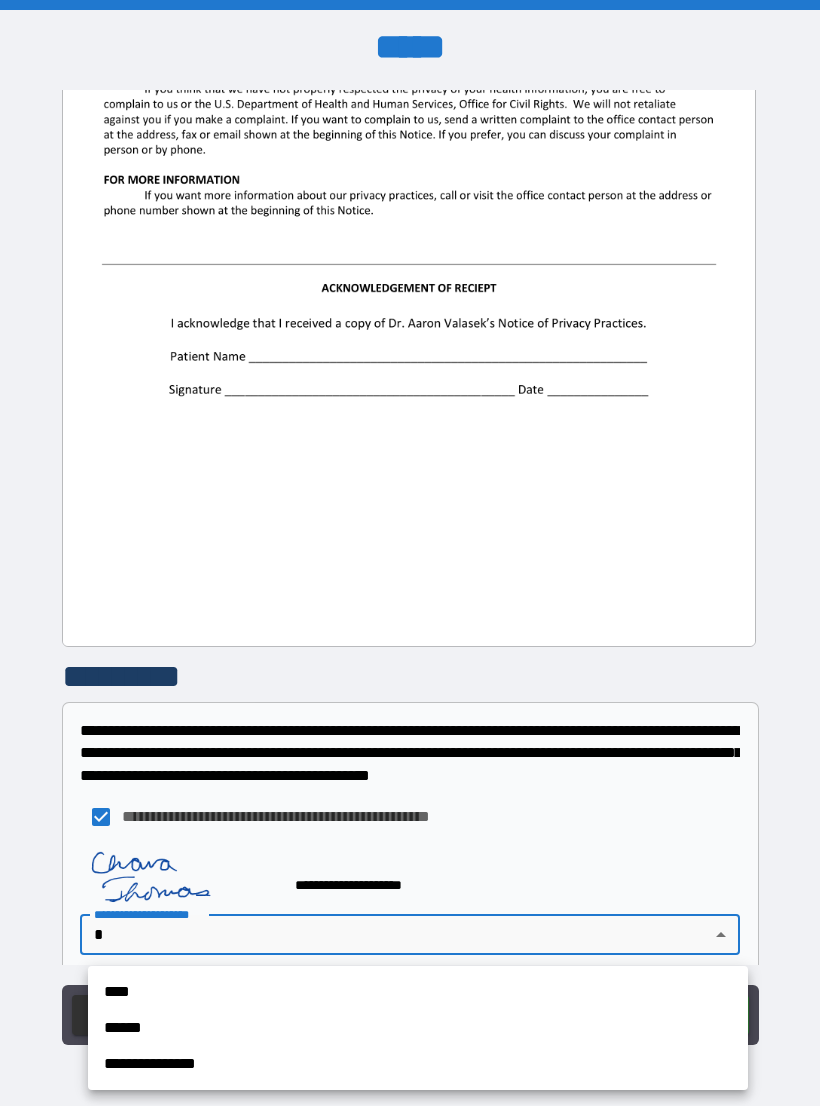 click on "**********" at bounding box center (418, 1064) 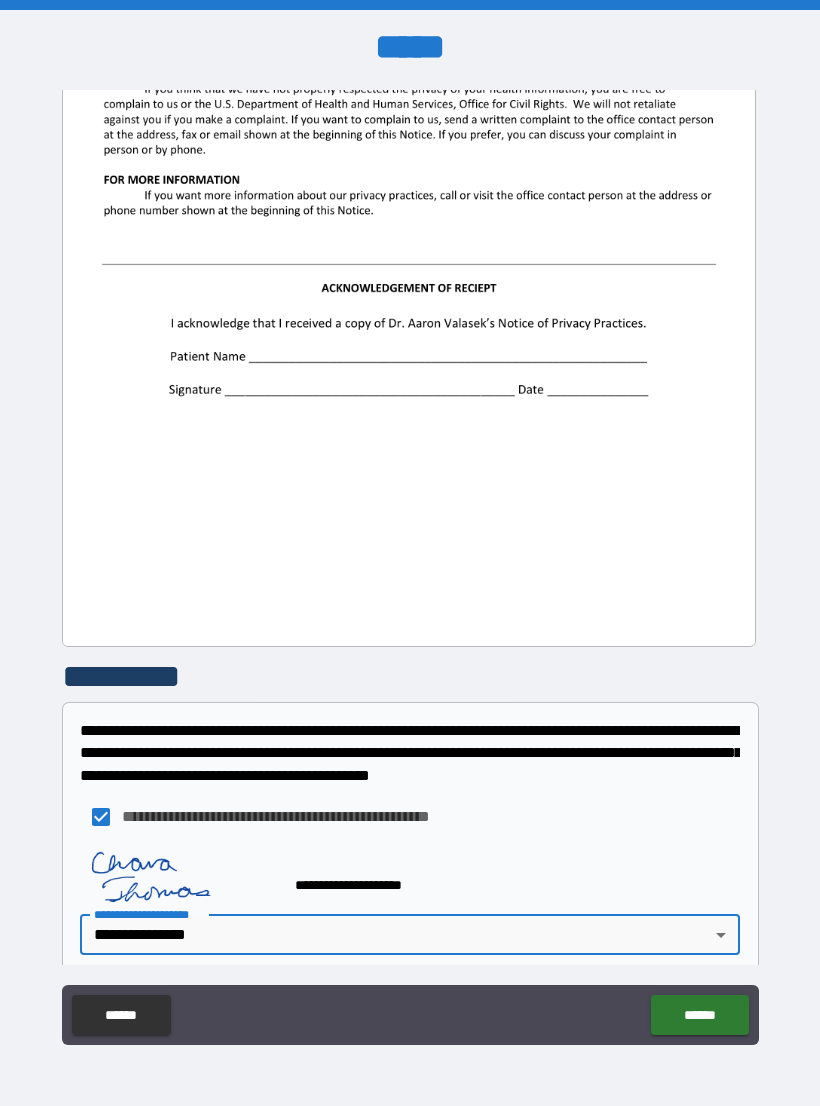 click on "******" at bounding box center (699, 1015) 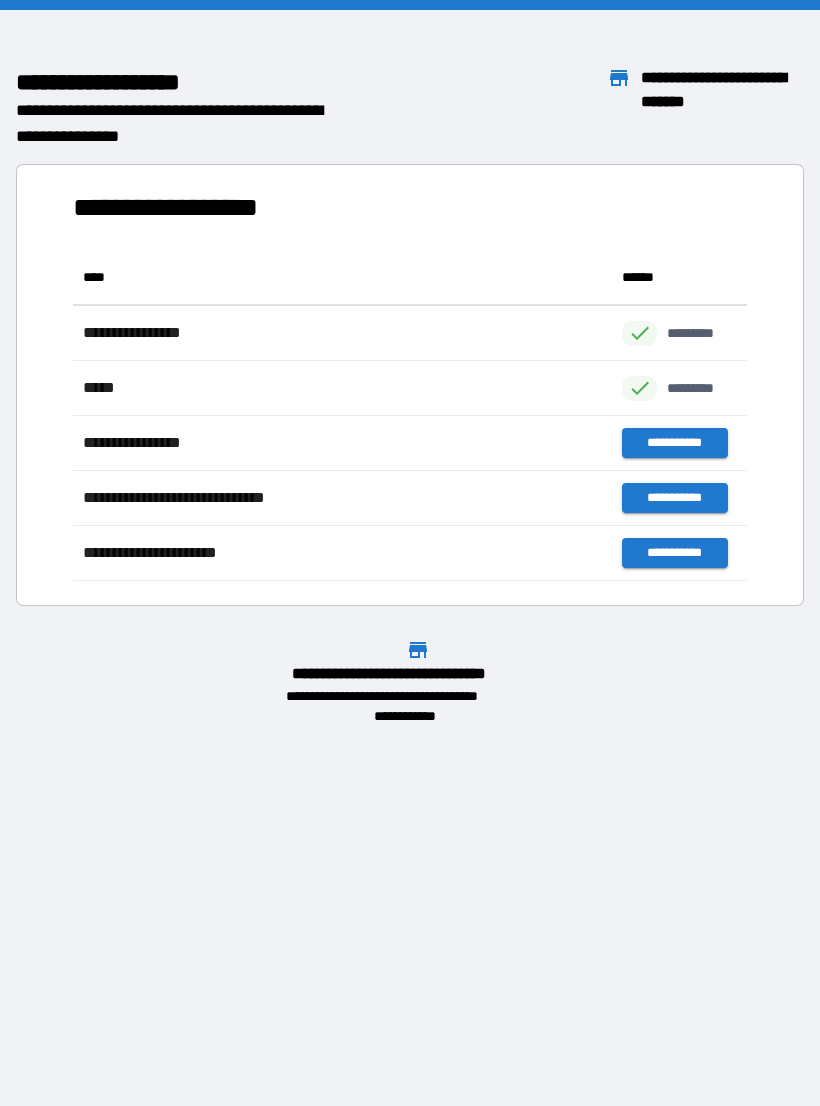 scroll, scrollTop: 331, scrollLeft: 674, axis: both 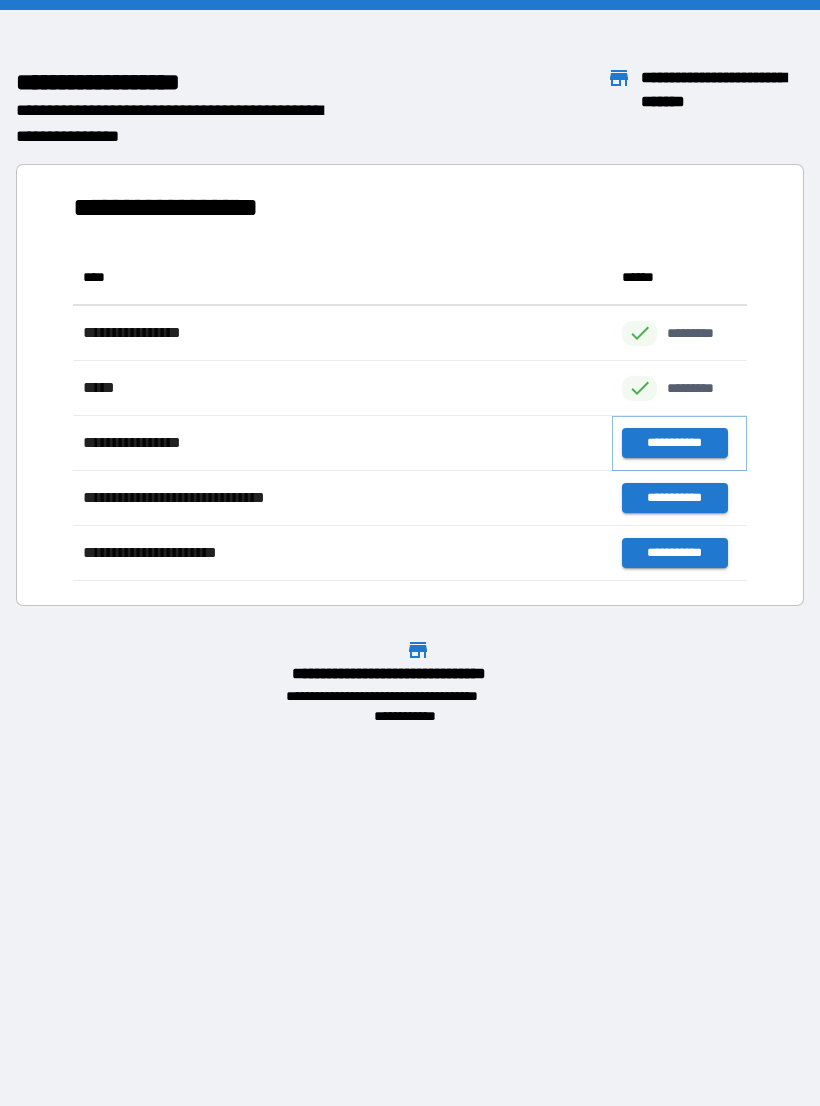 click on "**********" at bounding box center [674, 443] 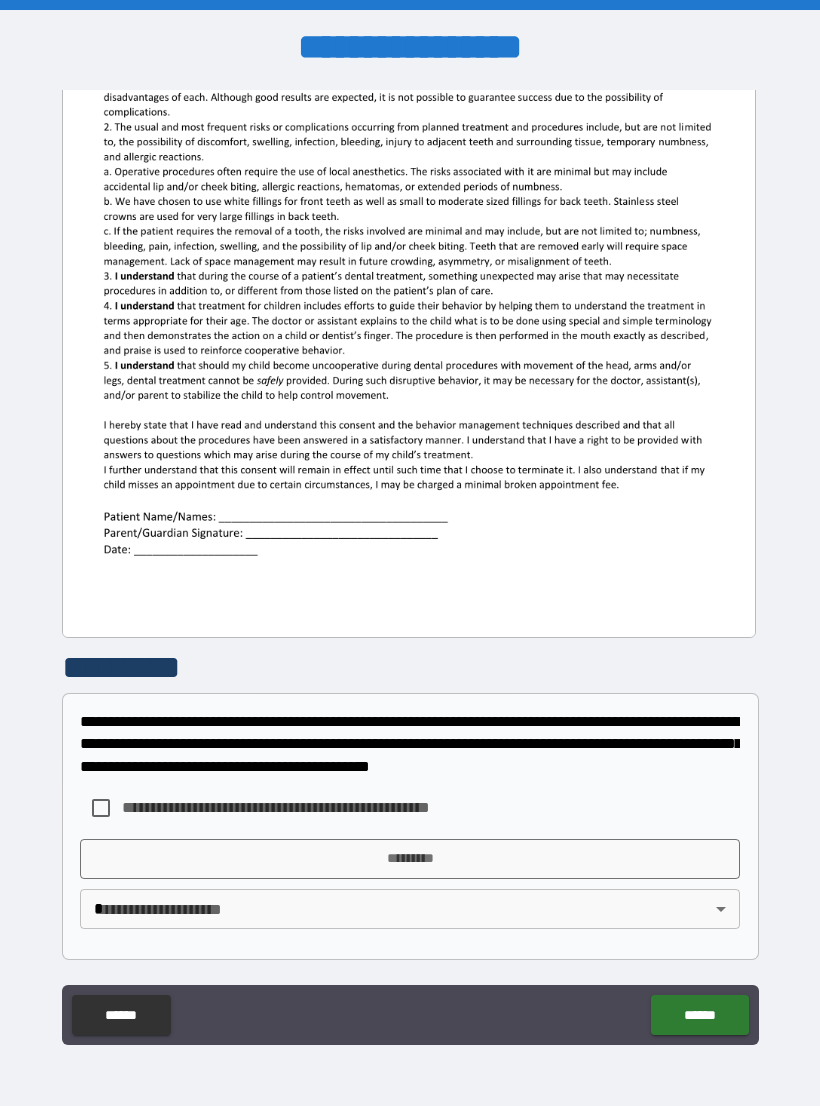 scroll, scrollTop: 380, scrollLeft: 0, axis: vertical 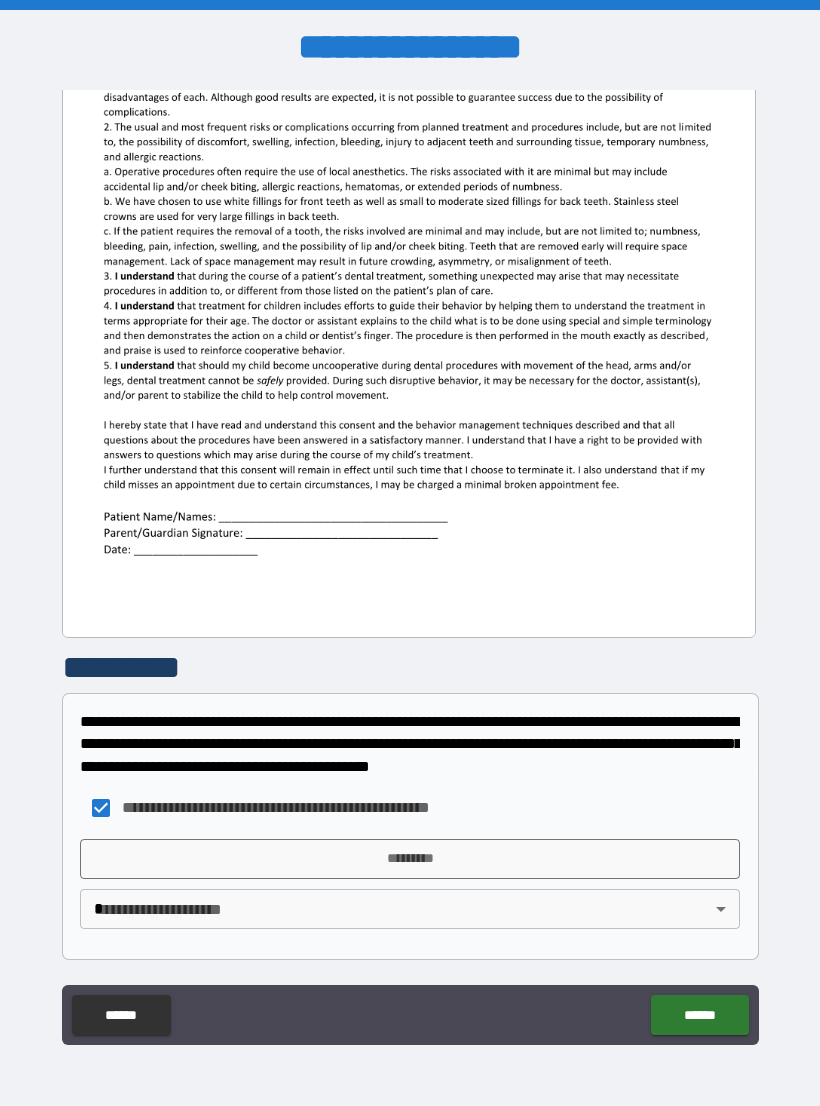 click on "*********" at bounding box center [410, 859] 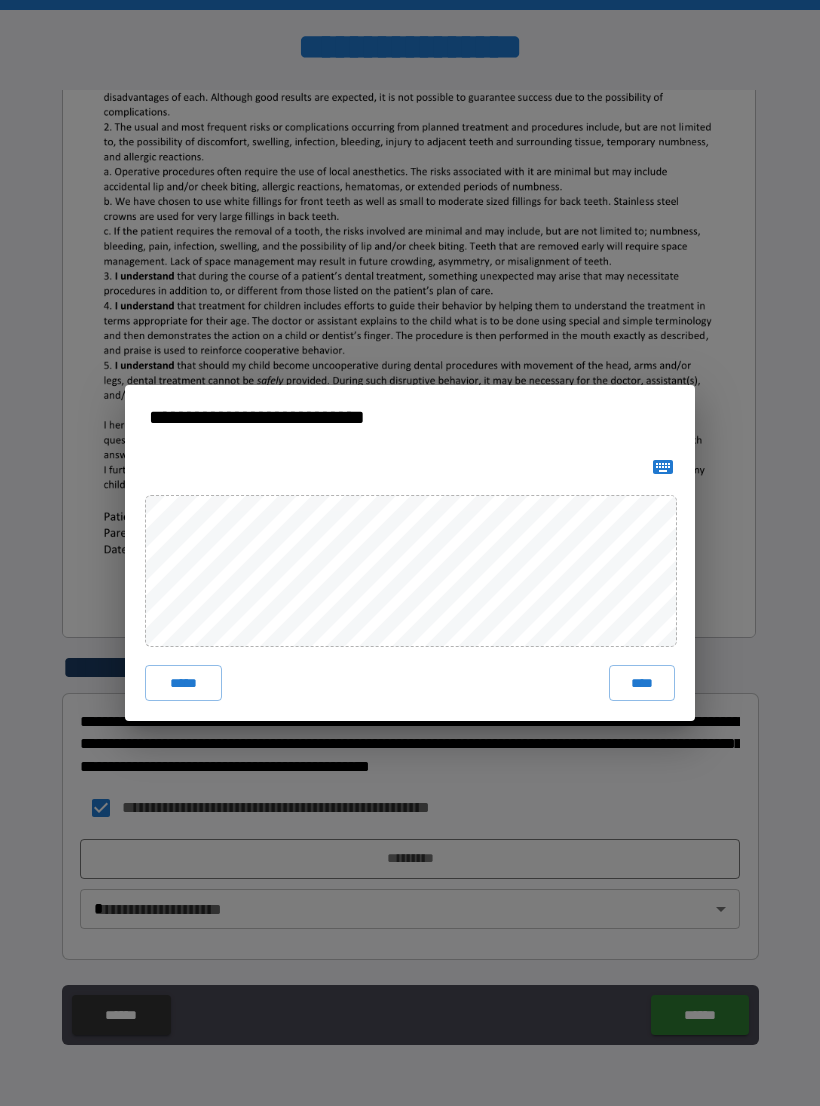 click on "****" at bounding box center (642, 683) 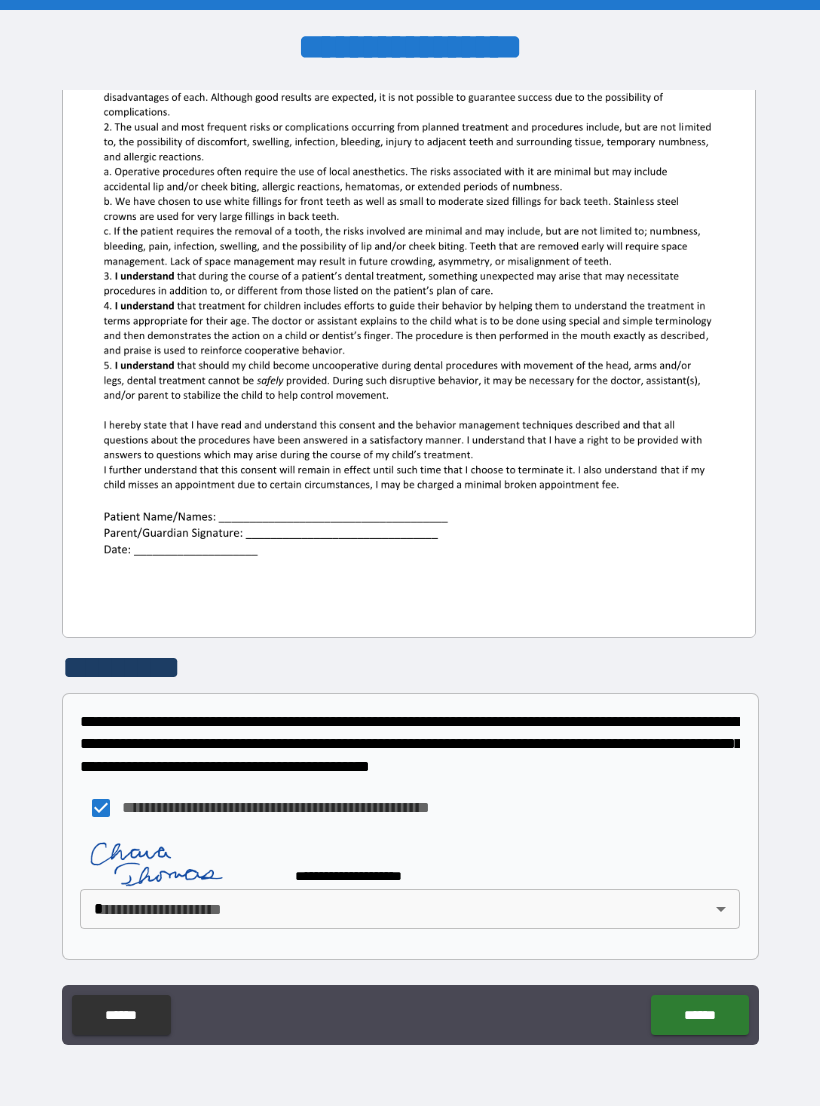 scroll, scrollTop: 370, scrollLeft: 0, axis: vertical 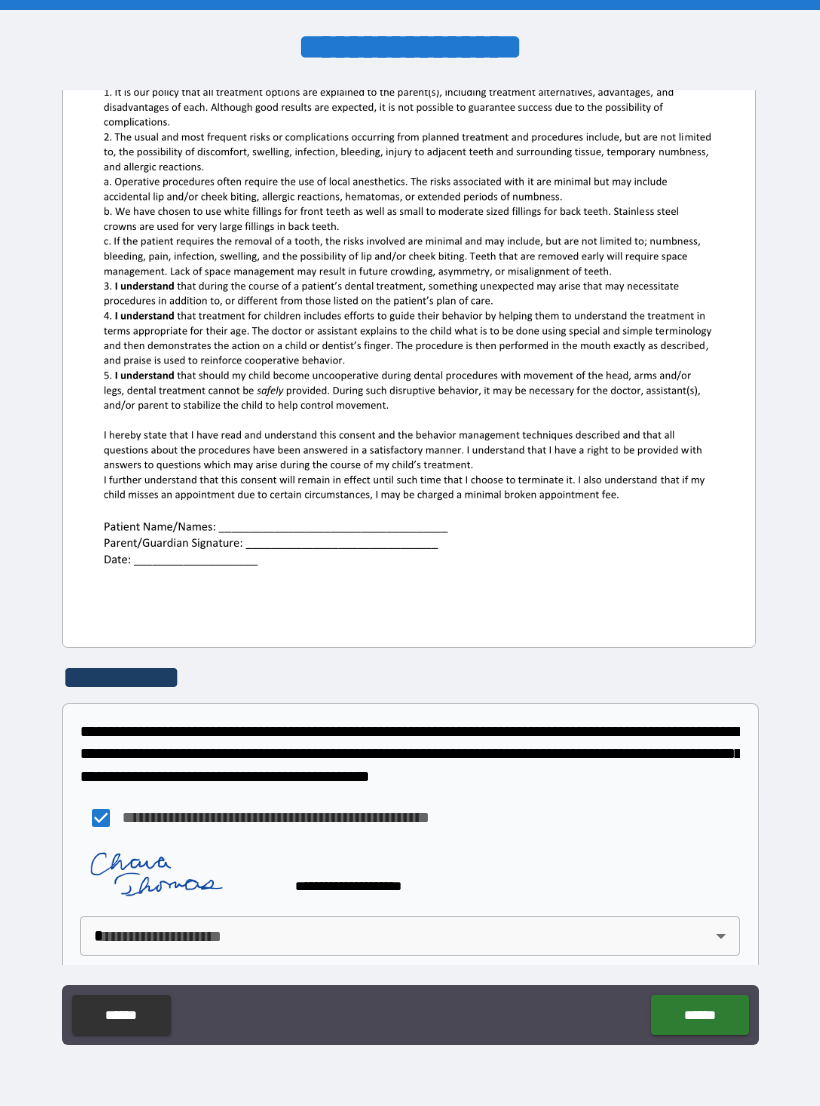 click on "**********" at bounding box center [410, 568] 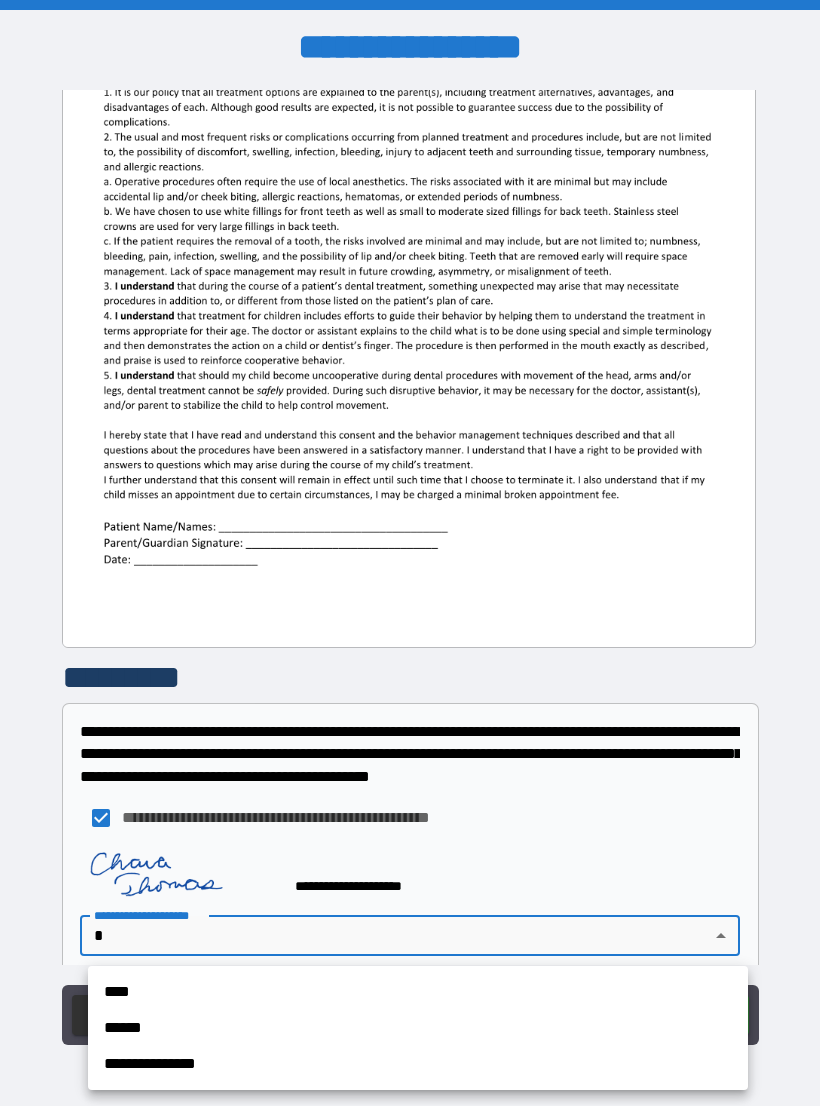 click on "**********" at bounding box center [418, 1064] 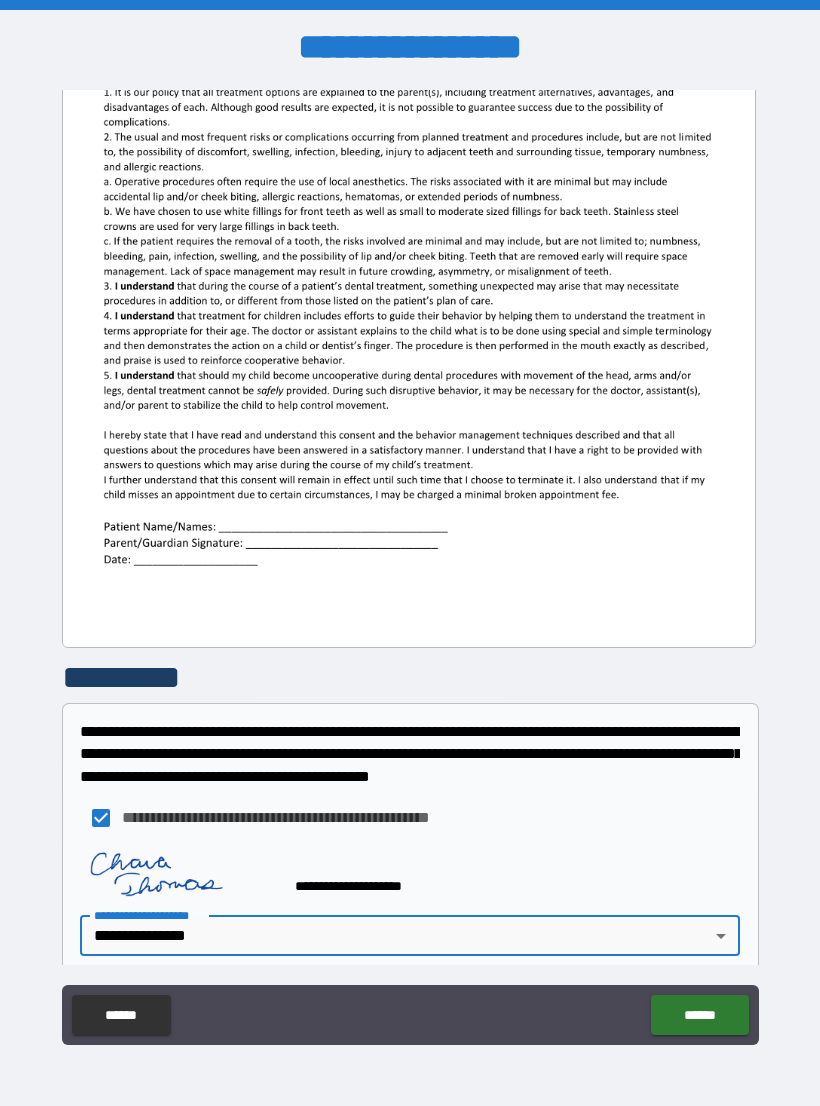 click on "******" at bounding box center [699, 1015] 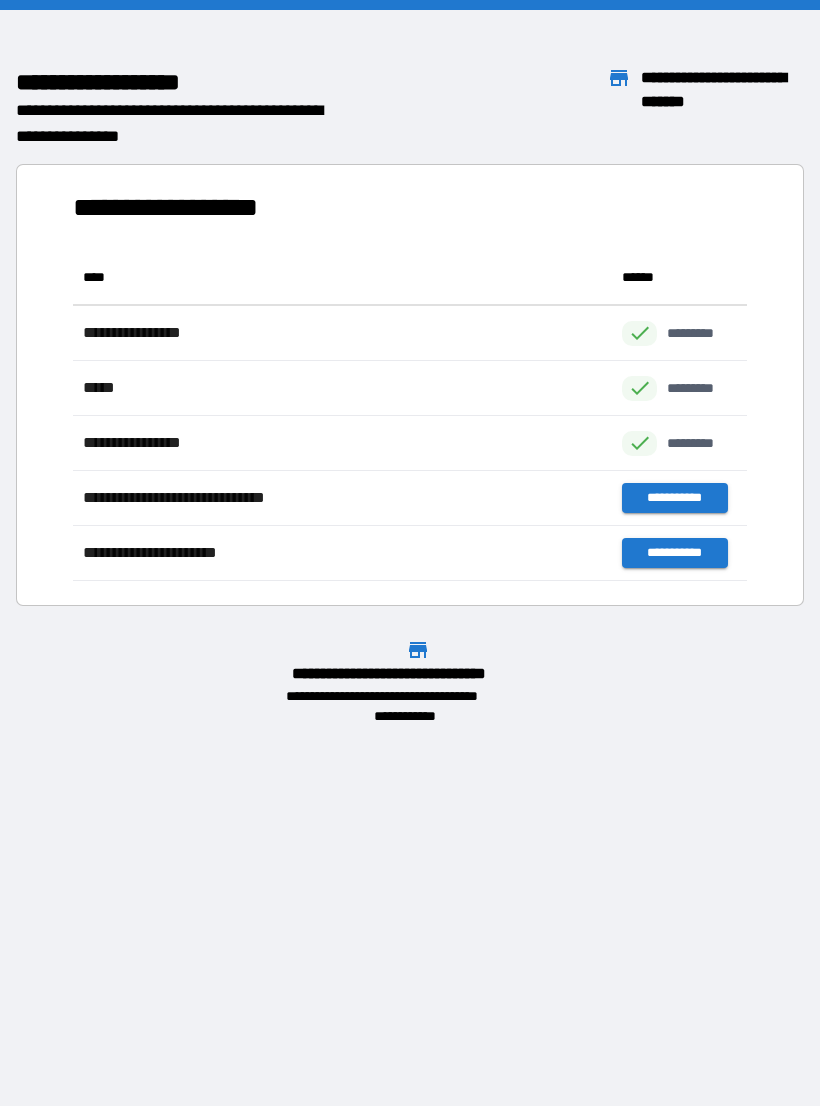 scroll, scrollTop: 1, scrollLeft: 1, axis: both 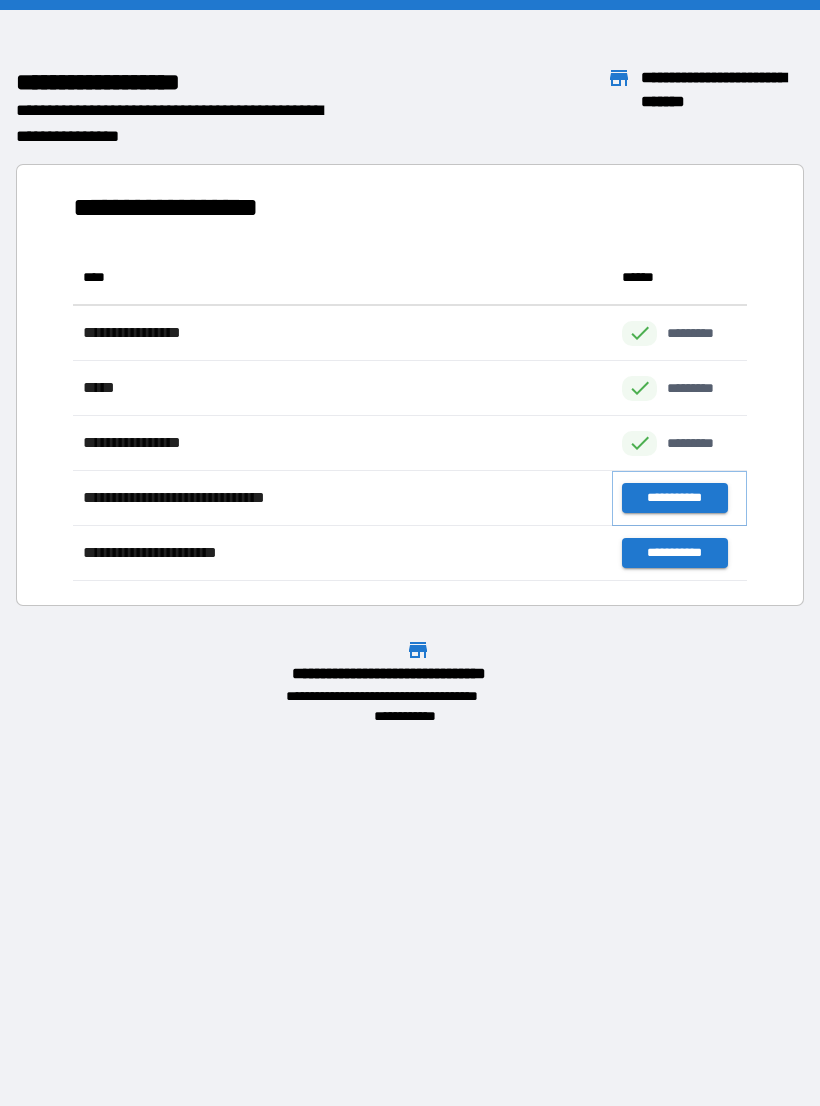 click on "**********" at bounding box center (674, 498) 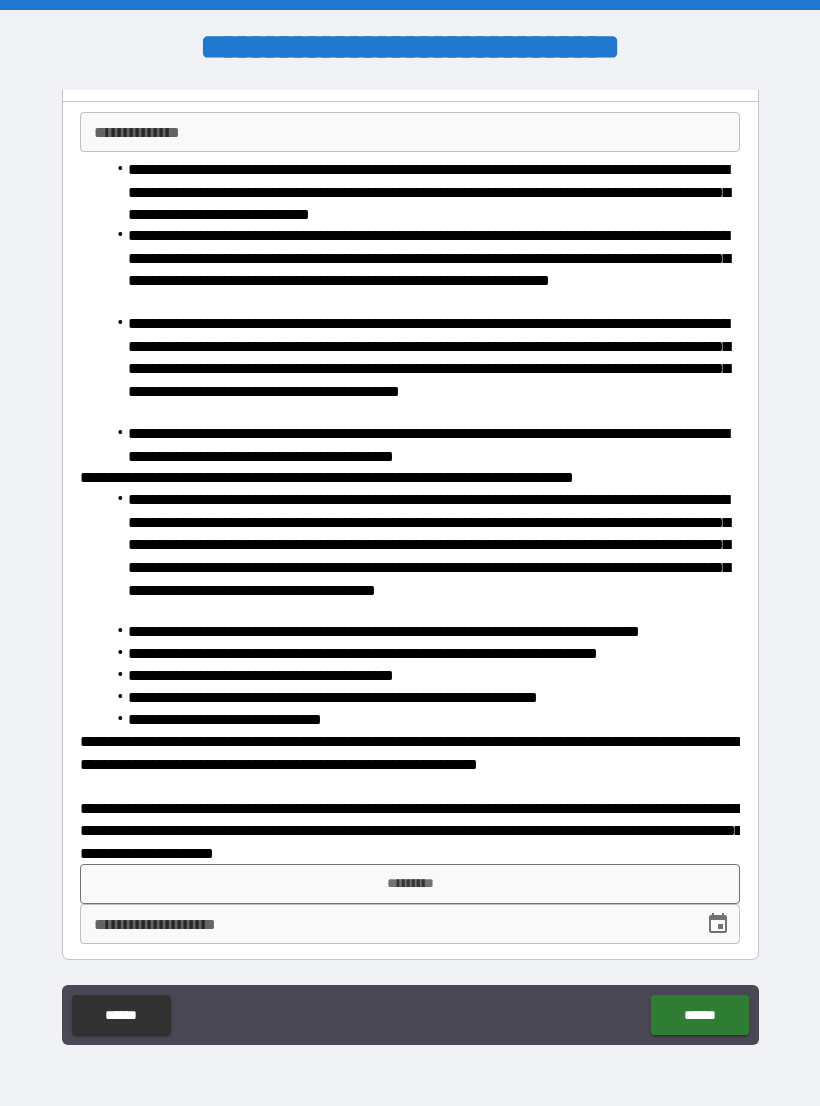 scroll, scrollTop: 119, scrollLeft: 0, axis: vertical 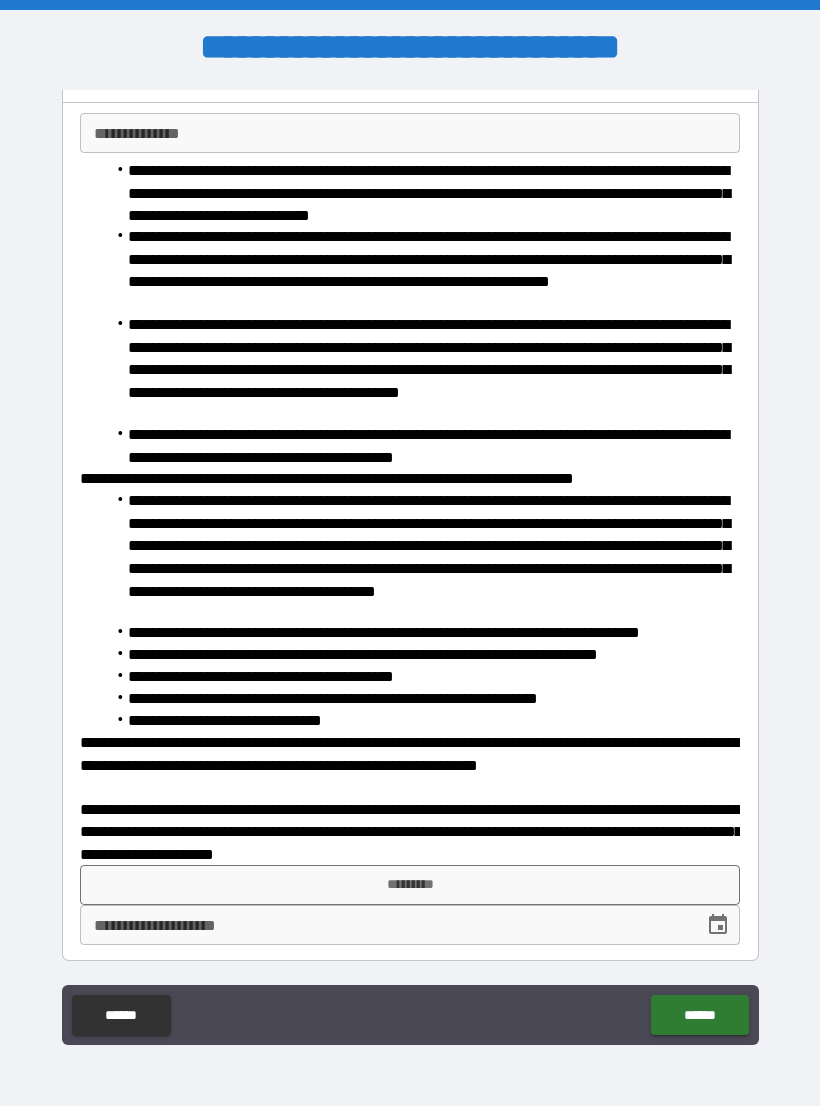 click on "*********" at bounding box center [410, 885] 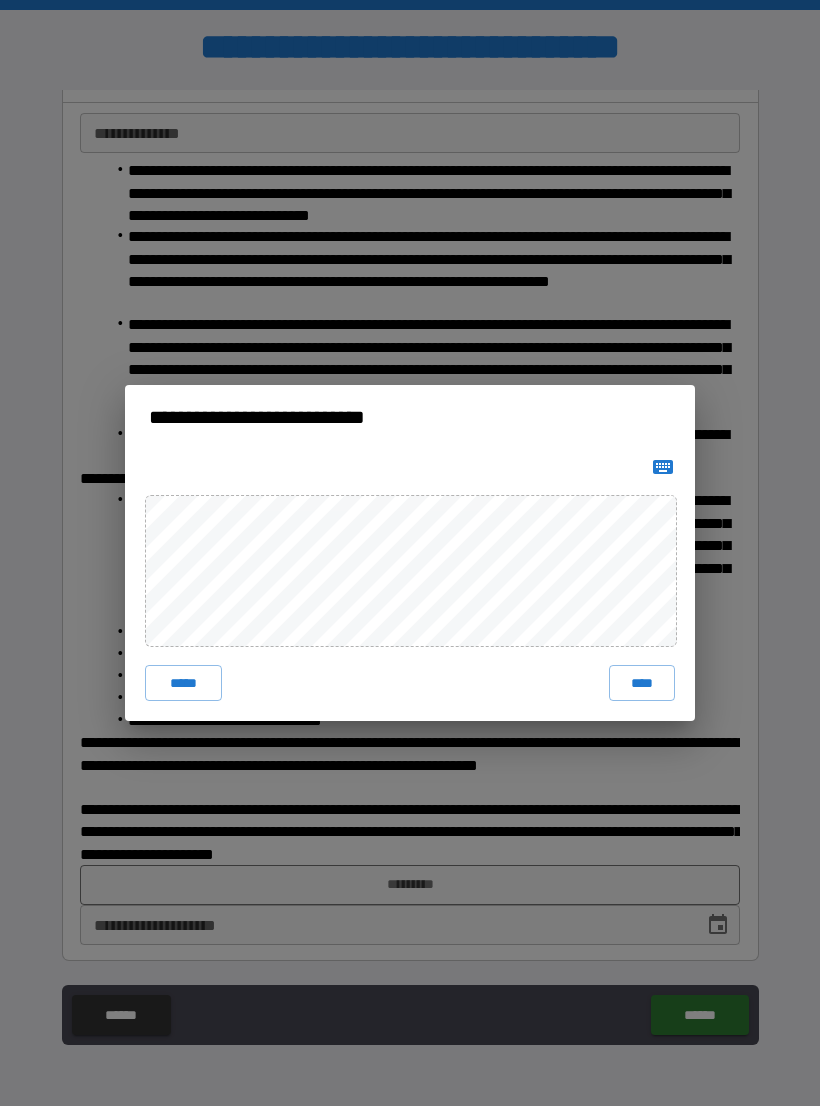 click on "****" at bounding box center [642, 683] 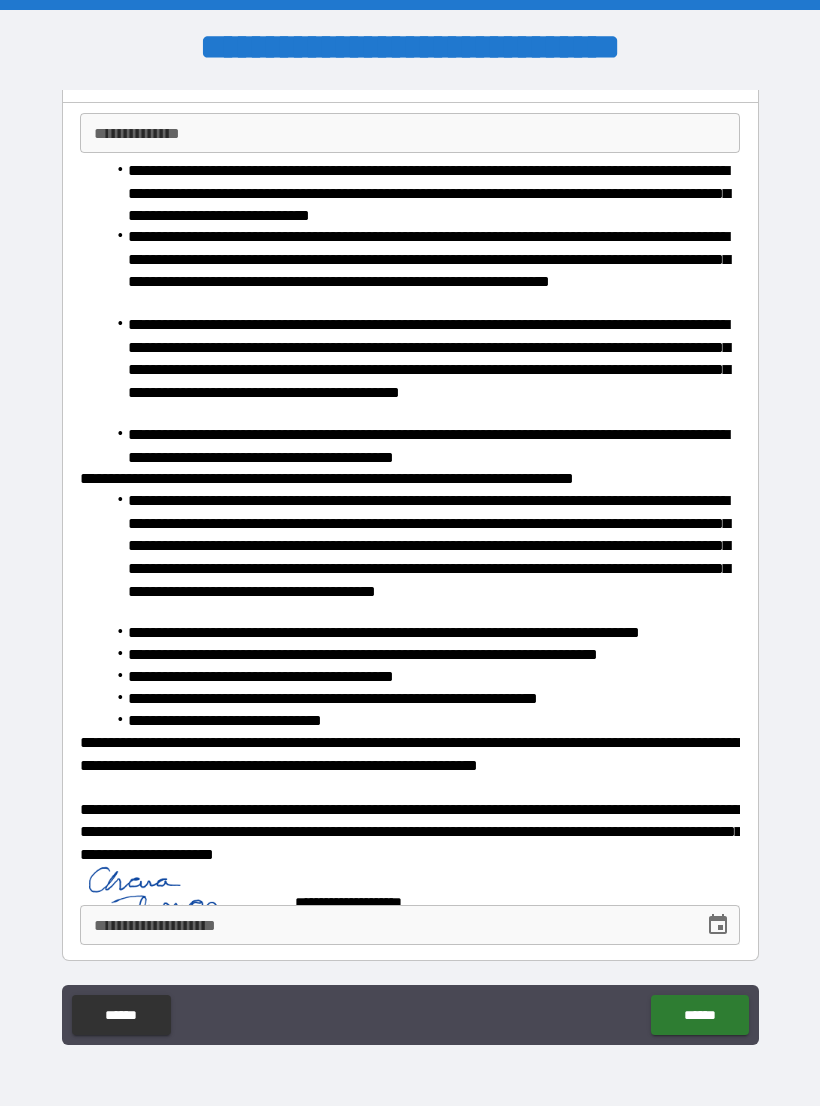 scroll, scrollTop: 109, scrollLeft: 0, axis: vertical 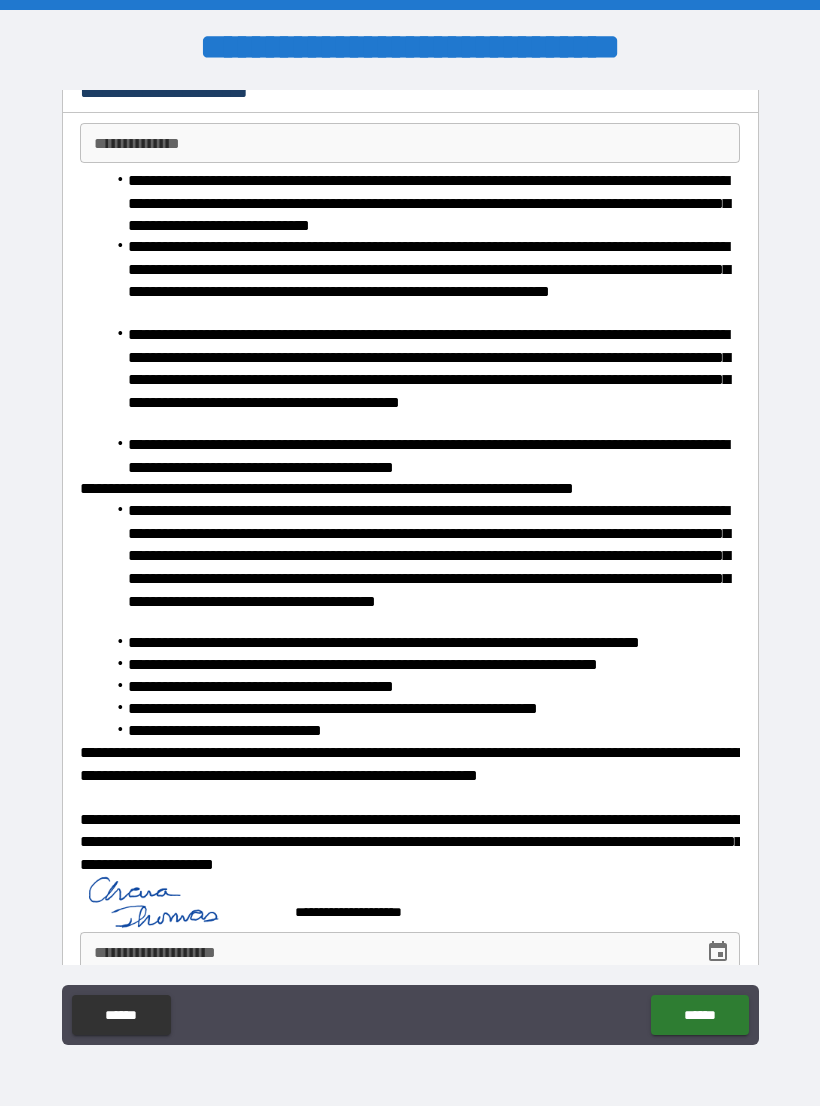 click on "******" at bounding box center (699, 1015) 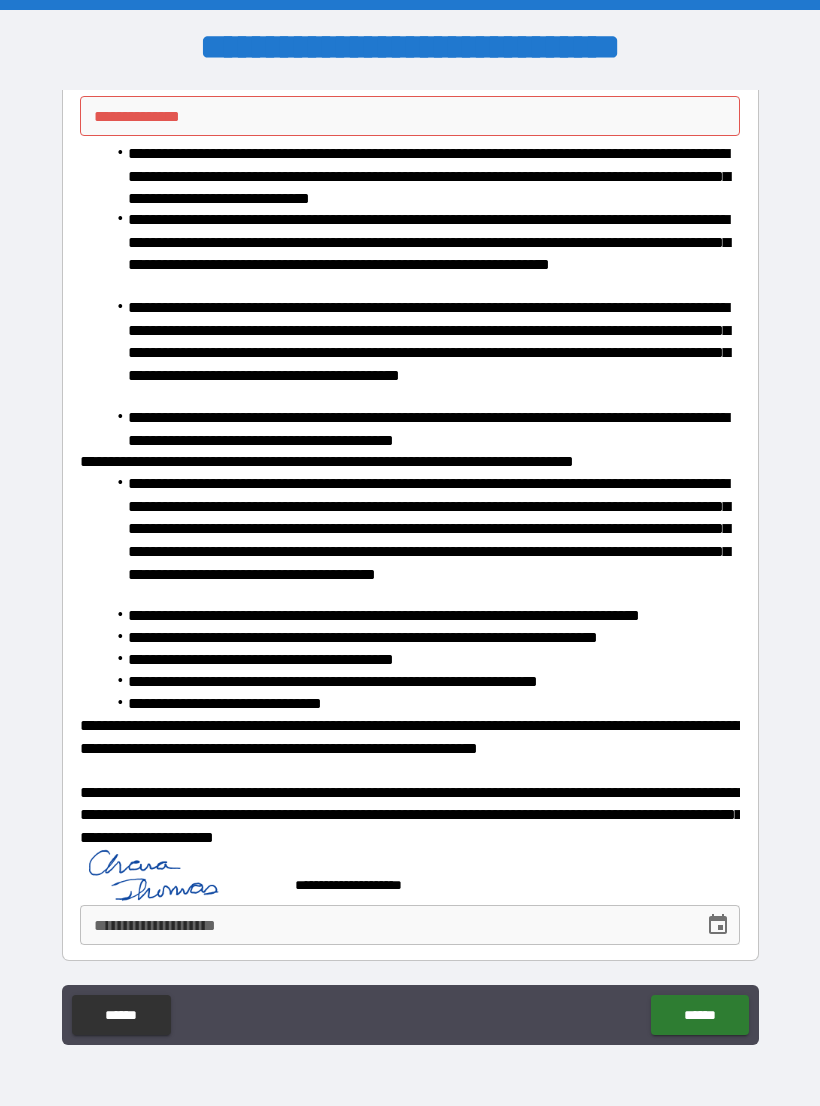 scroll, scrollTop: 136, scrollLeft: 0, axis: vertical 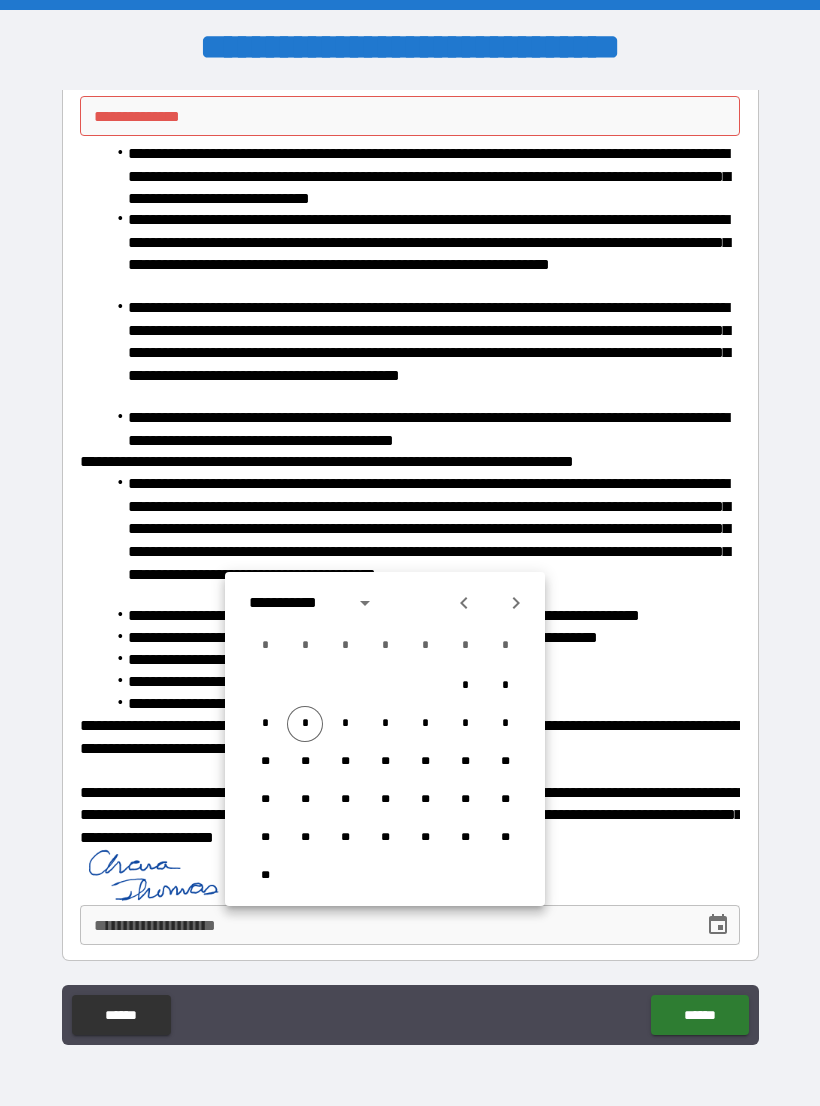 click on "*" at bounding box center (305, 724) 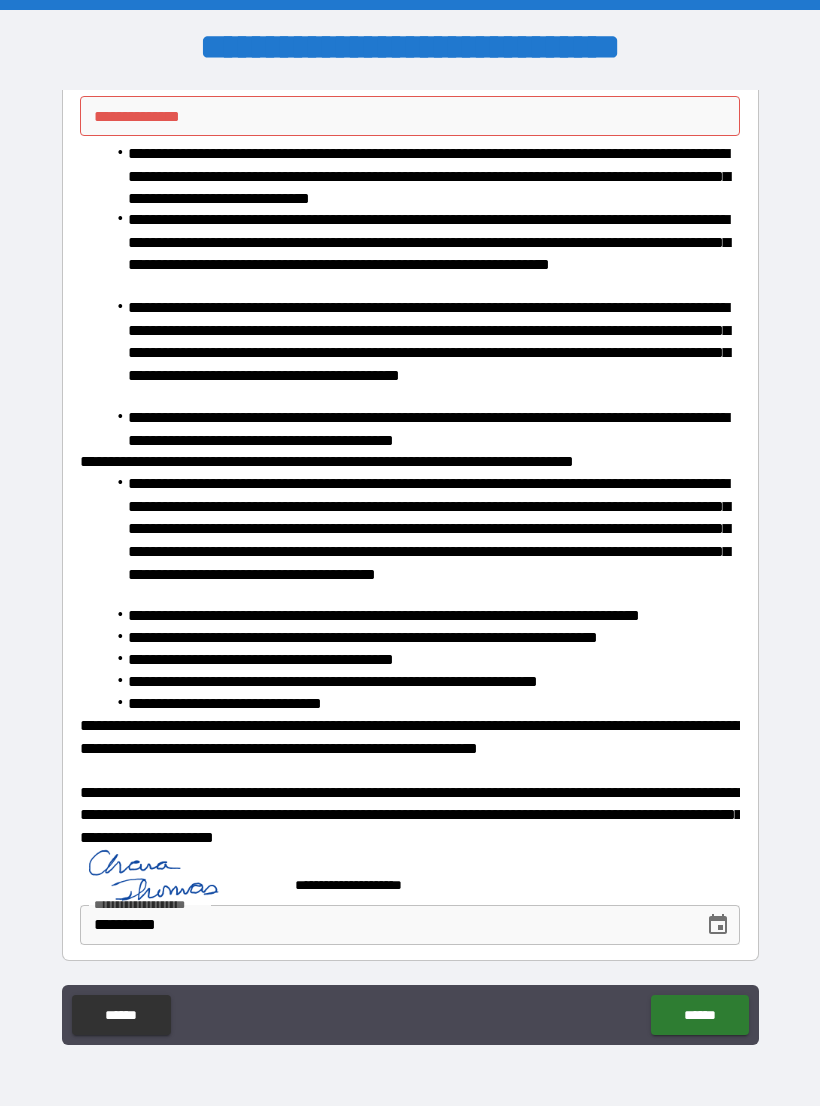 click on "******" at bounding box center (699, 1015) 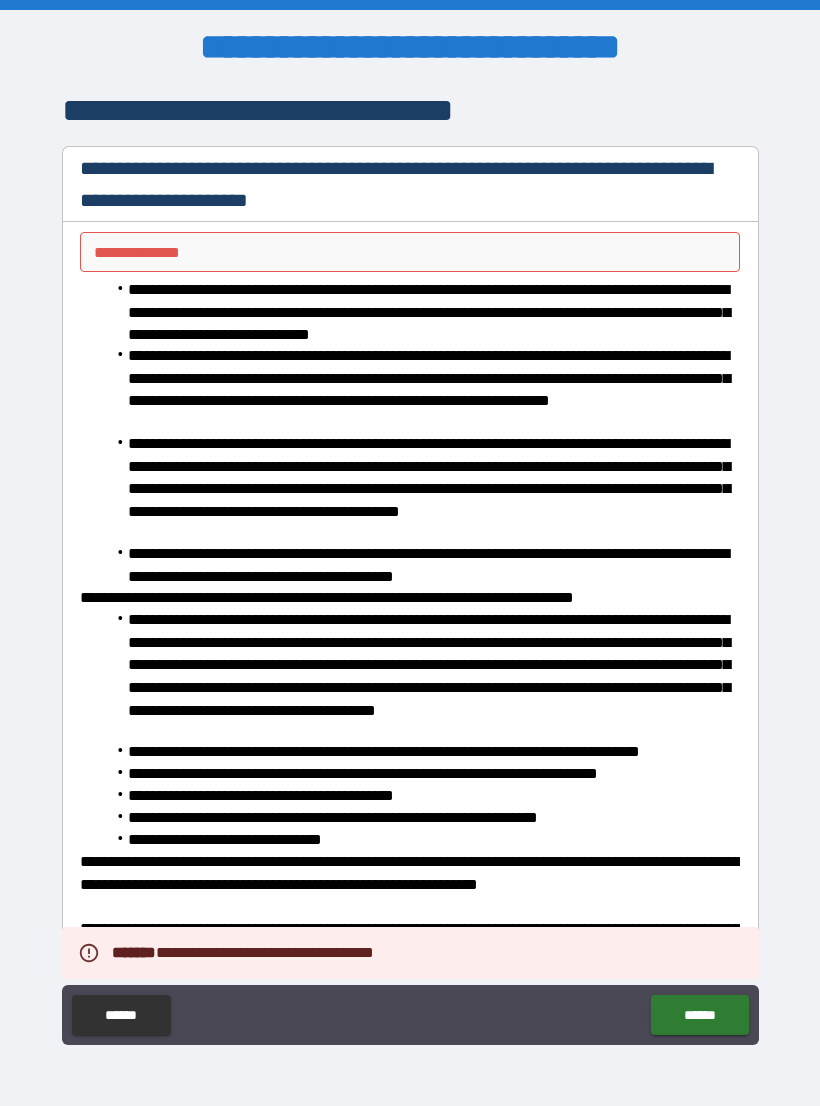 scroll, scrollTop: 0, scrollLeft: 0, axis: both 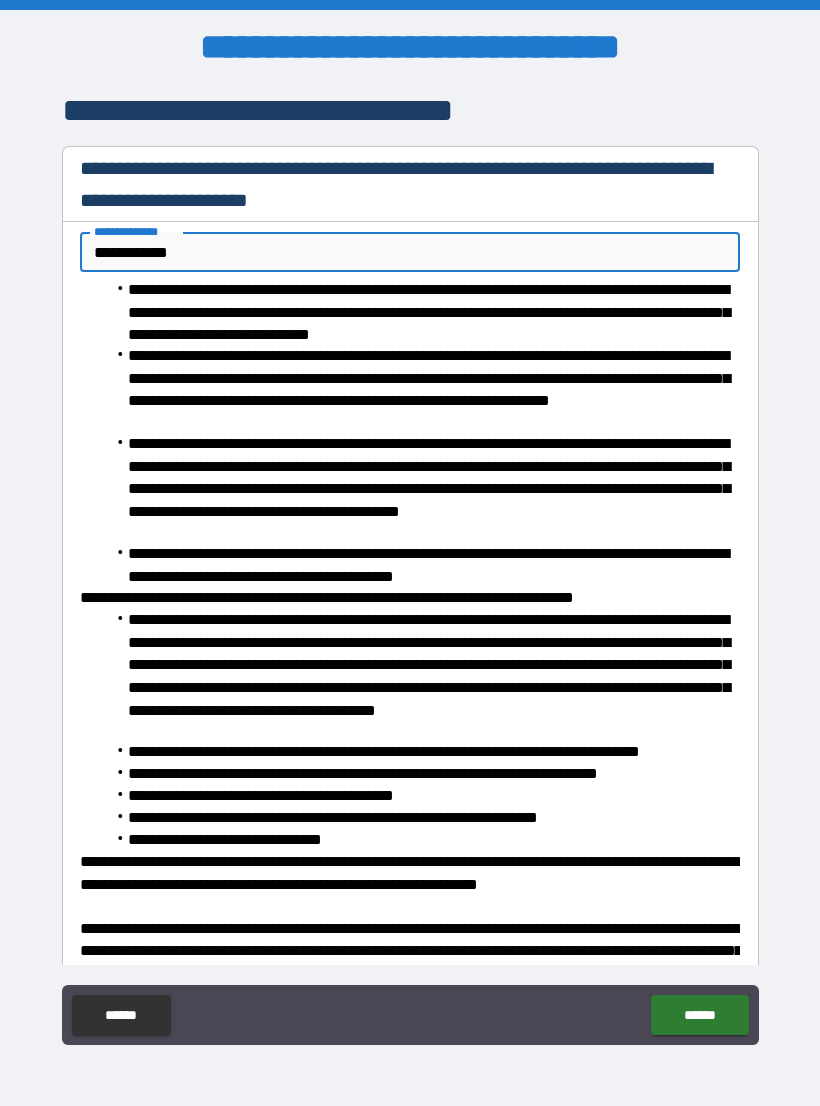 type on "**********" 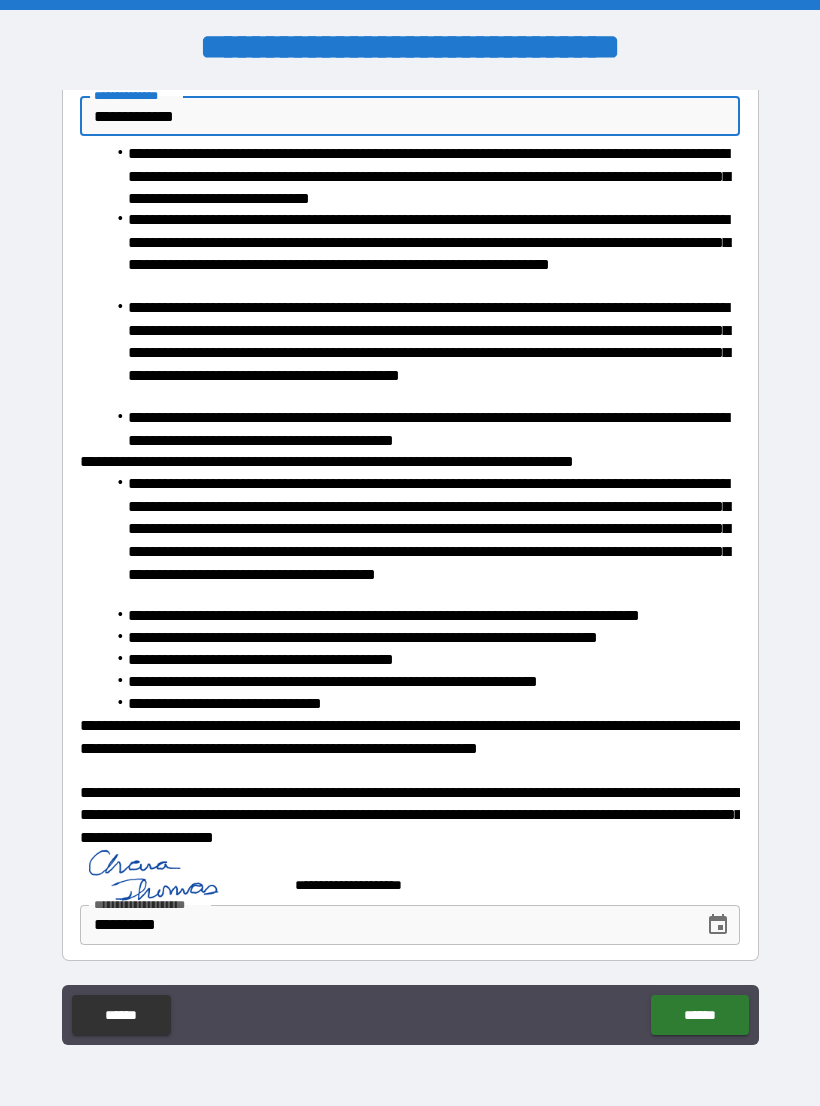 scroll, scrollTop: 136, scrollLeft: 0, axis: vertical 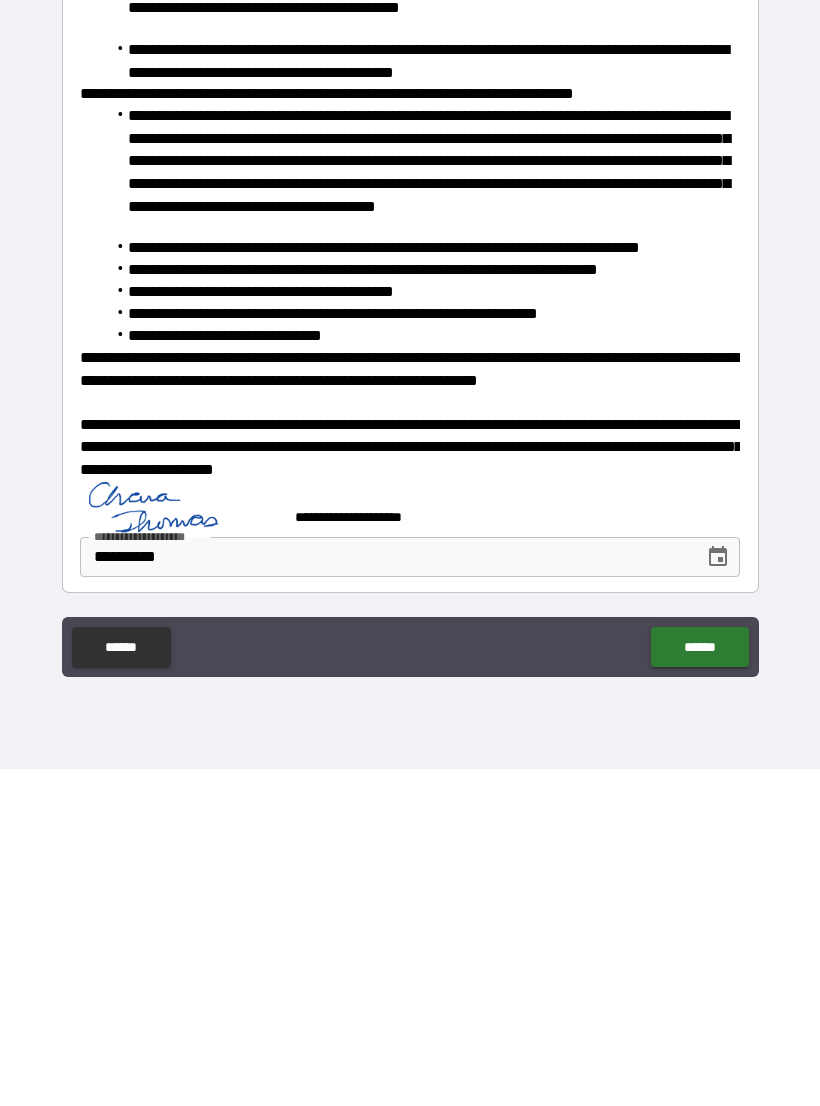click on "******" at bounding box center (699, 984) 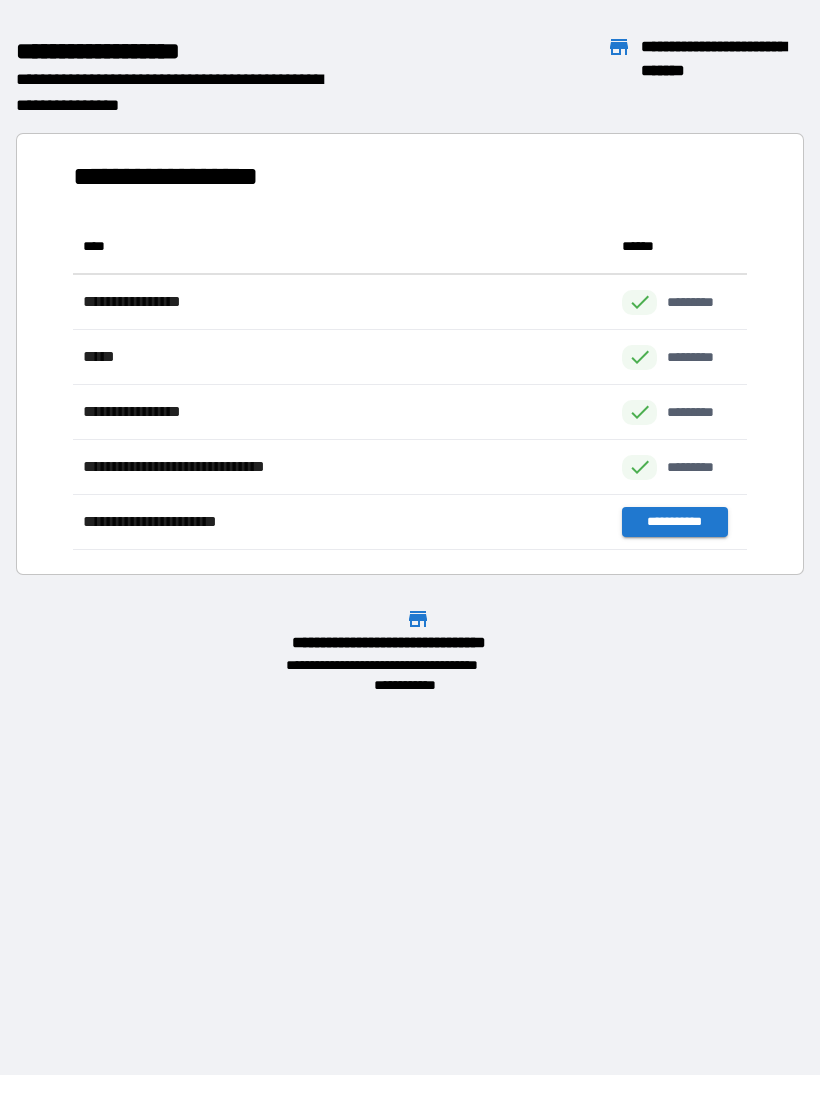 scroll, scrollTop: 331, scrollLeft: 674, axis: both 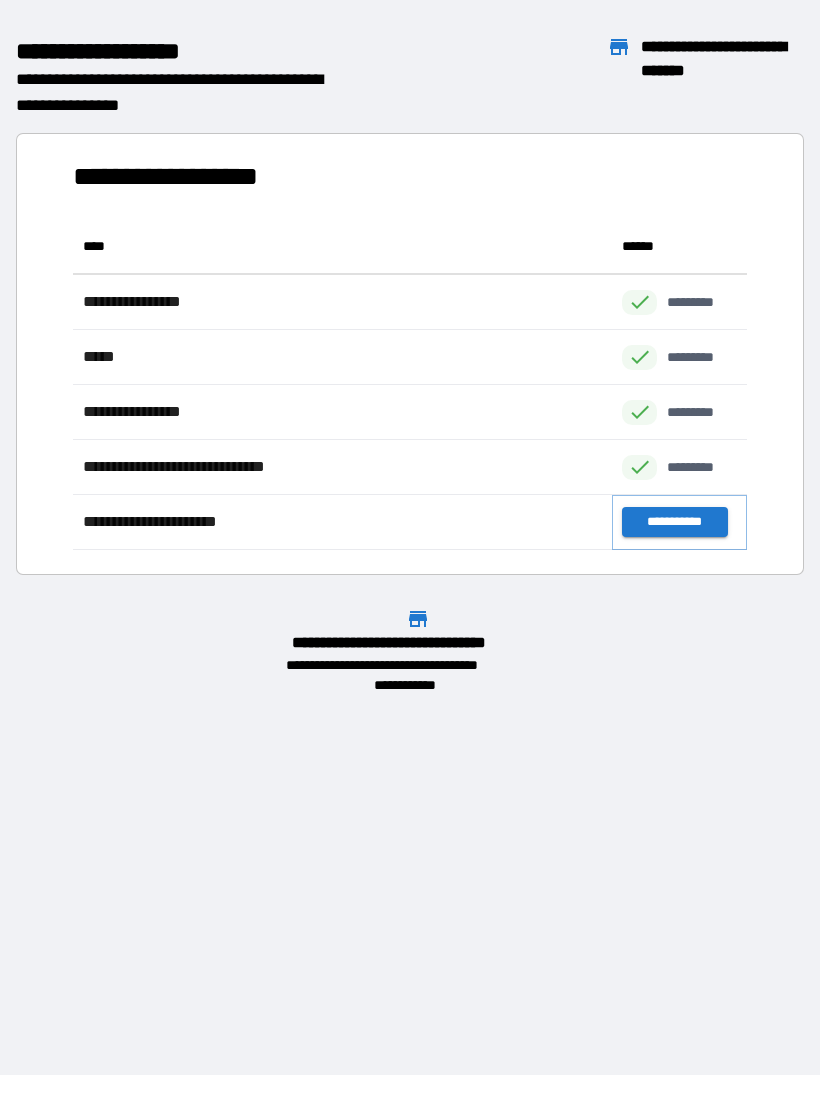 click on "**********" at bounding box center (674, 522) 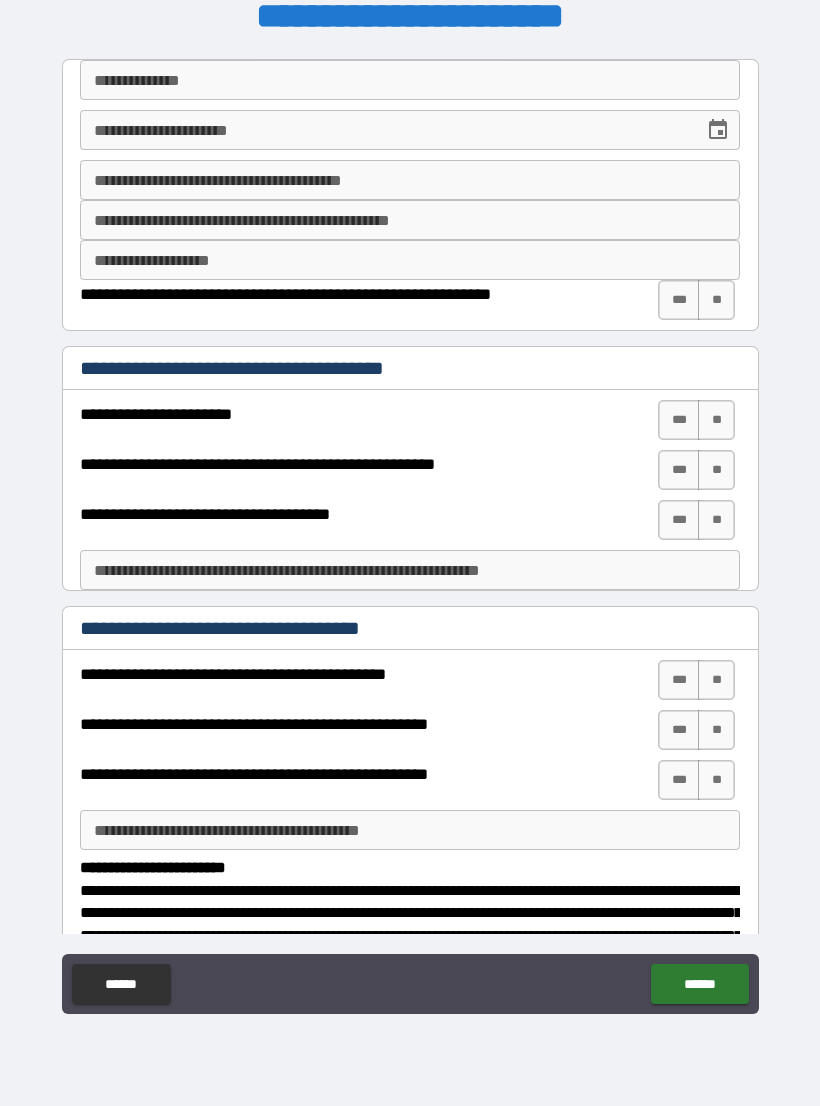click on "**********" at bounding box center [410, 80] 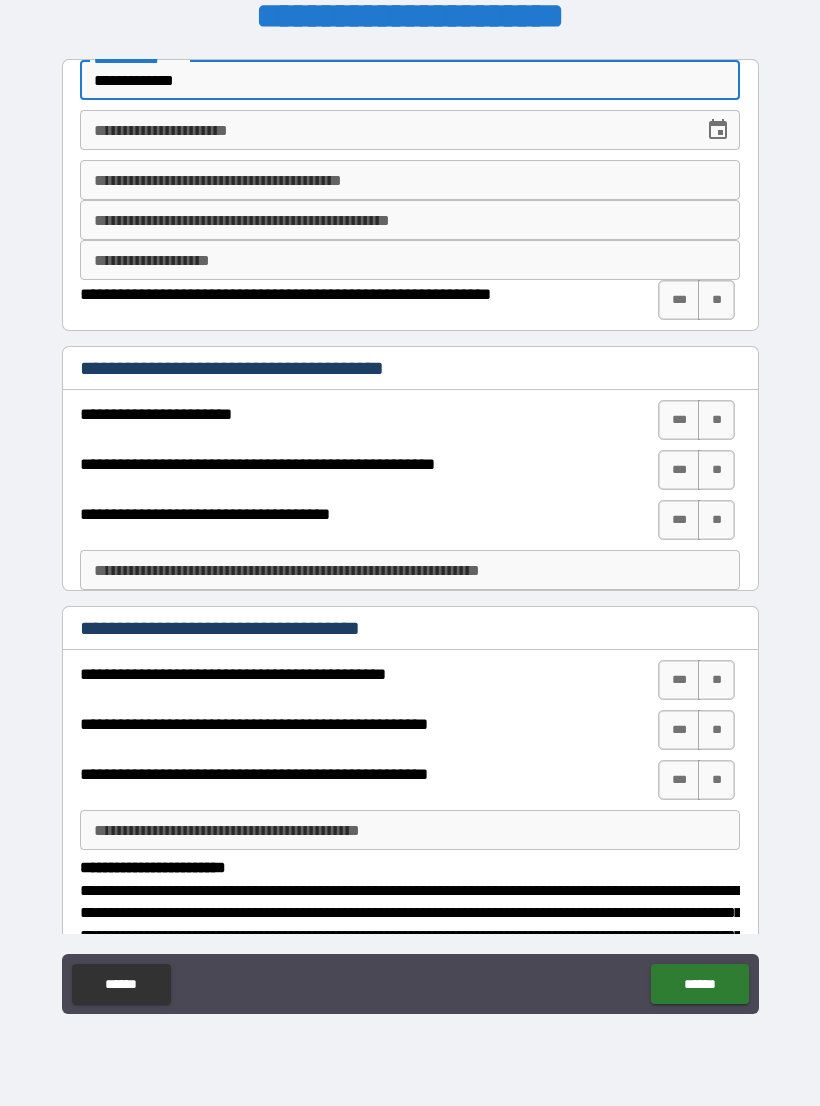 type on "**********" 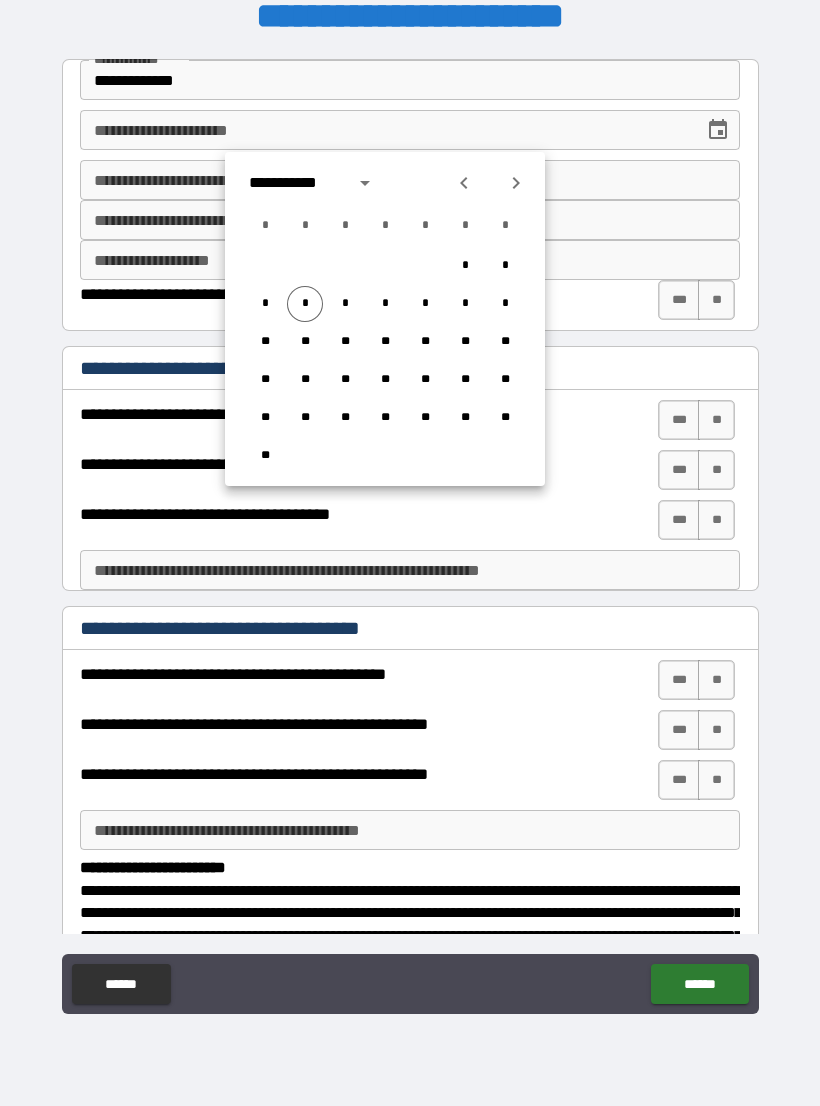 click 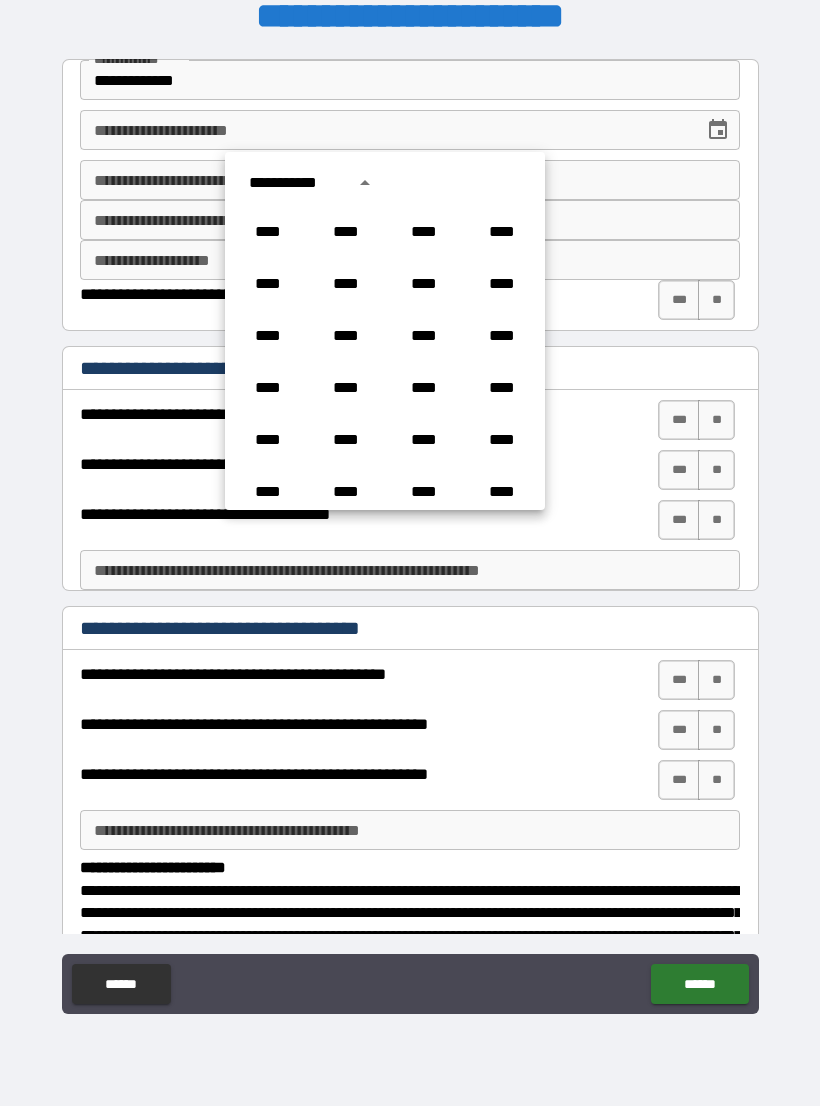scroll, scrollTop: 1486, scrollLeft: 0, axis: vertical 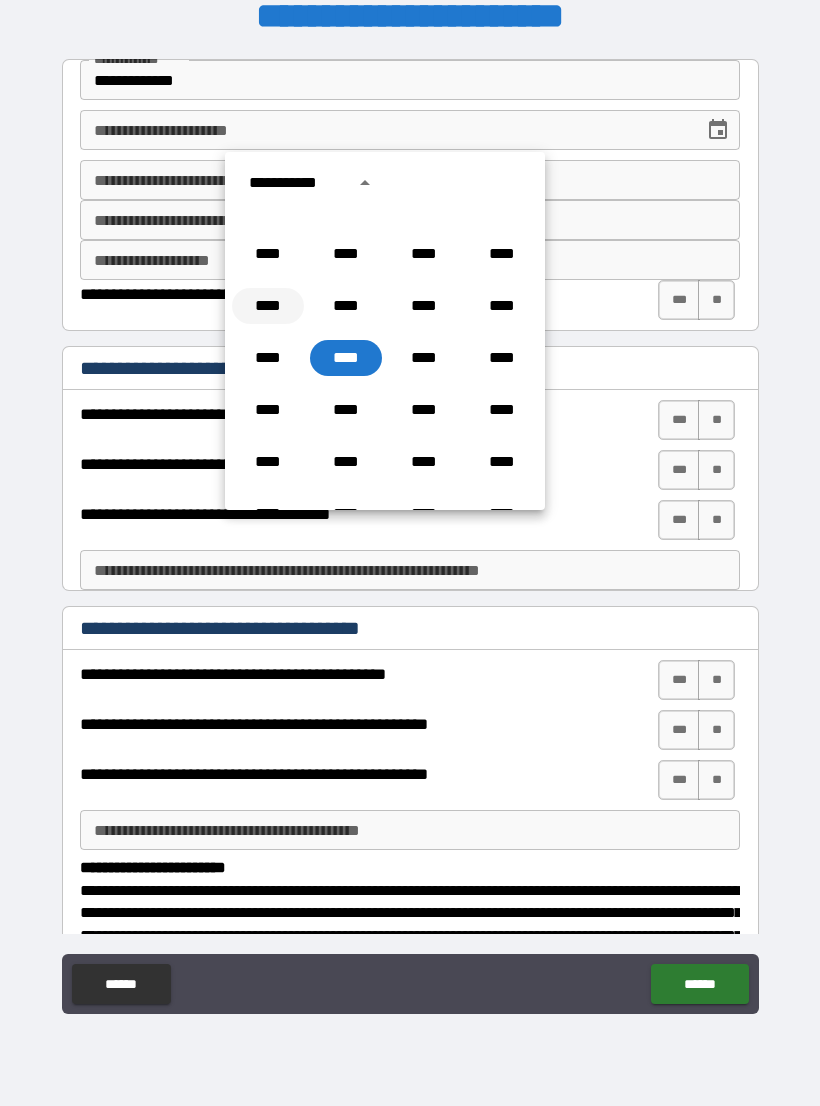 click on "****" at bounding box center (268, 306) 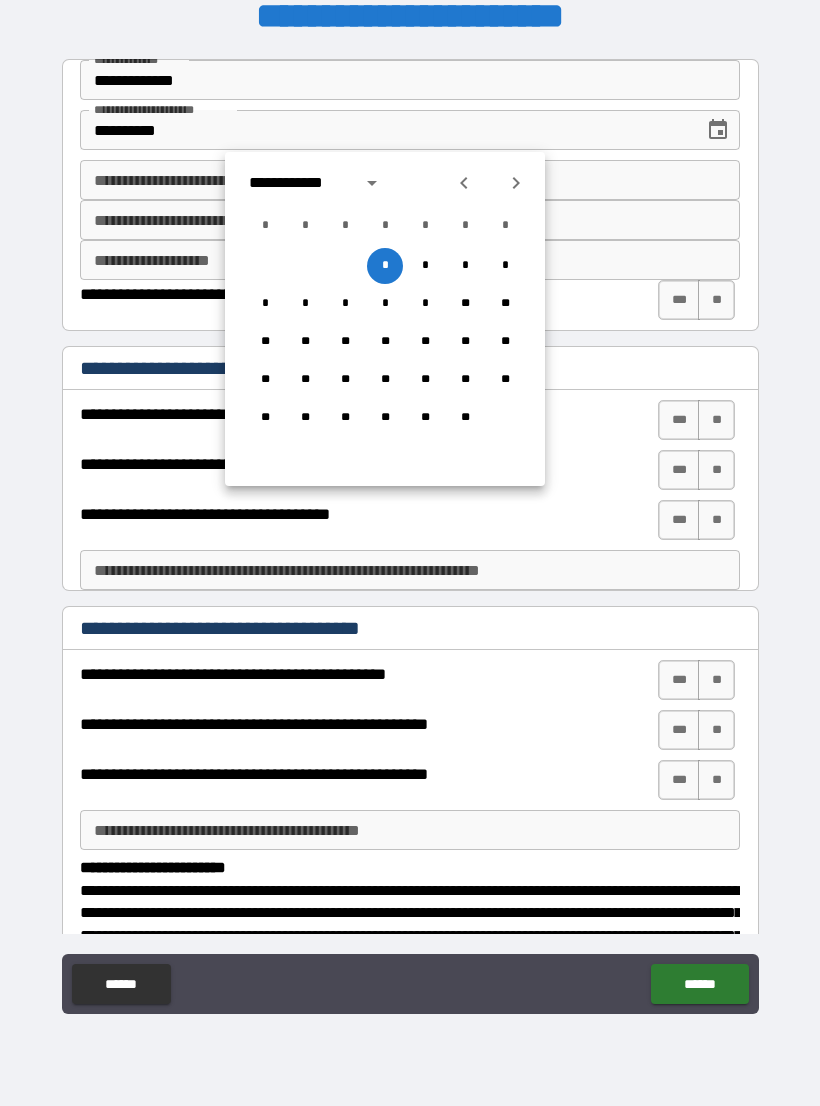 click on "**********" at bounding box center [299, 183] 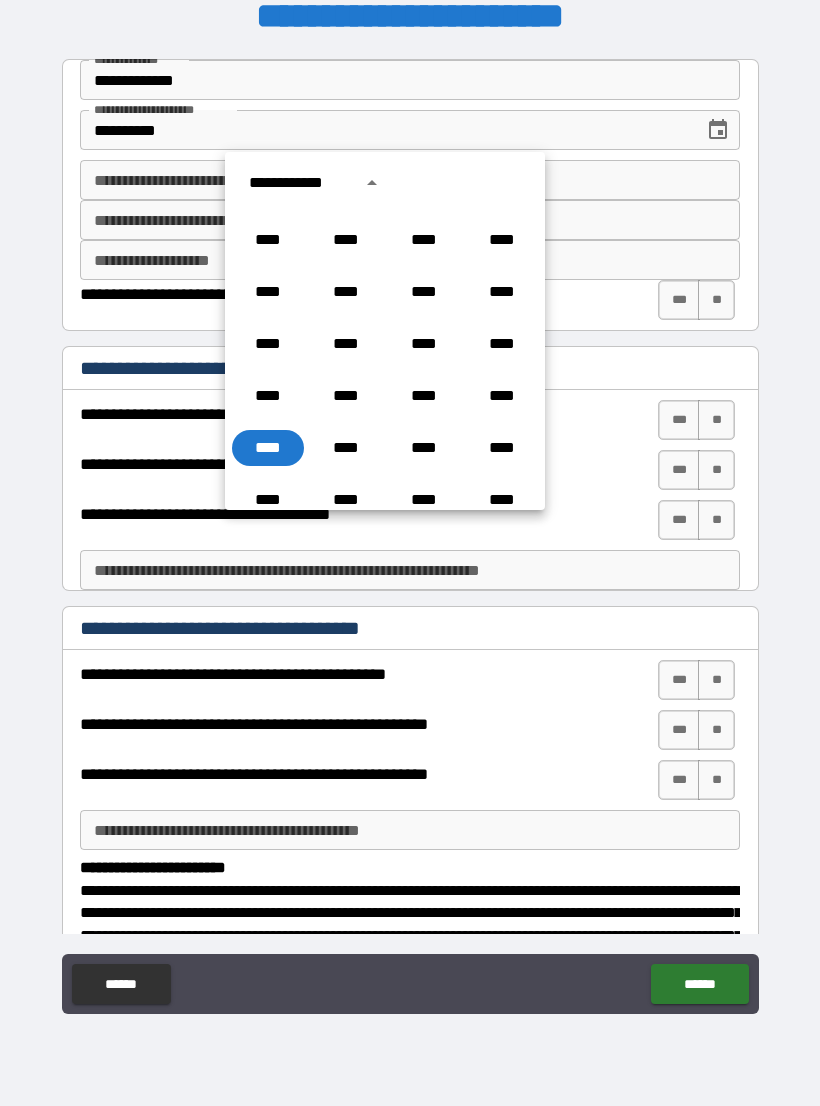 scroll, scrollTop: 1340, scrollLeft: 0, axis: vertical 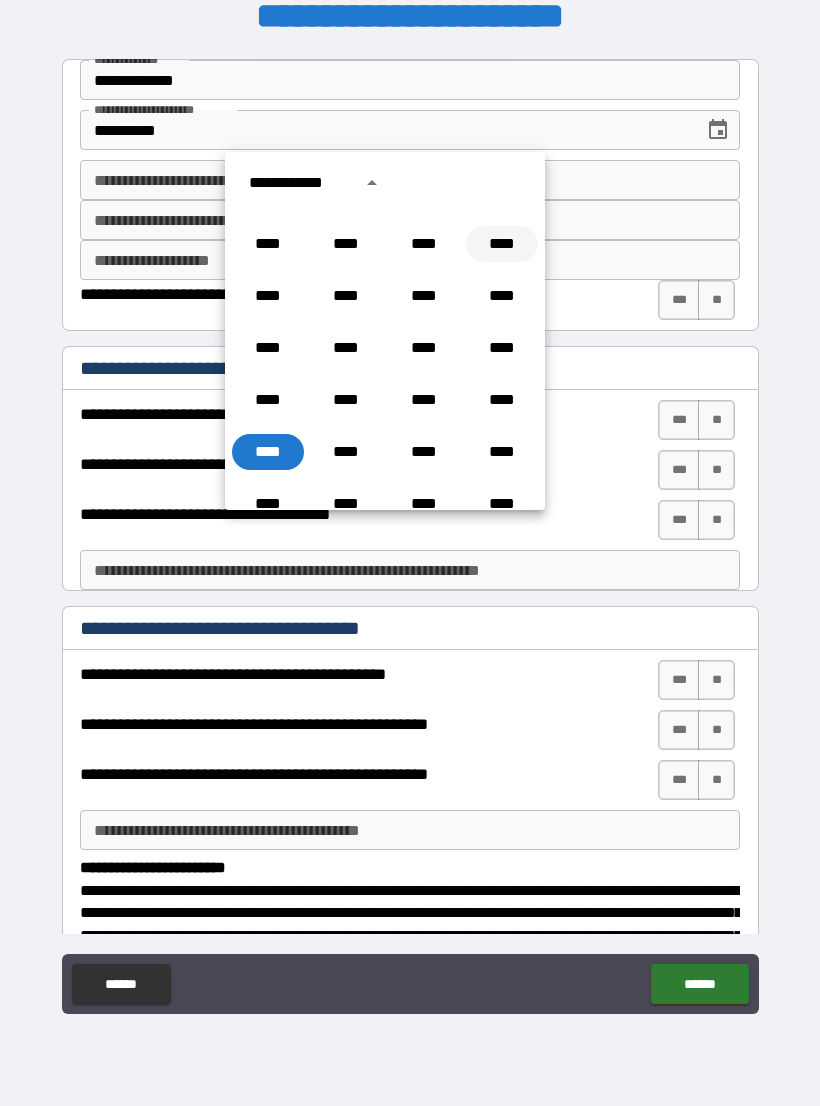 click on "****" at bounding box center (502, 244) 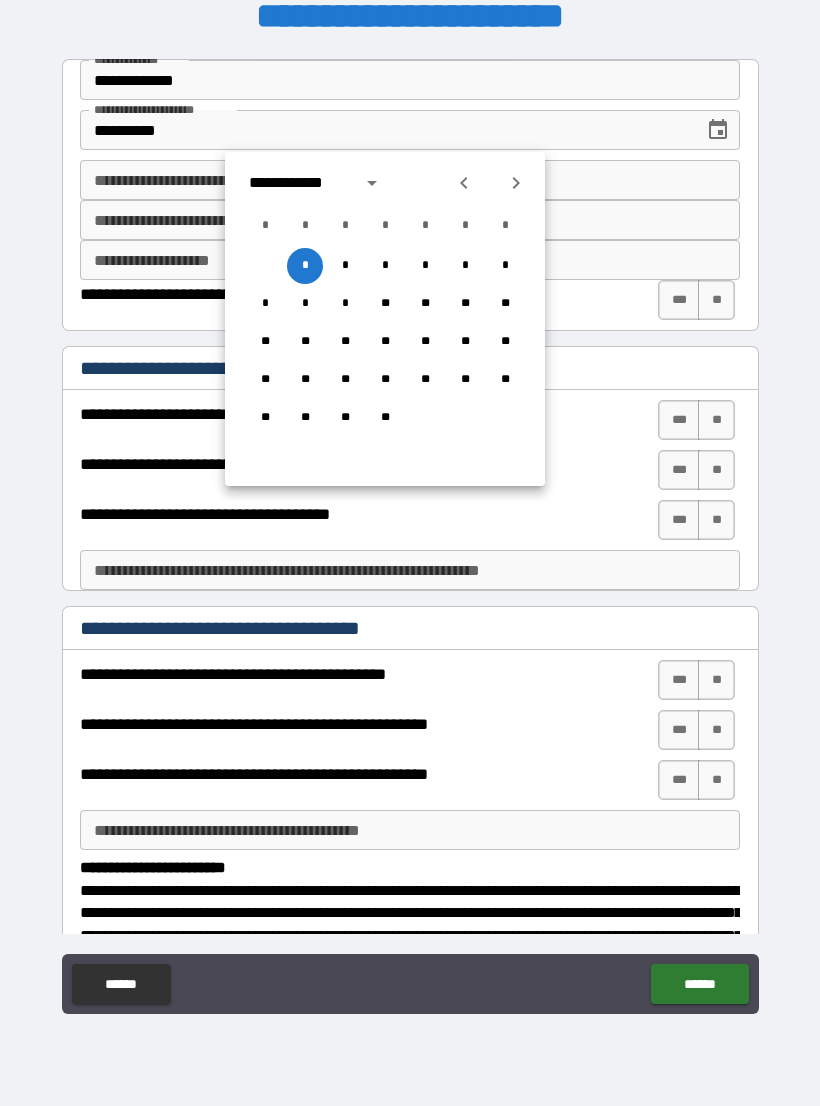 click on "**********" at bounding box center [299, 183] 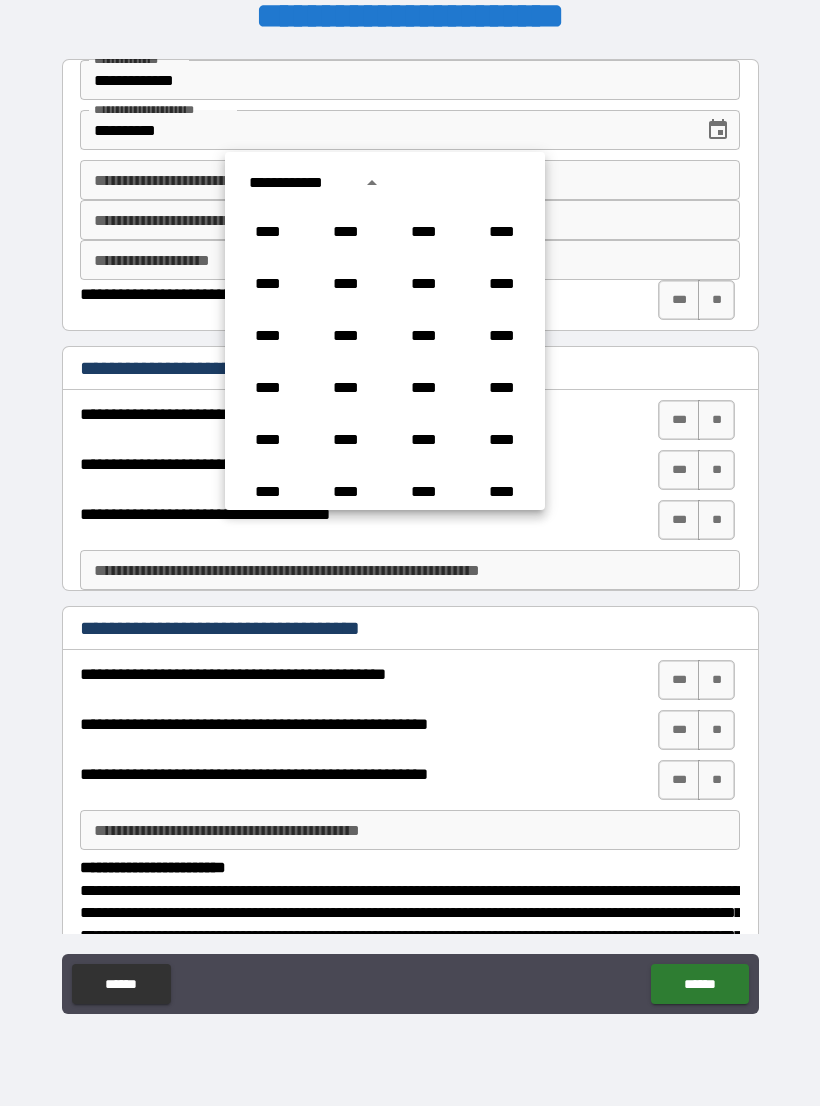 scroll, scrollTop: 1226, scrollLeft: 0, axis: vertical 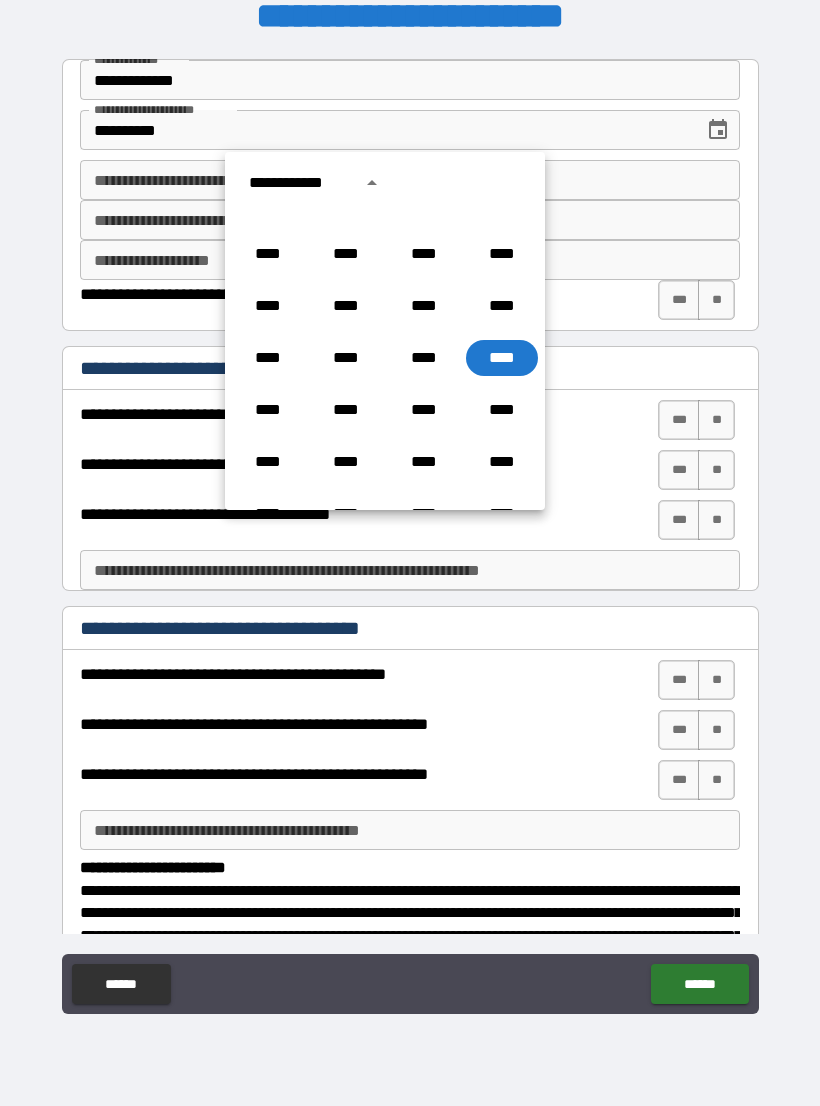 click on "****" at bounding box center (502, 358) 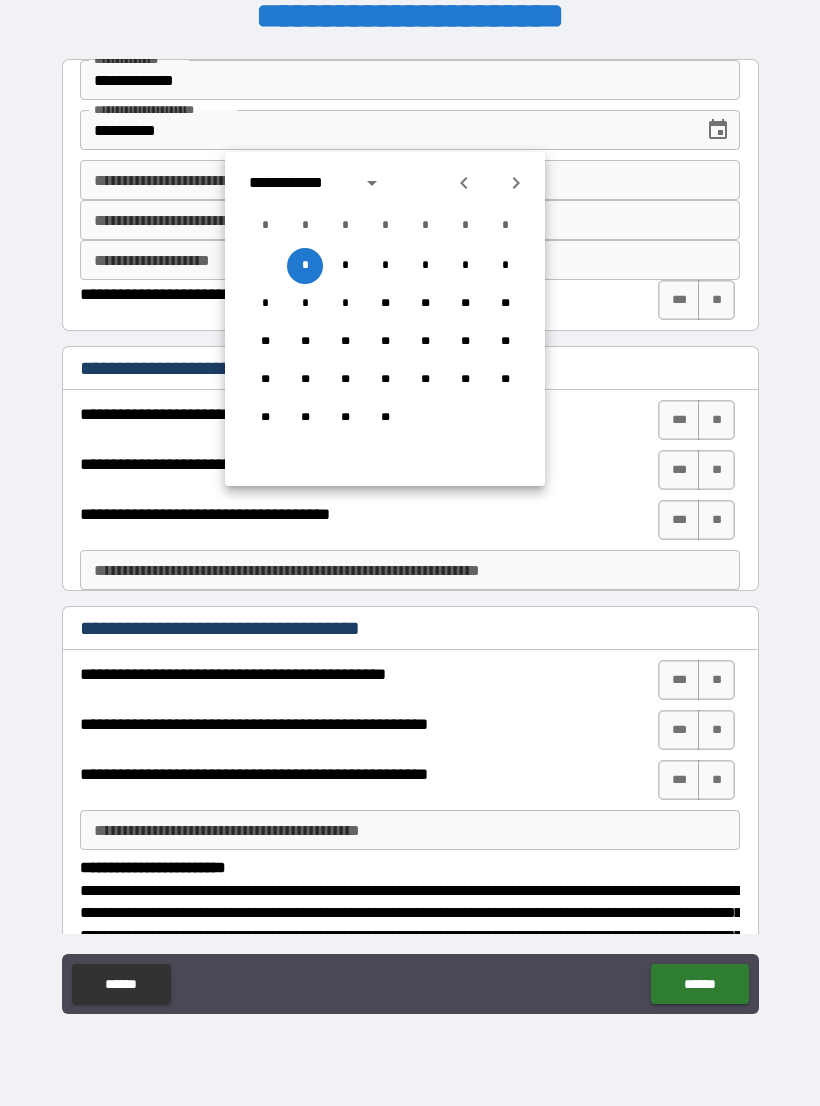 click 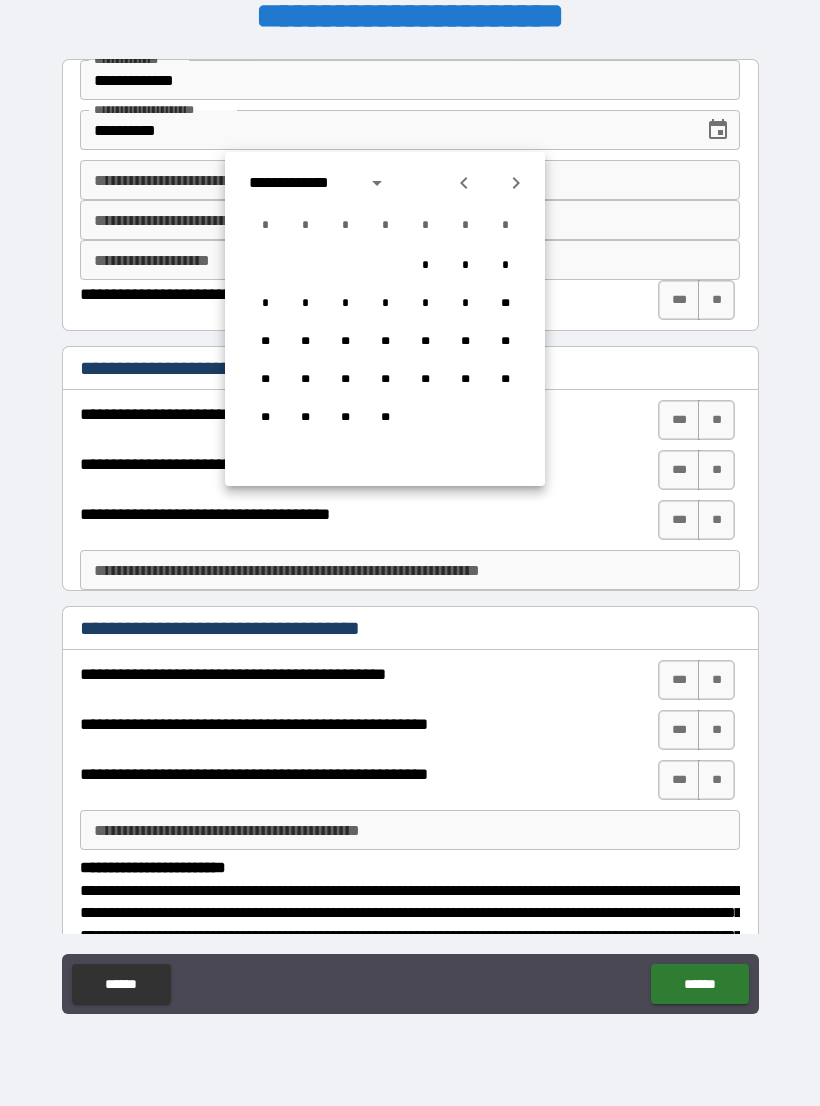 click 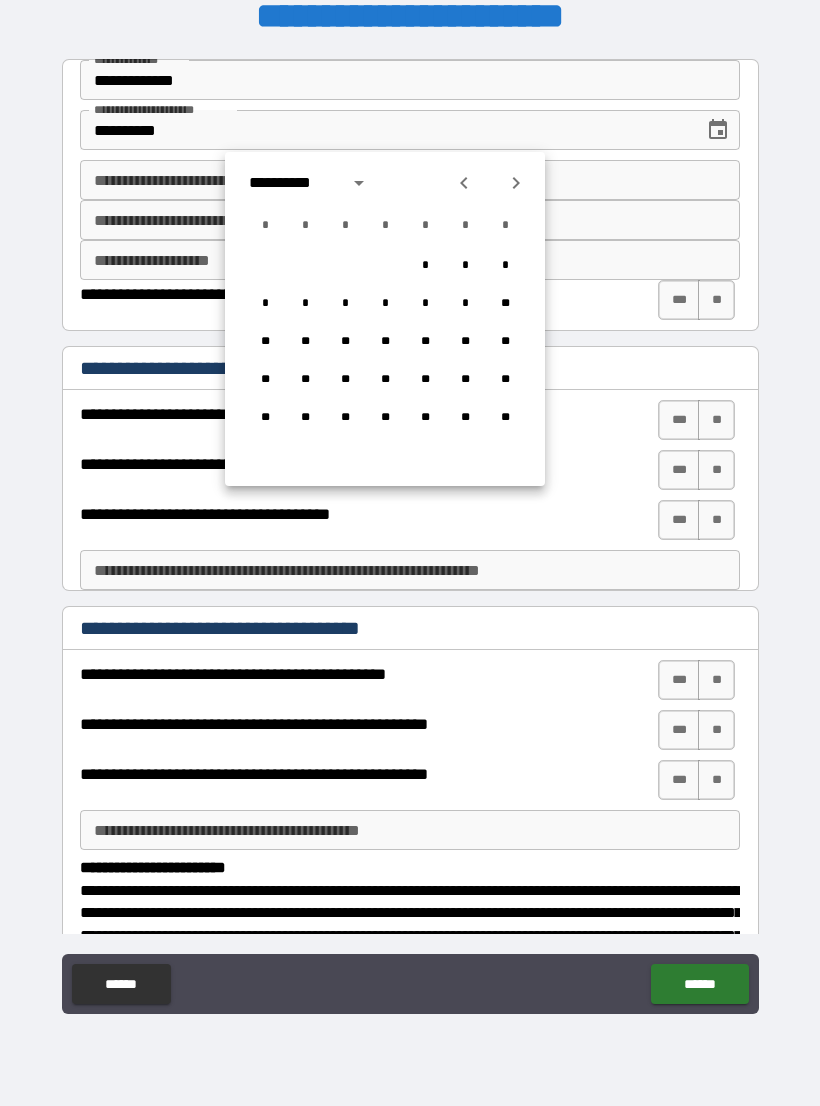 click 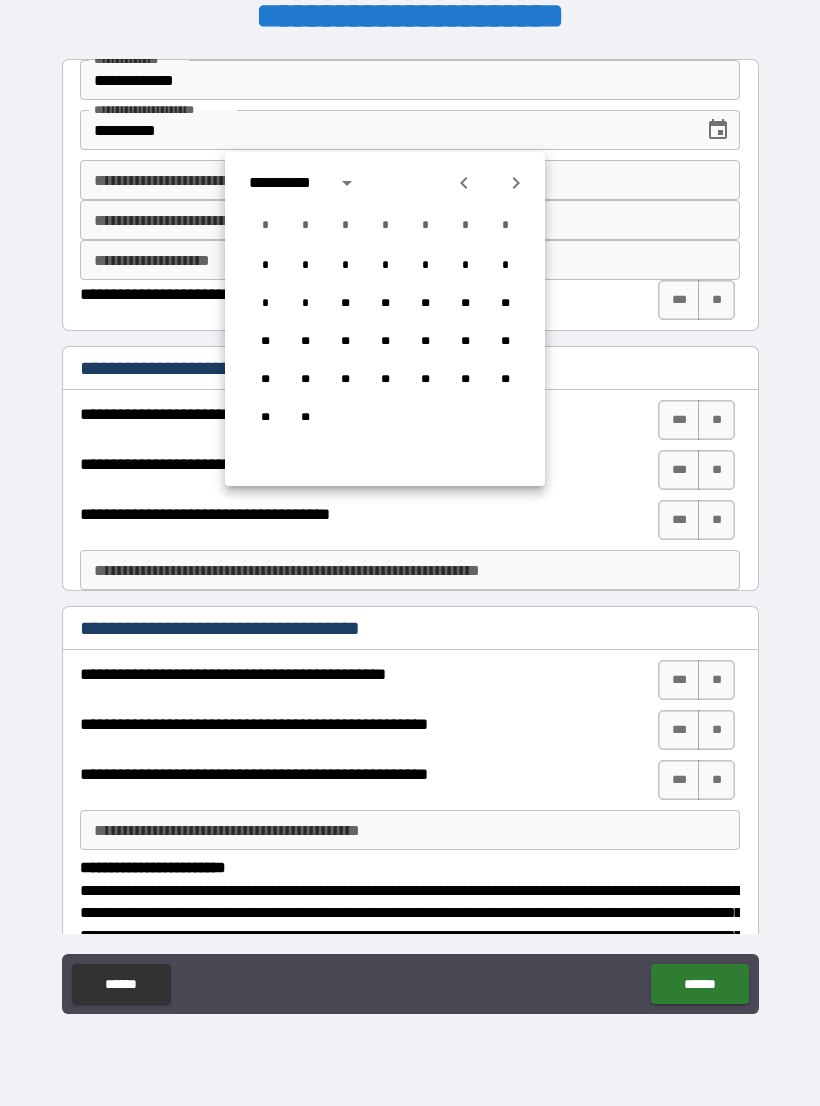click 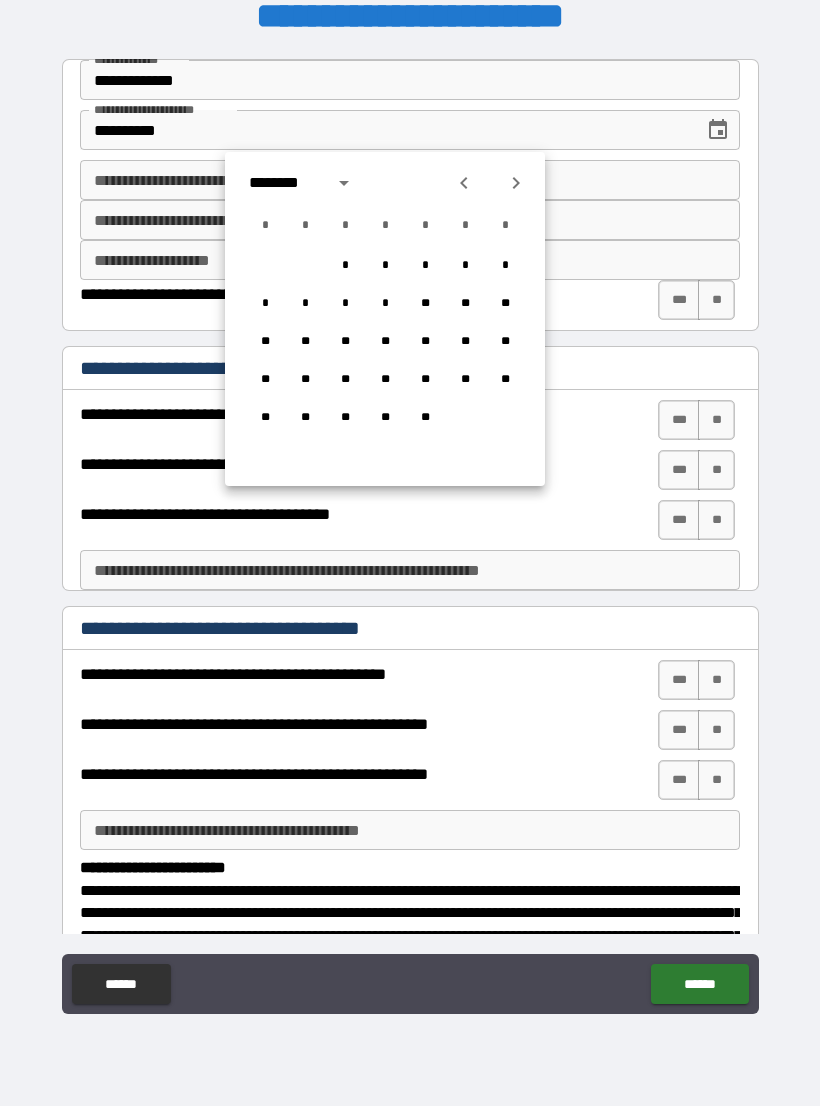 click 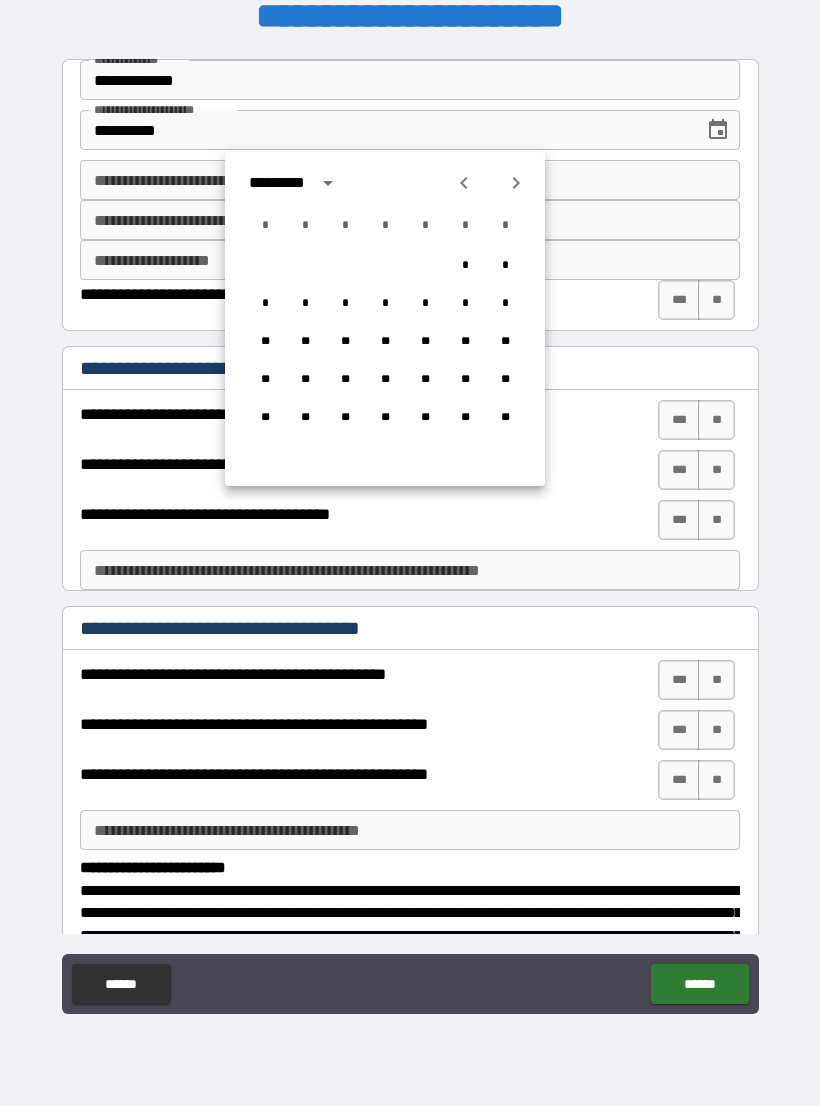click 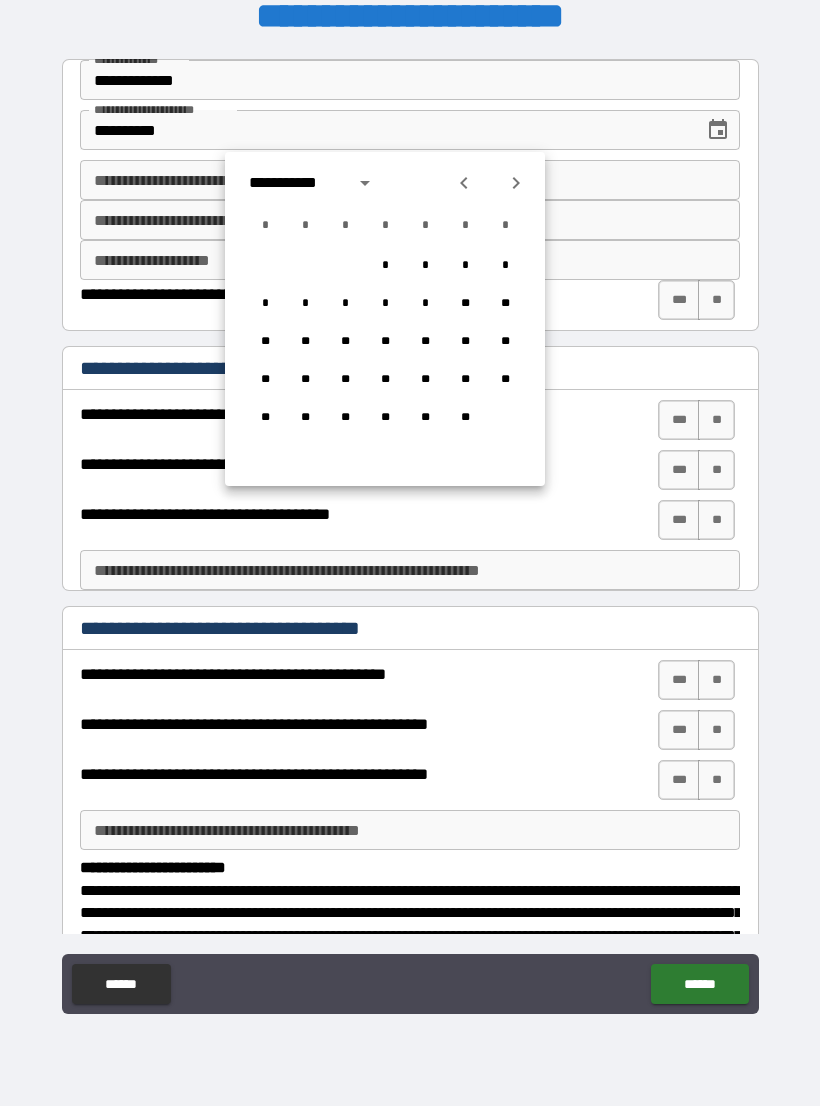 click 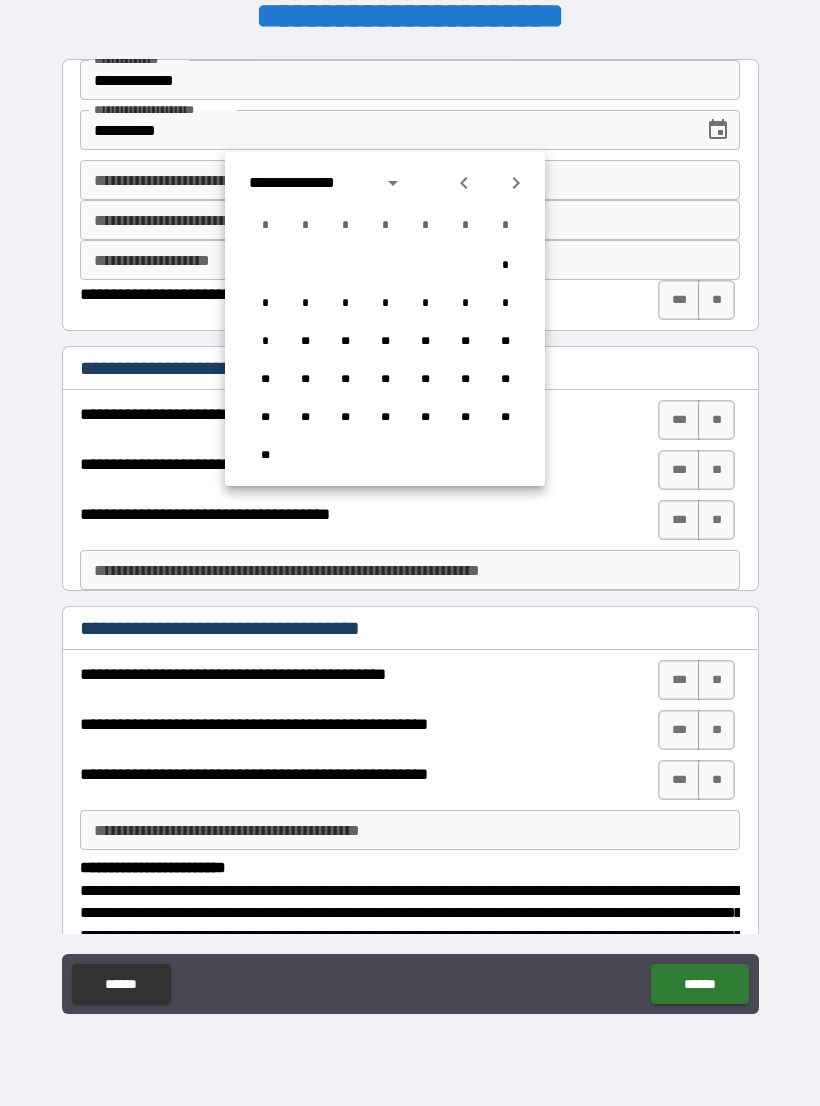click 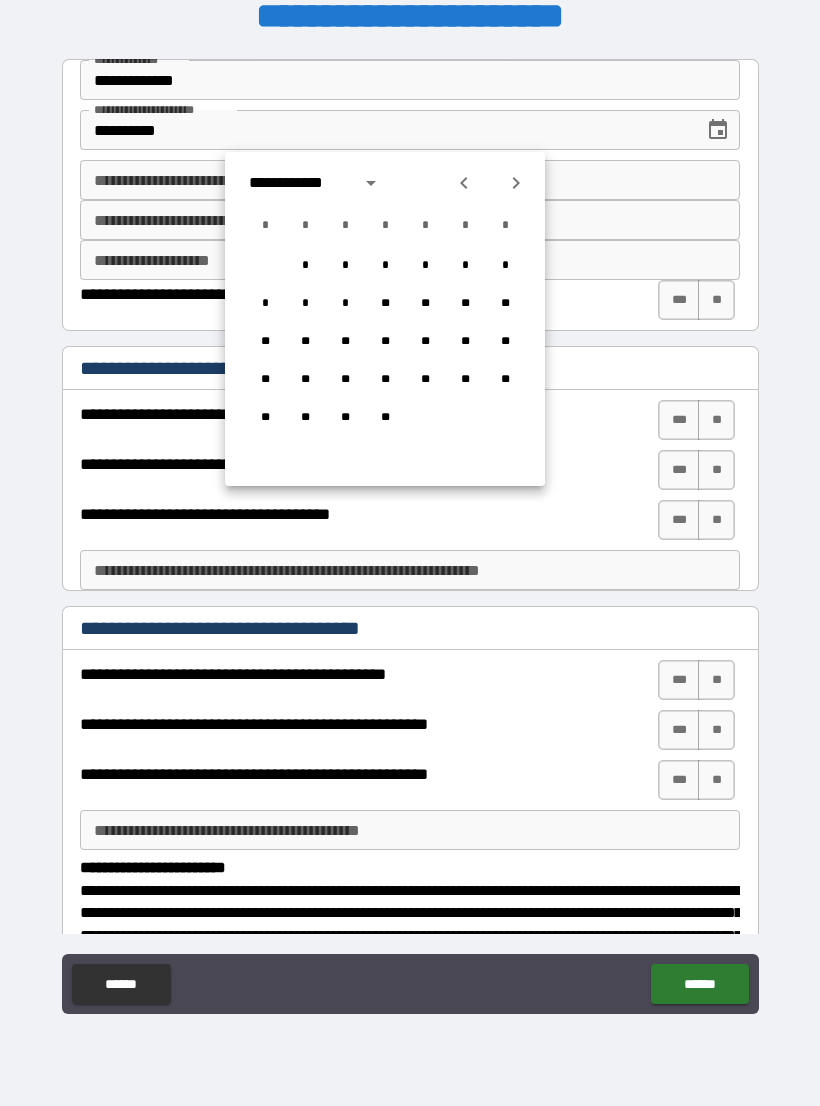 click 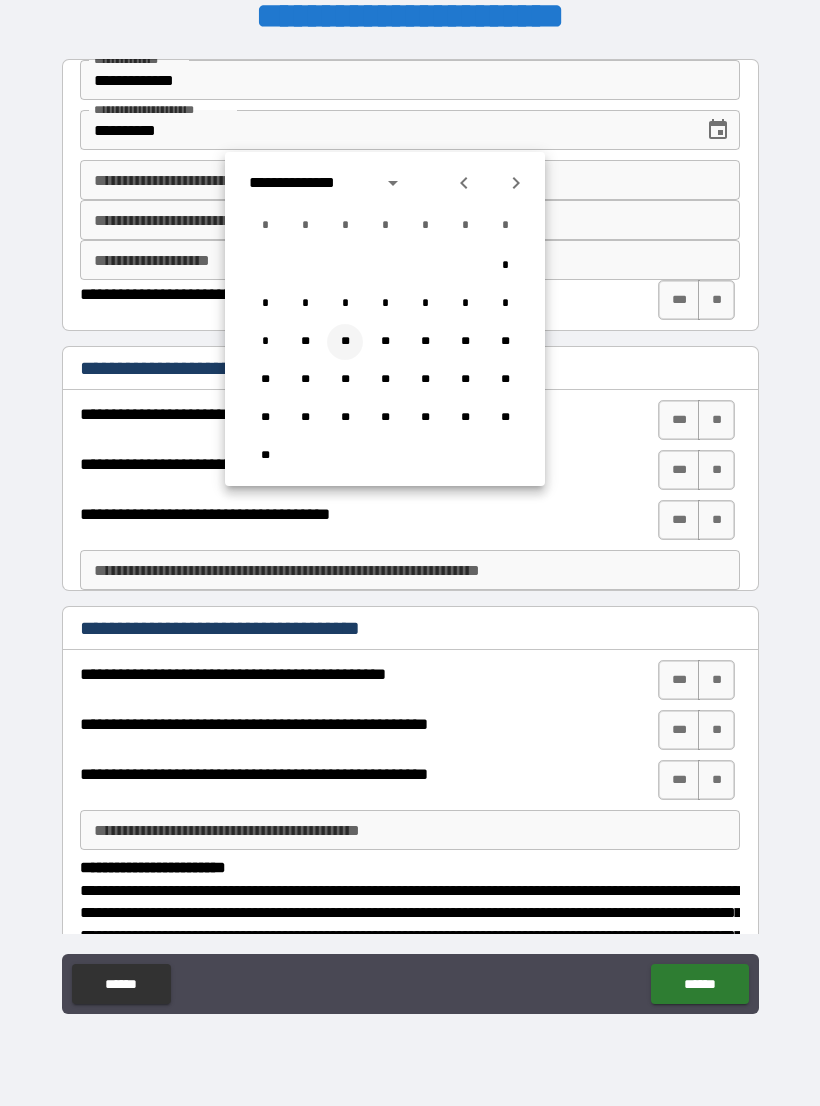 click on "**" at bounding box center [345, 342] 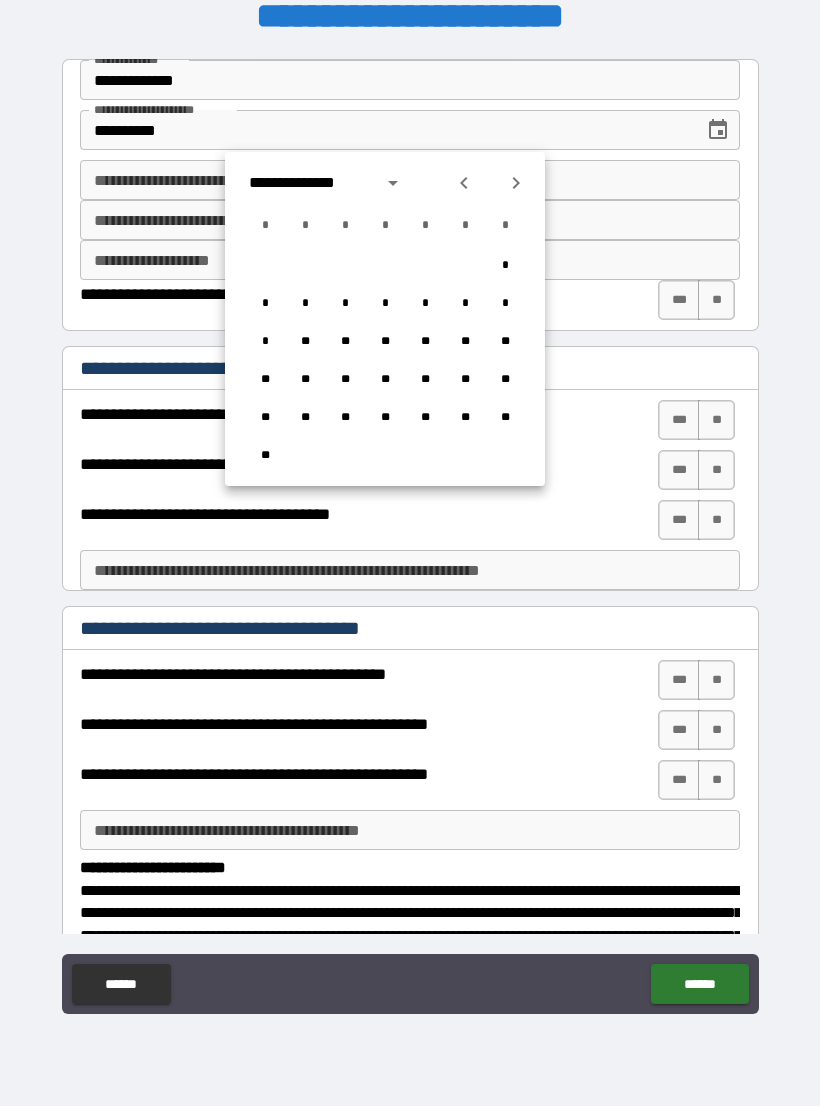 type on "**********" 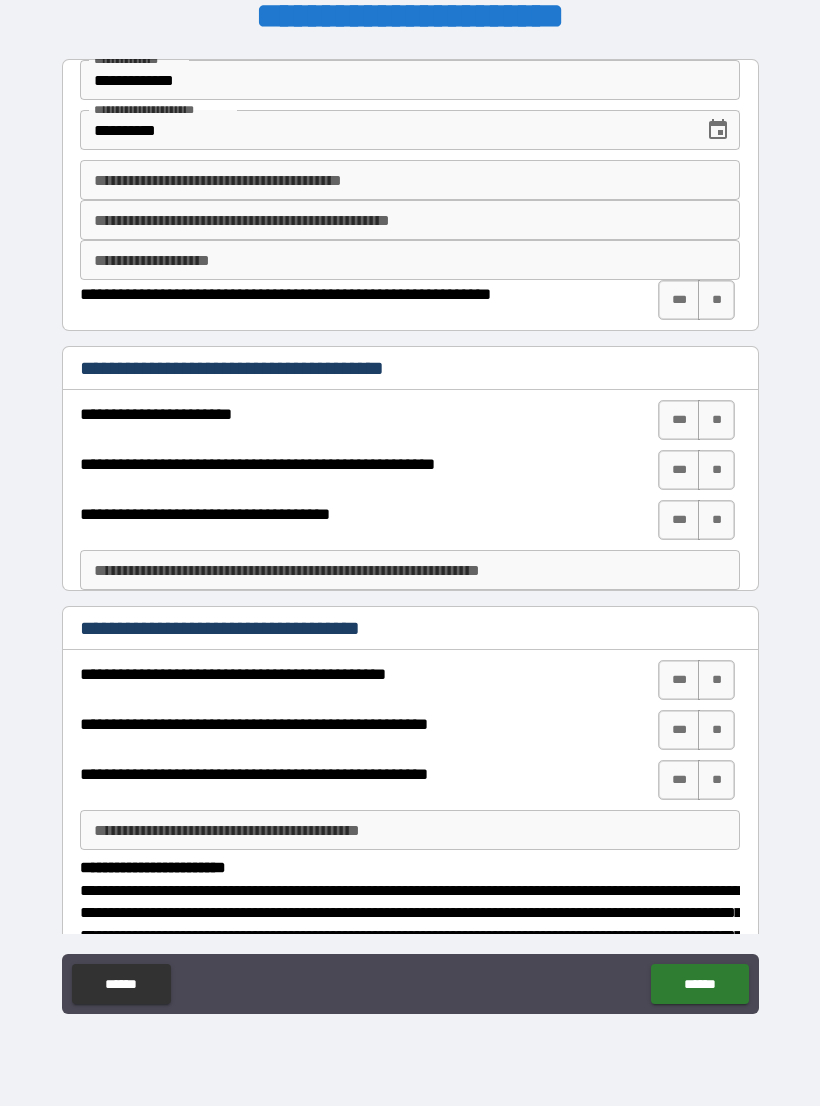 click on "**********" at bounding box center [410, 180] 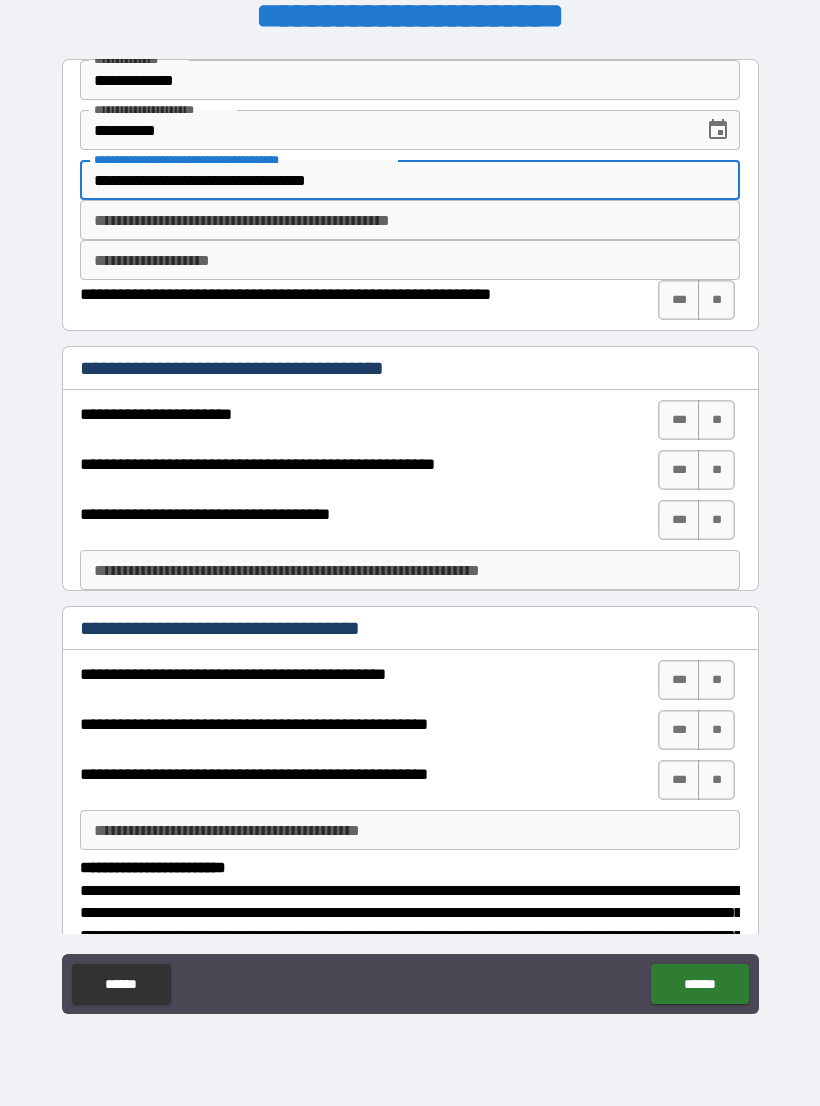 type on "**********" 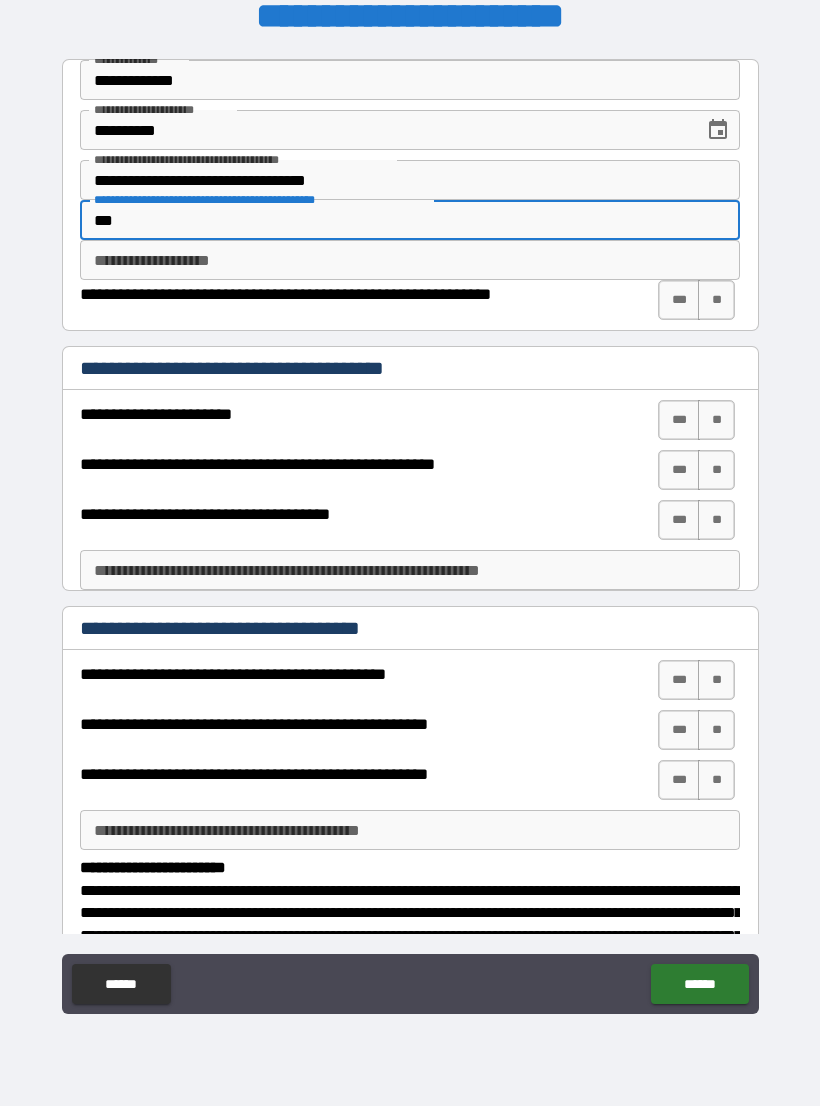 type on "***" 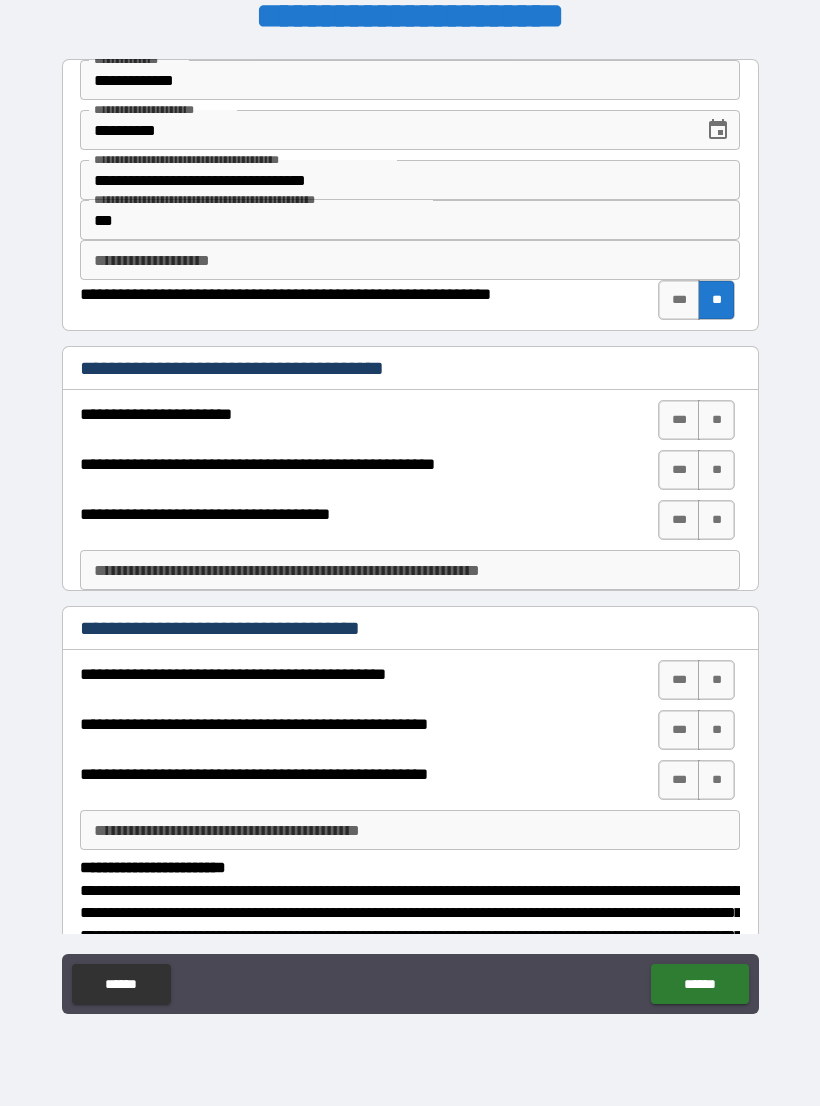 click on "**" at bounding box center (716, 420) 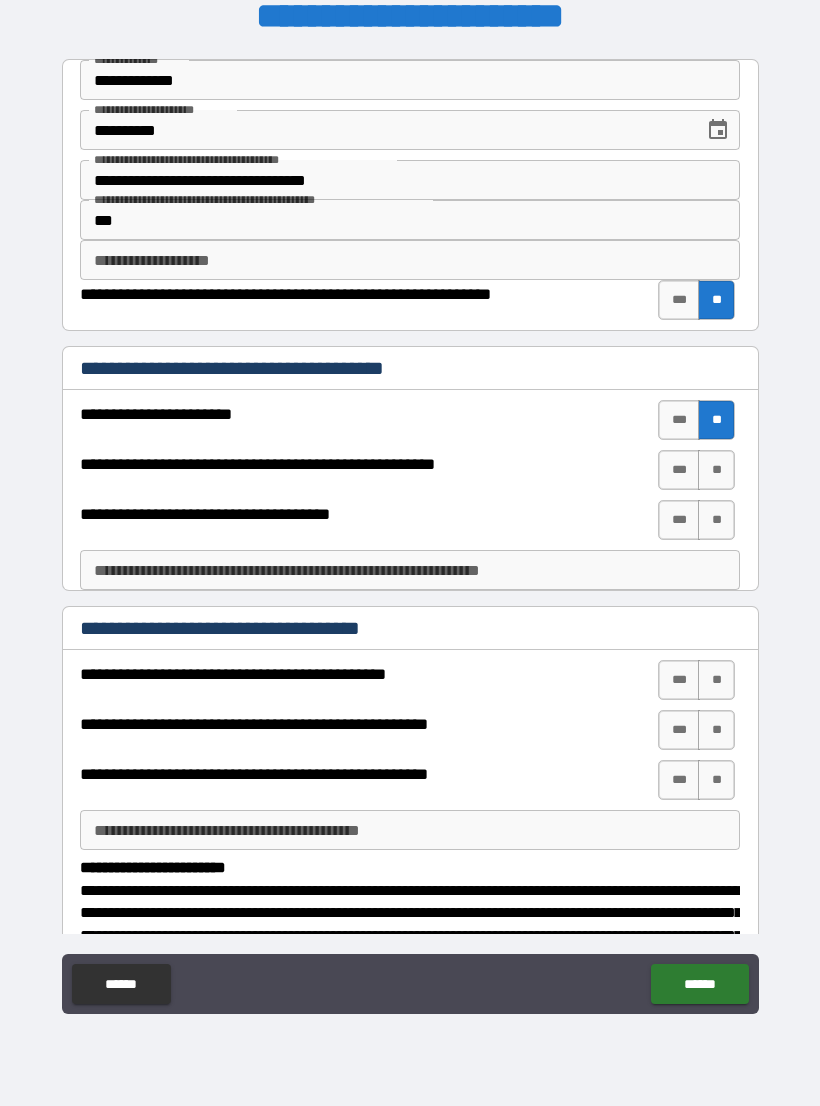 click on "***" at bounding box center (679, 470) 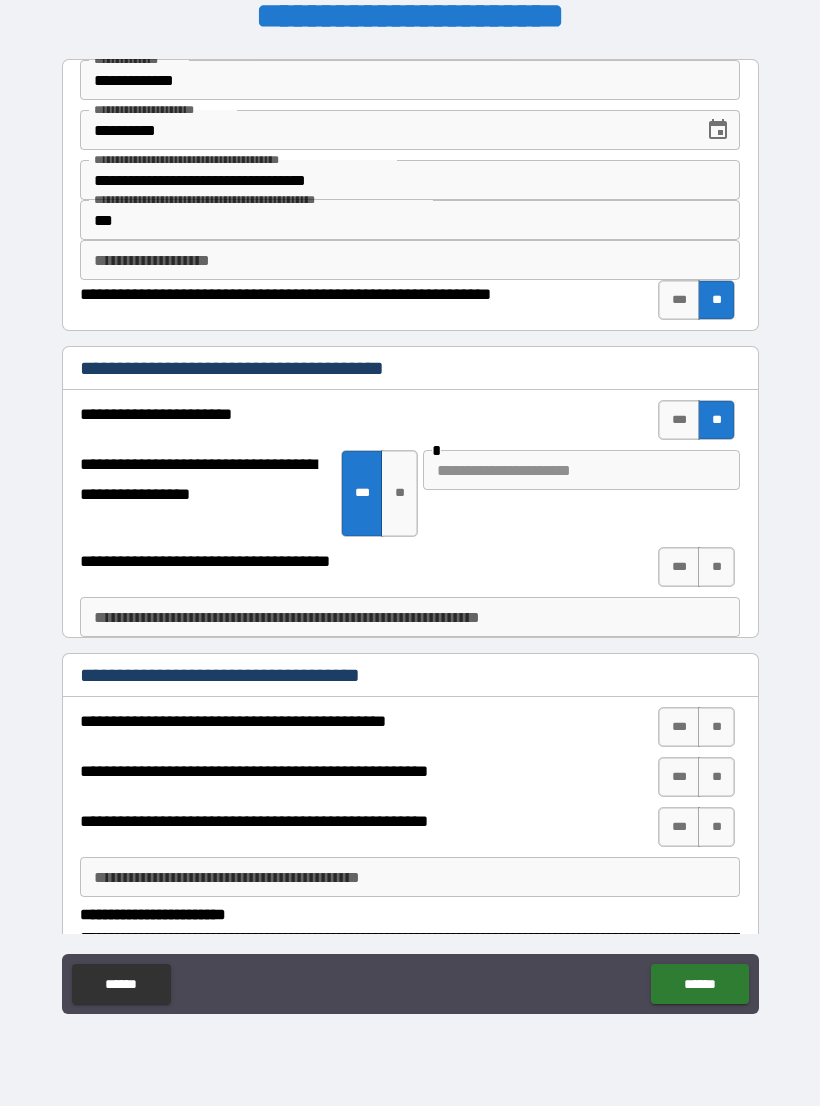 click on "**" at bounding box center [716, 567] 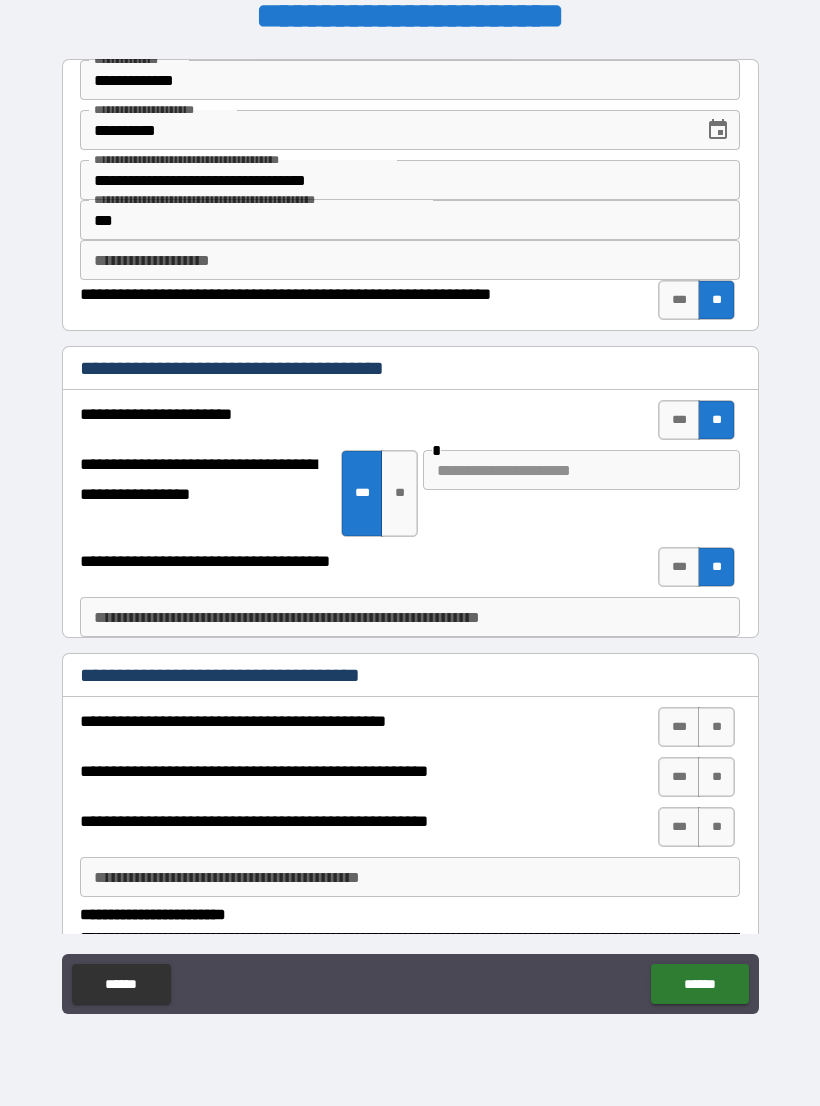 click on "***" at bounding box center [362, 493] 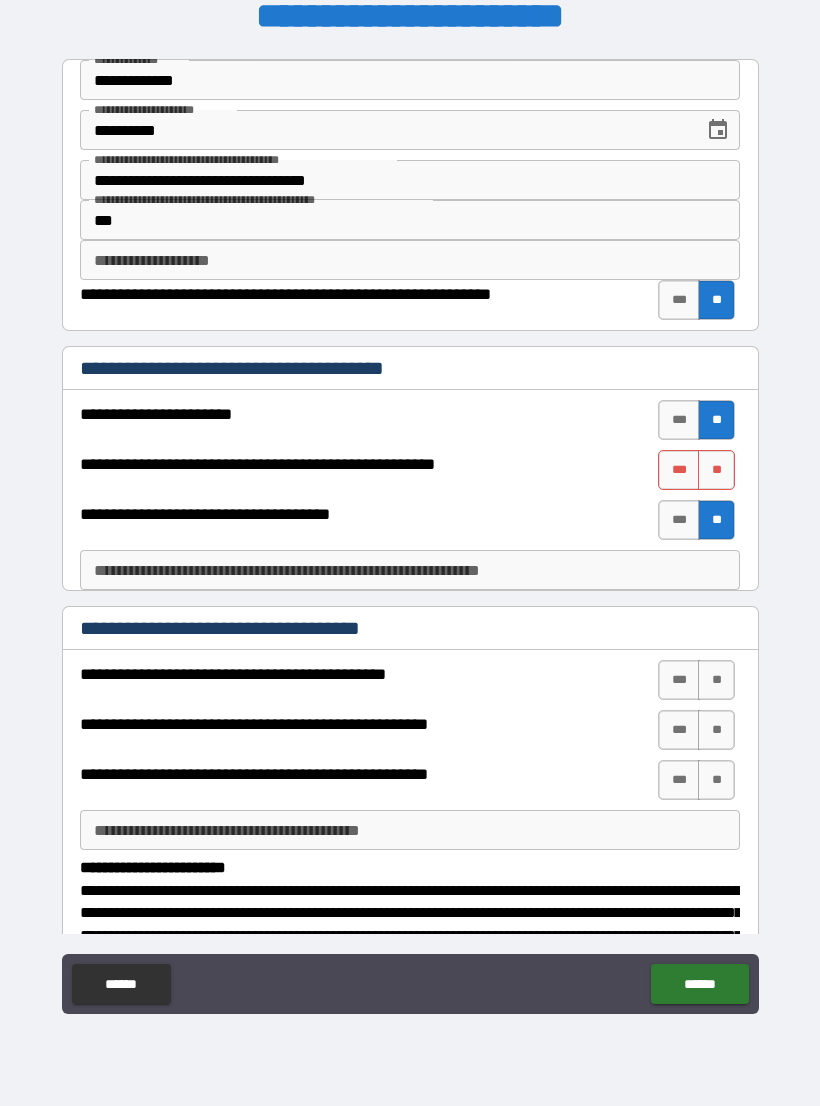 click on "***" at bounding box center [679, 470] 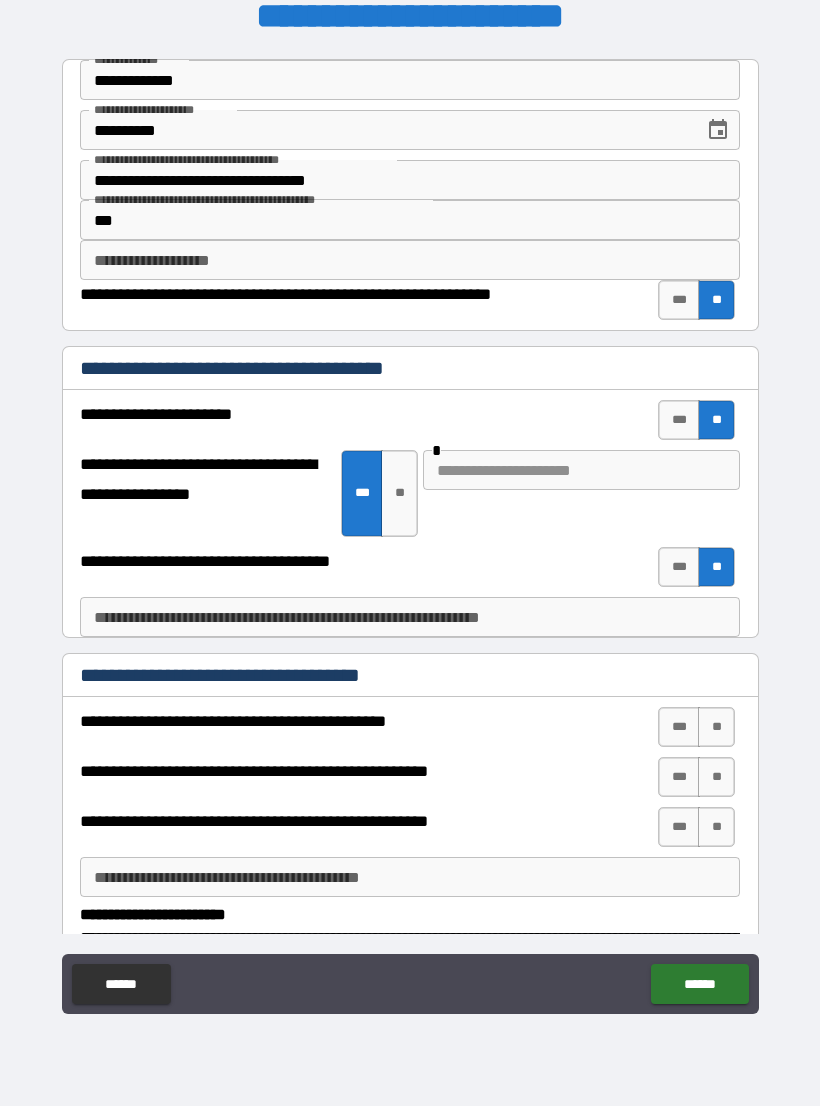 click at bounding box center [581, 470] 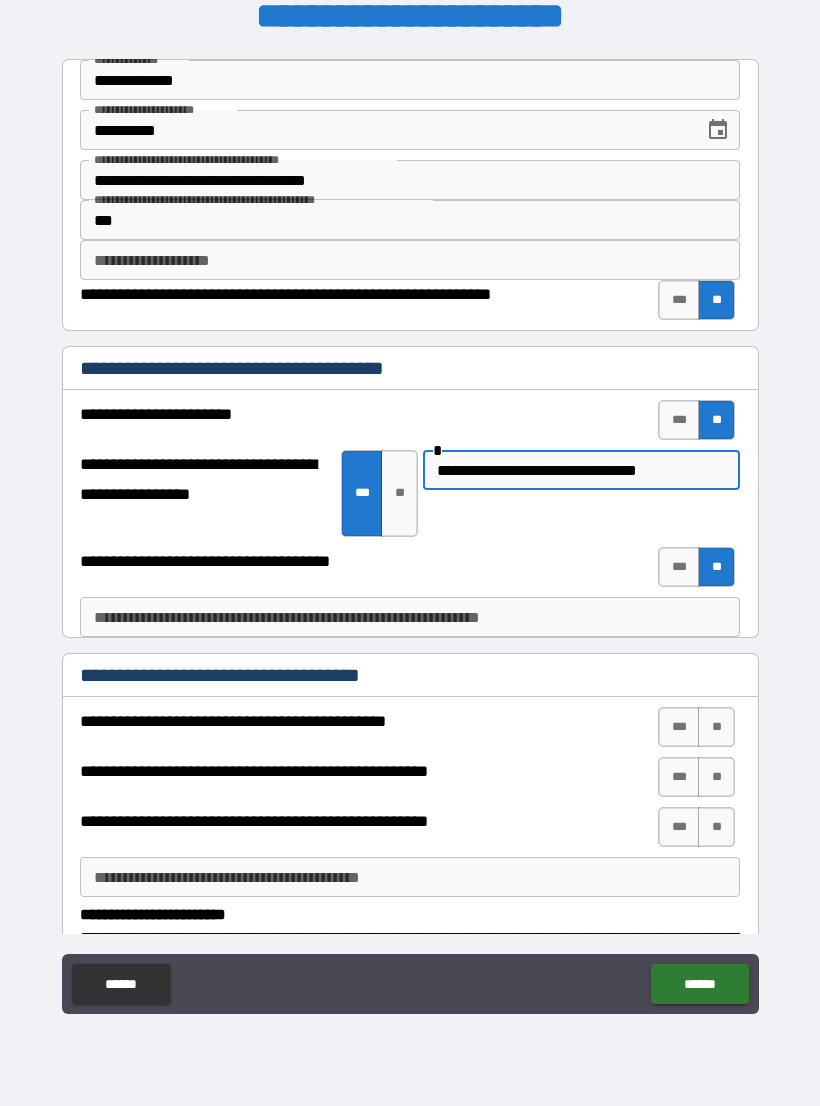 type on "**********" 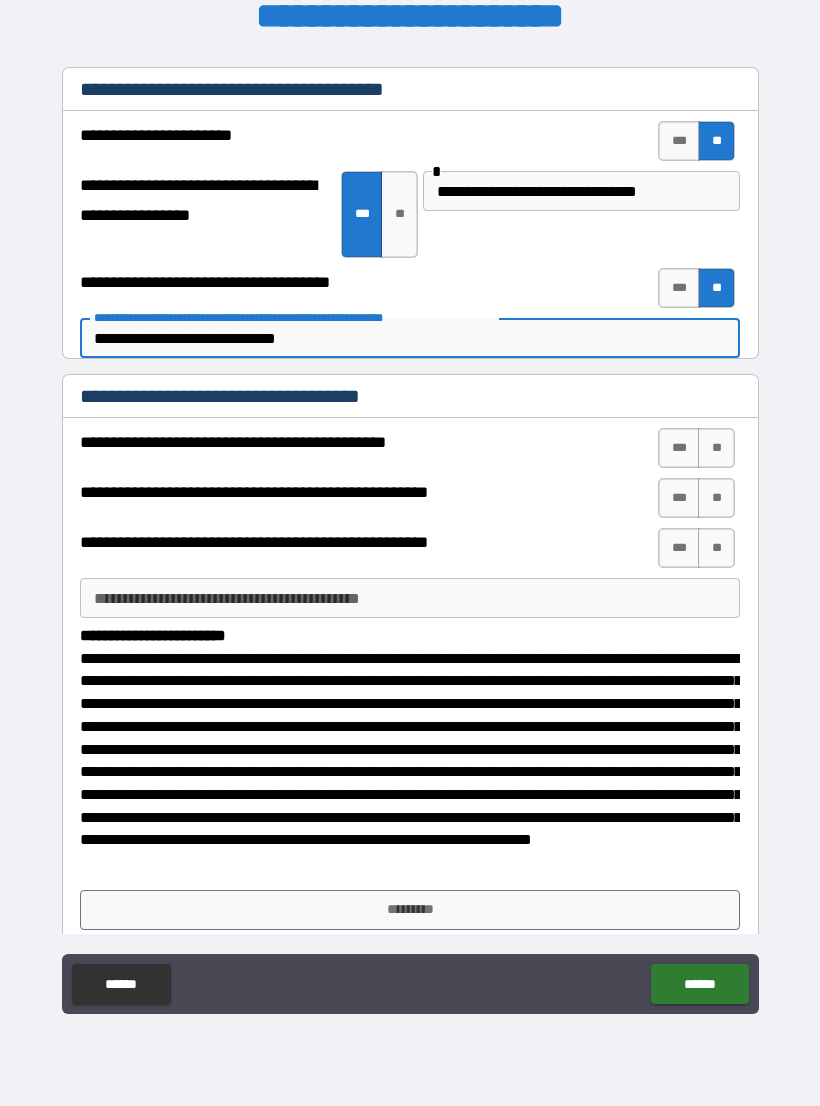 scroll, scrollTop: 282, scrollLeft: 0, axis: vertical 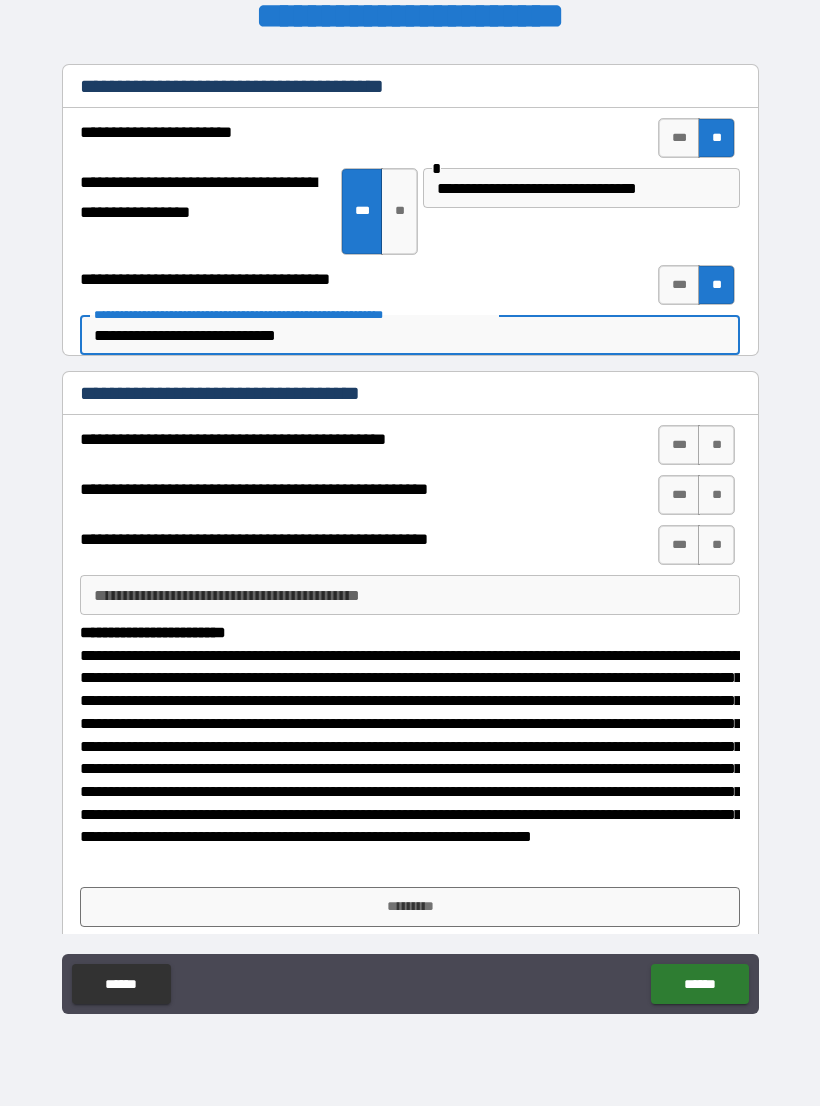 type on "**********" 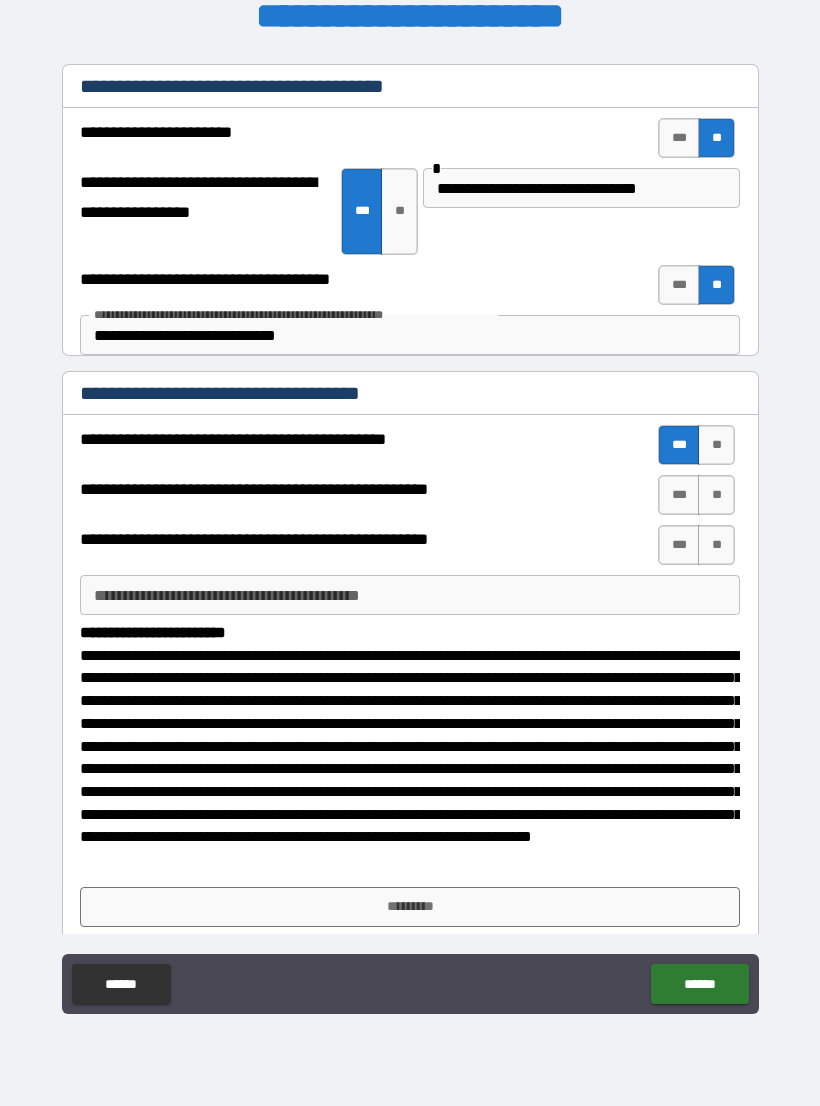 click on "***" at bounding box center [679, 495] 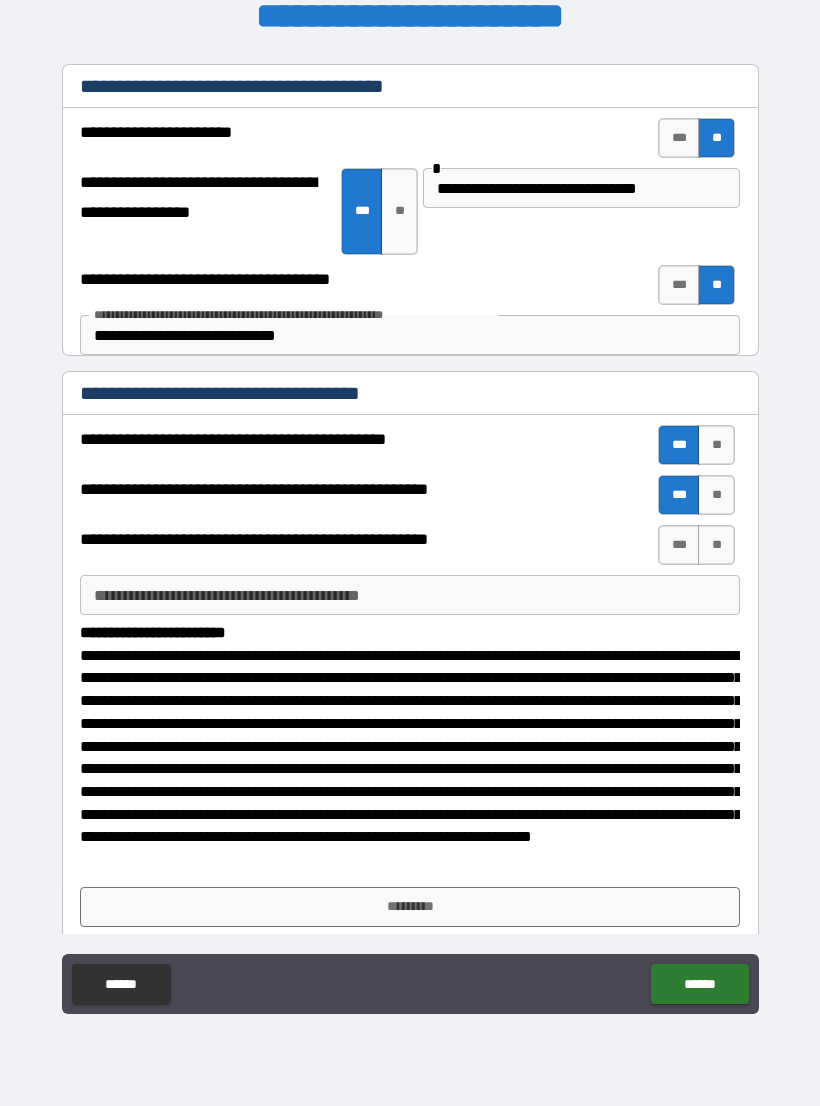 click on "**" at bounding box center (716, 545) 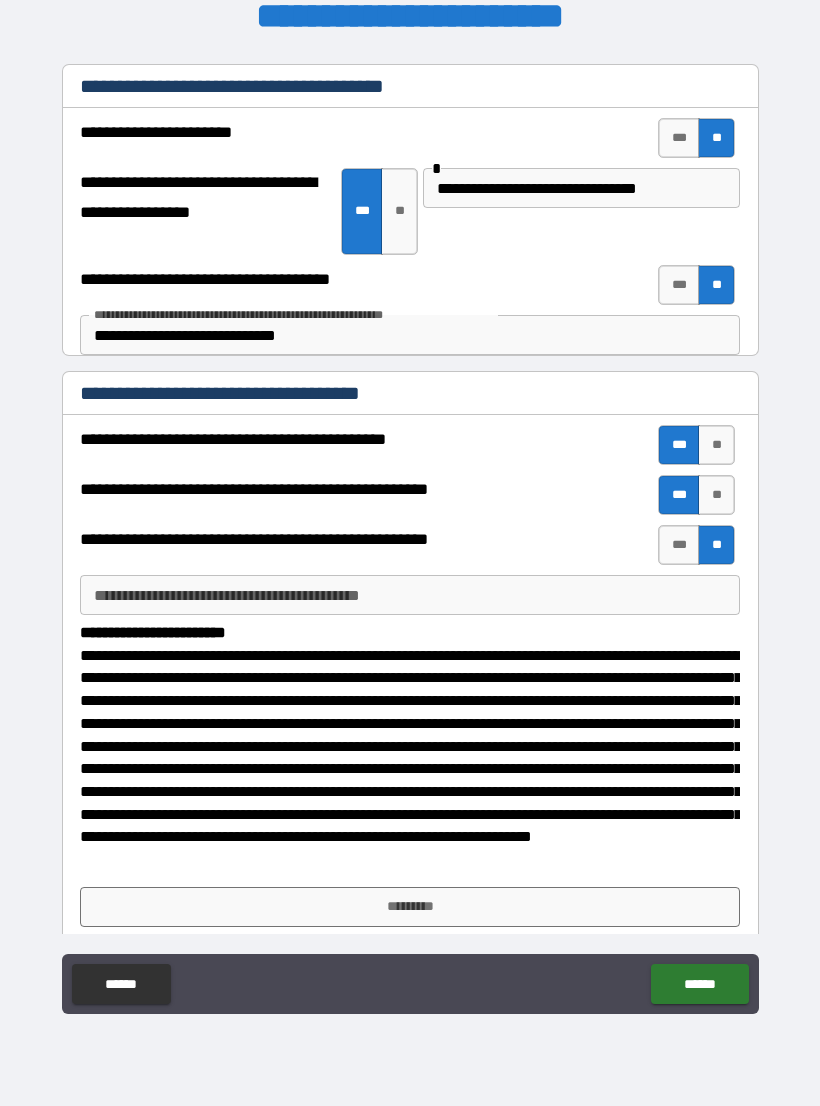 click on "*********" at bounding box center [410, 907] 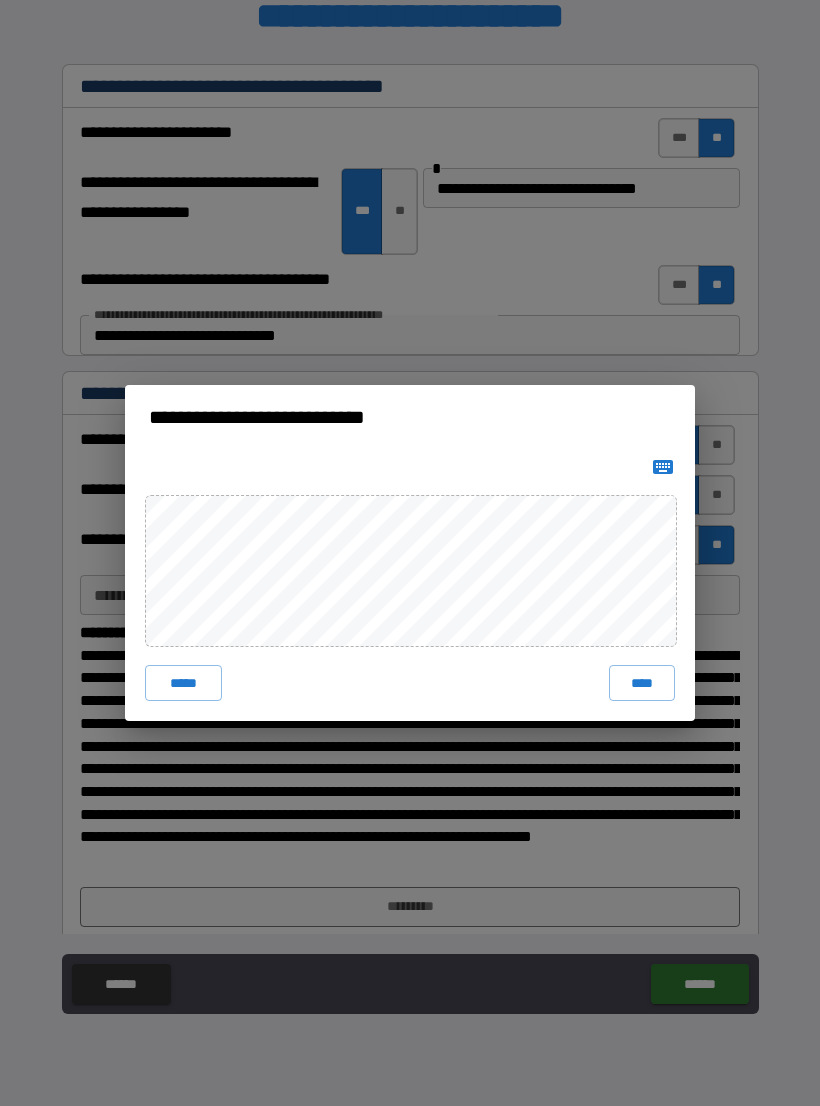 click on "****" at bounding box center [642, 683] 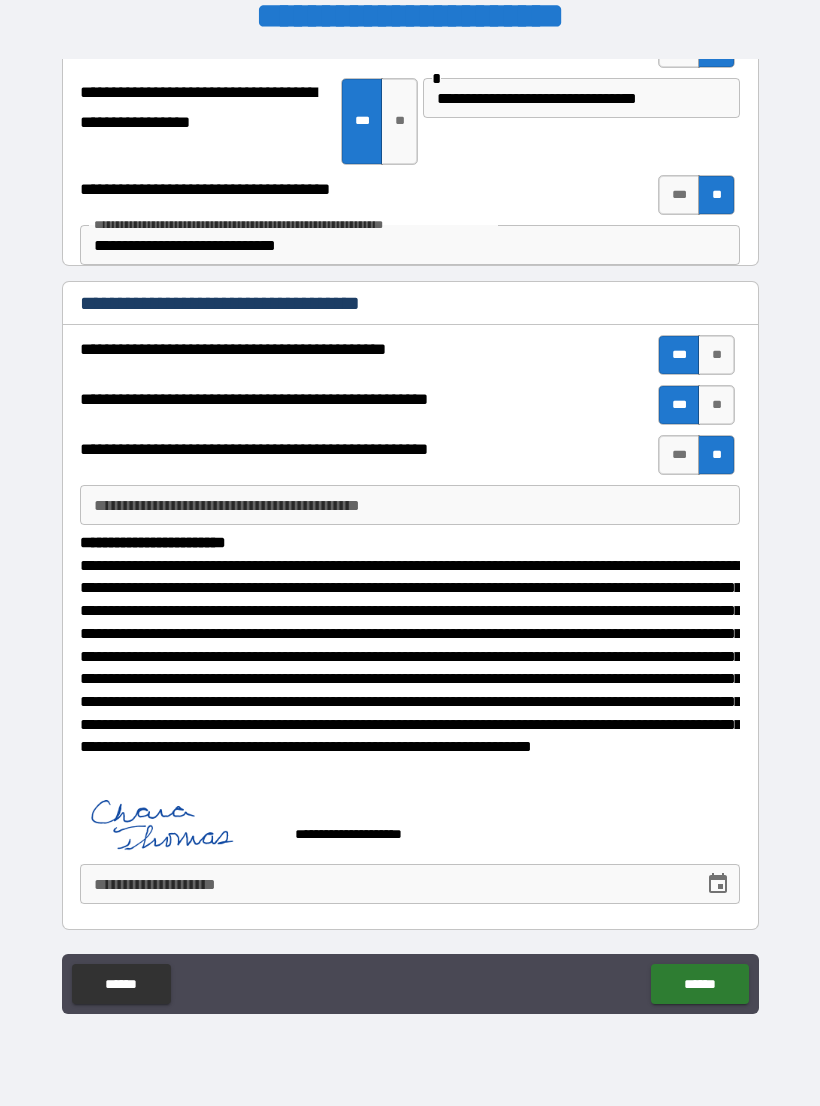 scroll, scrollTop: 372, scrollLeft: 0, axis: vertical 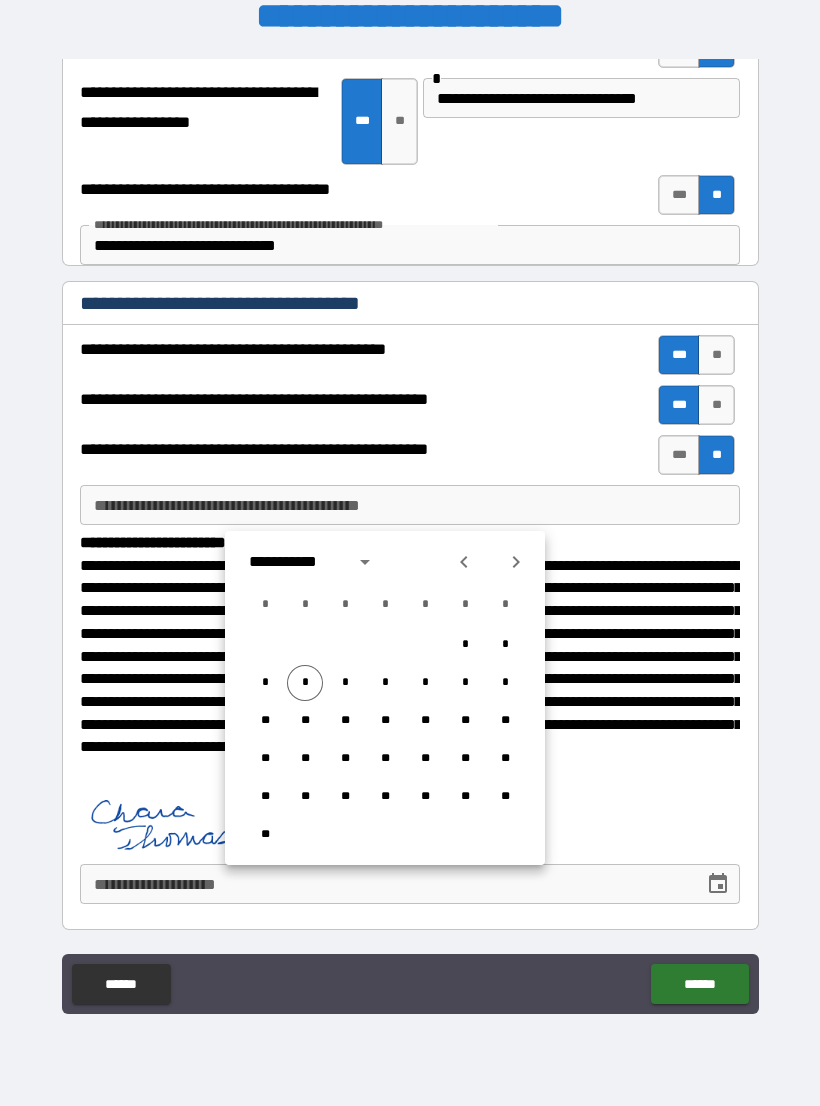 click on "*" at bounding box center (305, 683) 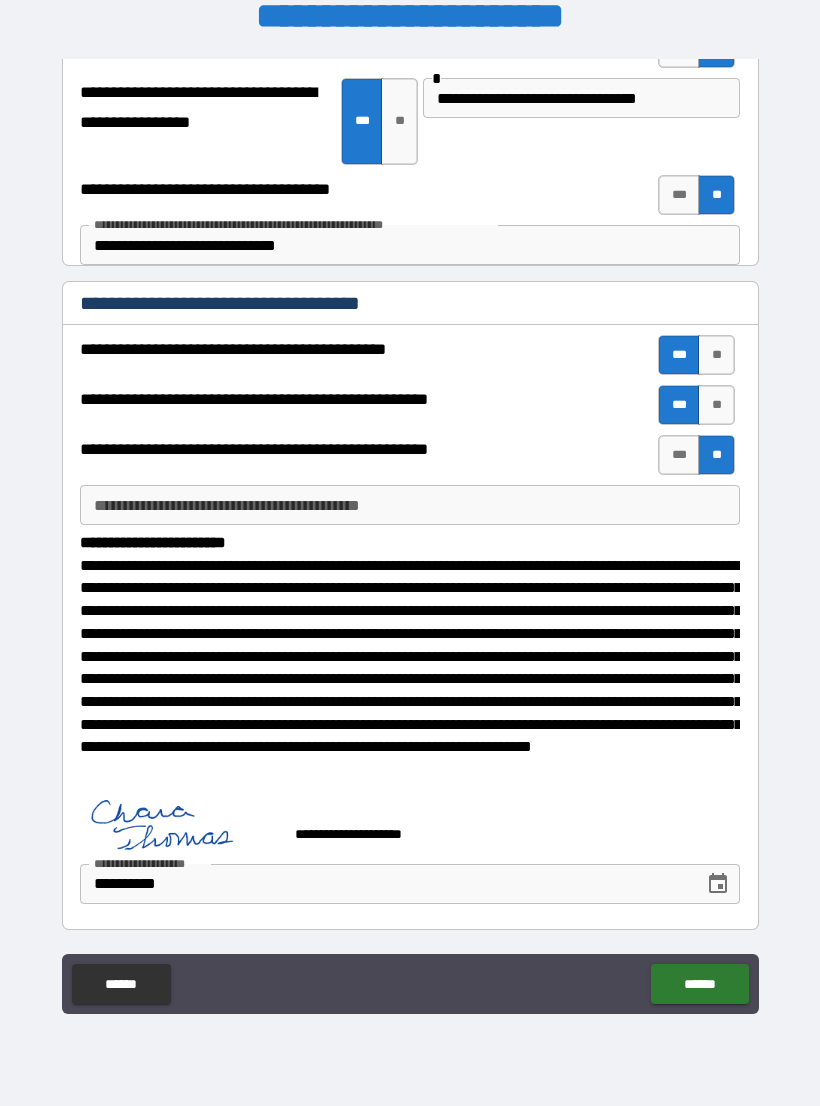 type on "**********" 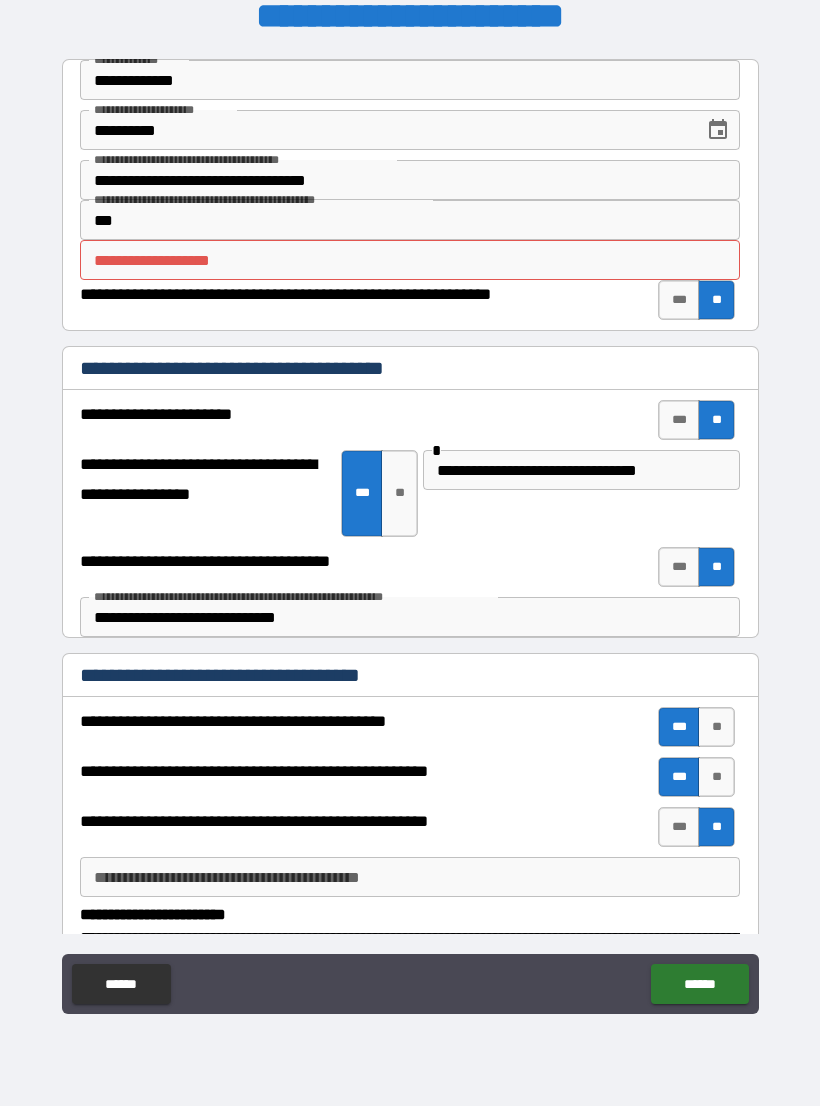scroll, scrollTop: 0, scrollLeft: 0, axis: both 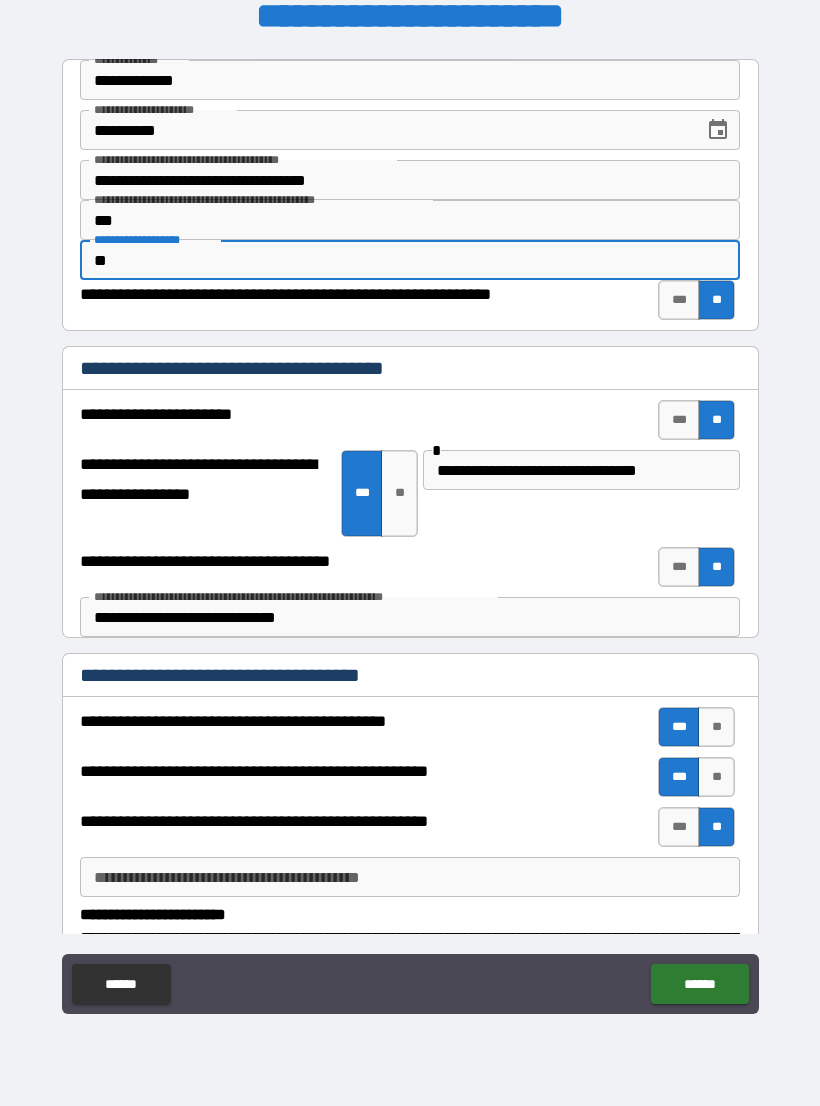 type on "***" 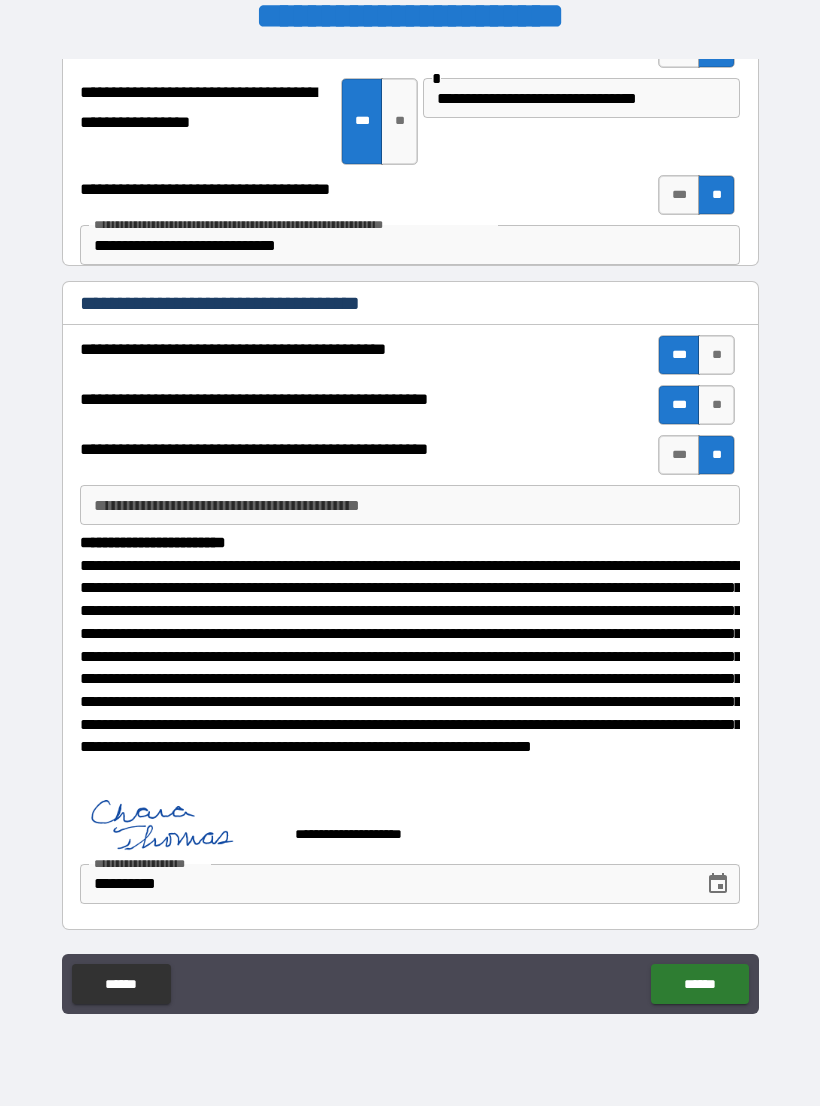 scroll, scrollTop: 372, scrollLeft: 0, axis: vertical 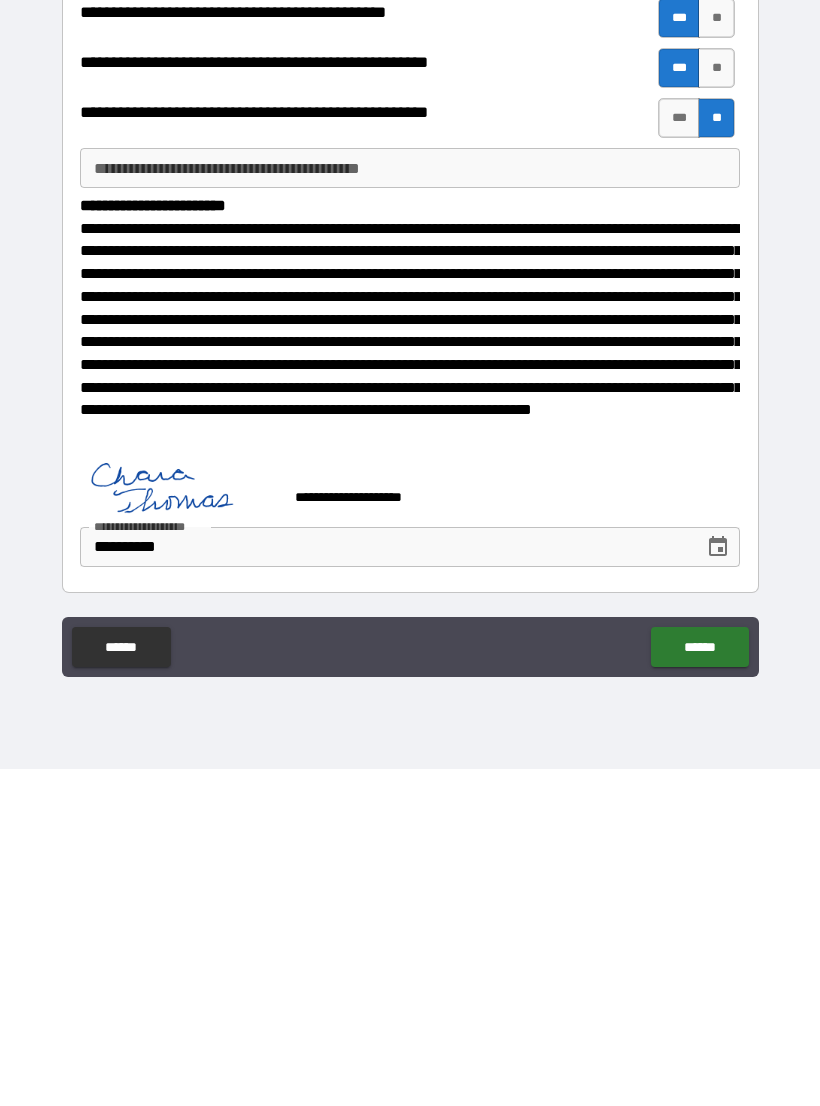 click on "******" at bounding box center [699, 984] 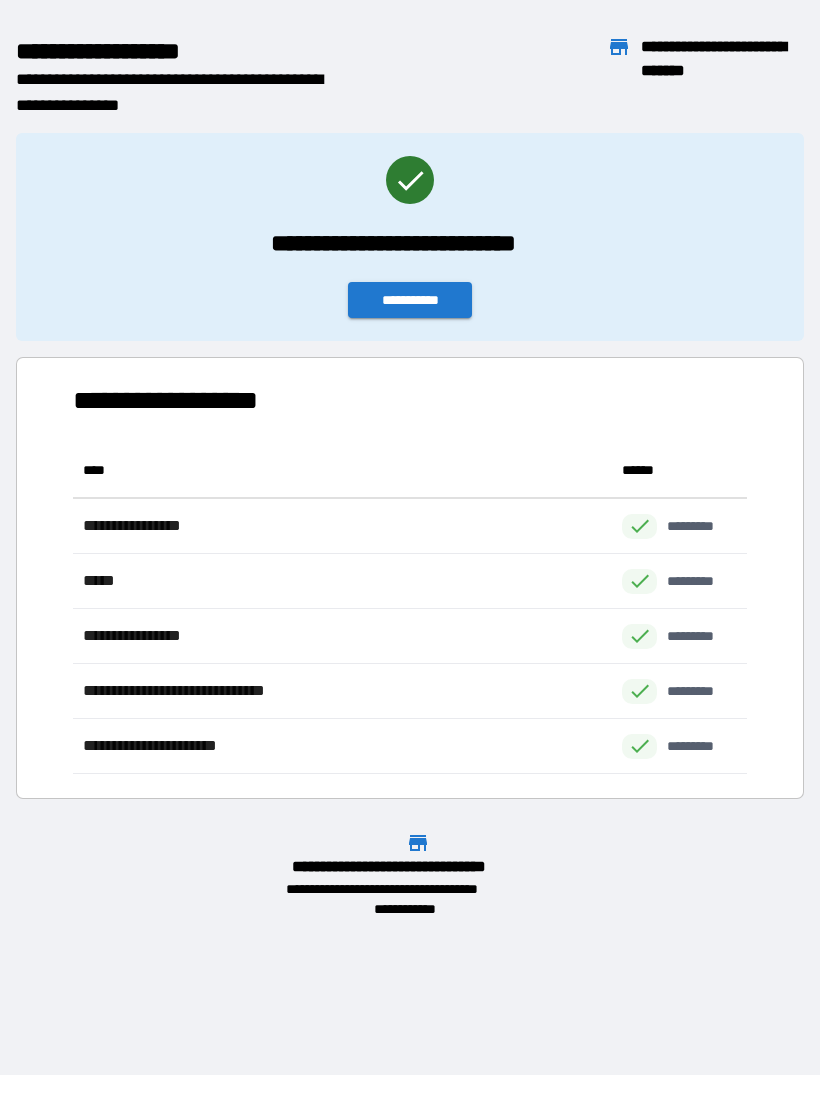 scroll, scrollTop: 331, scrollLeft: 674, axis: both 